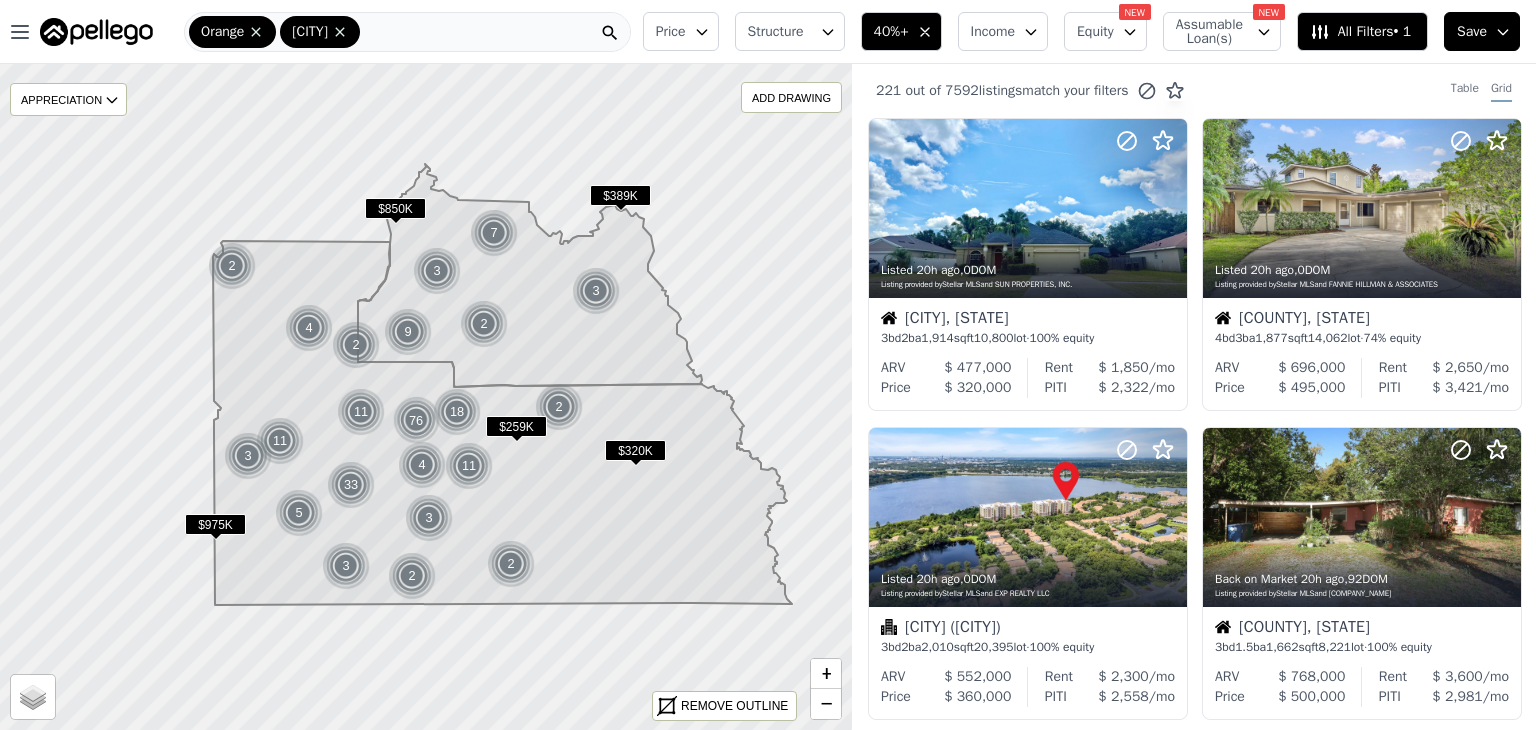 scroll, scrollTop: 0, scrollLeft: 0, axis: both 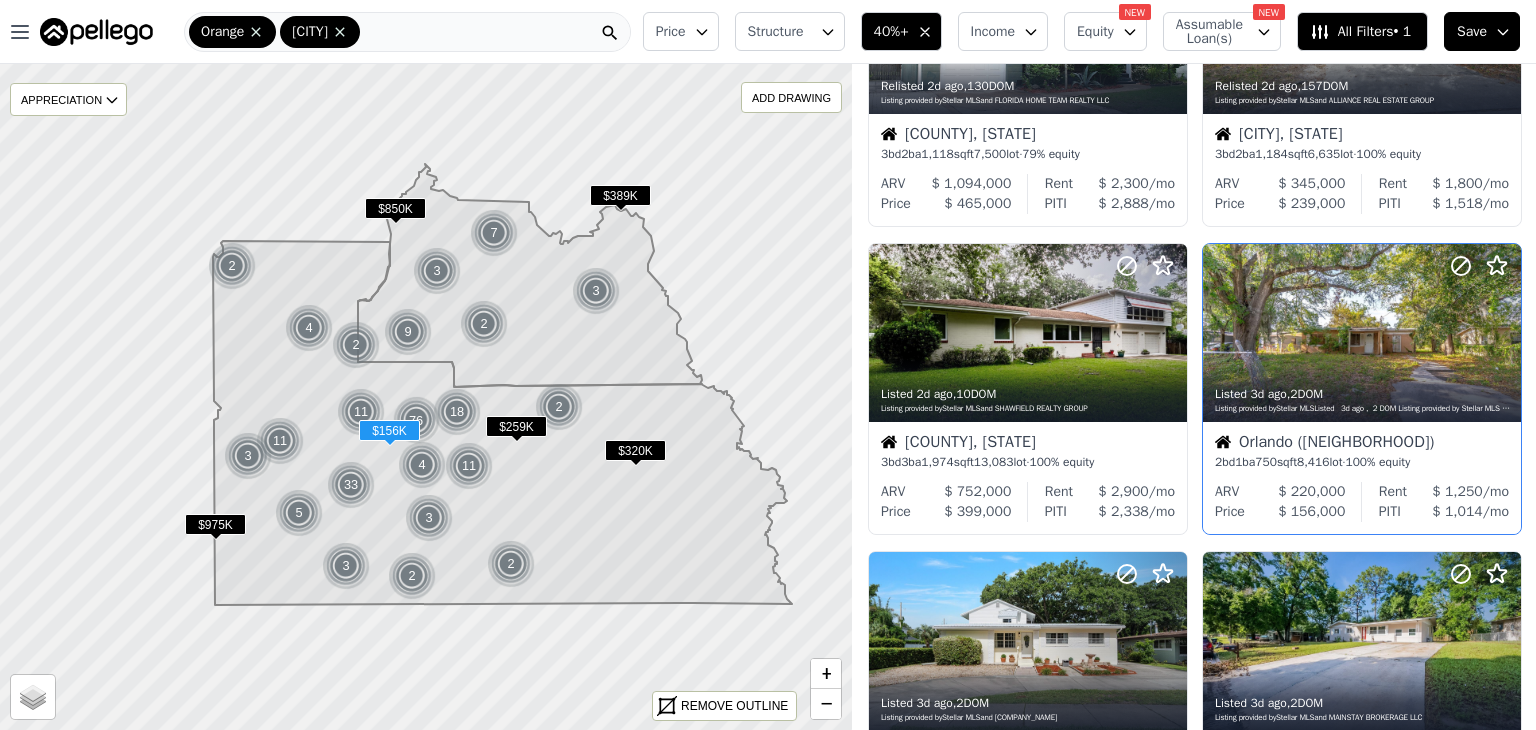 click on "[CITY] ([NEIGHBORHOOD]) [BED] bd  [BATH] ba  [SQFT] sqft  [LOT_SIZE] lot  ·  100%   equity" at bounding box center (1362, 452) 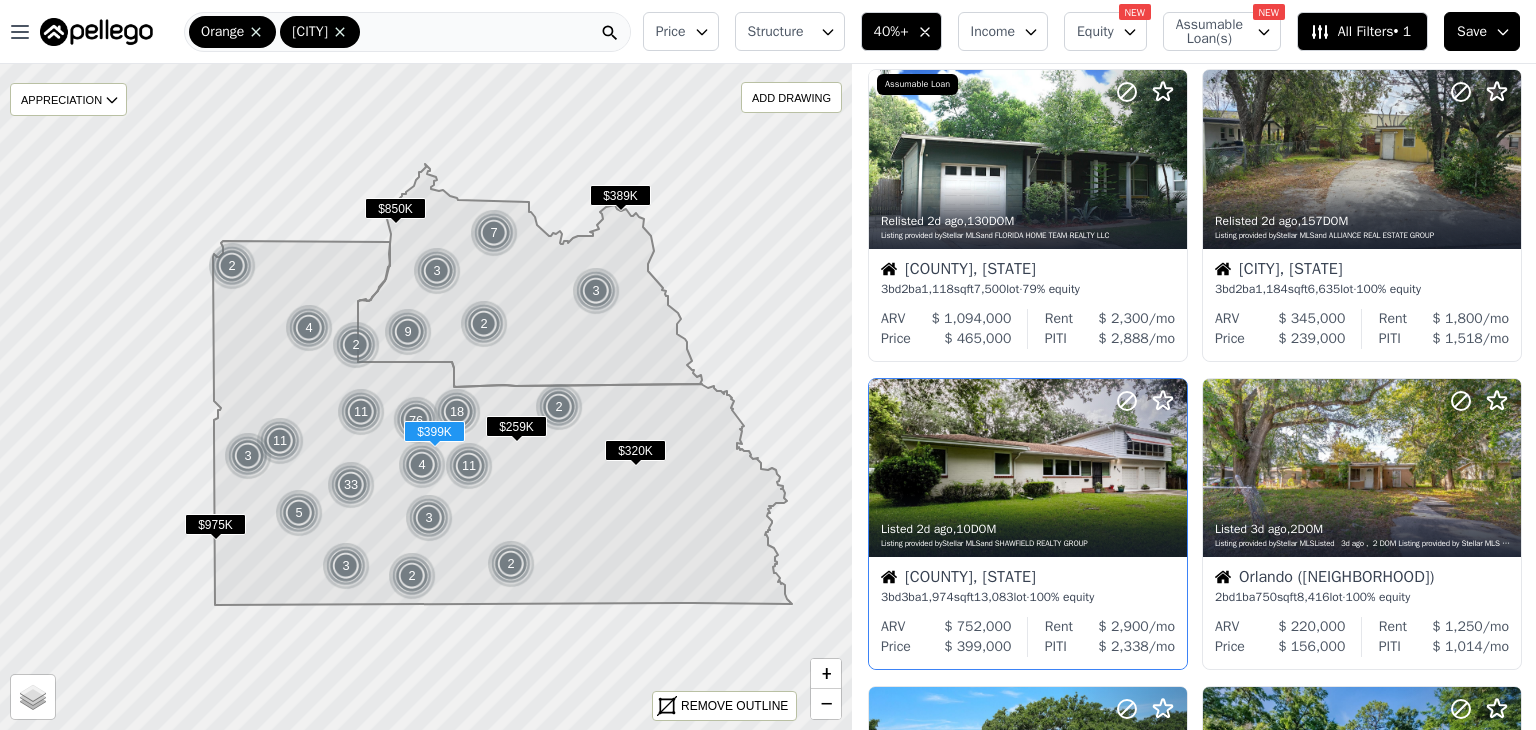 scroll, scrollTop: 968, scrollLeft: 0, axis: vertical 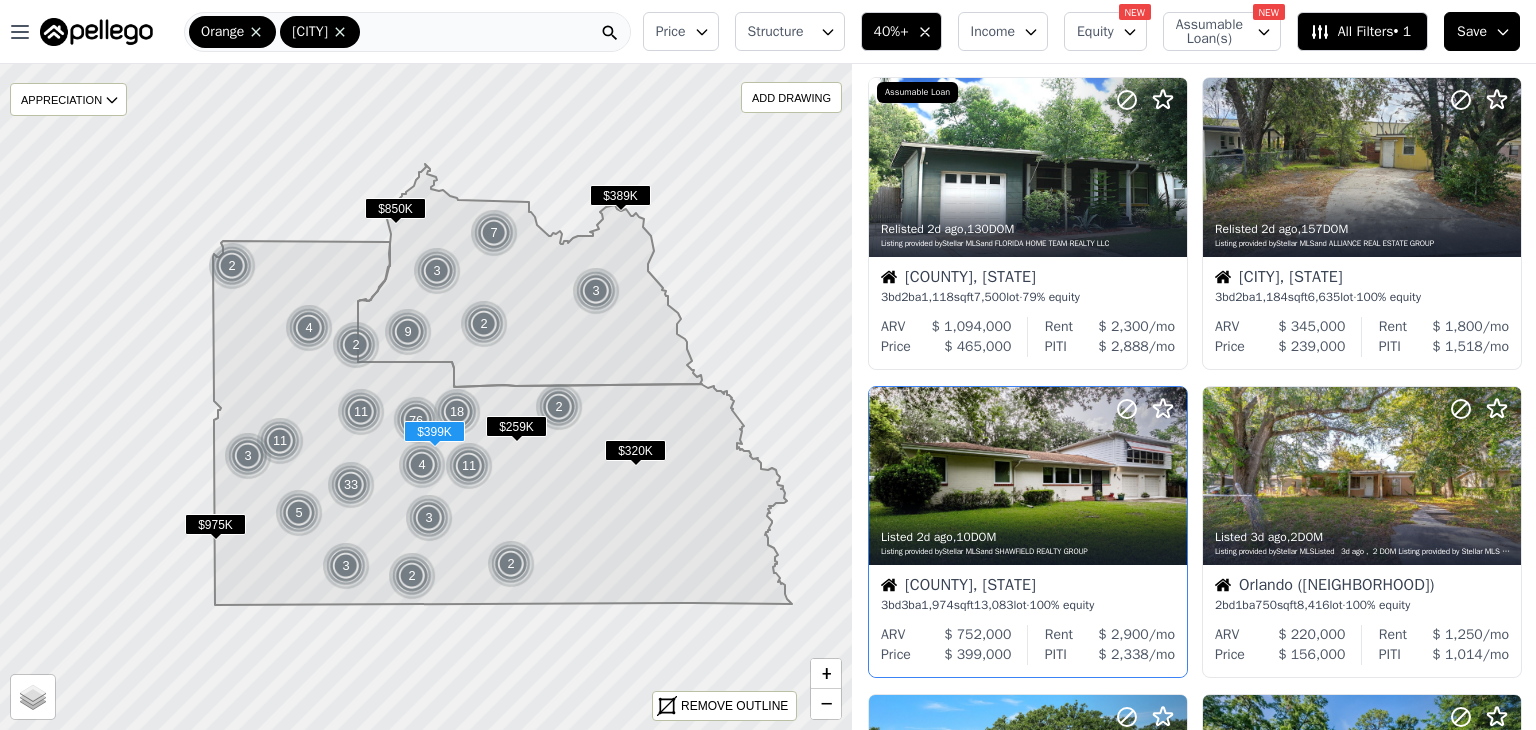 click on "[BED] bd  [BATH] ba  [SQFT] sqft  [LOT_SIZE] lot  ·  100%   equity" at bounding box center (1028, 605) 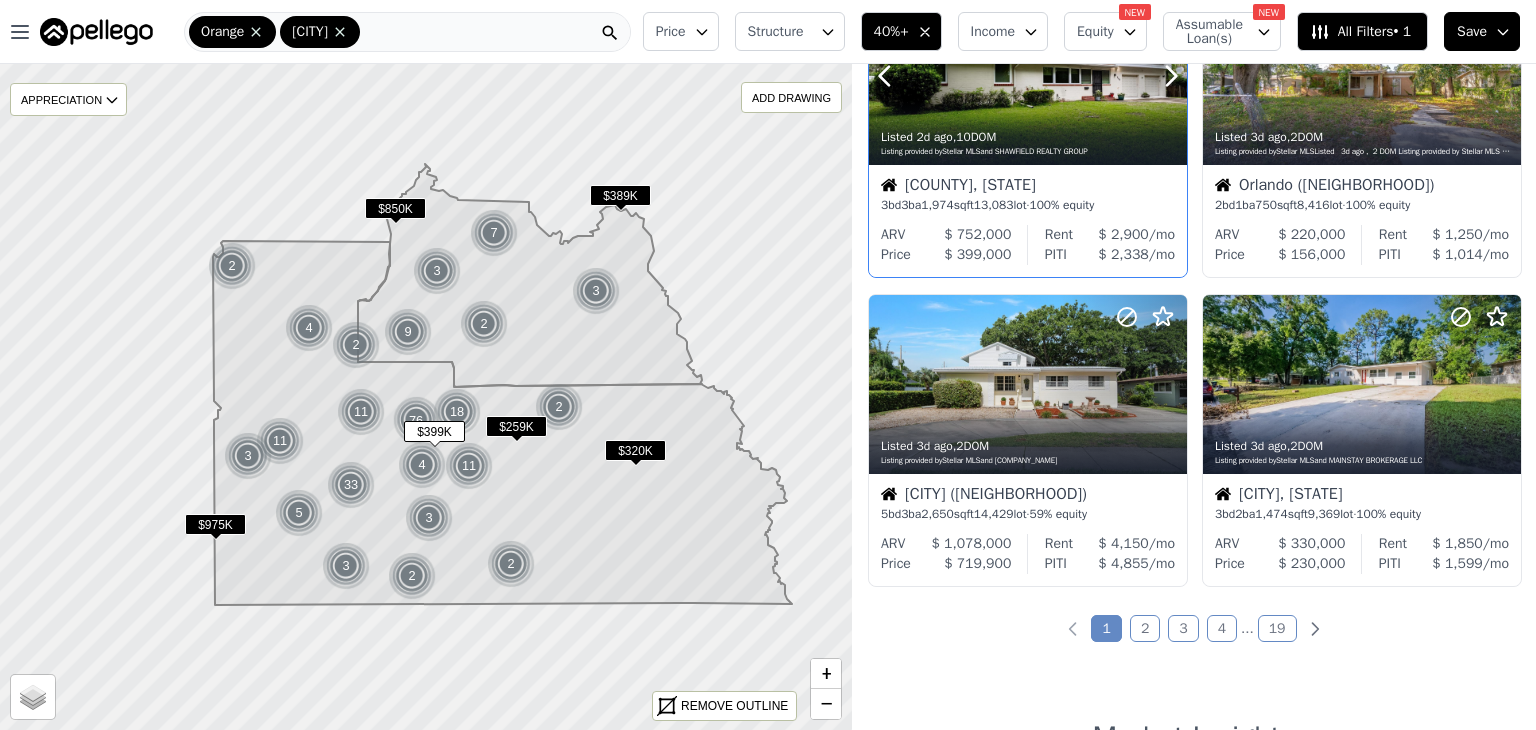scroll, scrollTop: 1372, scrollLeft: 0, axis: vertical 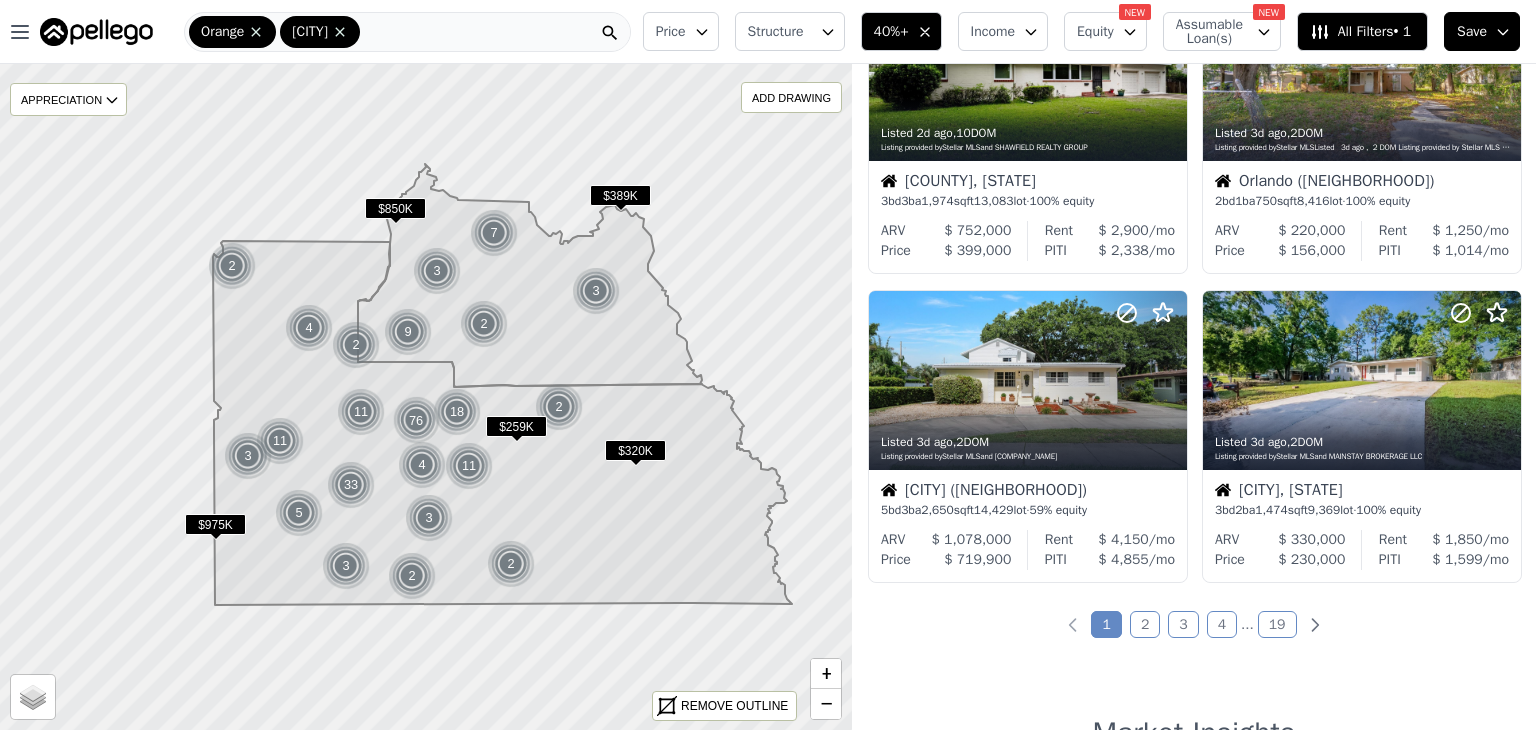 click on "2" at bounding box center (1145, 624) 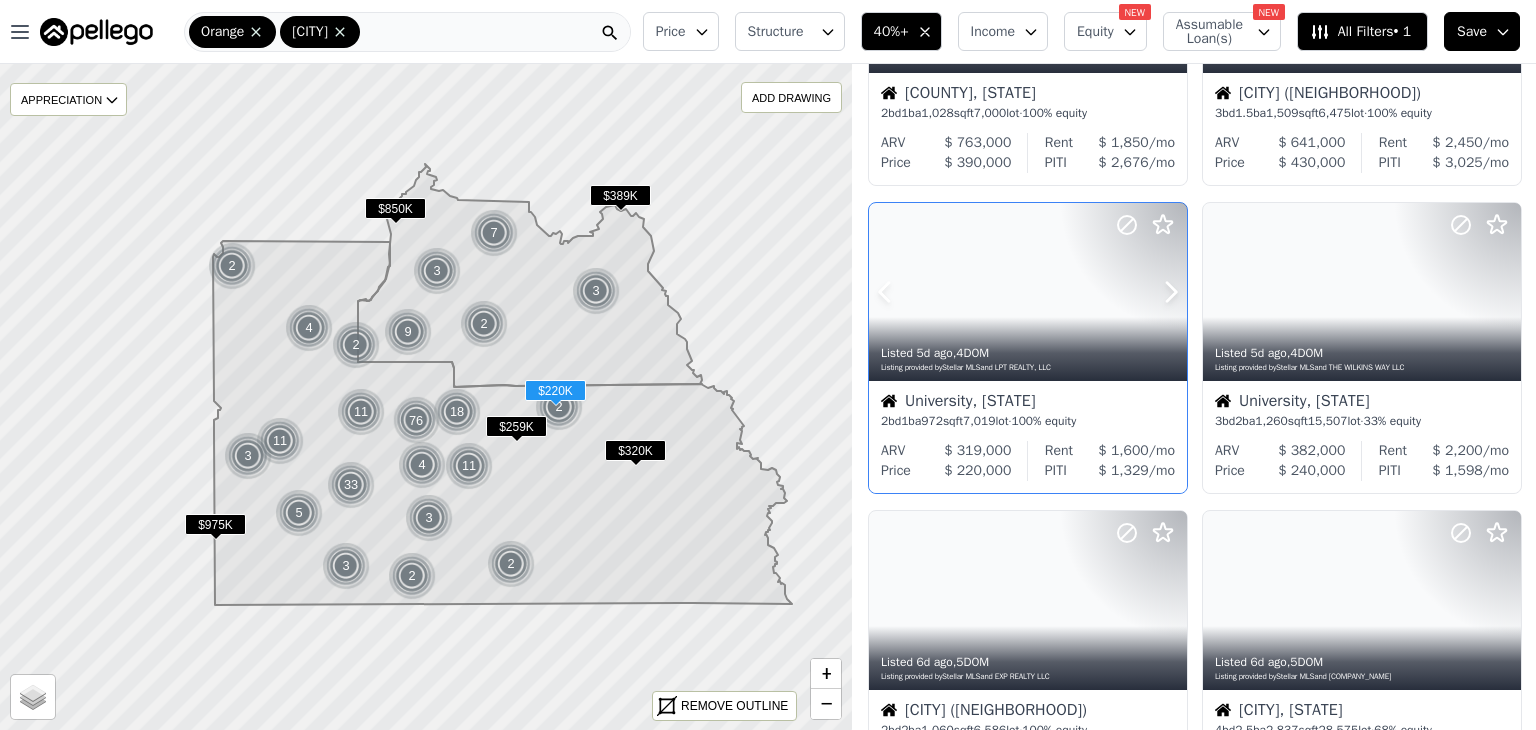 scroll, scrollTop: 1158, scrollLeft: 0, axis: vertical 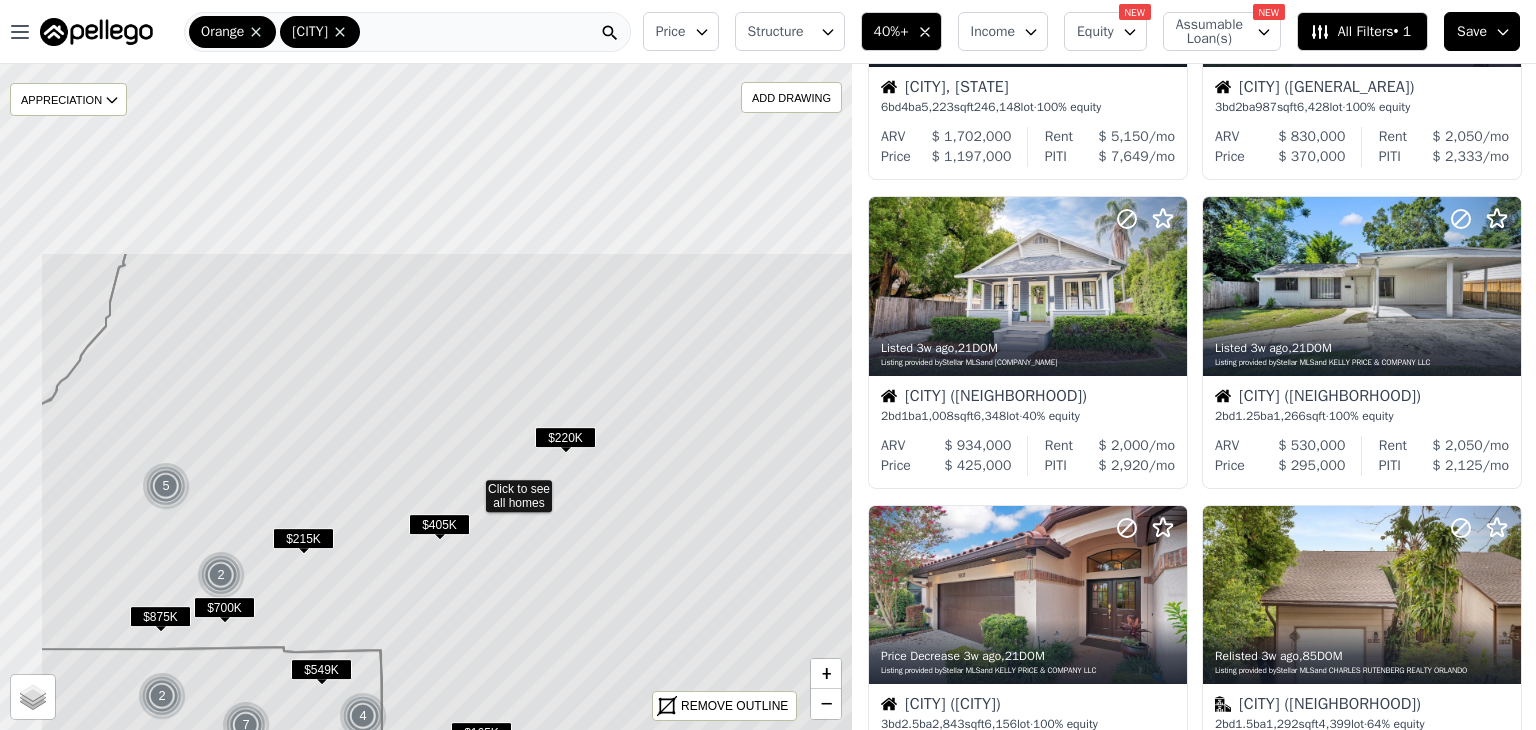 drag, startPoint x: 425, startPoint y: 241, endPoint x: 552, endPoint y: 502, distance: 290.2585 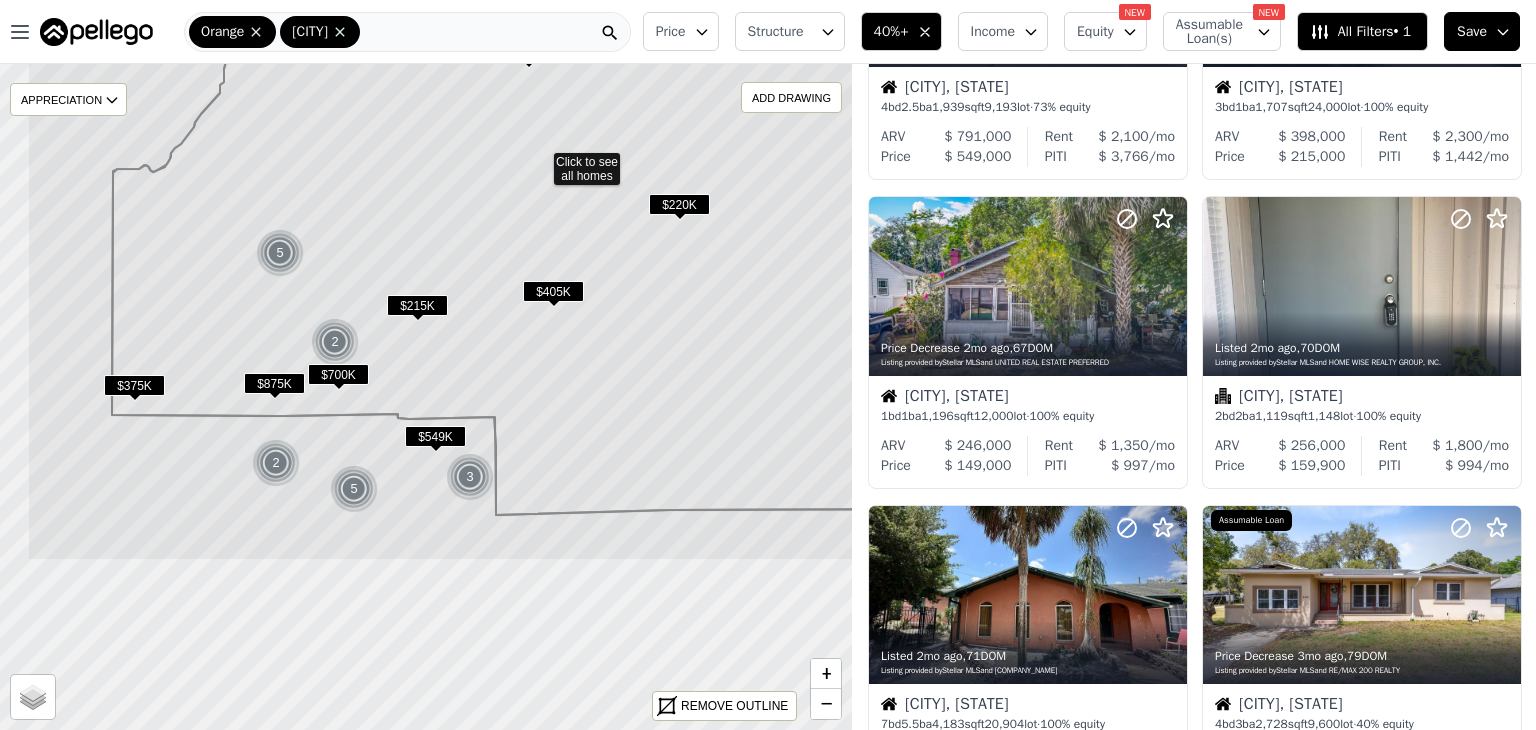 drag, startPoint x: 356, startPoint y: 587, endPoint x: 471, endPoint y: 350, distance: 263.4274 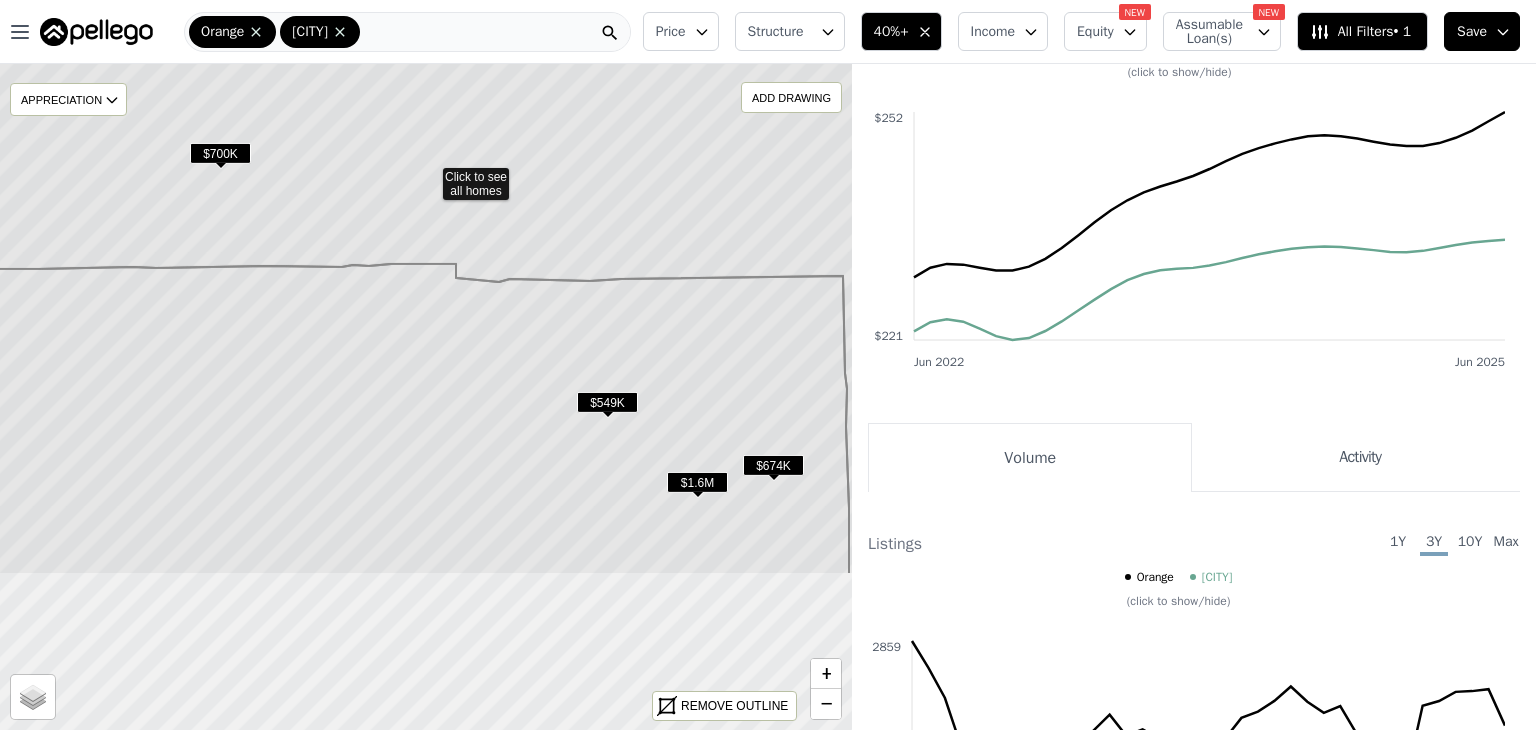 drag, startPoint x: 377, startPoint y: 445, endPoint x: 380, endPoint y: 223, distance: 222.02026 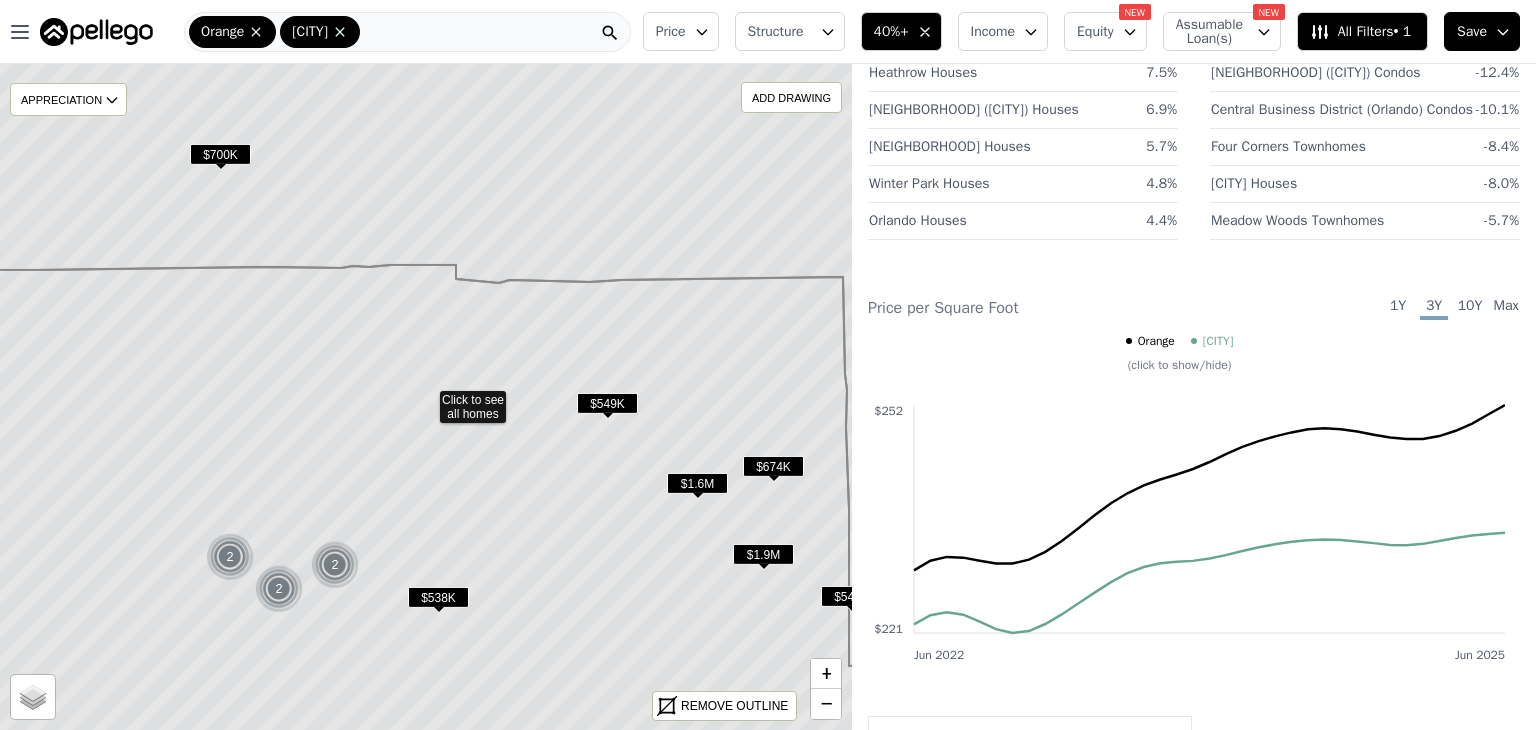 click on "$549K" at bounding box center [607, 403] 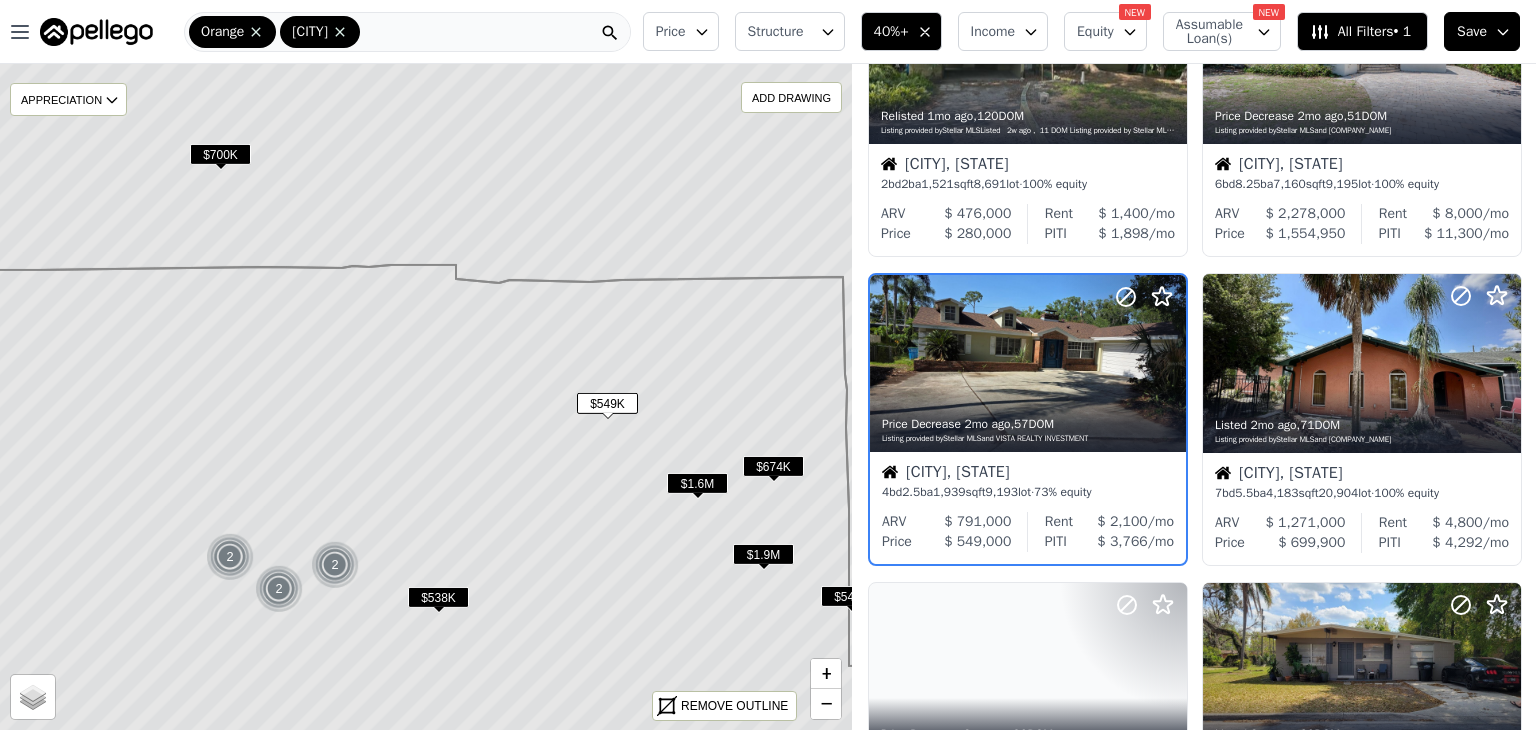 scroll, scrollTop: 762, scrollLeft: 0, axis: vertical 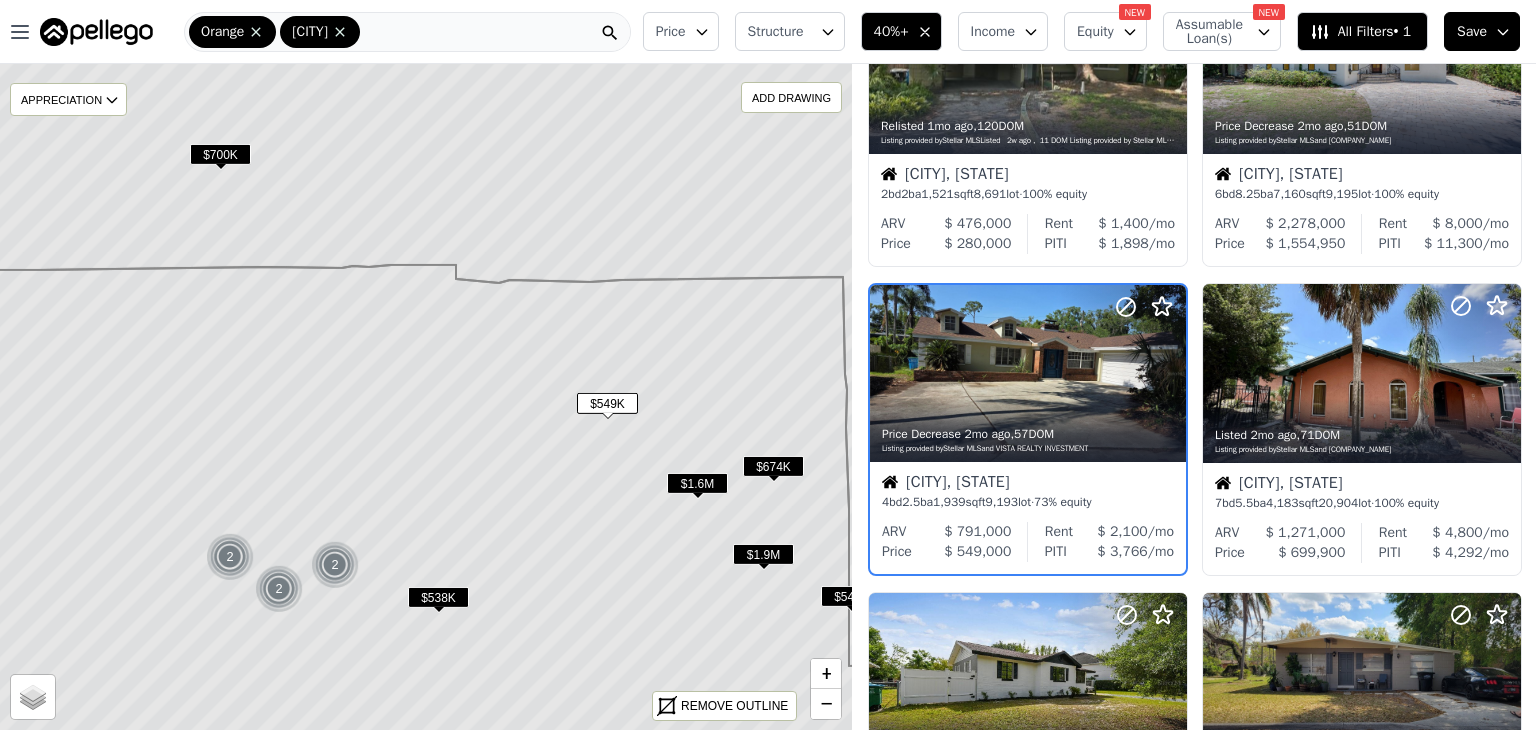 click at bounding box center [230, 557] 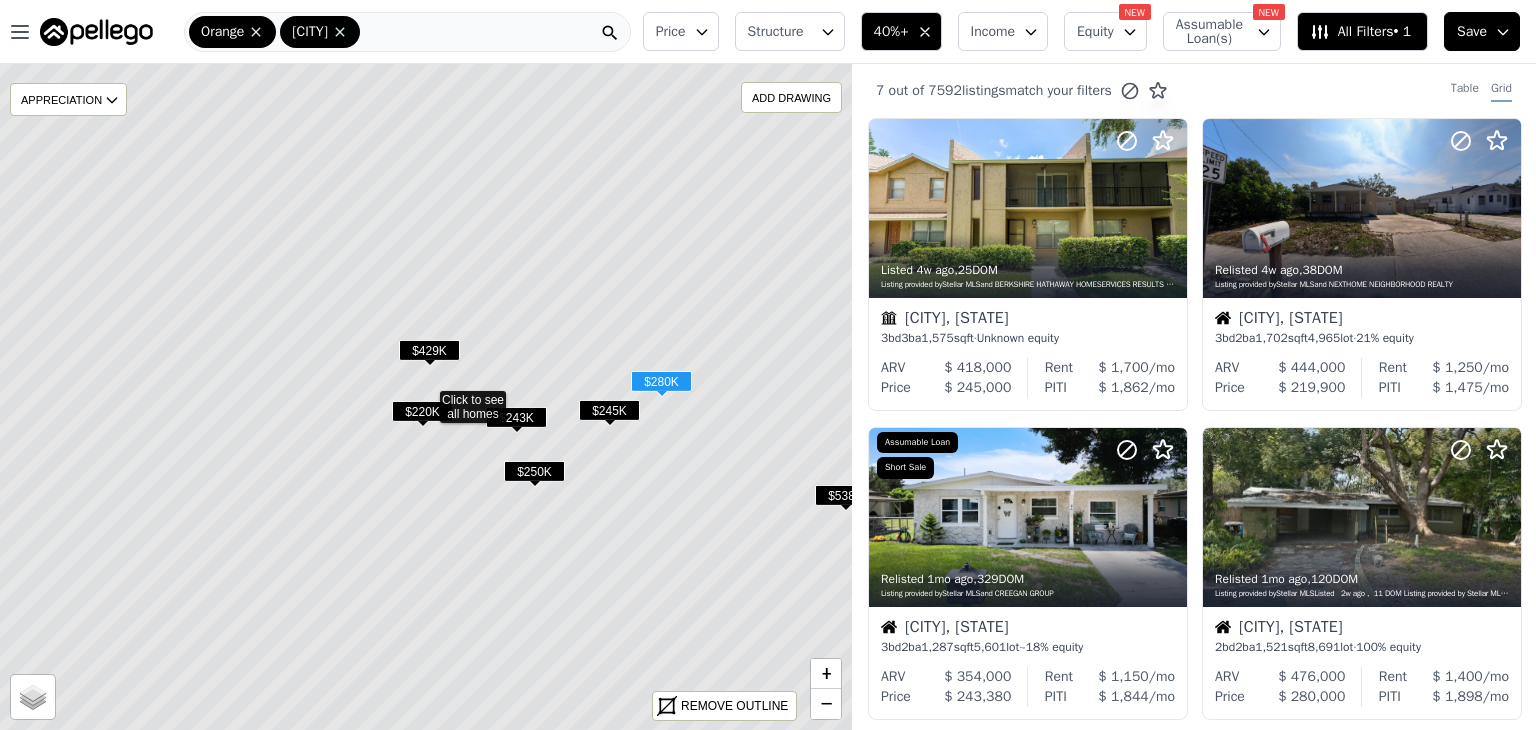 scroll, scrollTop: 2, scrollLeft: 0, axis: vertical 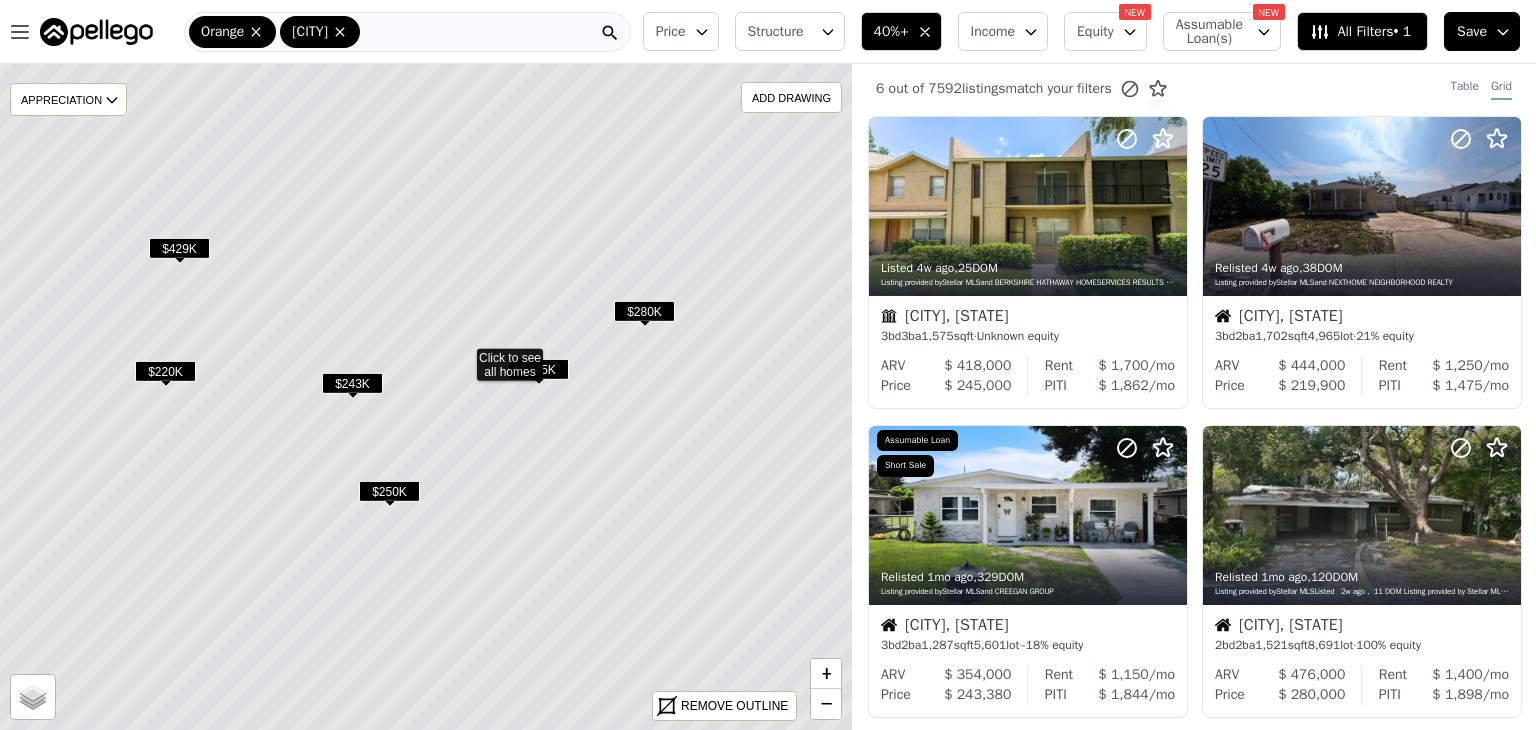 drag, startPoint x: 483, startPoint y: 453, endPoint x: 520, endPoint y: 411, distance: 55.97321 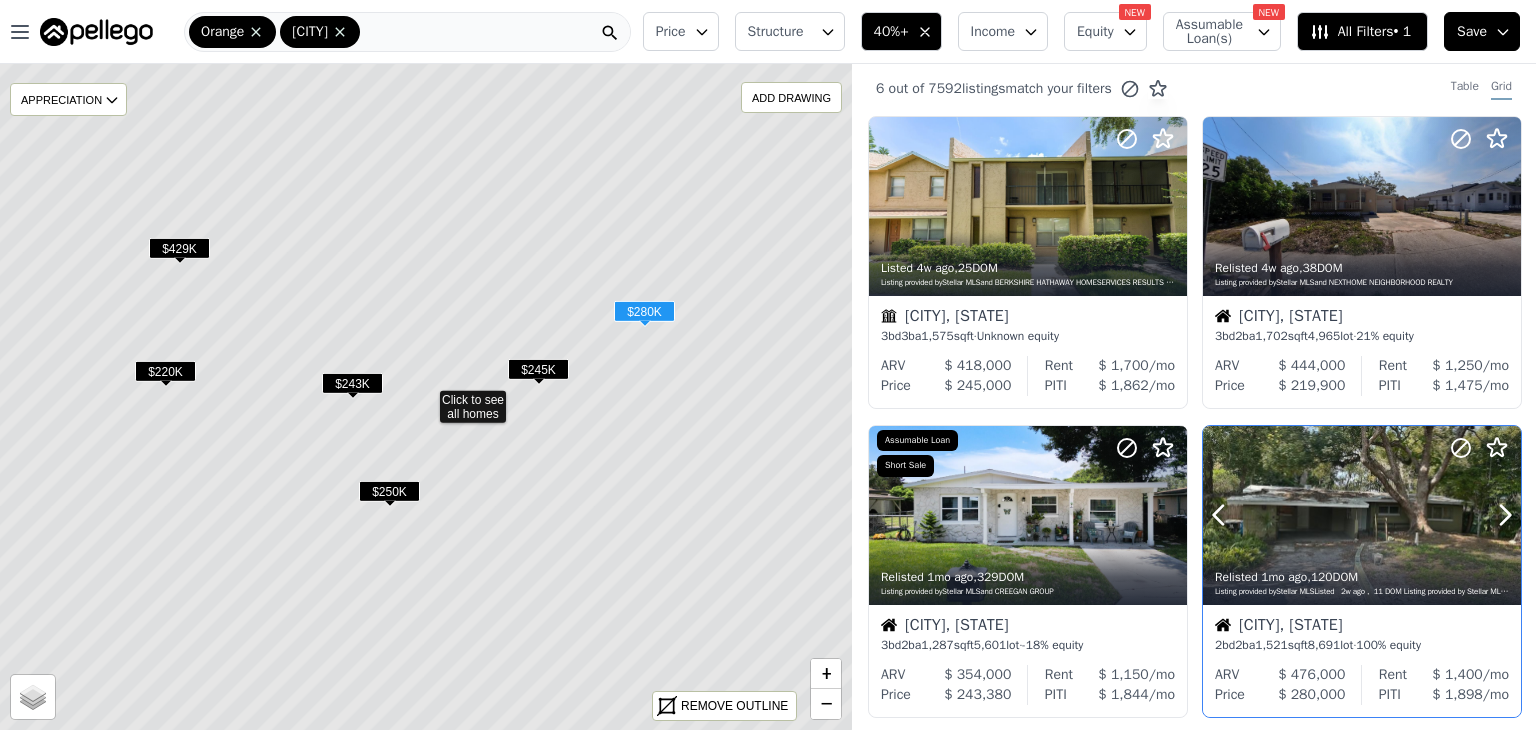 click on "Relisted   1mo ago ,  120  DOM Listing provided by  Stellar MLS  and THE REAL ESTATE PRINCIPLE, INC" at bounding box center (1362, 581) 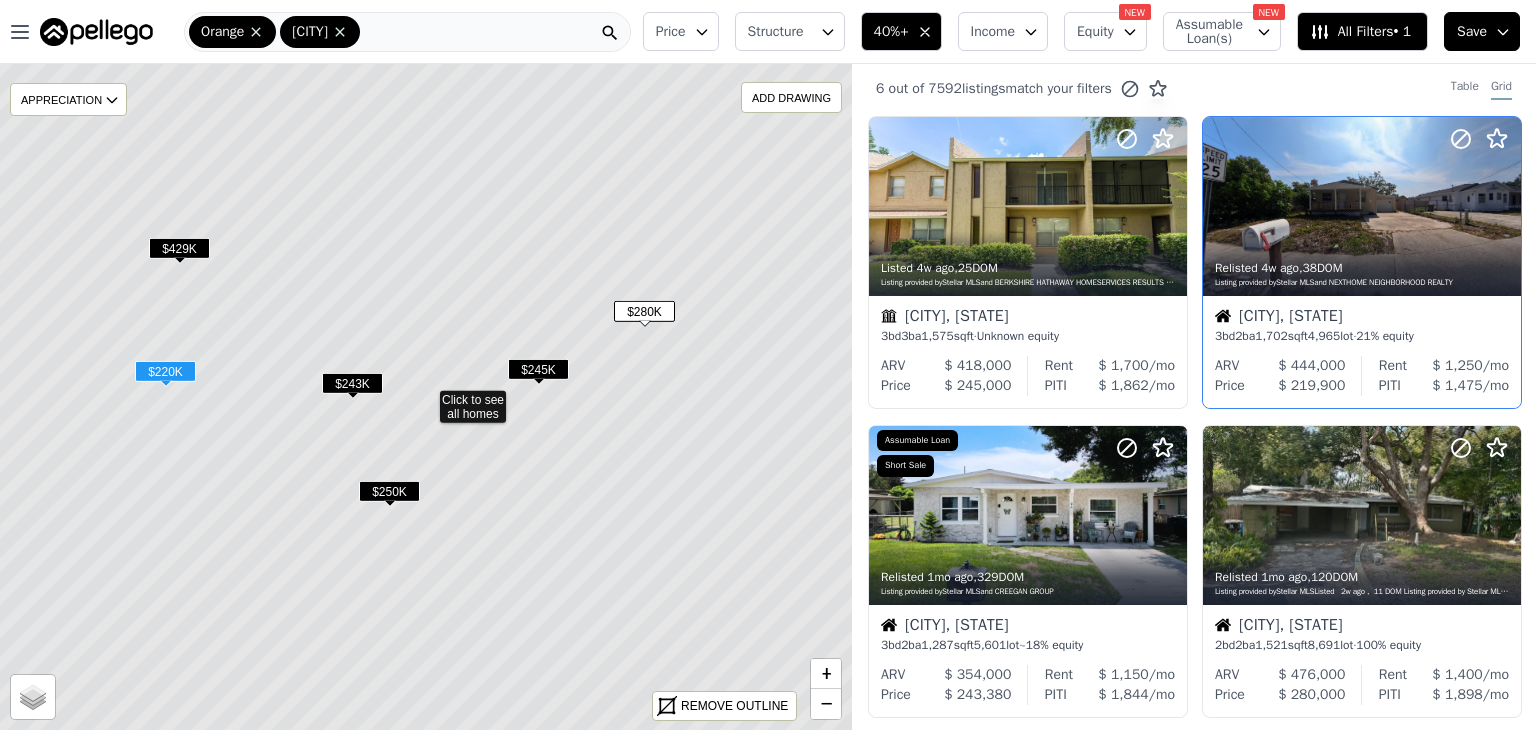 click on "3 bd  2 ba  1,702 sqft  4,965 lot  ·  21%   equity" at bounding box center (1362, 336) 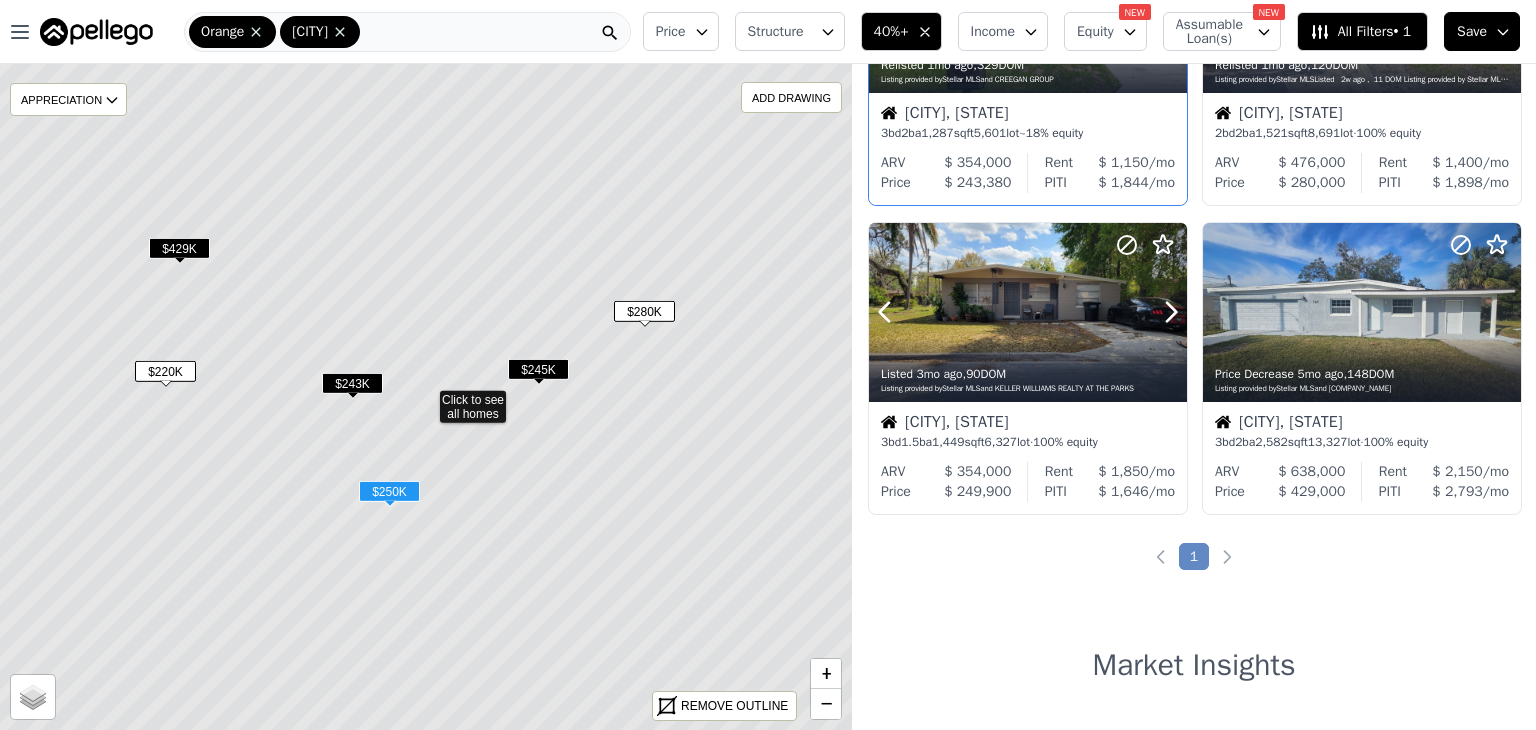 scroll, scrollTop: 520, scrollLeft: 0, axis: vertical 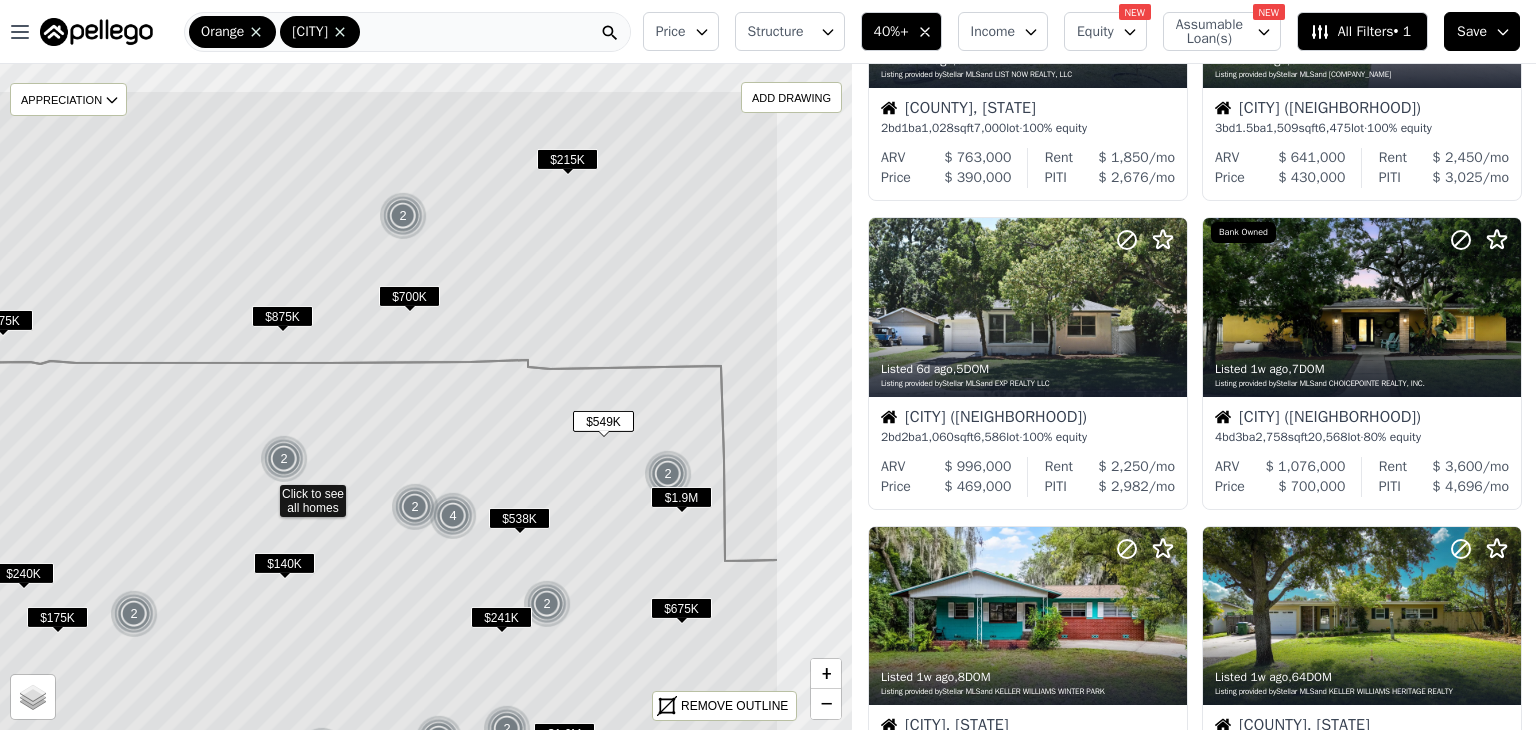 drag, startPoint x: 760, startPoint y: 479, endPoint x: 600, endPoint y: 574, distance: 186.07794 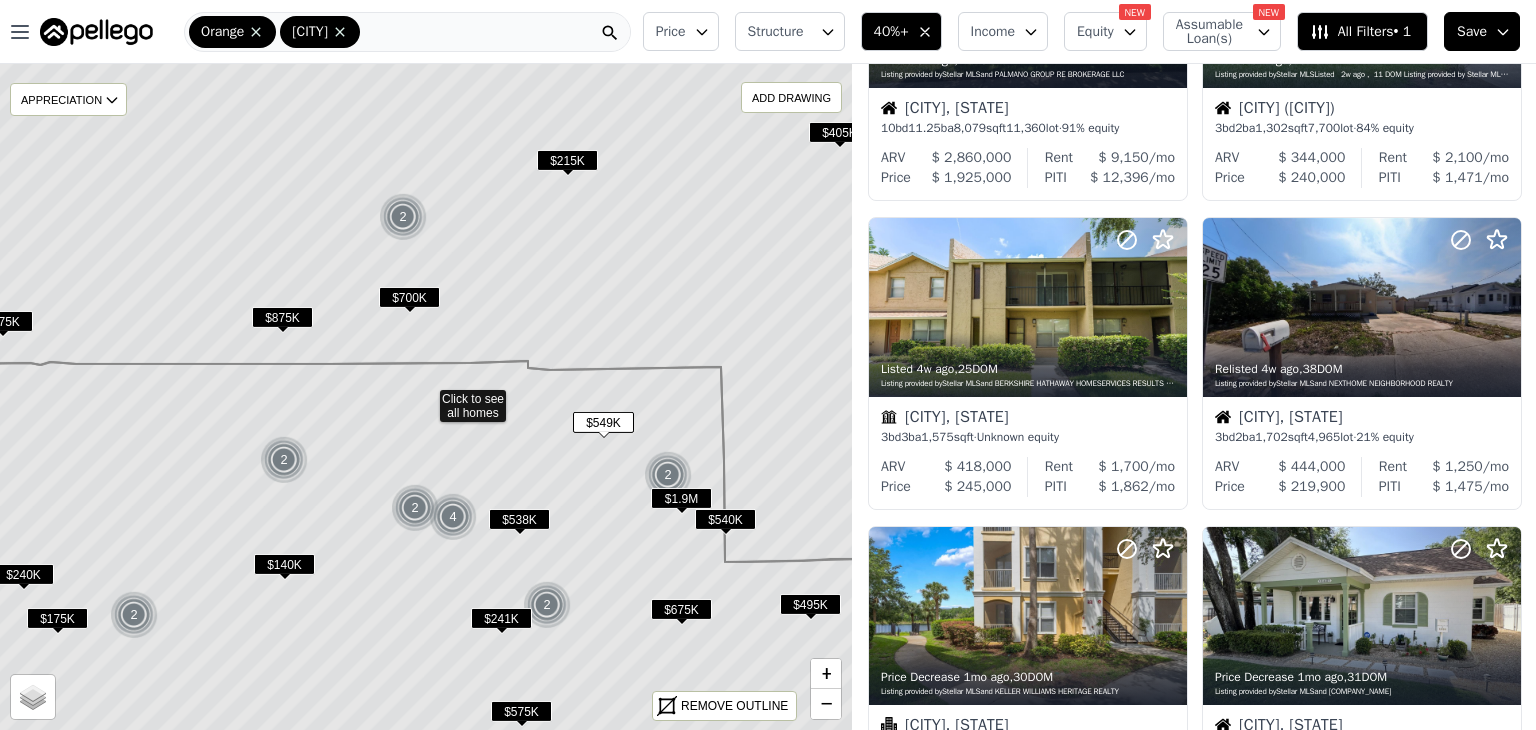 click on "$215K" at bounding box center [567, 160] 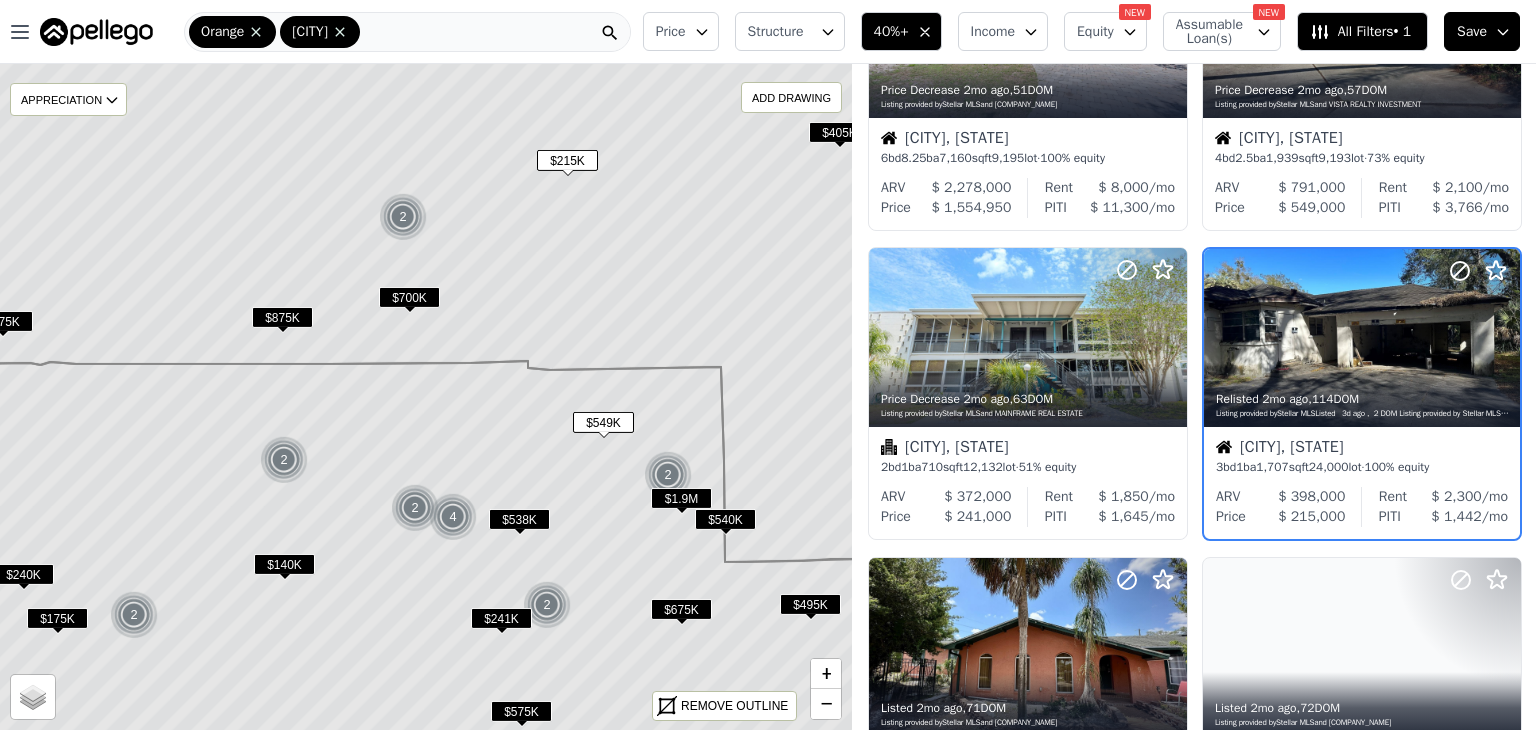 scroll, scrollTop: 453, scrollLeft: 0, axis: vertical 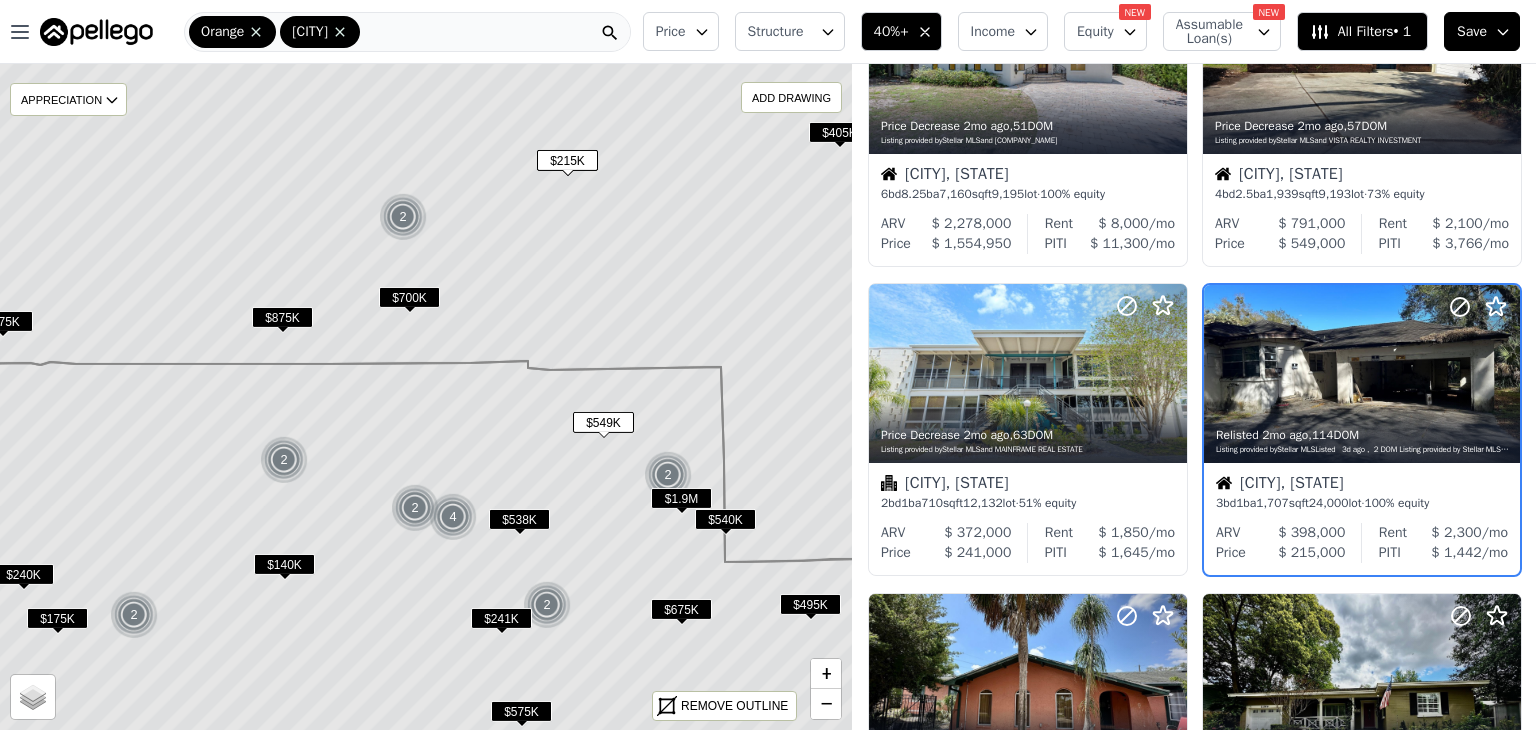 click on "Seminole, FL 3 bd  1 ba  1,707 sqft  24,000 lot  ·  100%   equity" at bounding box center (1362, 493) 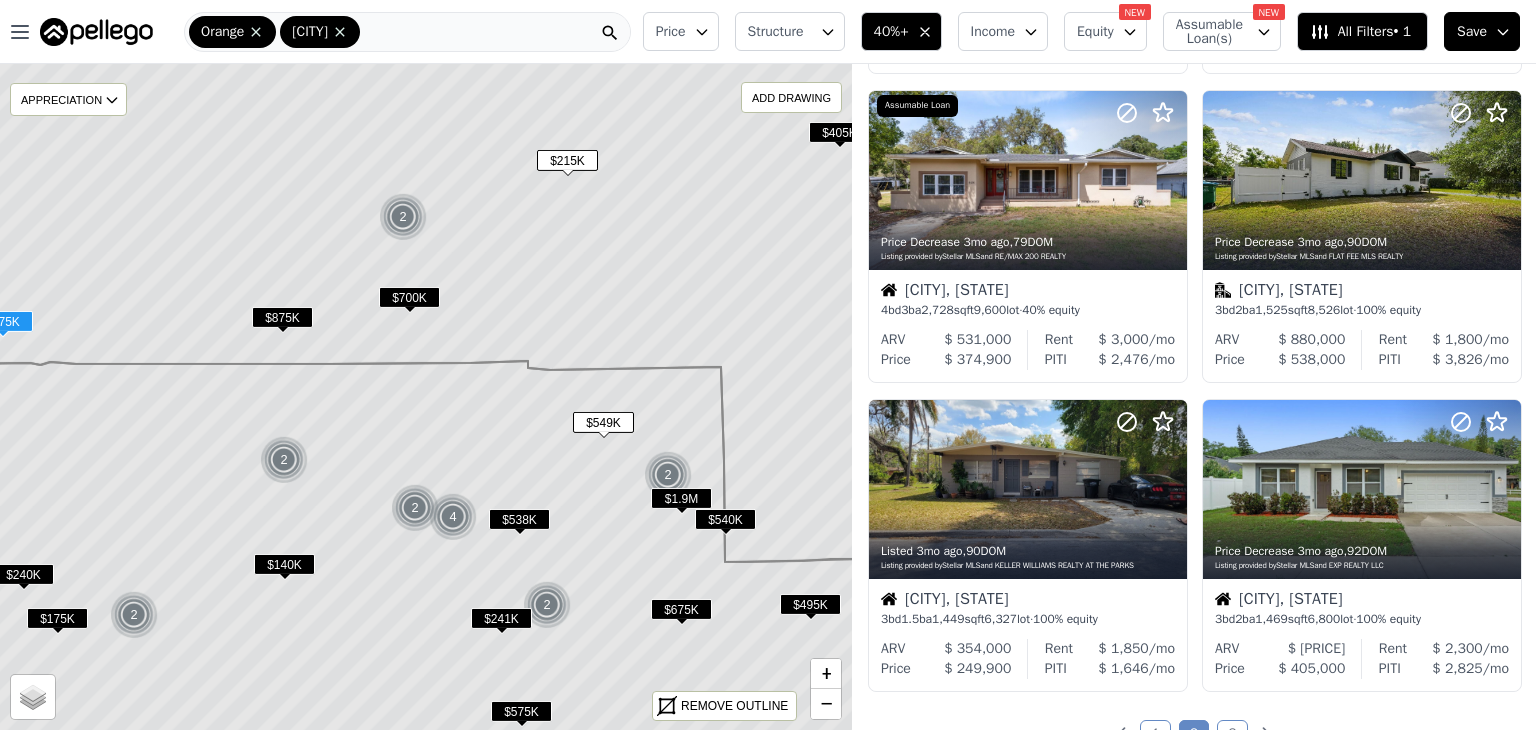 scroll, scrollTop: 1292, scrollLeft: 0, axis: vertical 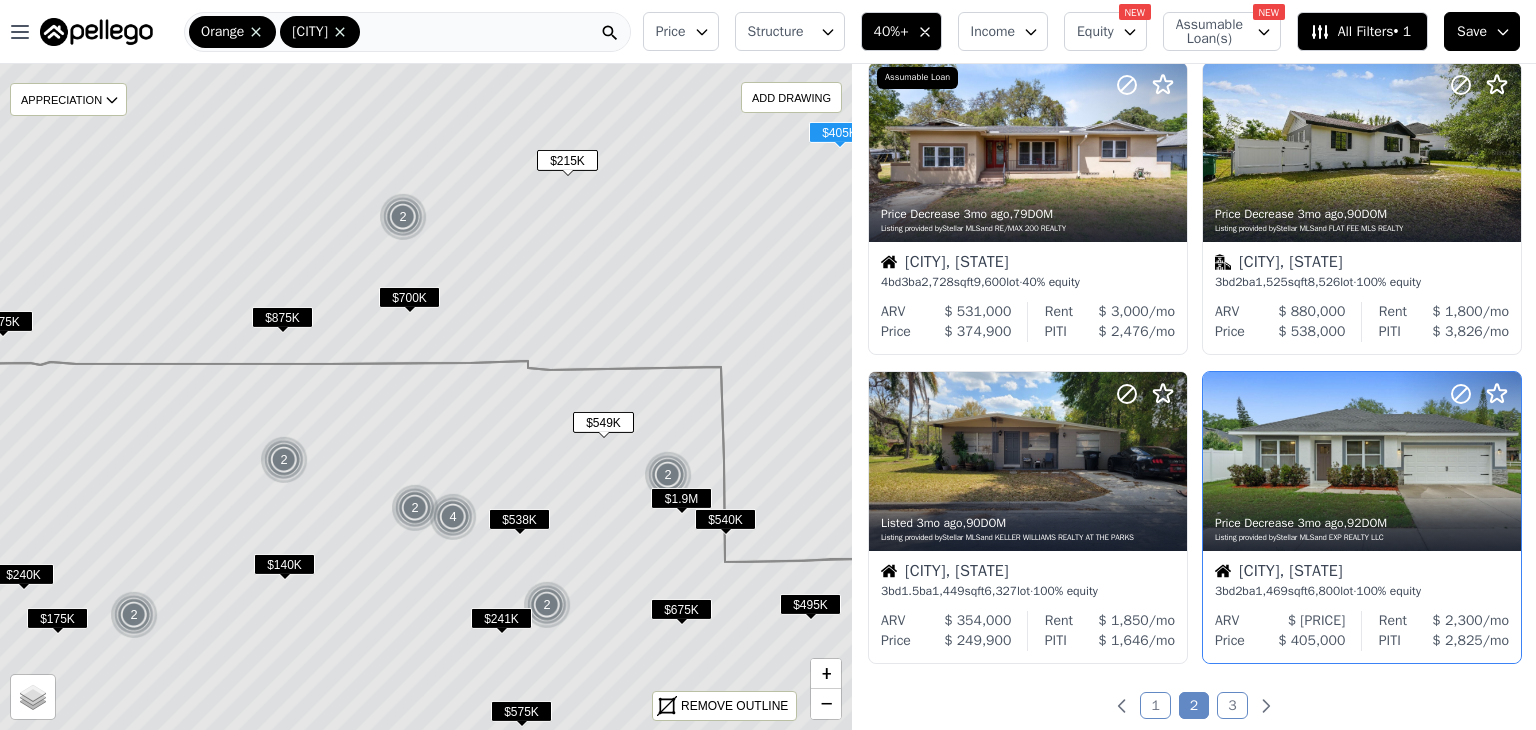 click on "$ [CURRENCY]" at bounding box center (1317, 620) 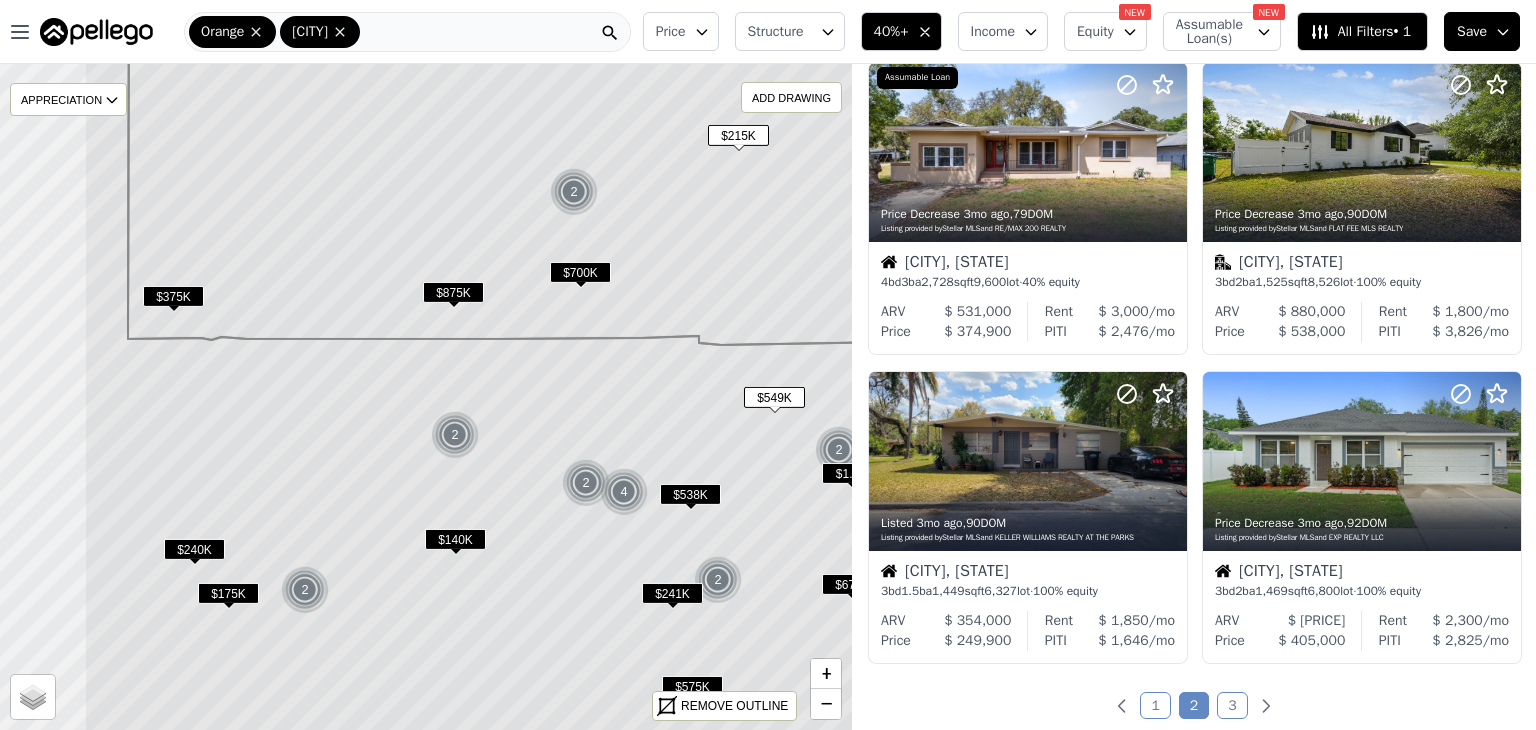 drag, startPoint x: 468, startPoint y: 402, endPoint x: 639, endPoint y: 377, distance: 172.81783 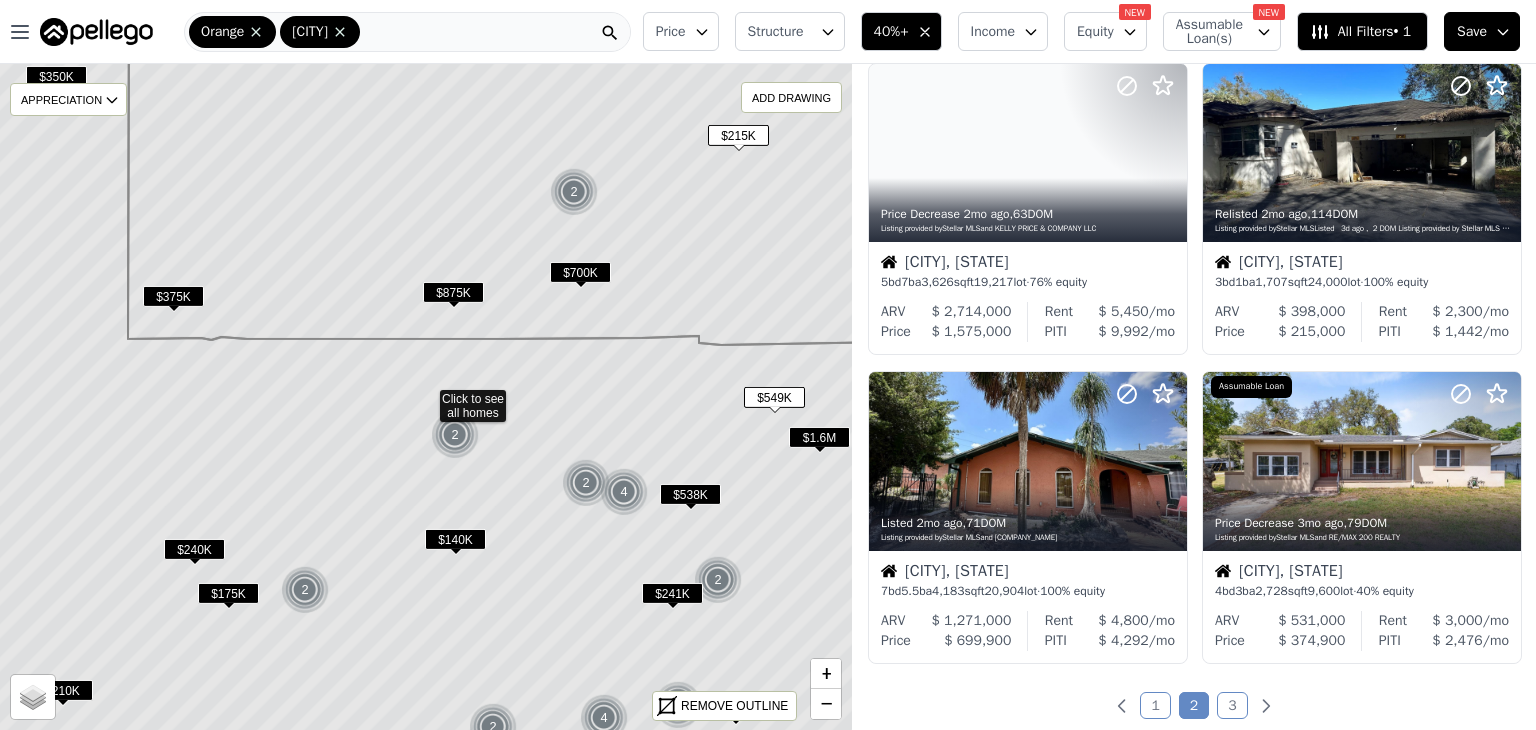scroll, scrollTop: 1600, scrollLeft: 0, axis: vertical 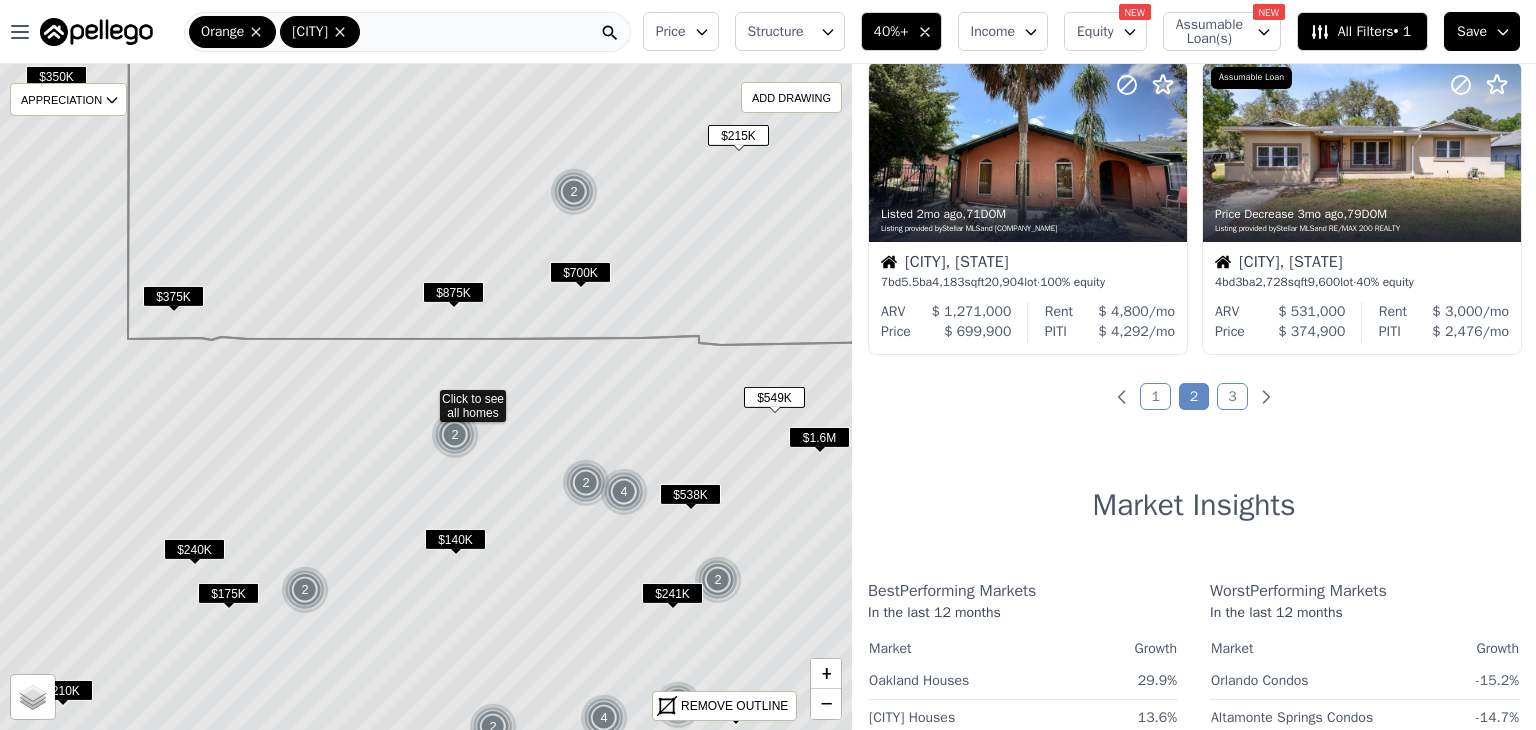 click on "$375K" at bounding box center [173, 296] 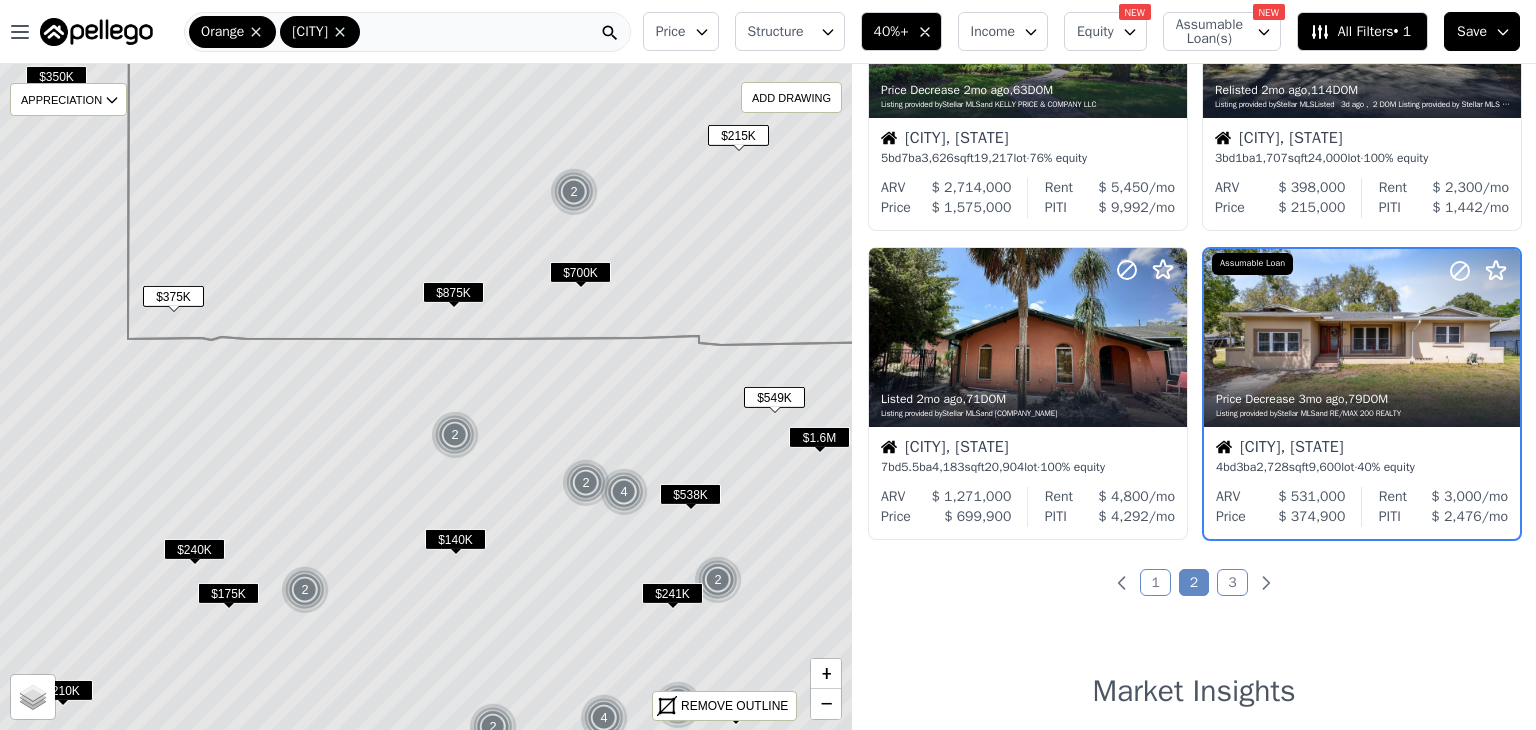 scroll, scrollTop: 1380, scrollLeft: 0, axis: vertical 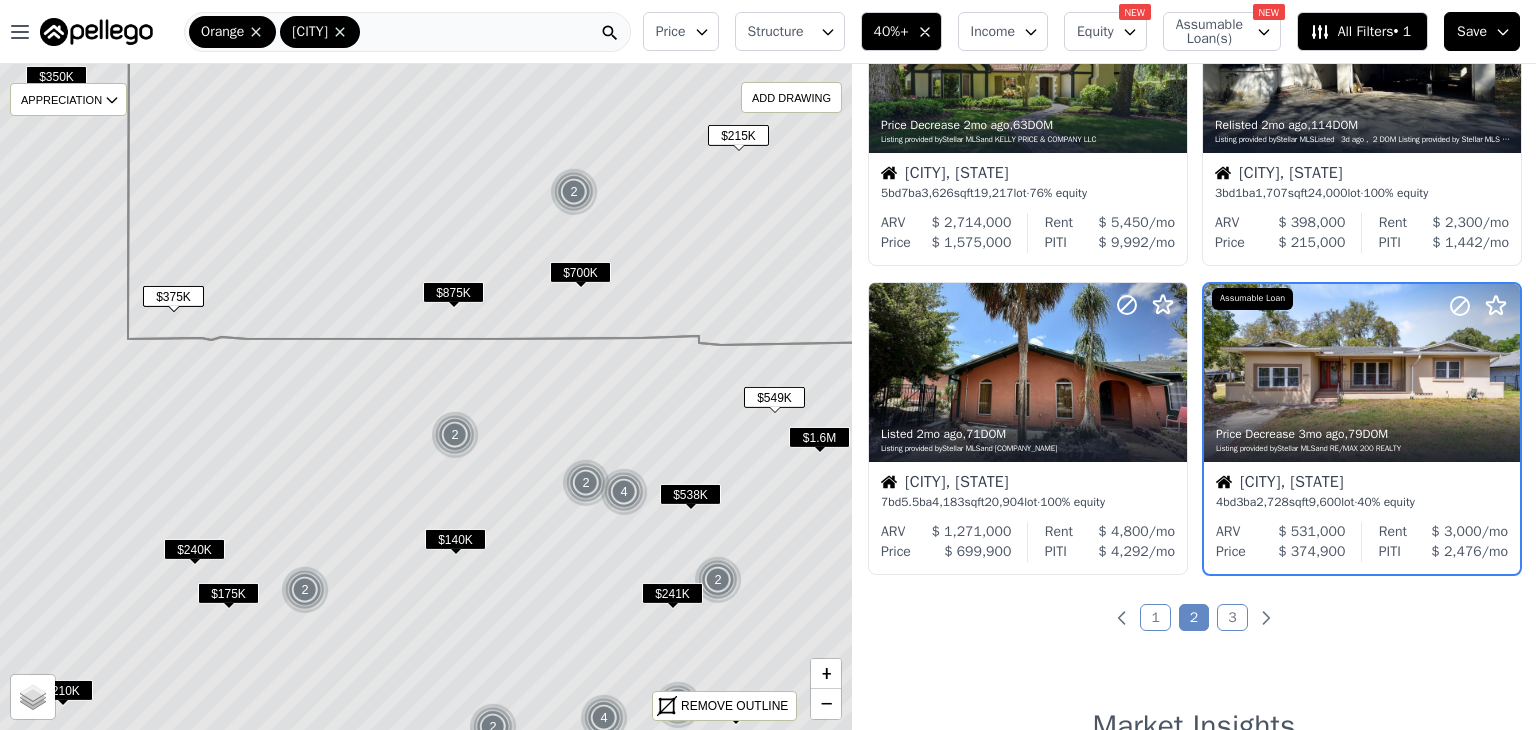 click on "Rent $ 3,000 /mo PITI $ 2,476 /mo" at bounding box center (1443, 542) 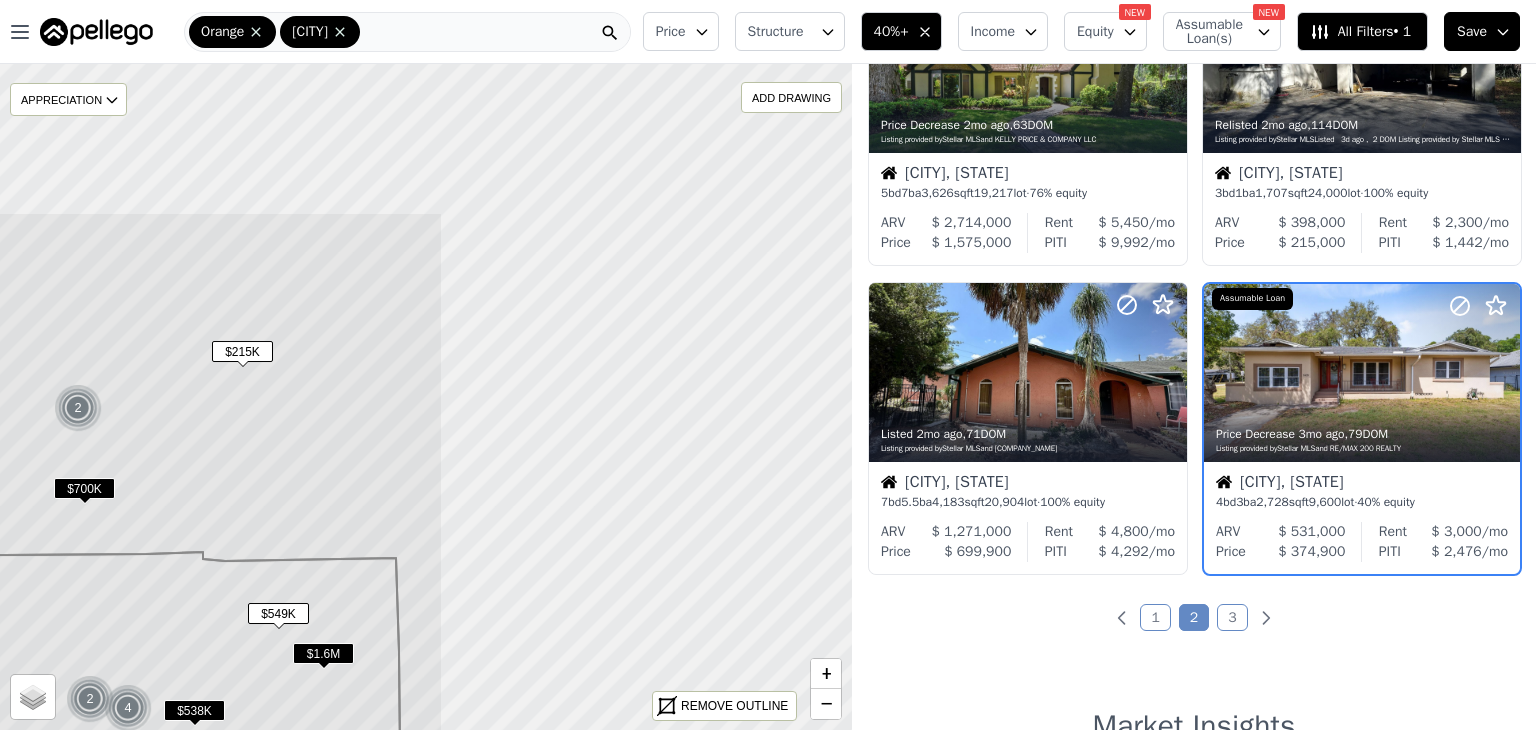 drag, startPoint x: 651, startPoint y: 315, endPoint x: 155, endPoint y: 531, distance: 540.9917 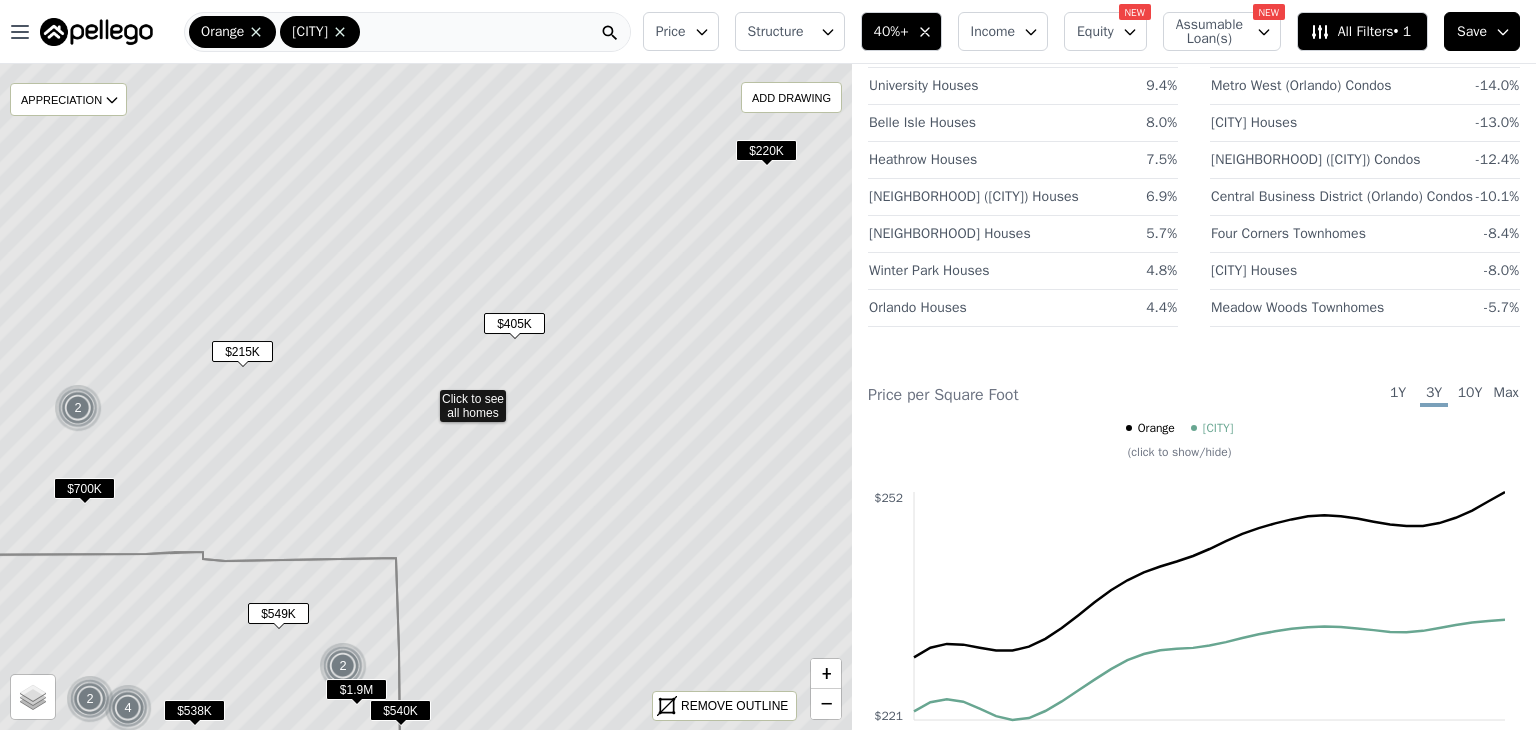 click on "$220K" at bounding box center [766, 150] 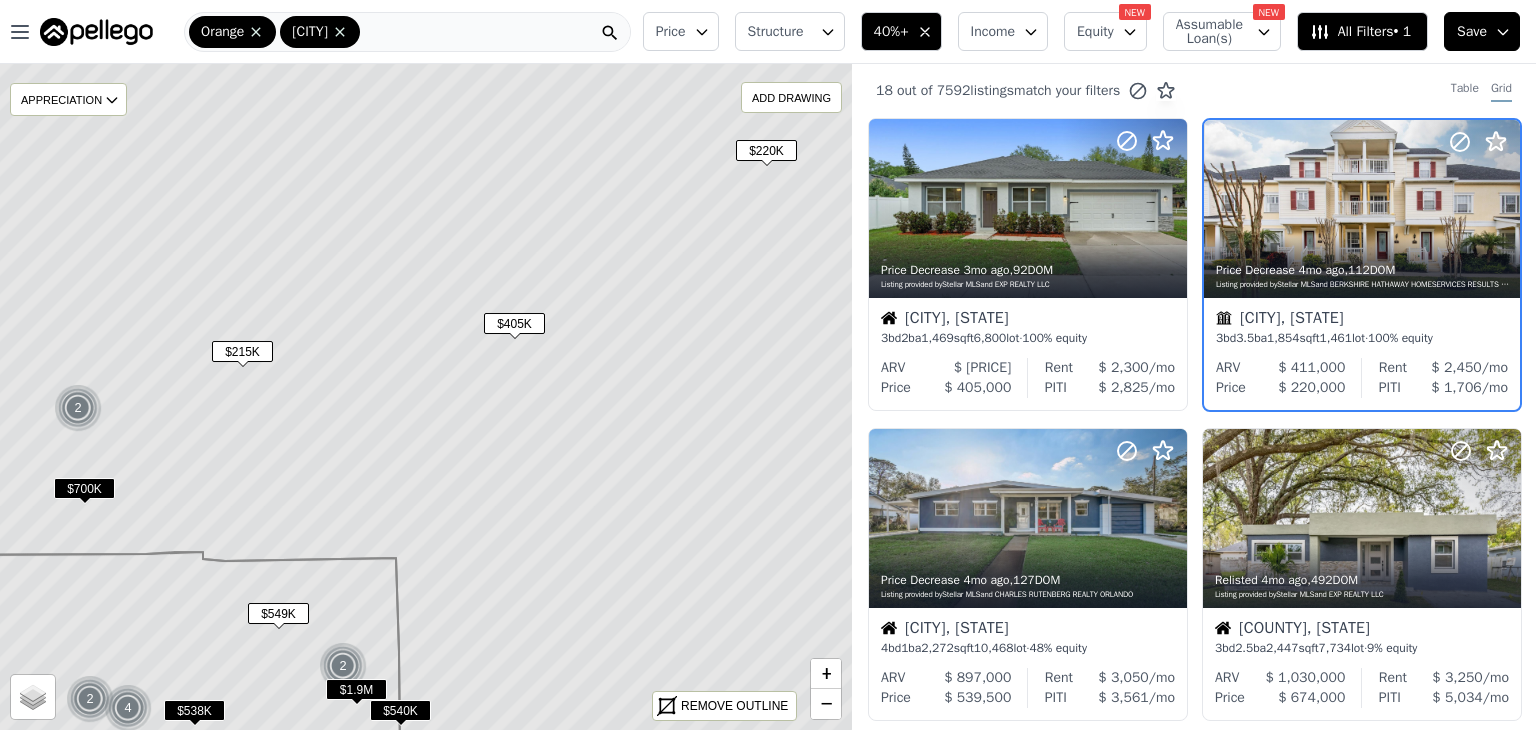 scroll, scrollTop: 0, scrollLeft: 0, axis: both 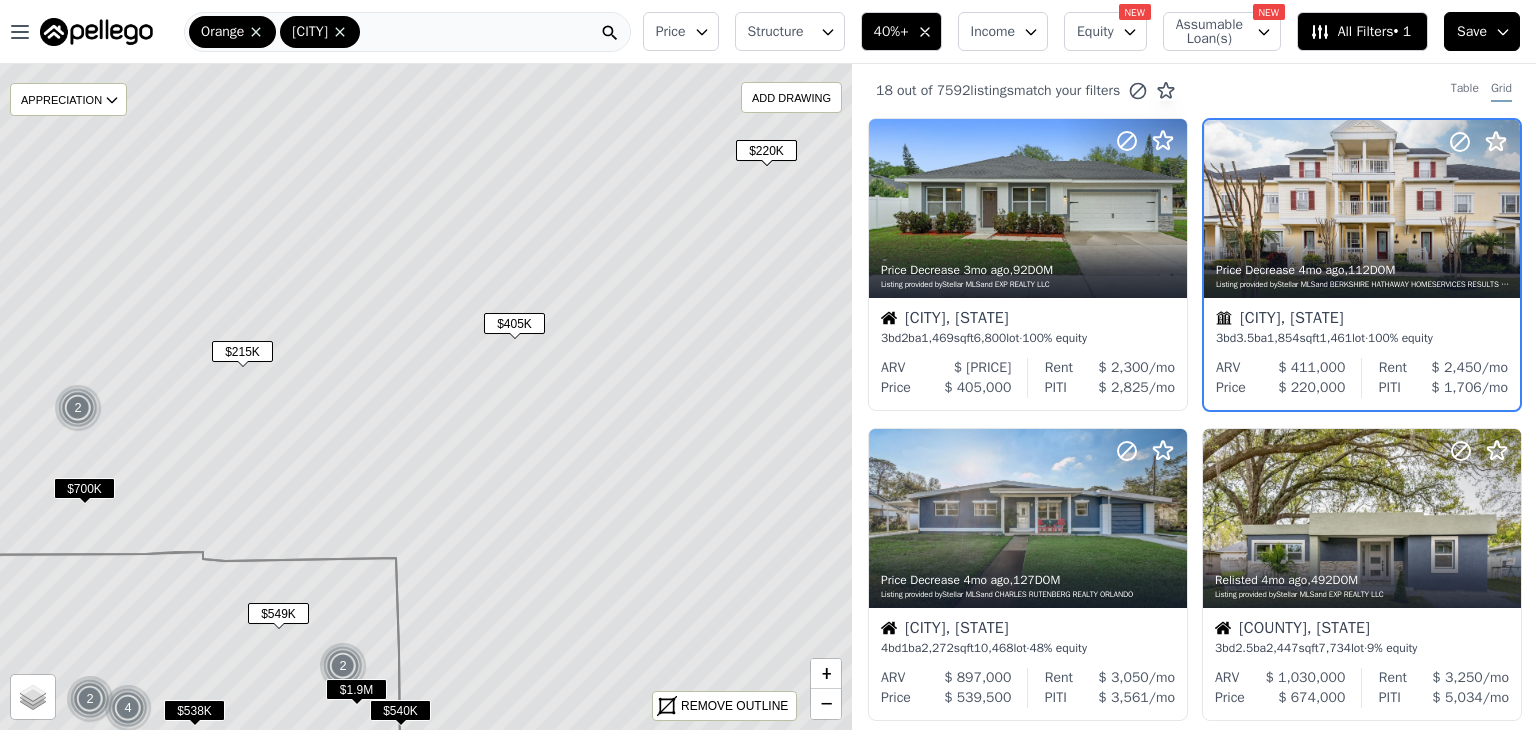 click on "$ 411,000" at bounding box center (1311, 367) 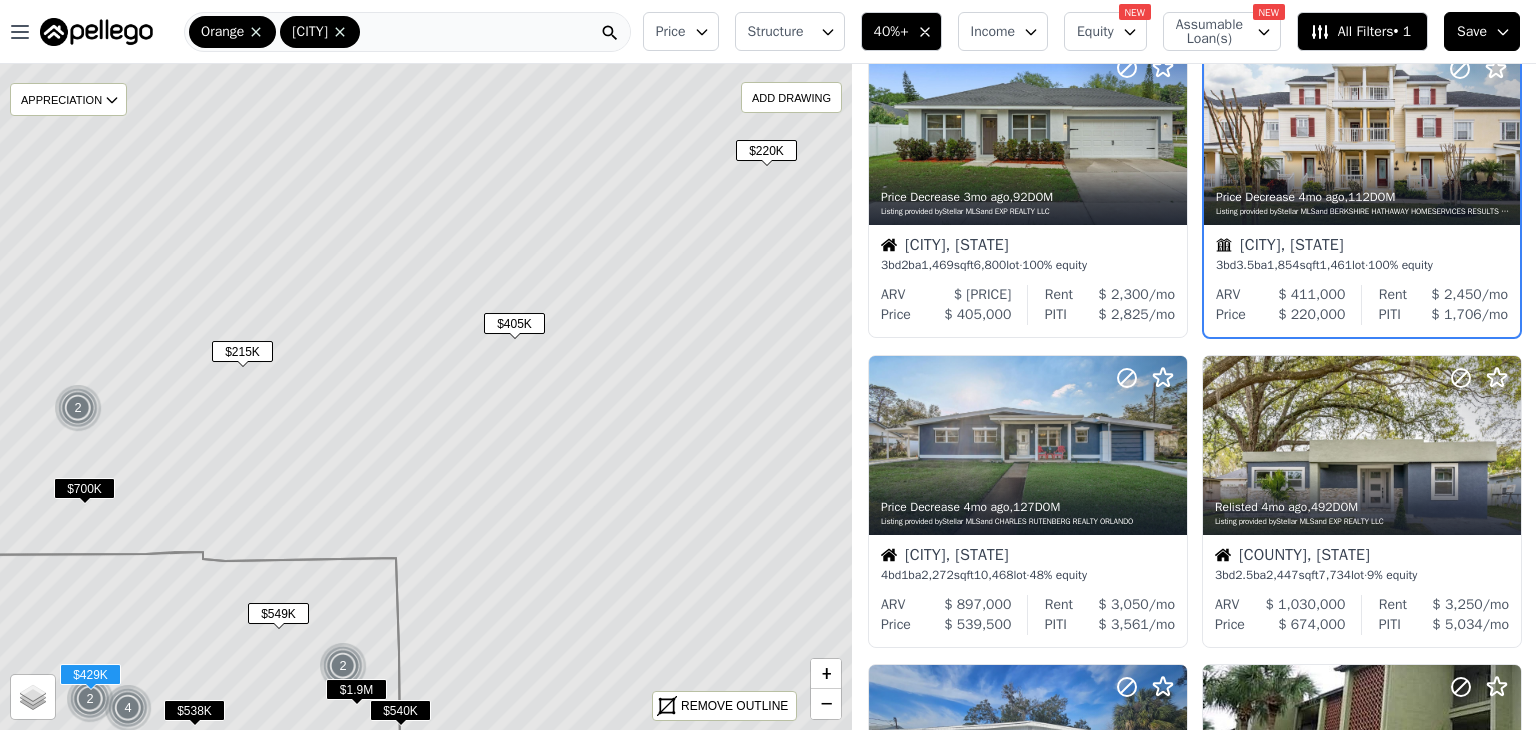 scroll, scrollTop: 0, scrollLeft: 0, axis: both 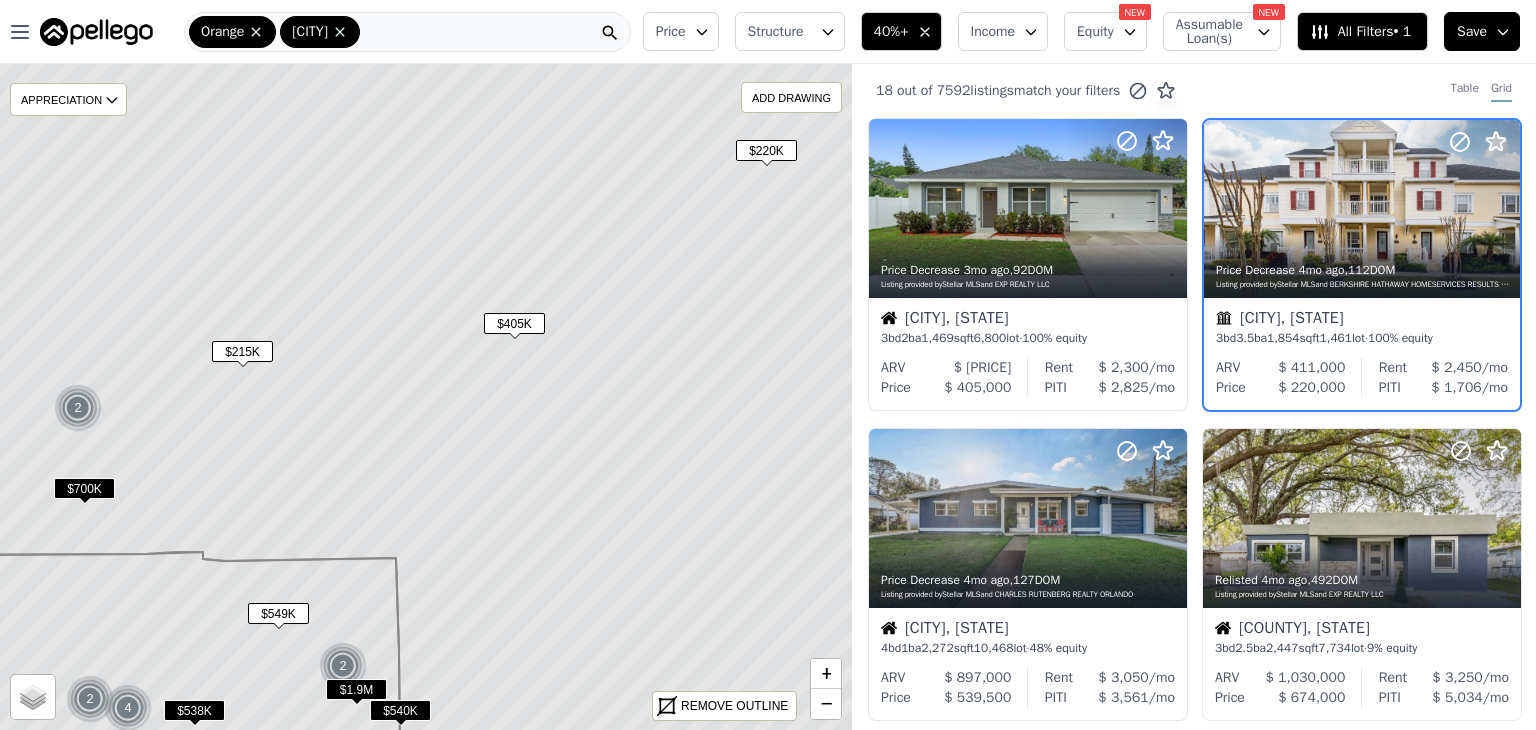 click 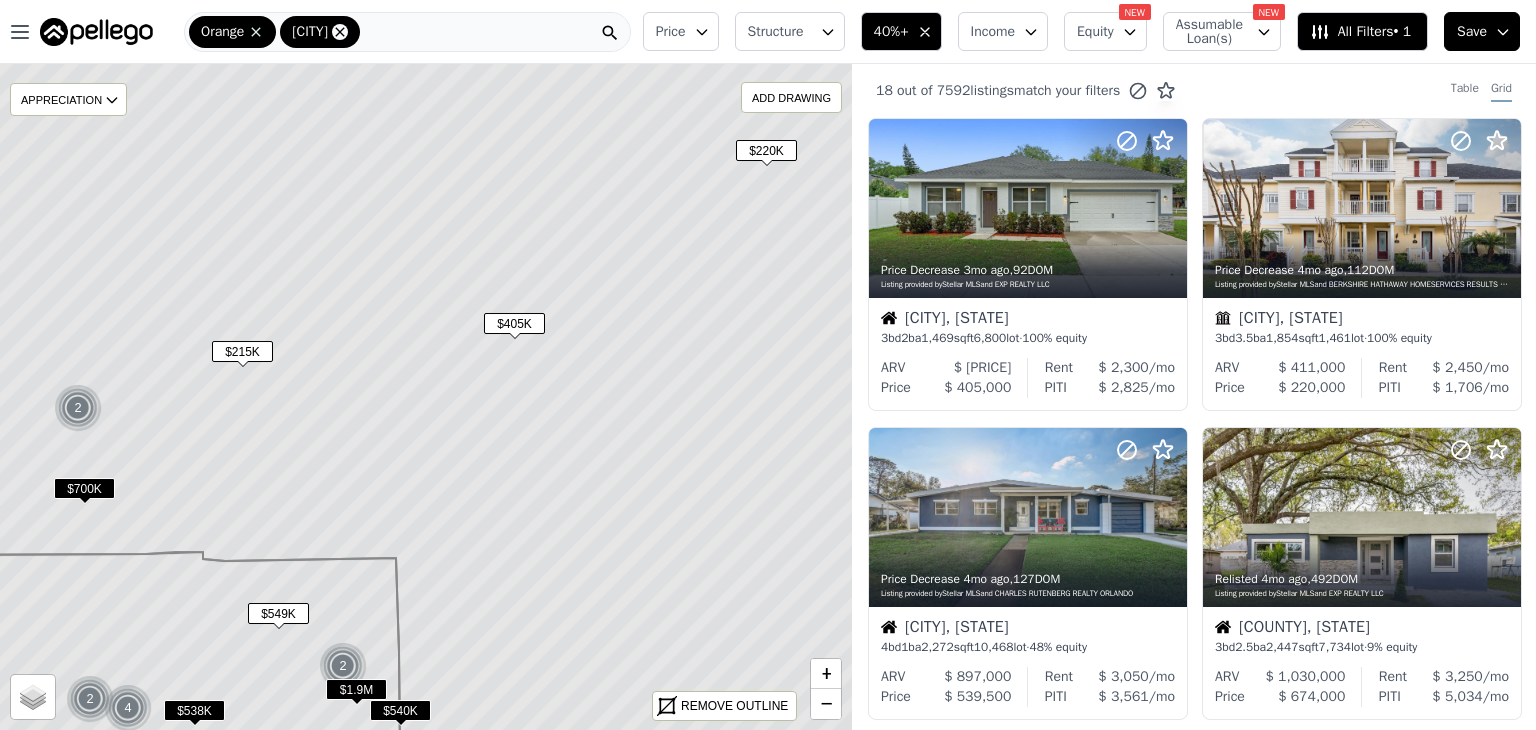 click 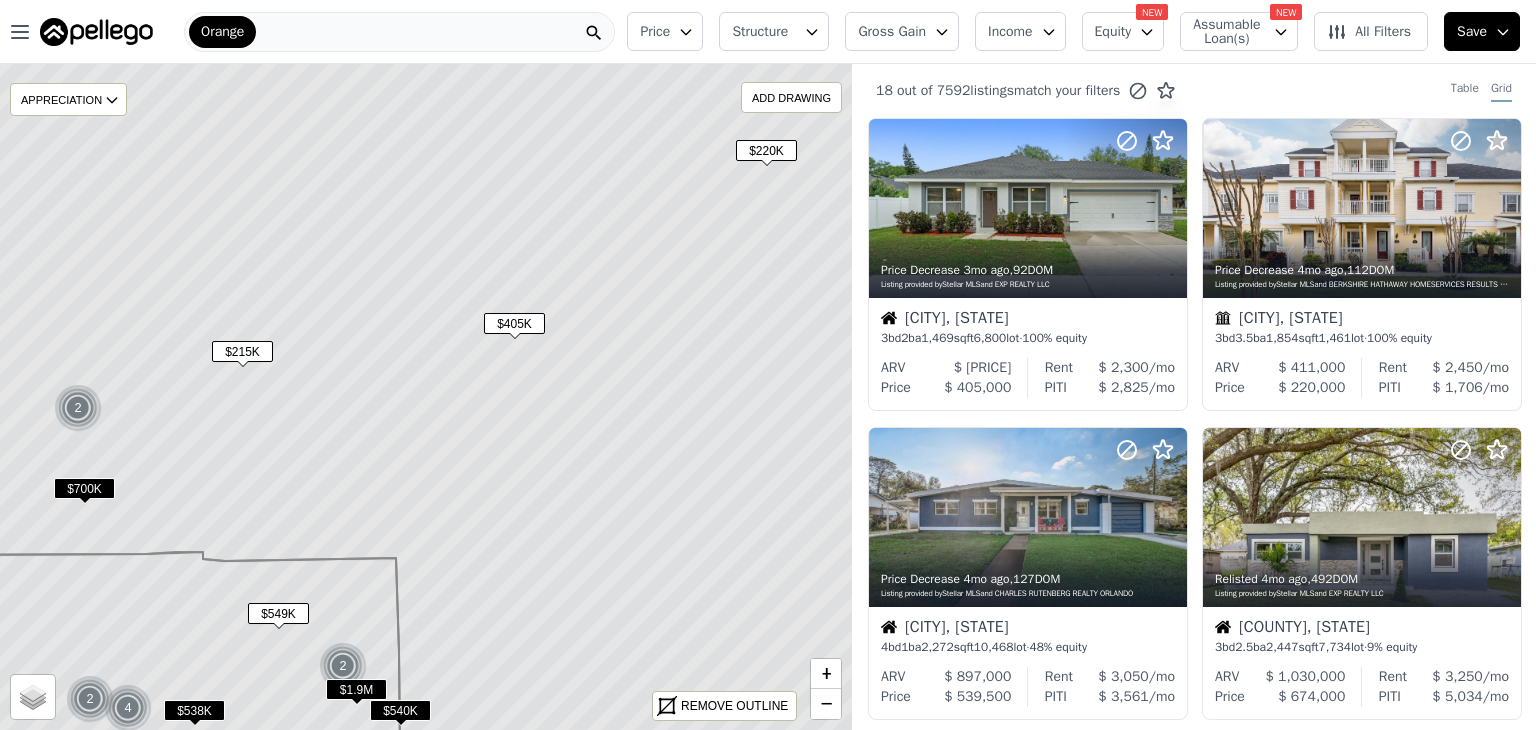 click on "Orange" at bounding box center [222, 32] 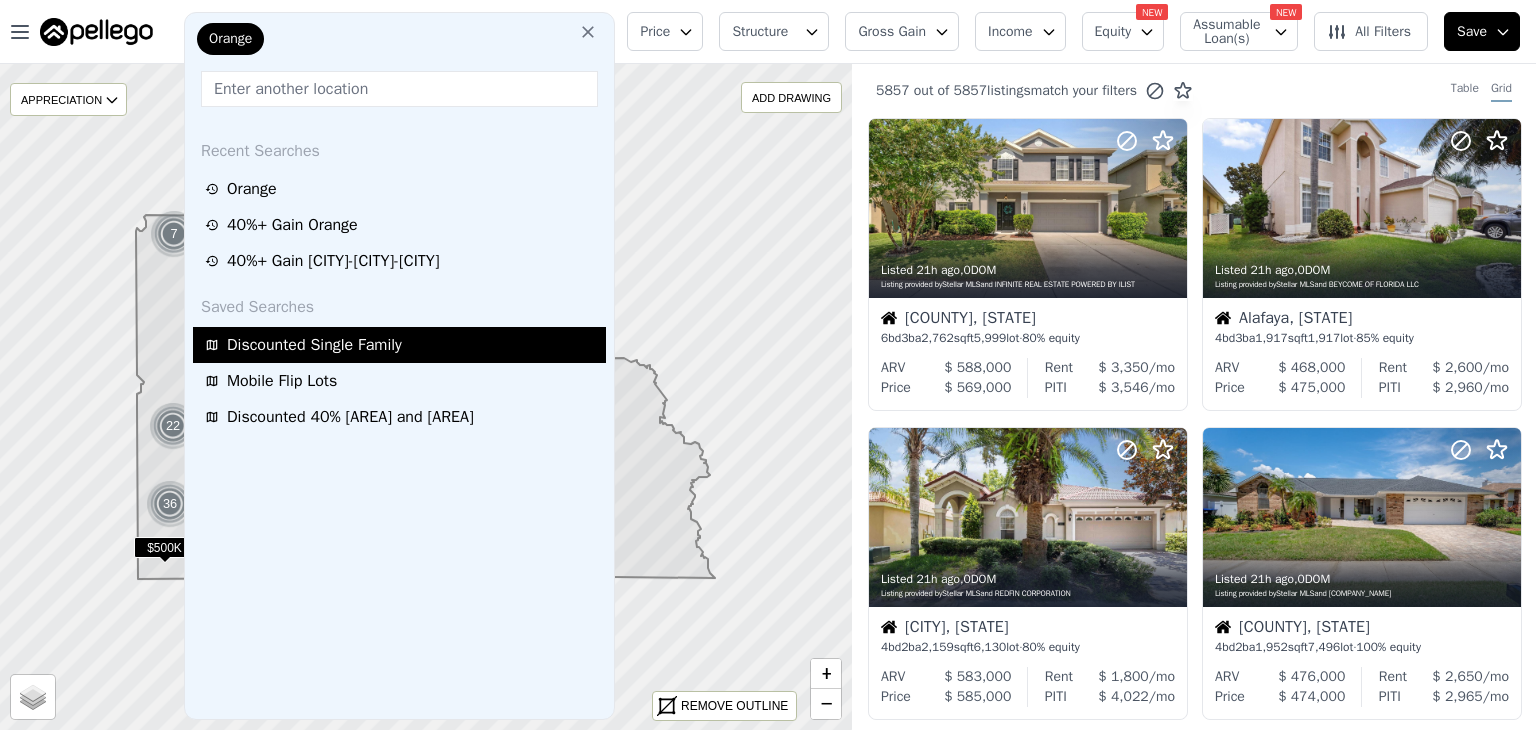 click on "Discounted Single Family" at bounding box center (314, 345) 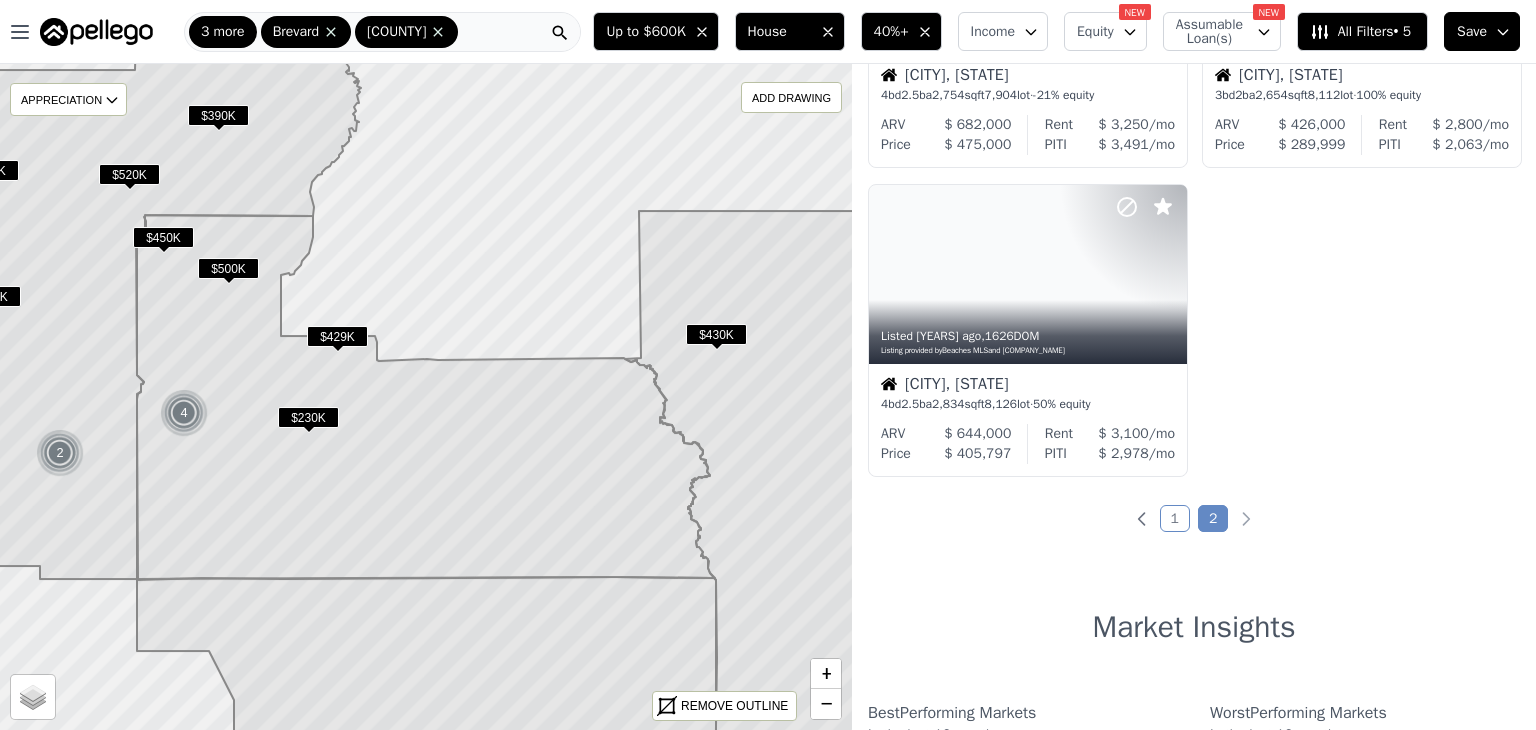 scroll, scrollTop: 240, scrollLeft: 0, axis: vertical 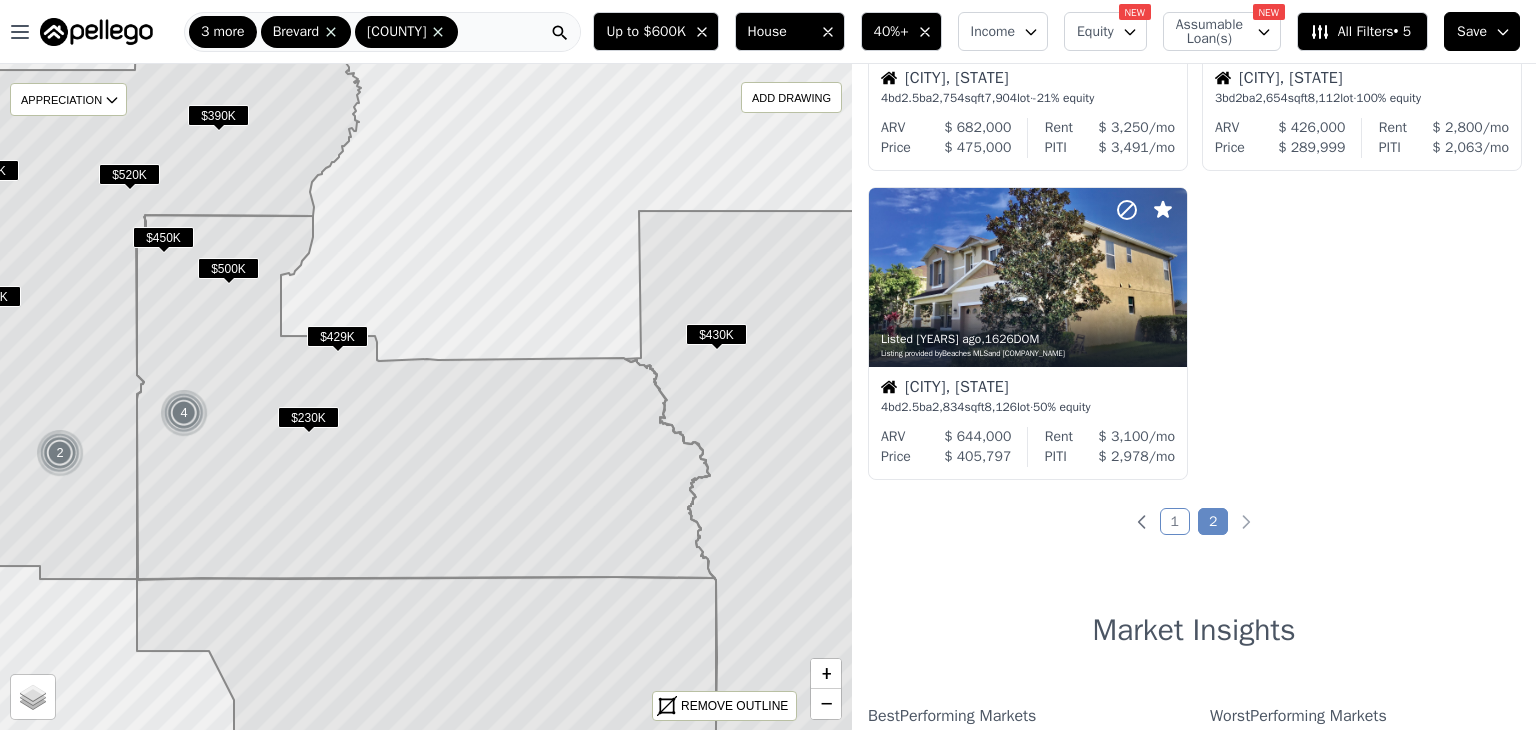 click on "1" at bounding box center [1175, 521] 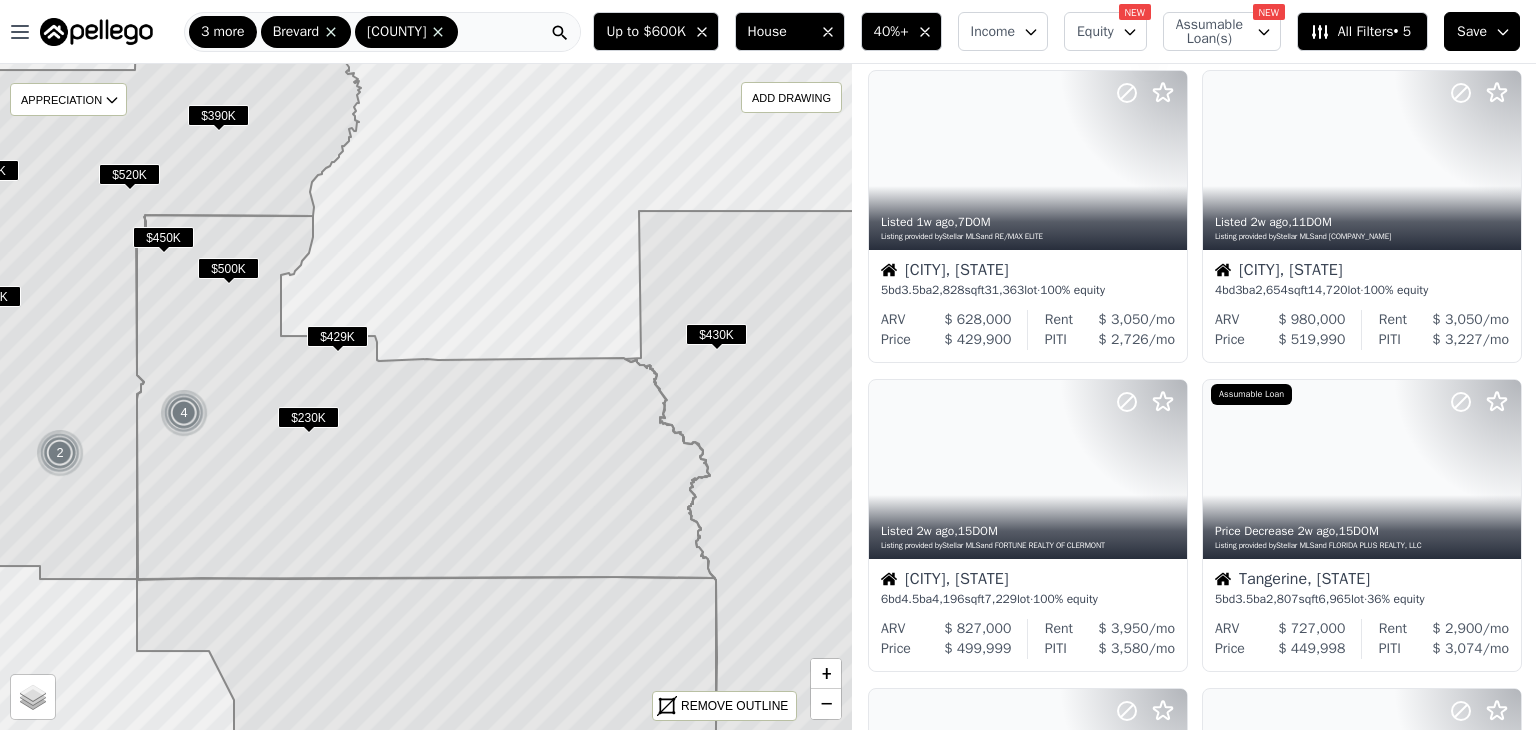 scroll, scrollTop: 0, scrollLeft: 0, axis: both 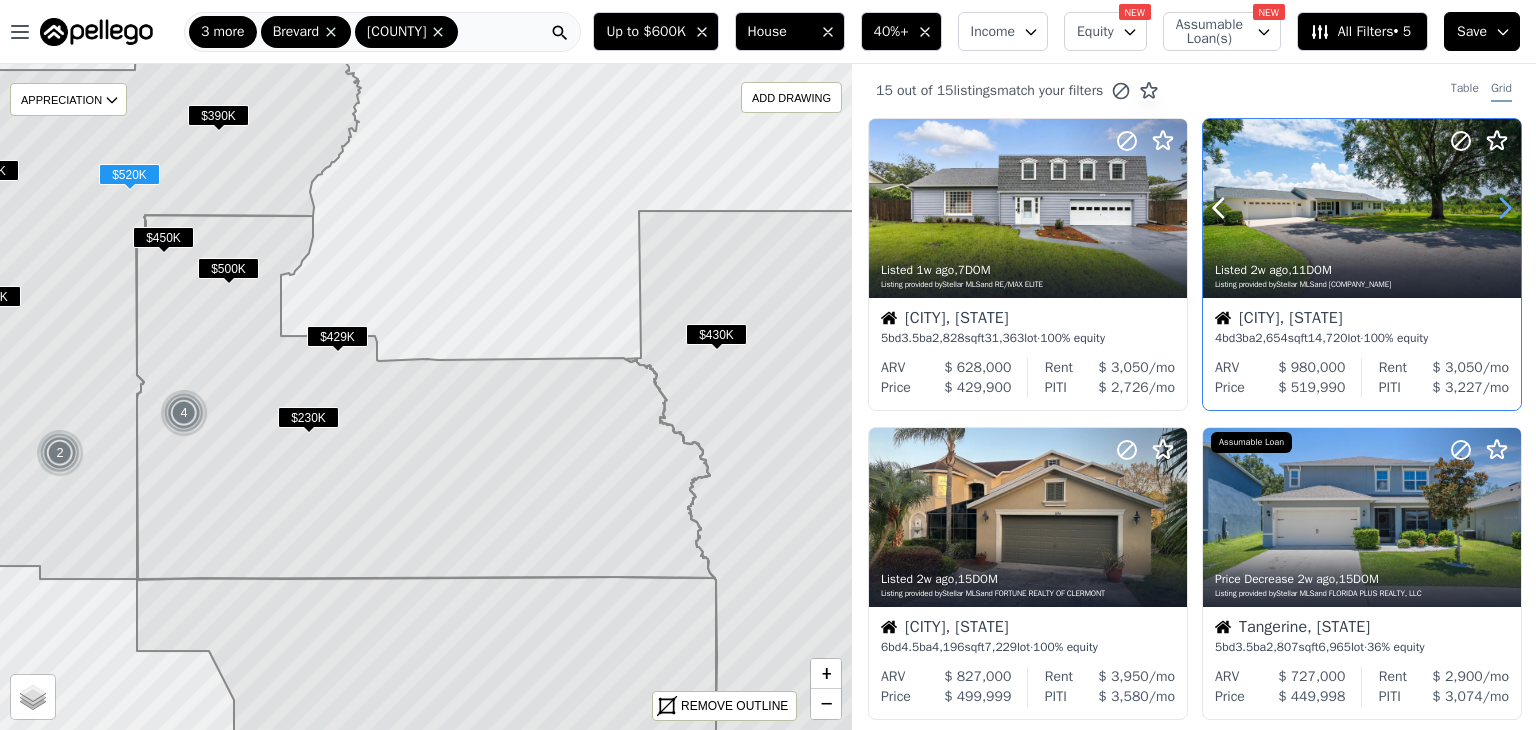 click 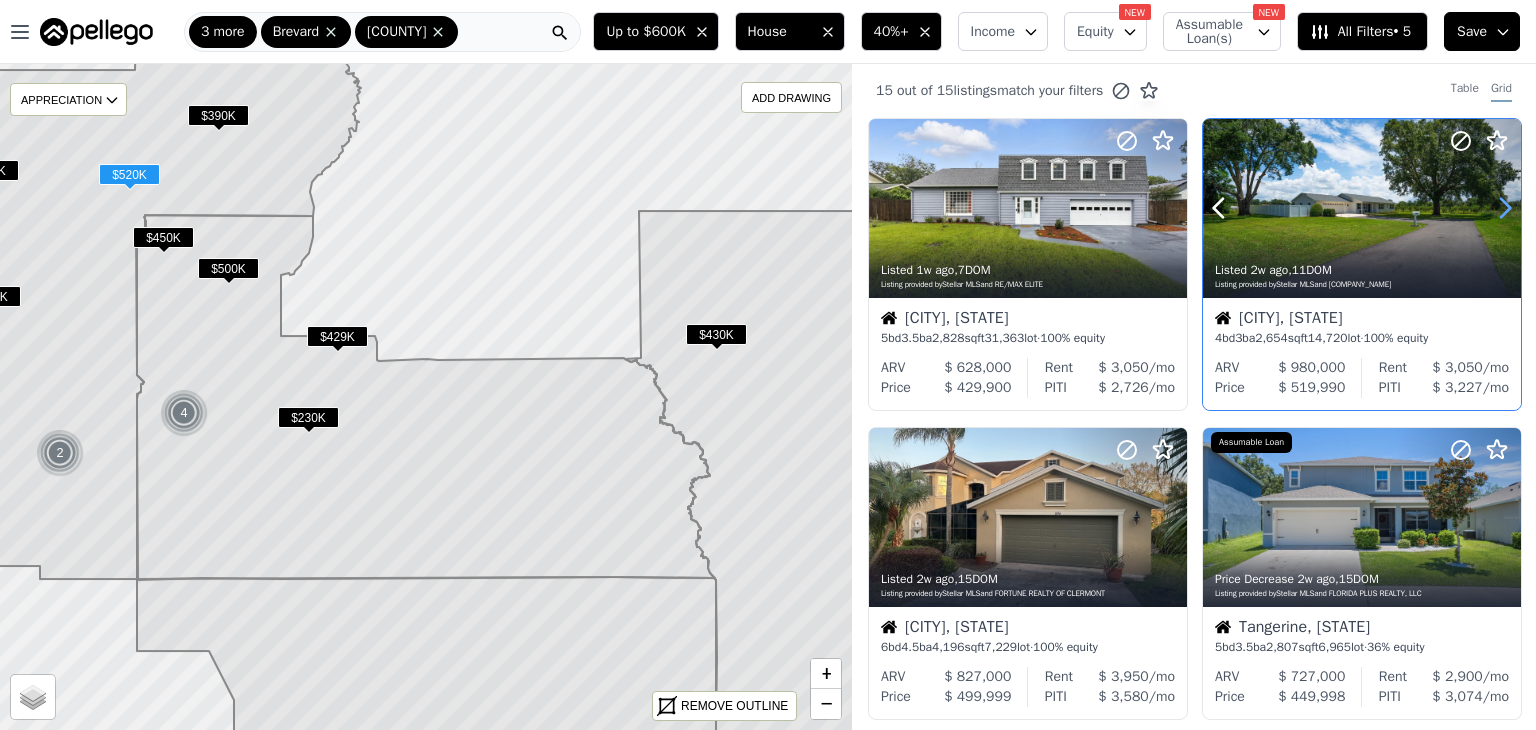 click 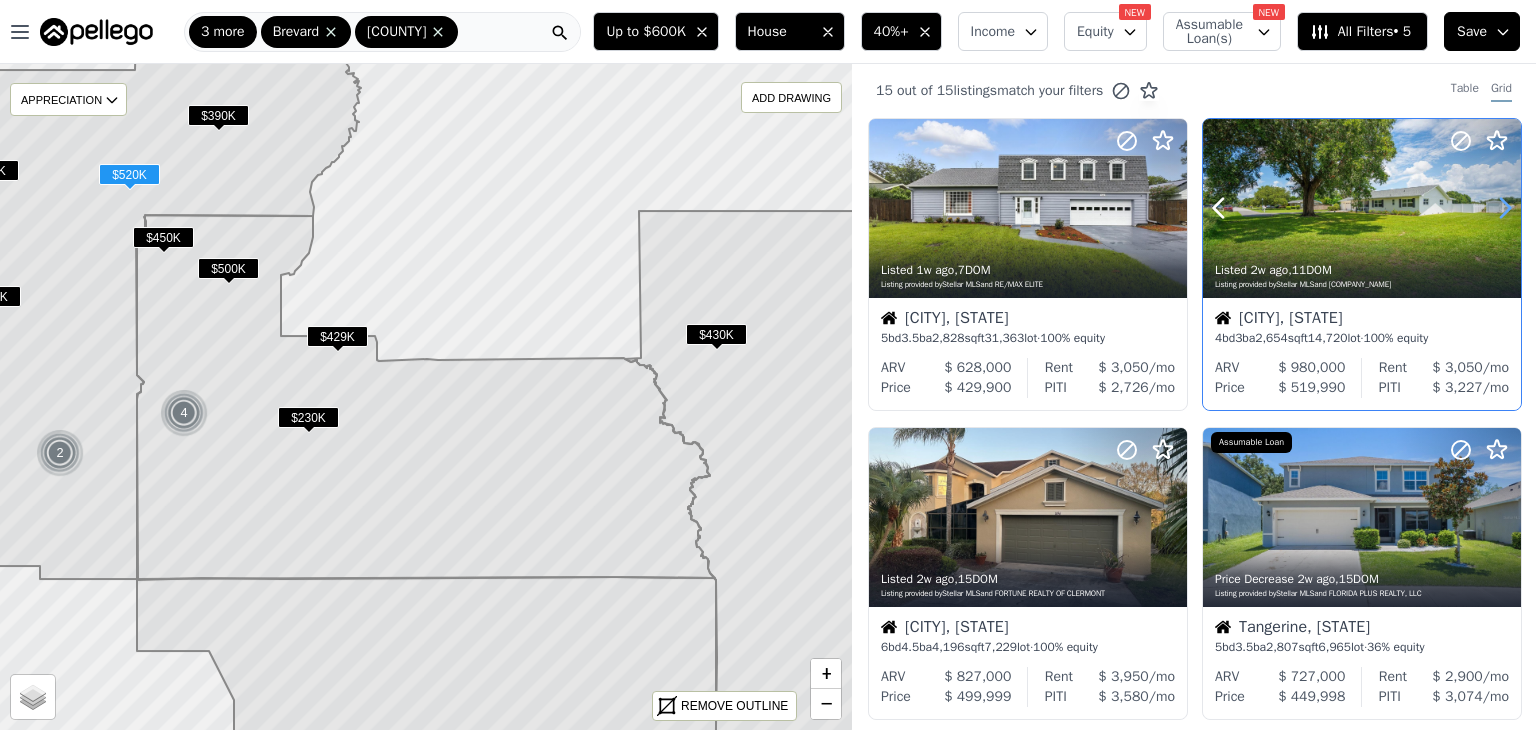 click 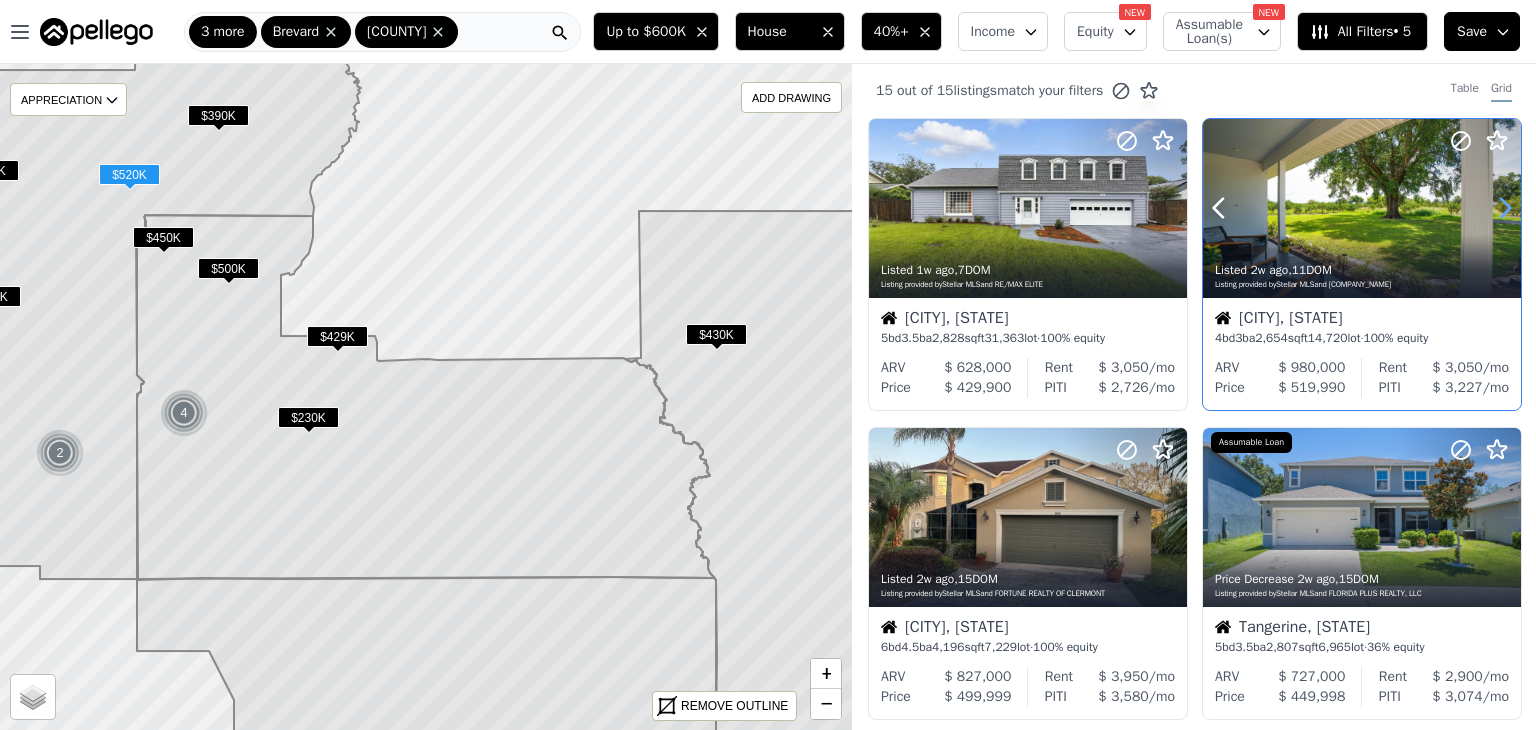 click 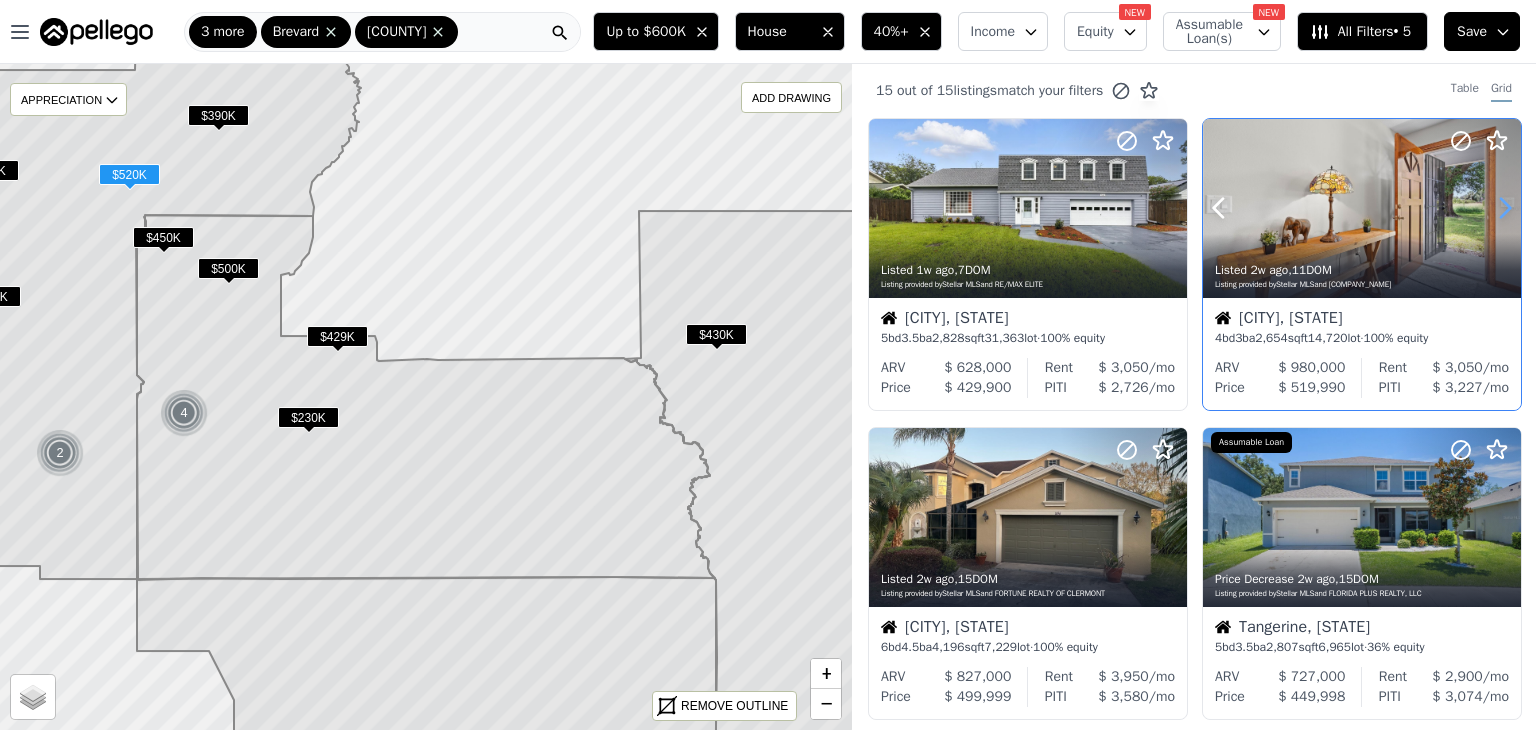 click 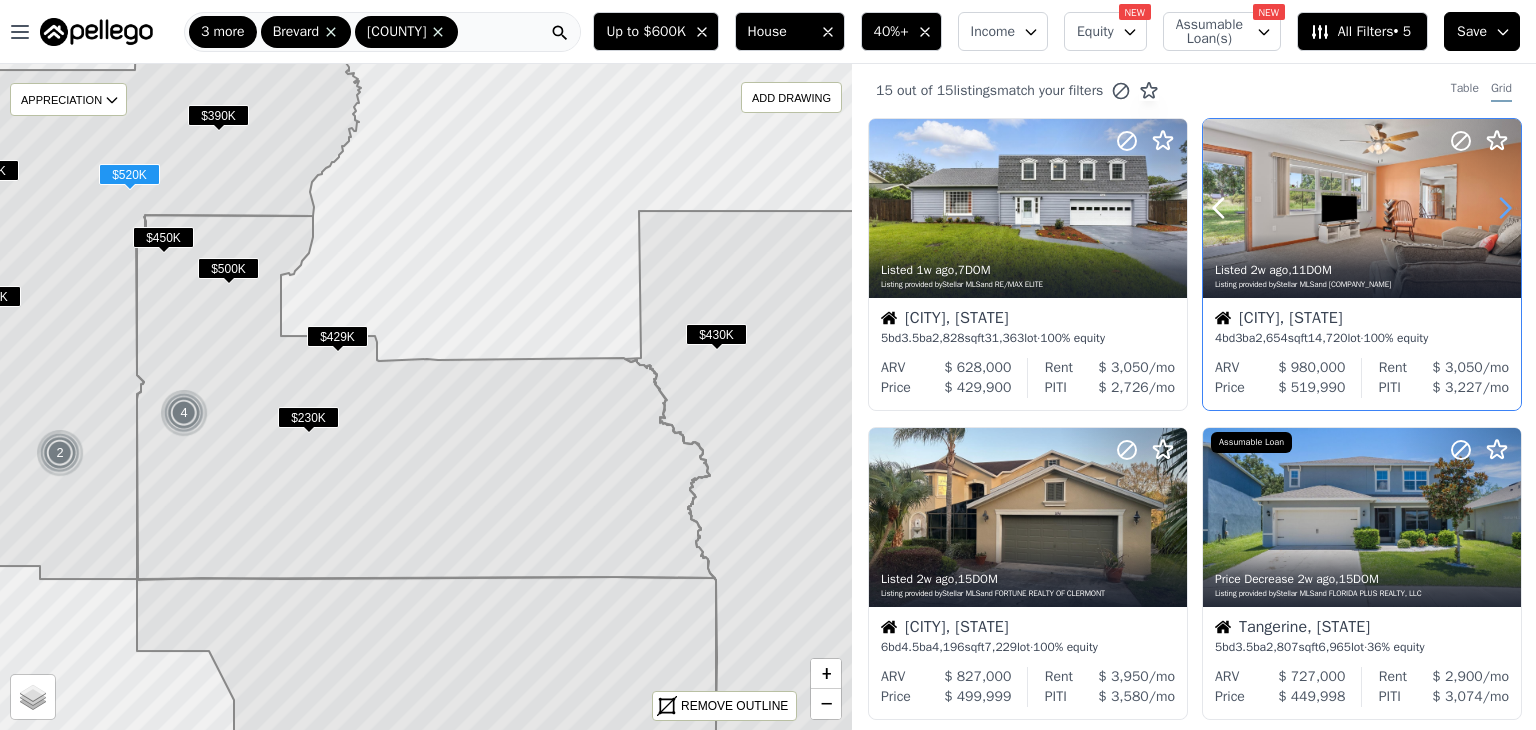click 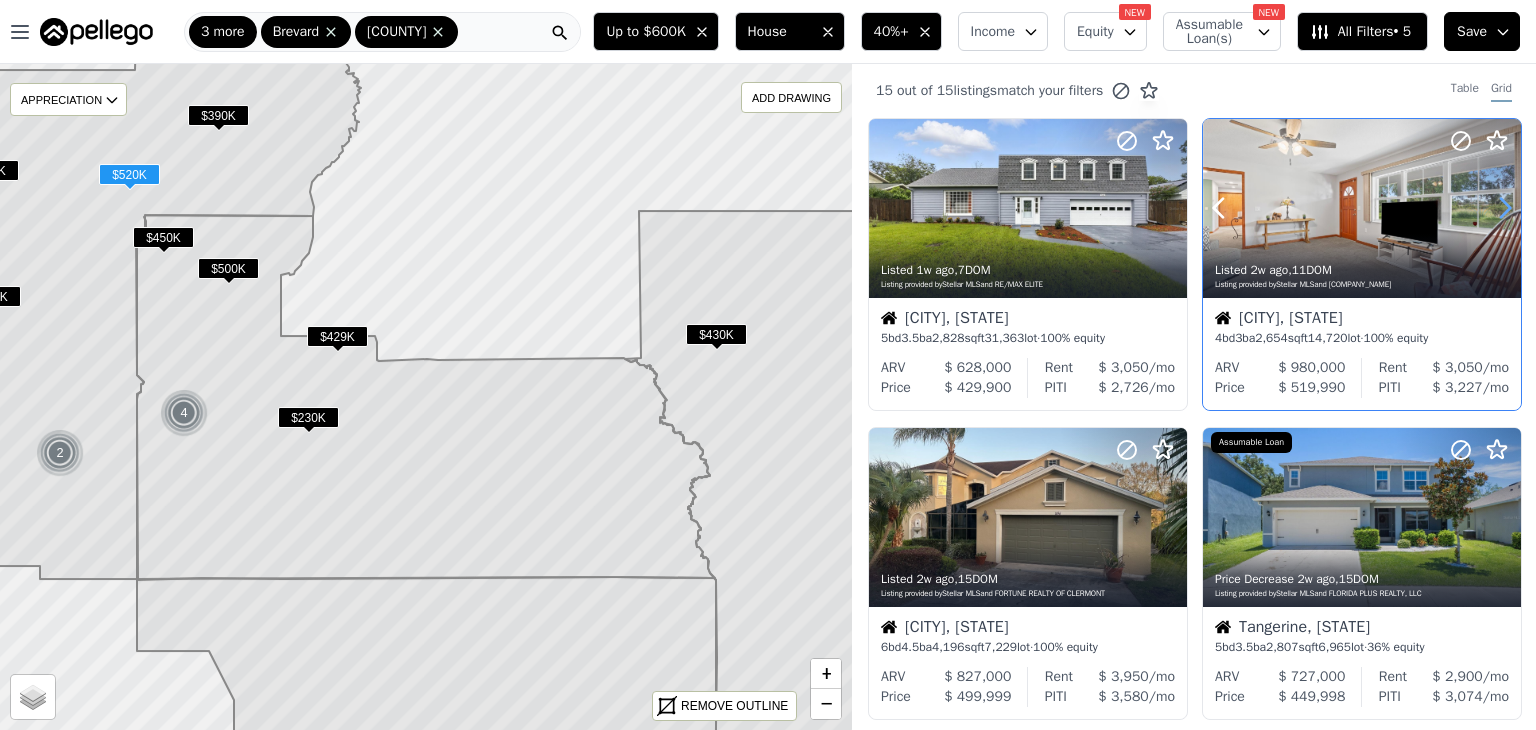 click 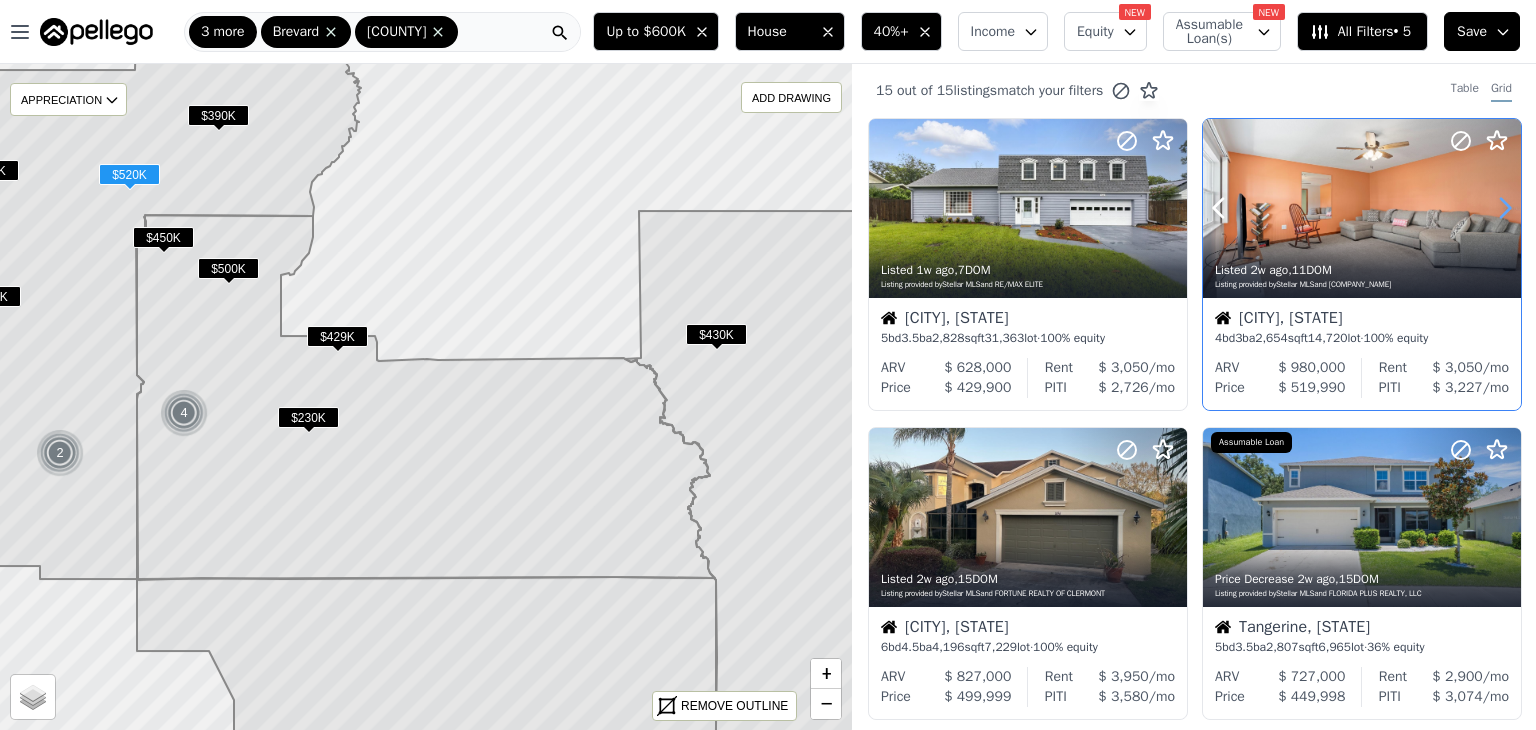 click 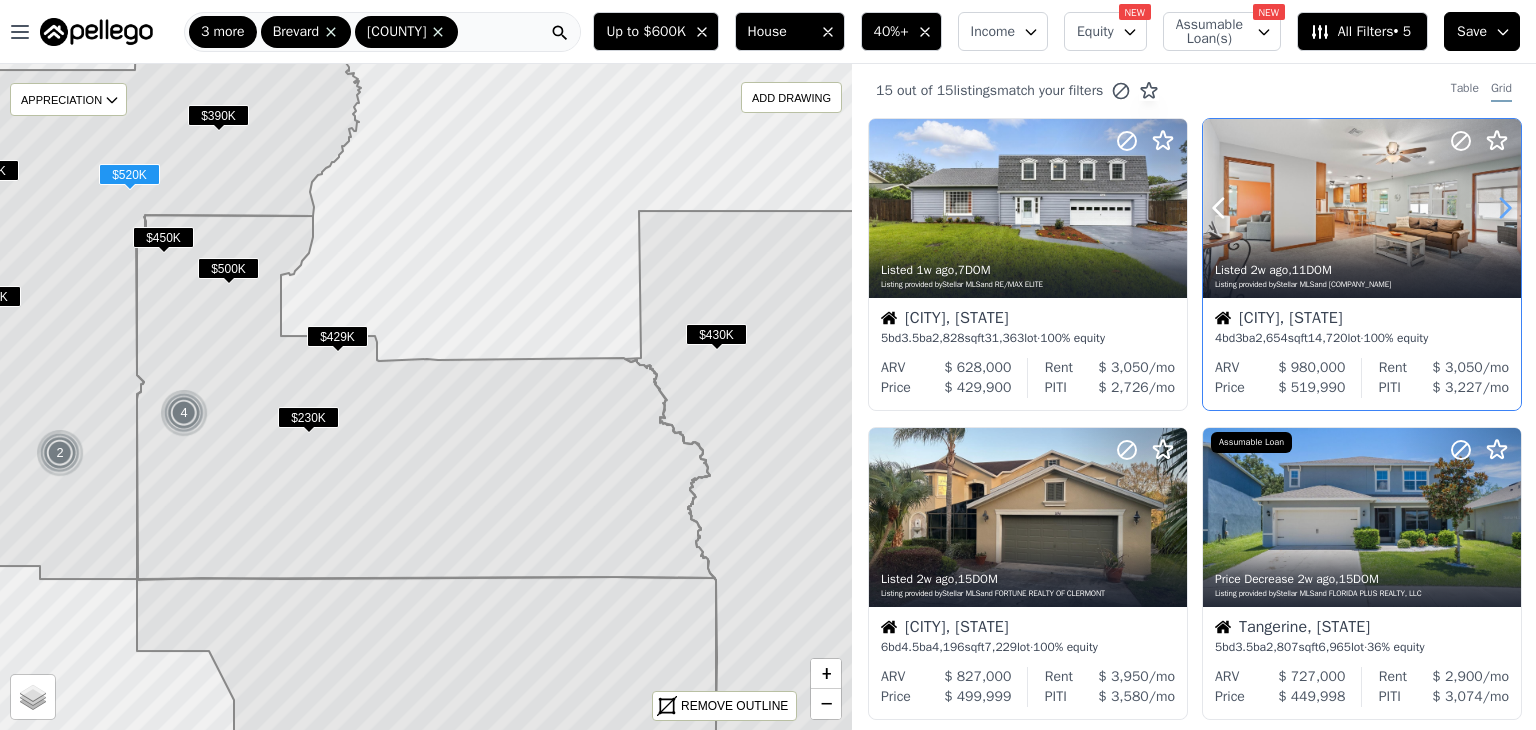 click 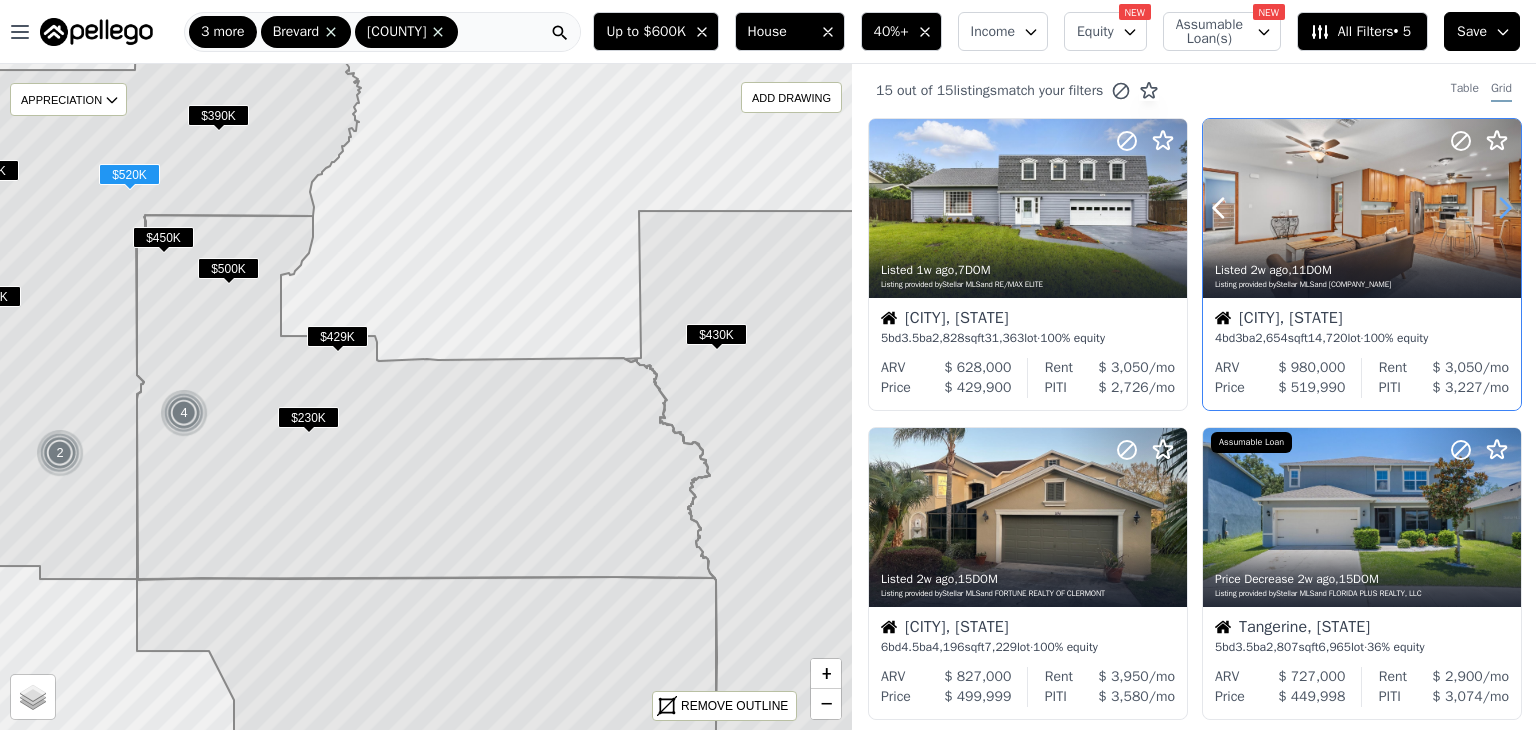 click 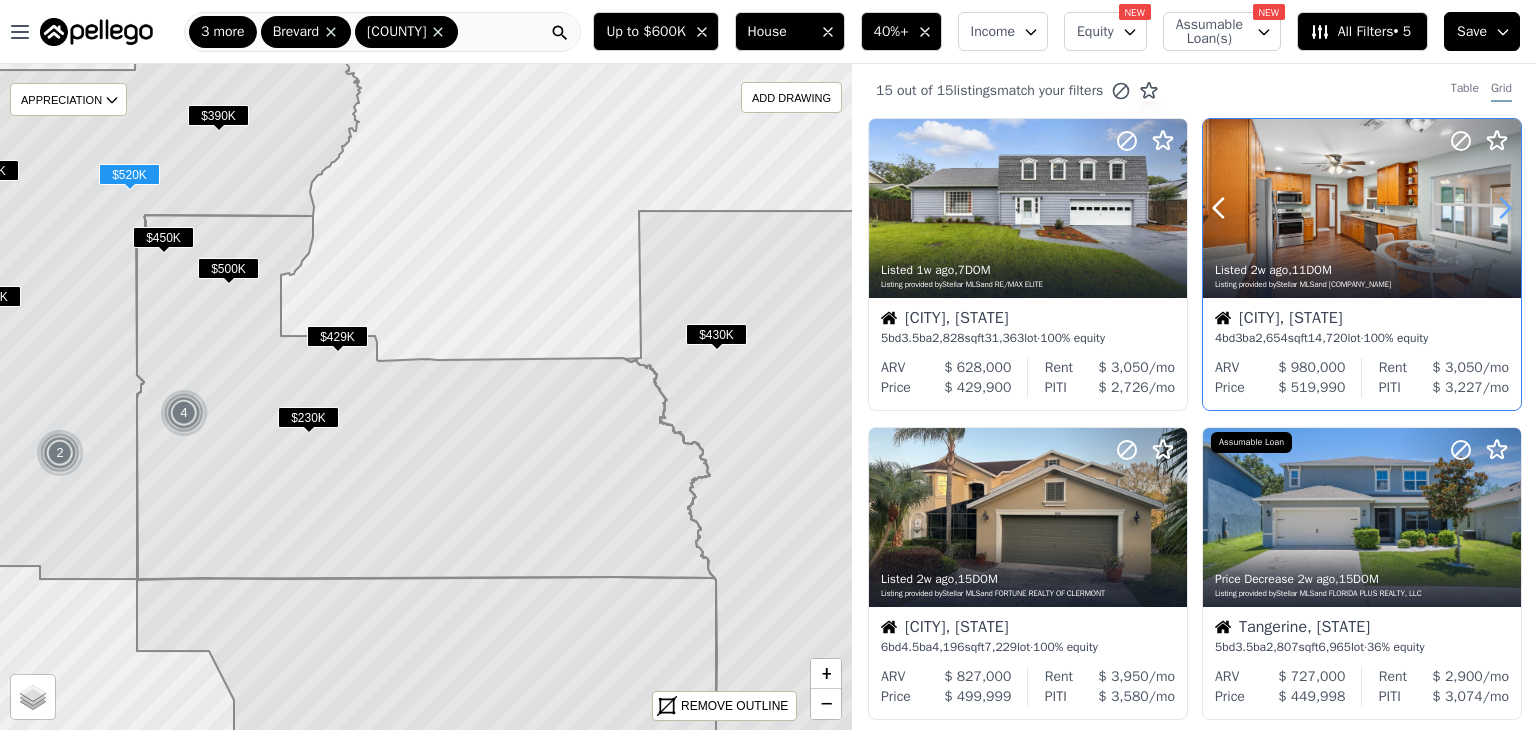 click 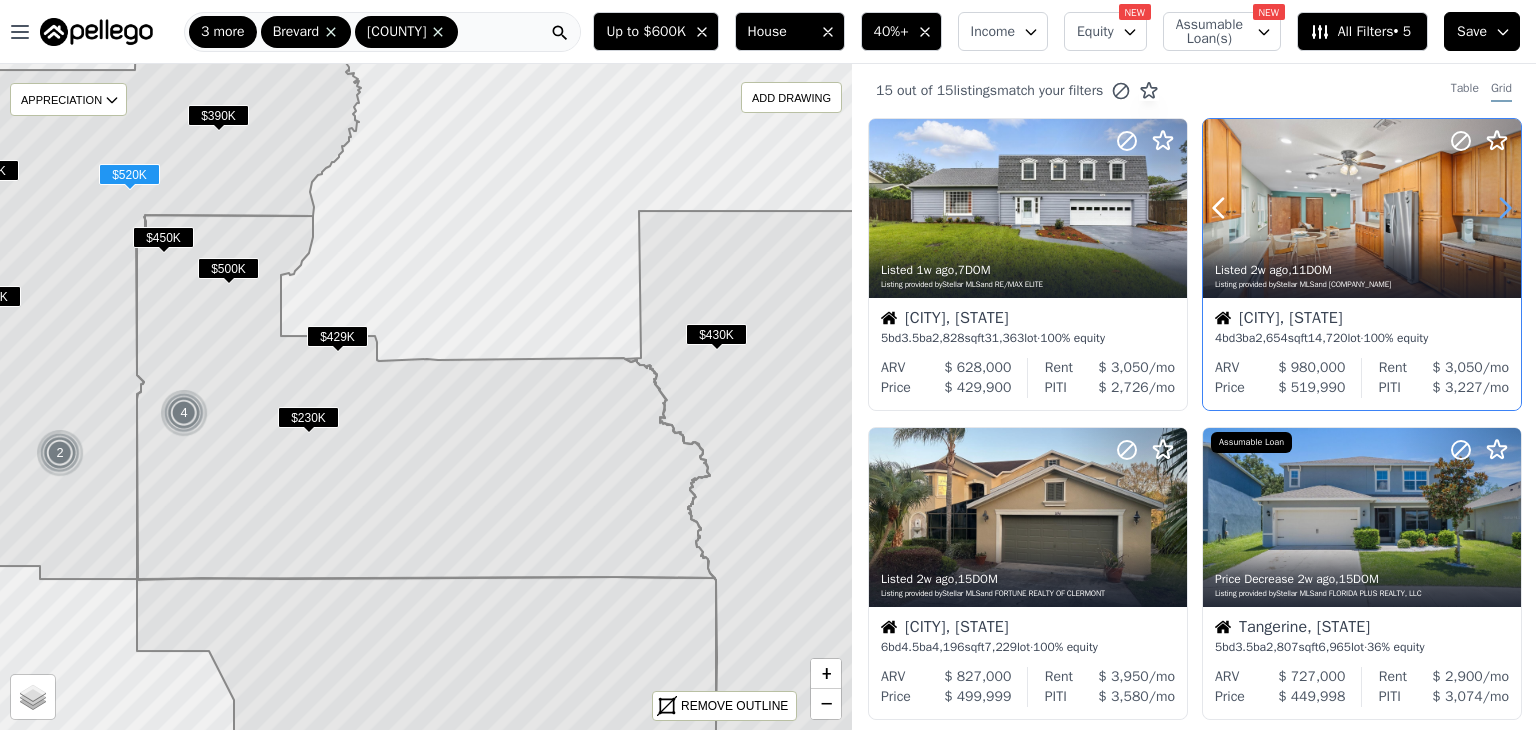 click 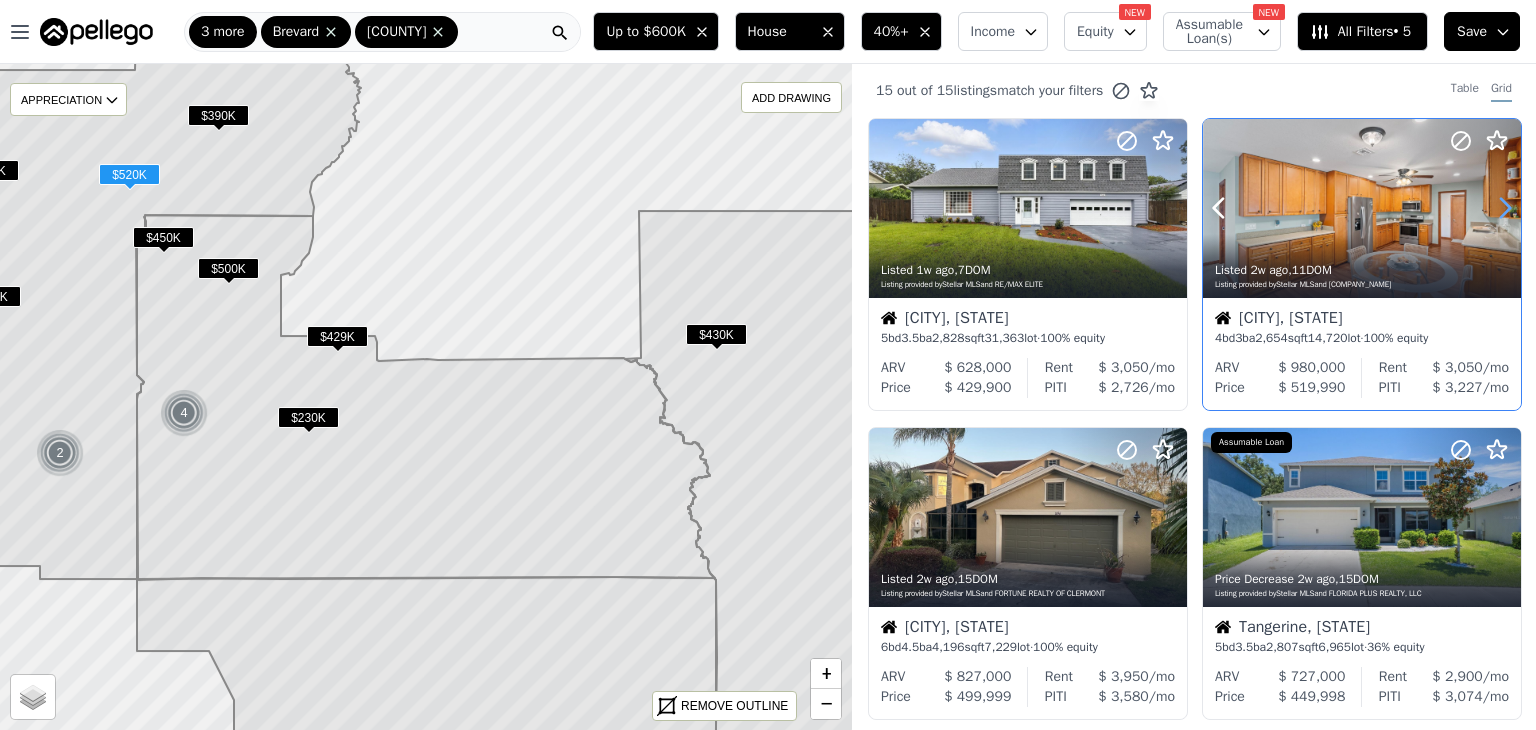 click 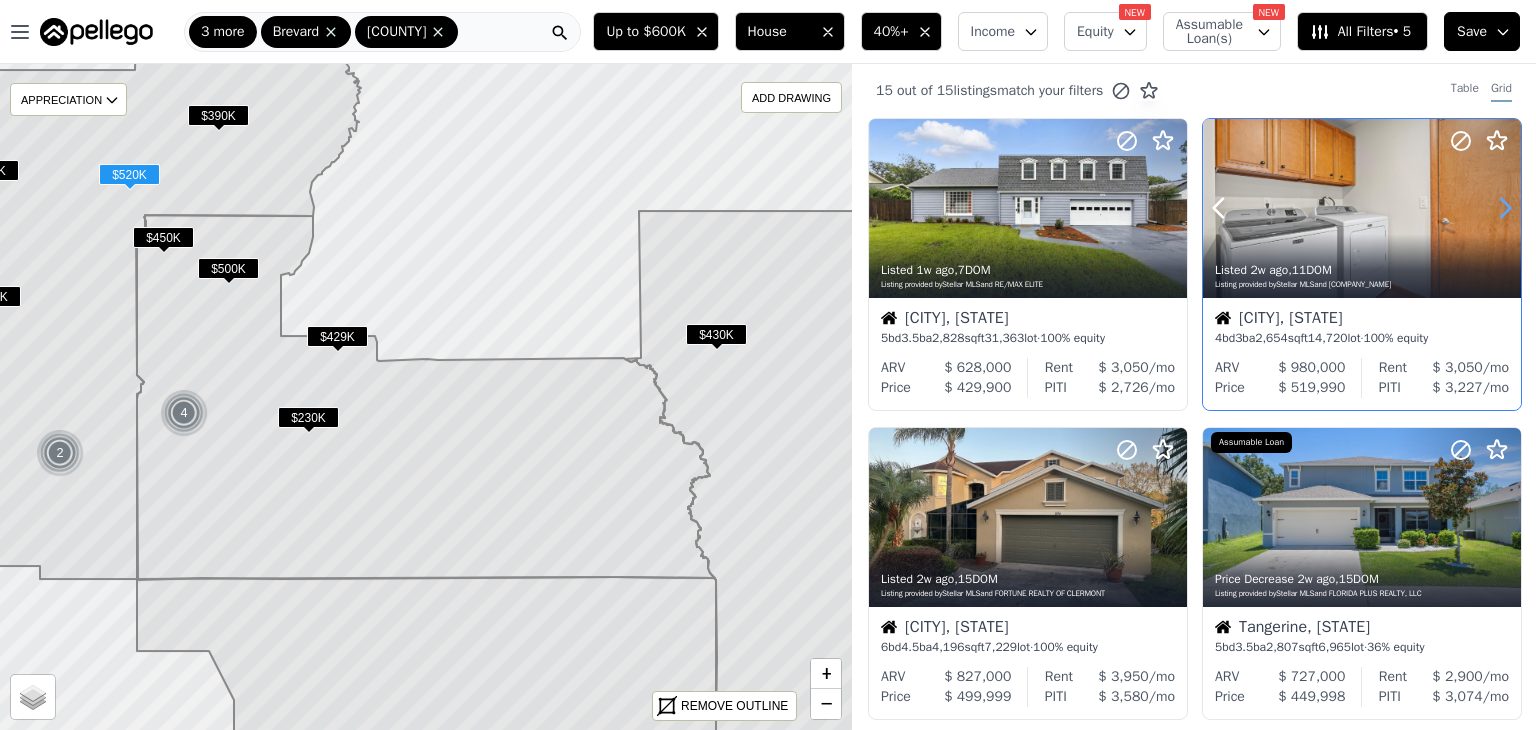click 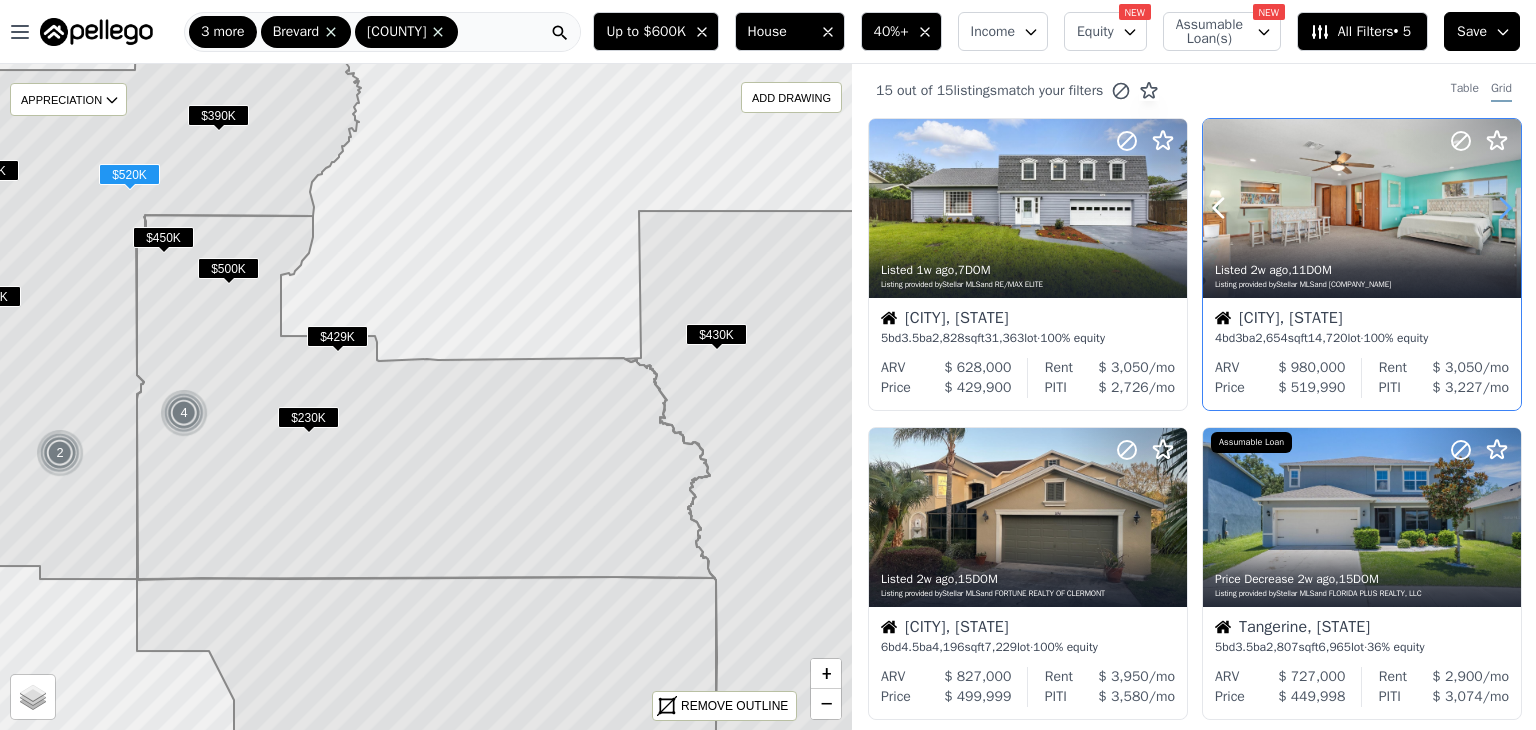 click 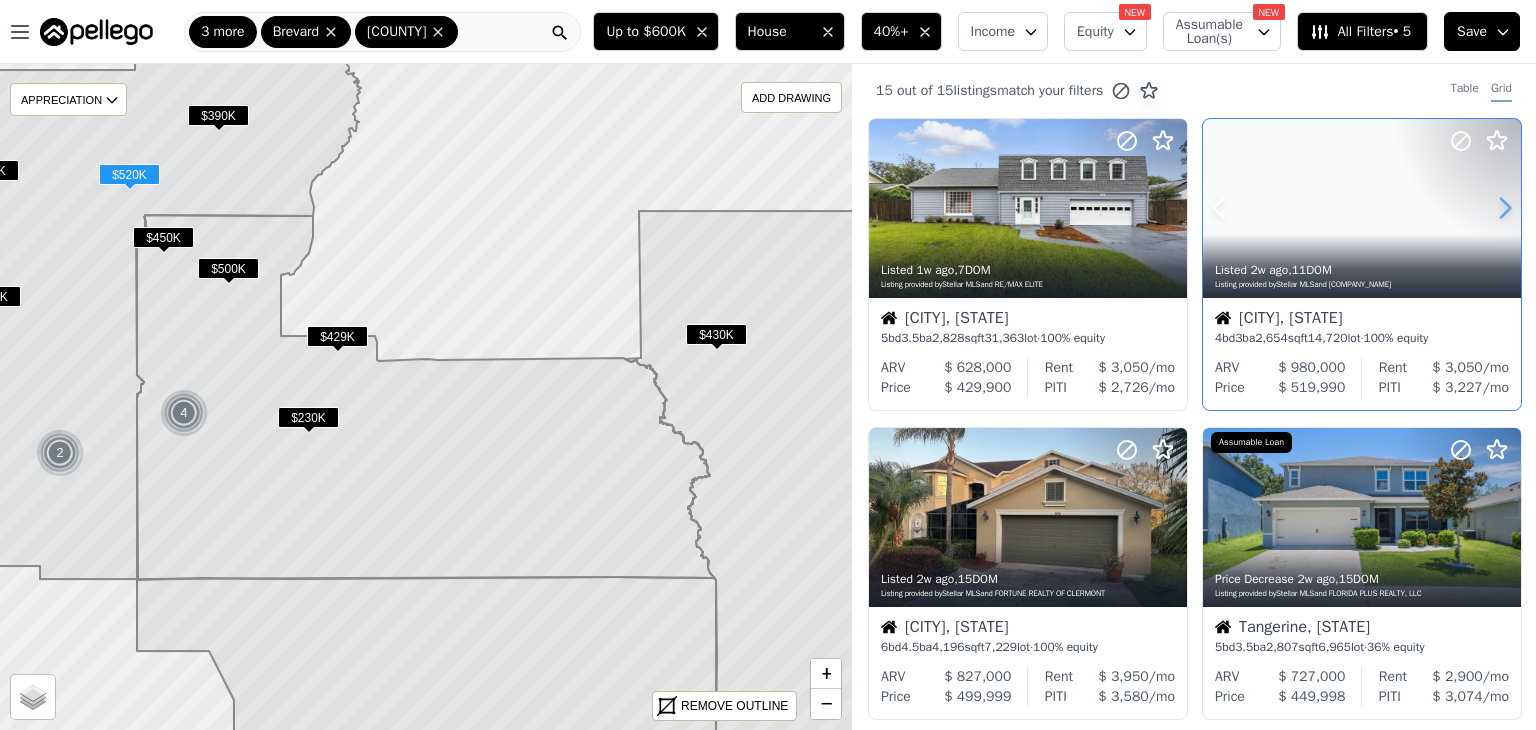 click 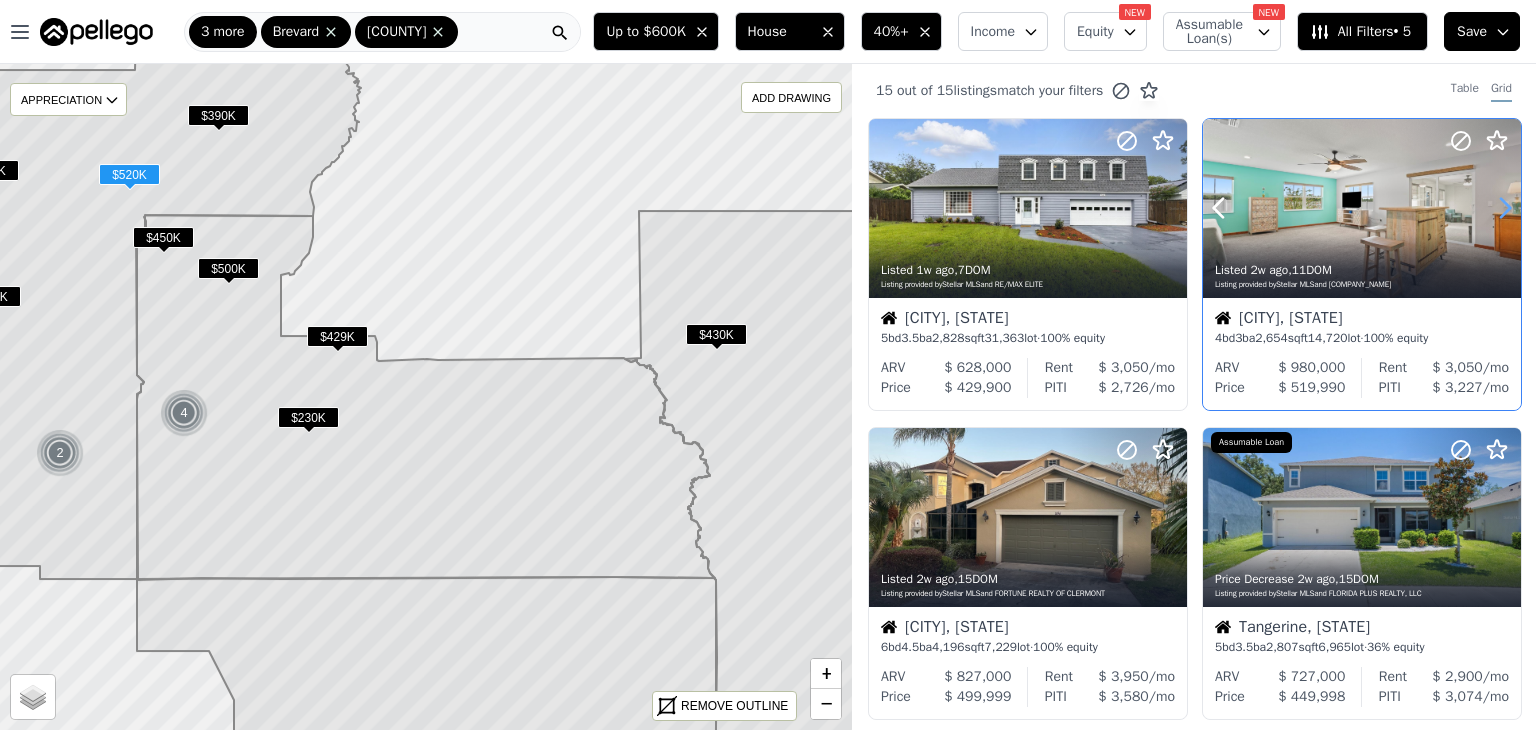 click 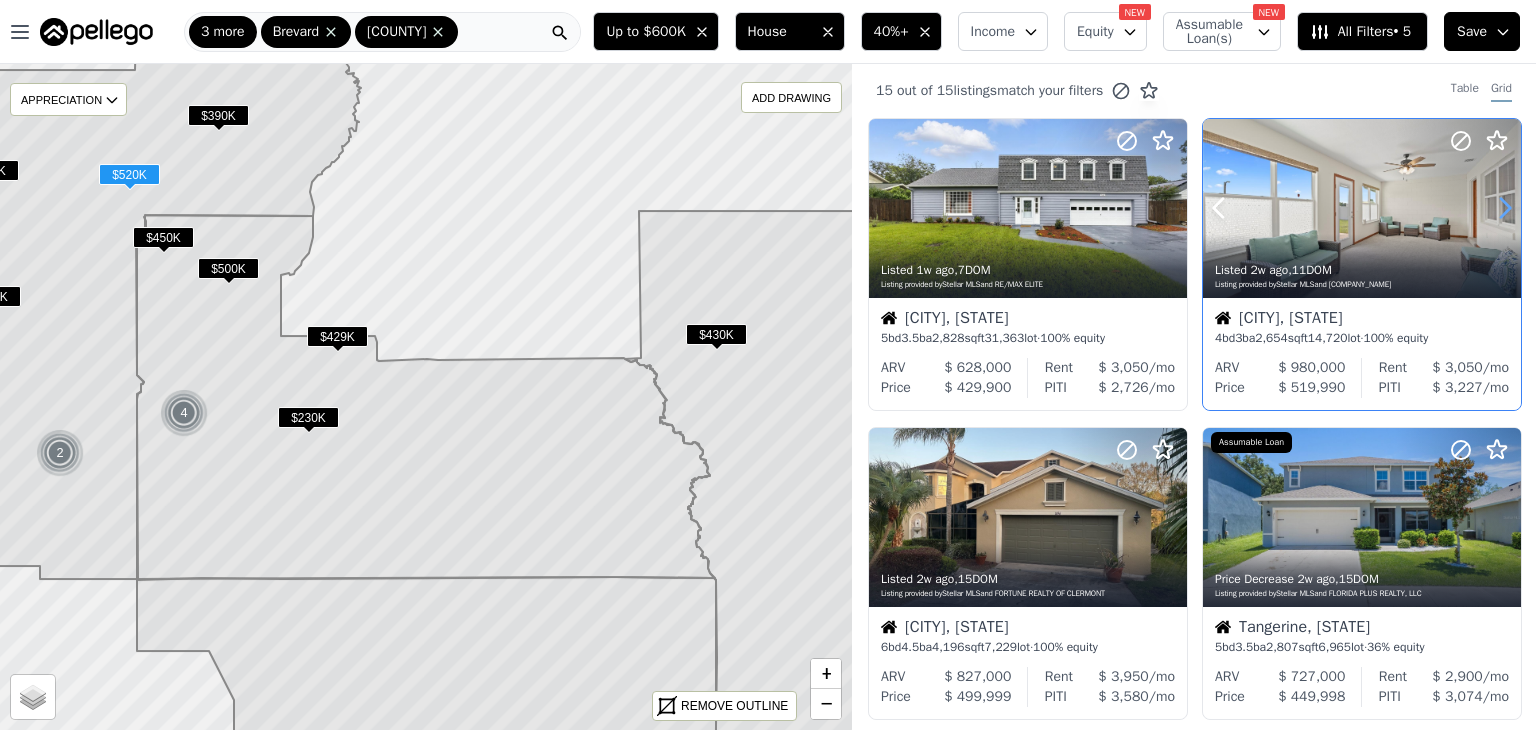 click 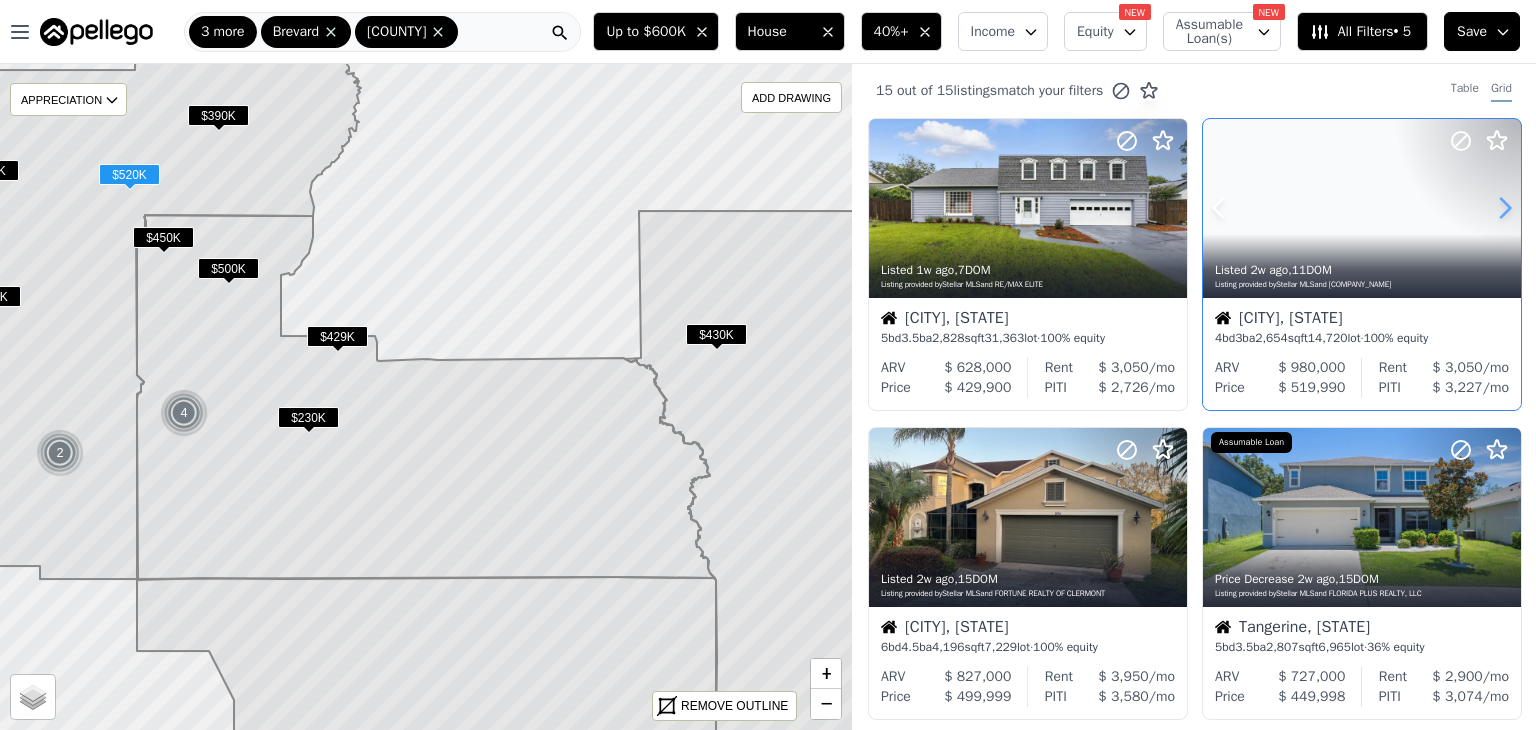 click 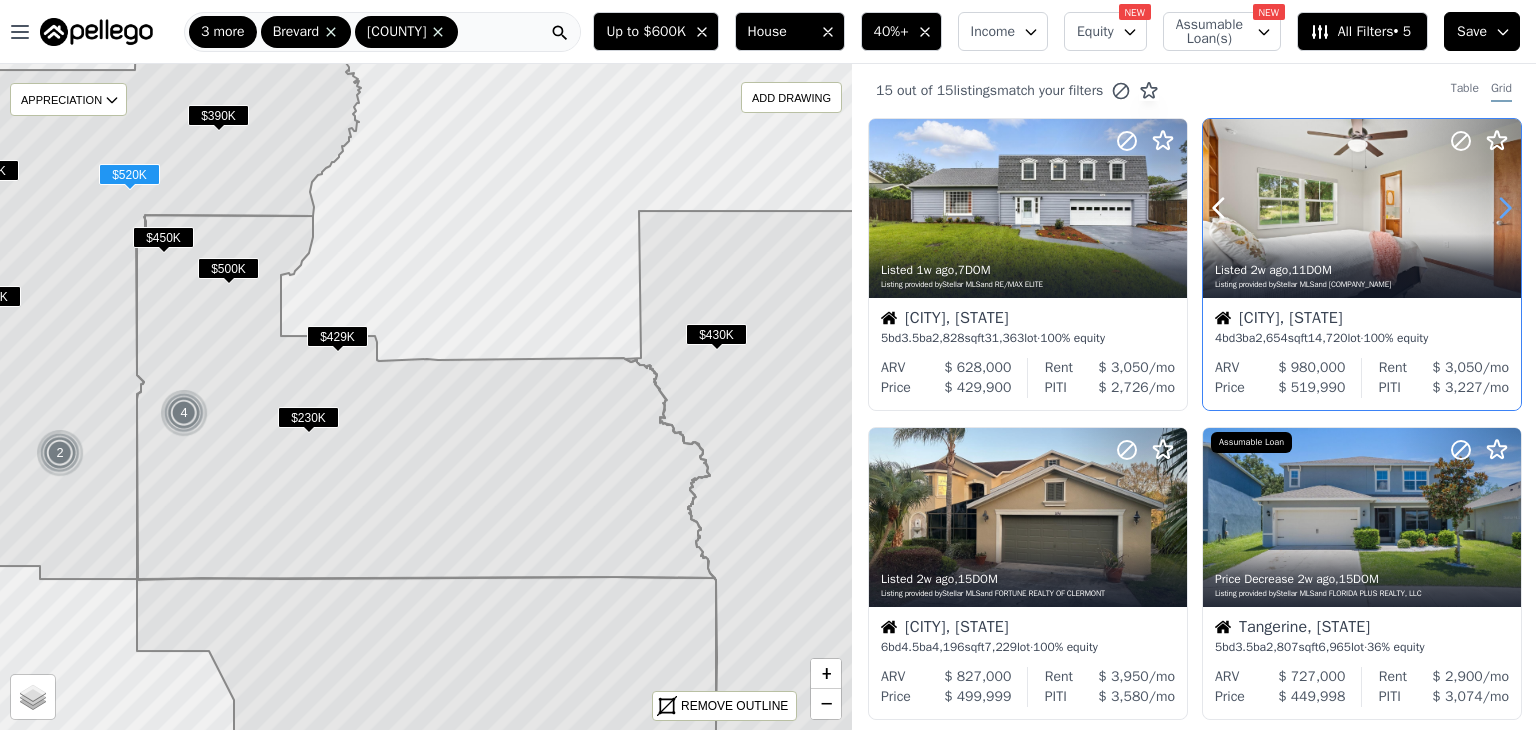 click 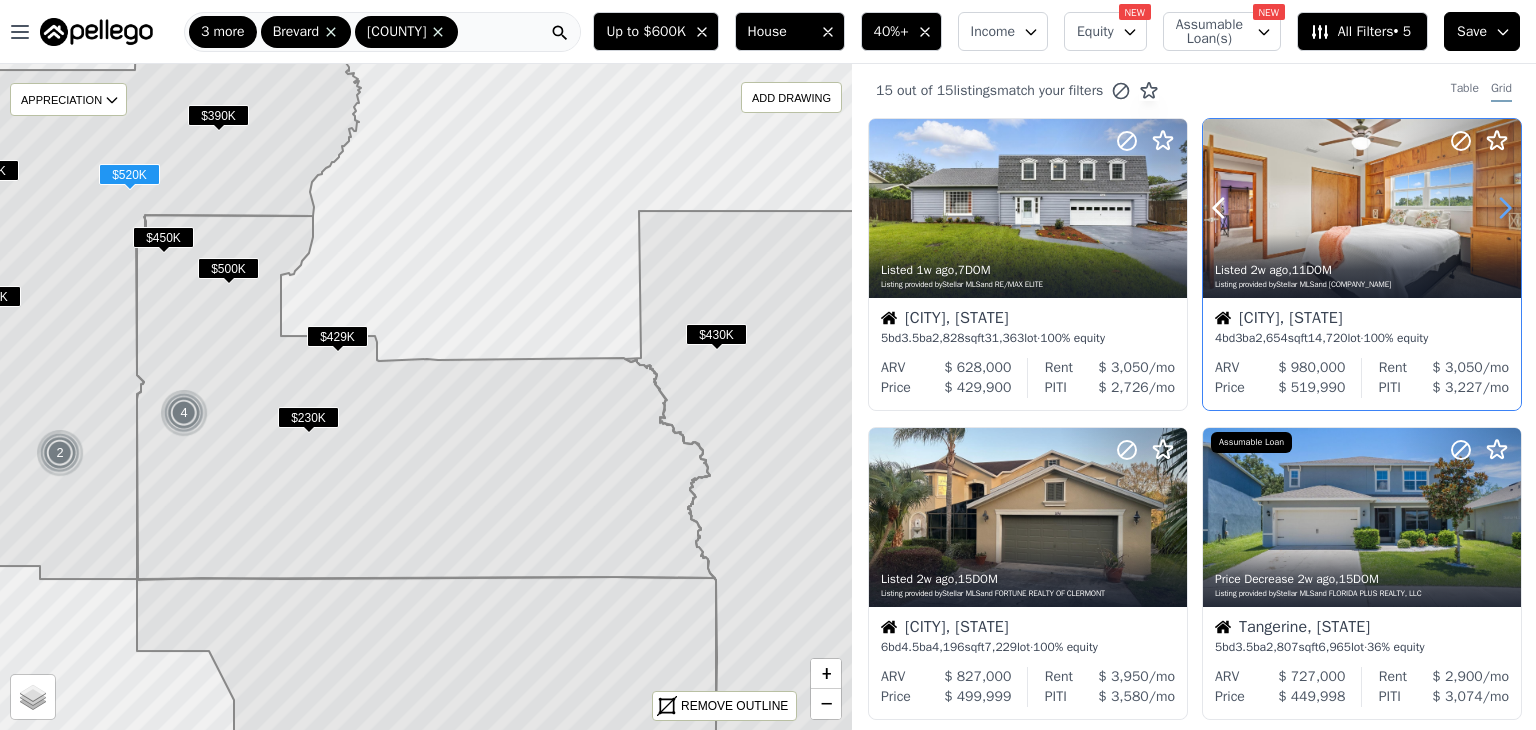 click 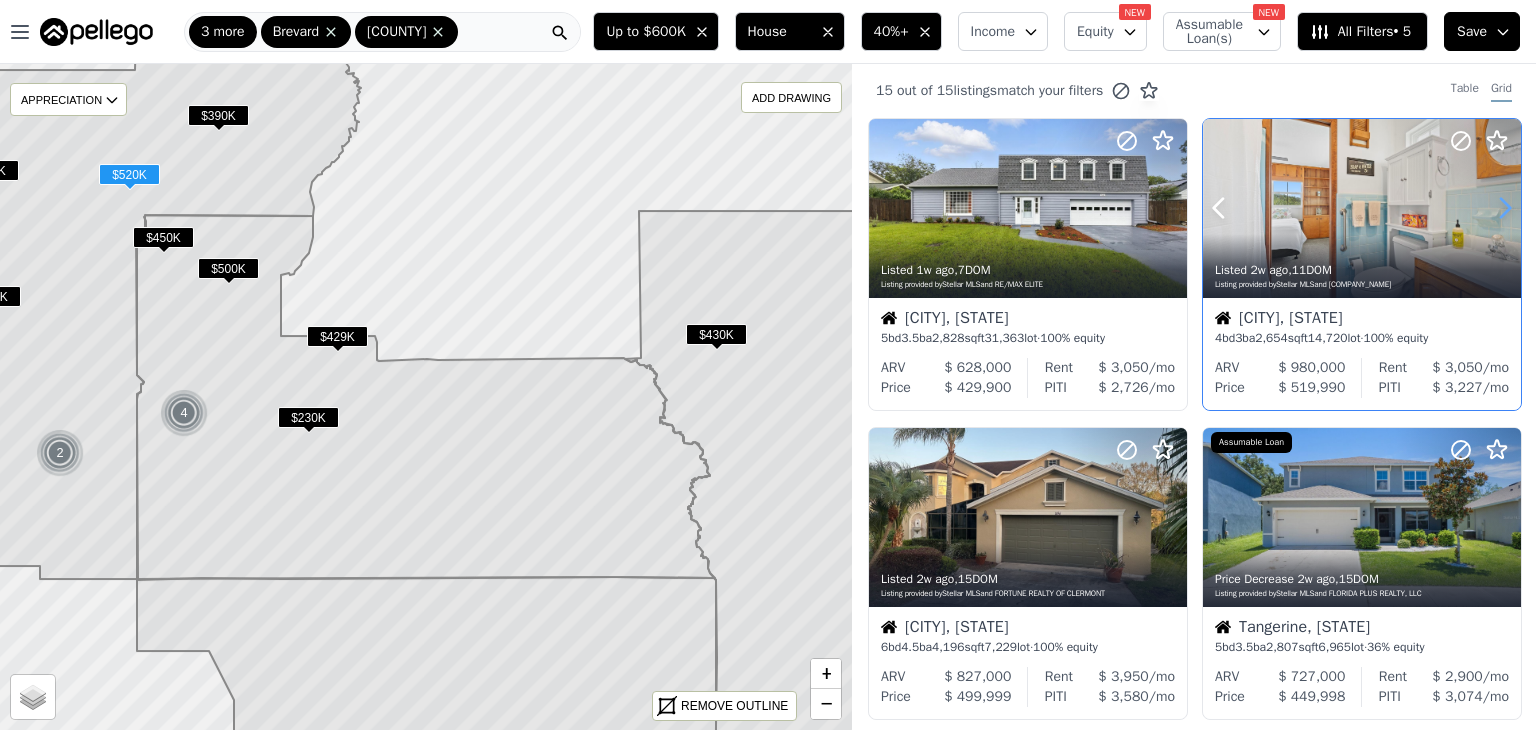 click 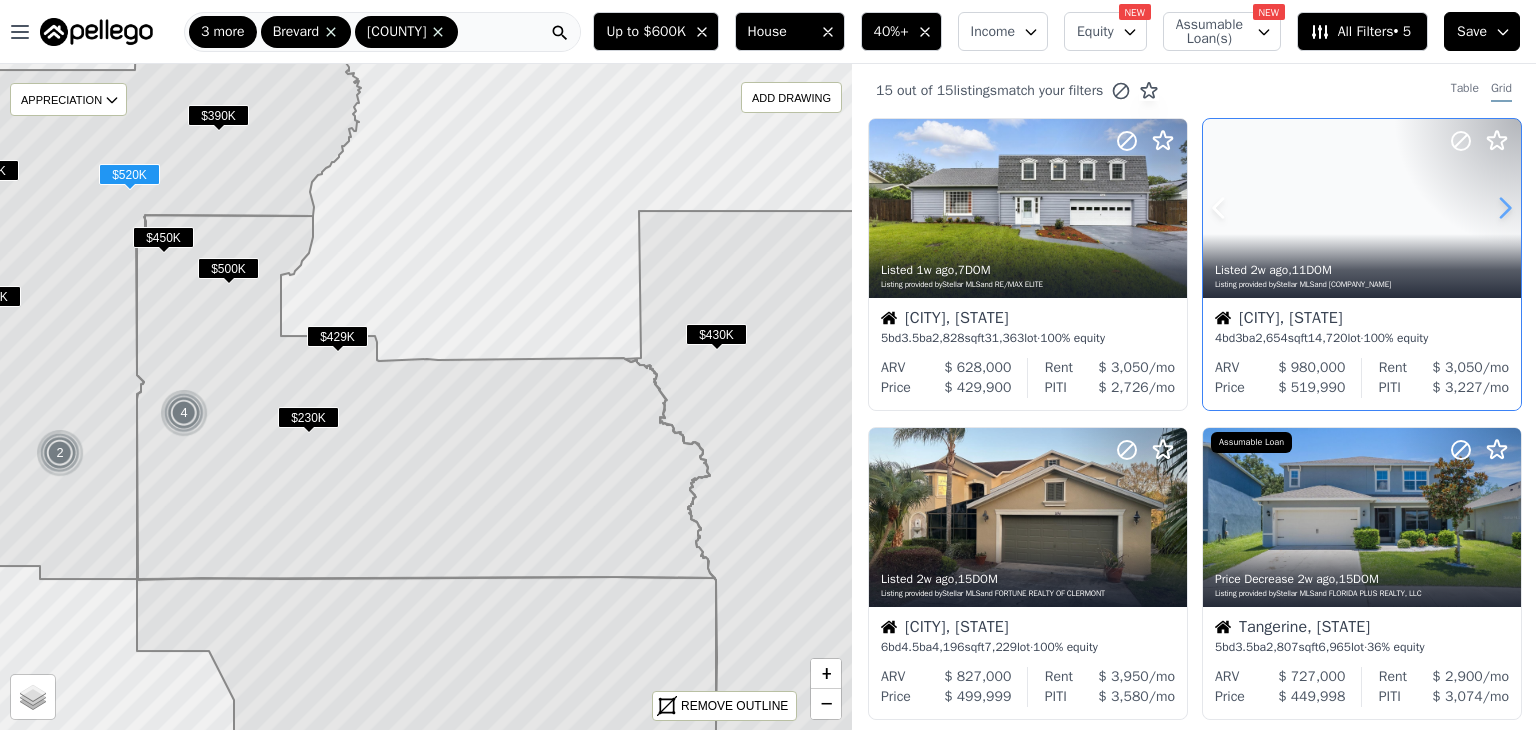 click 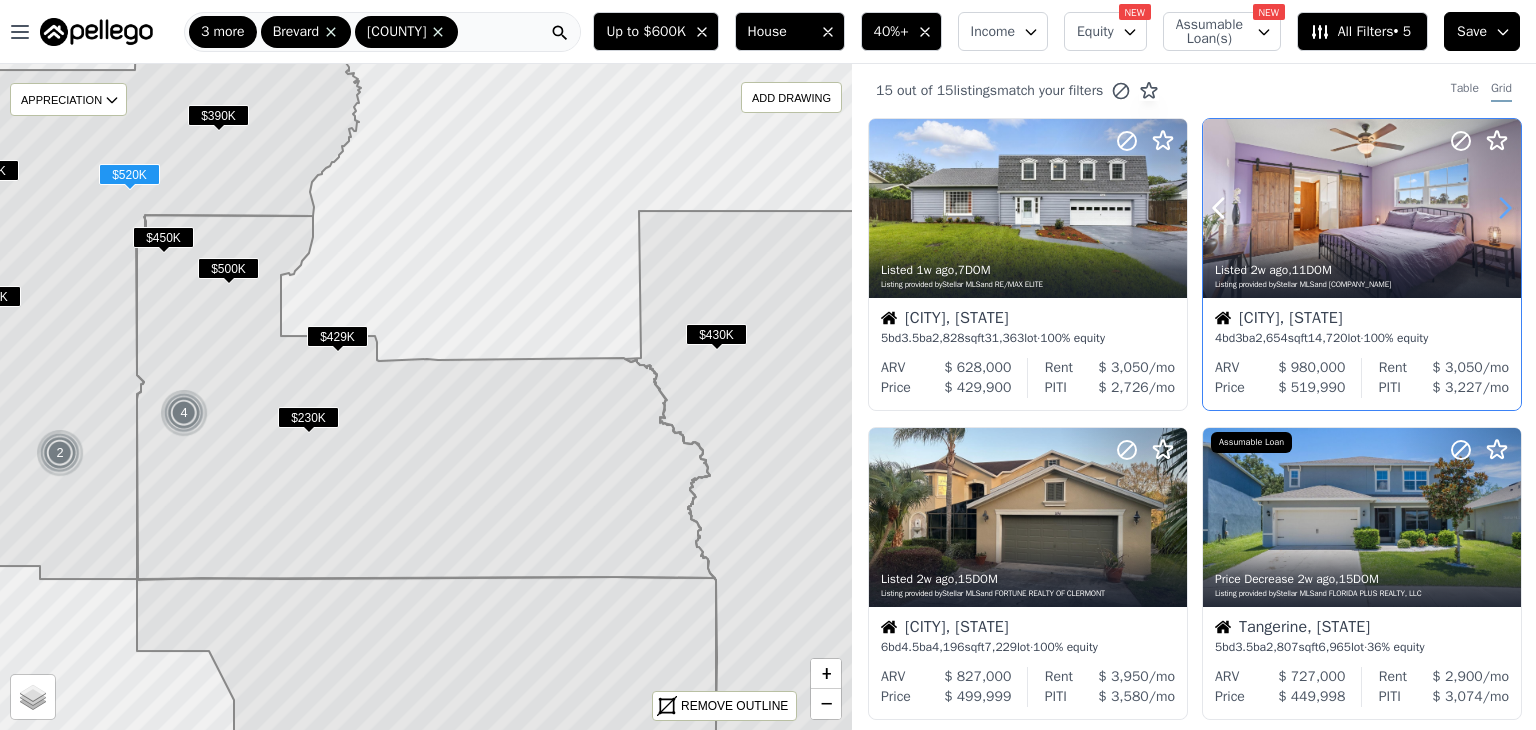 click 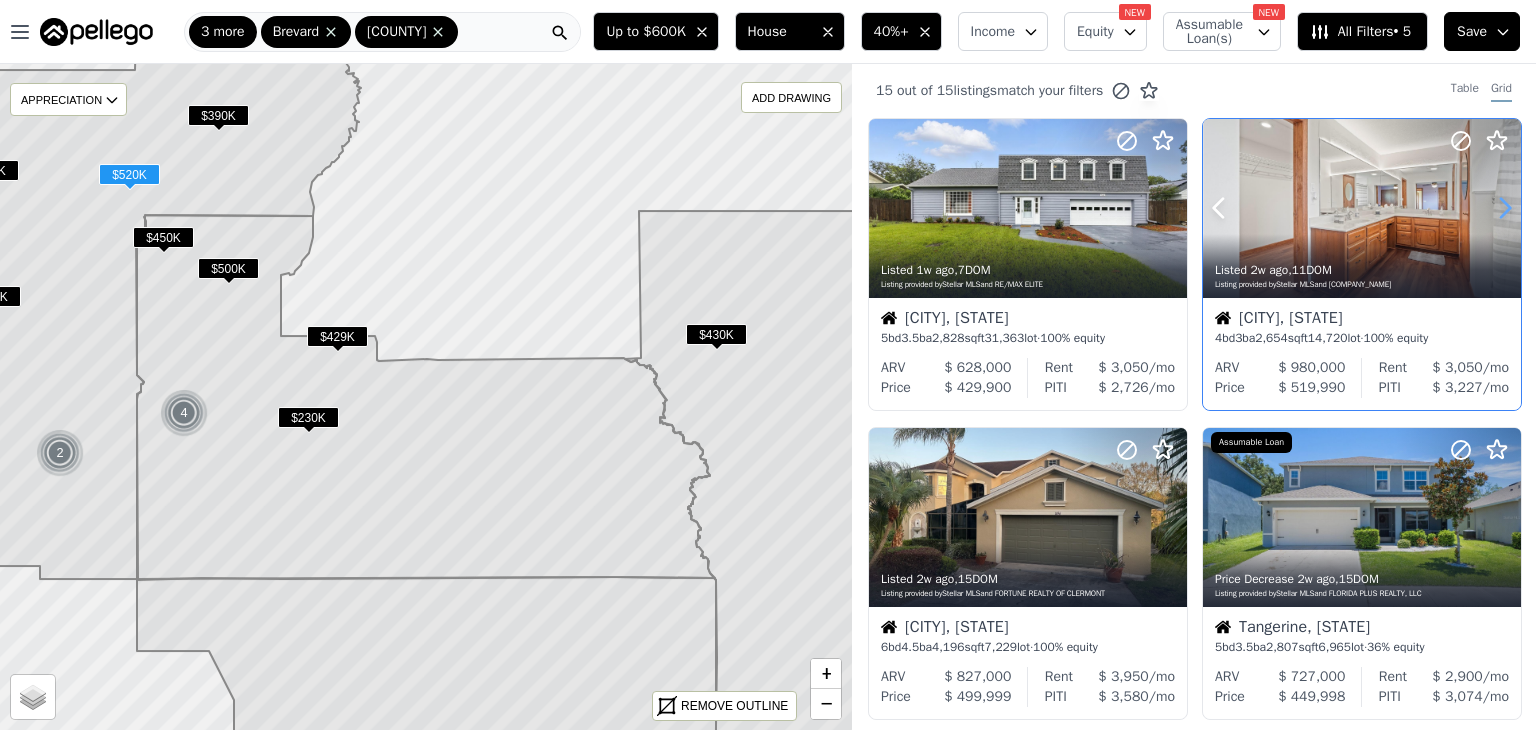 click 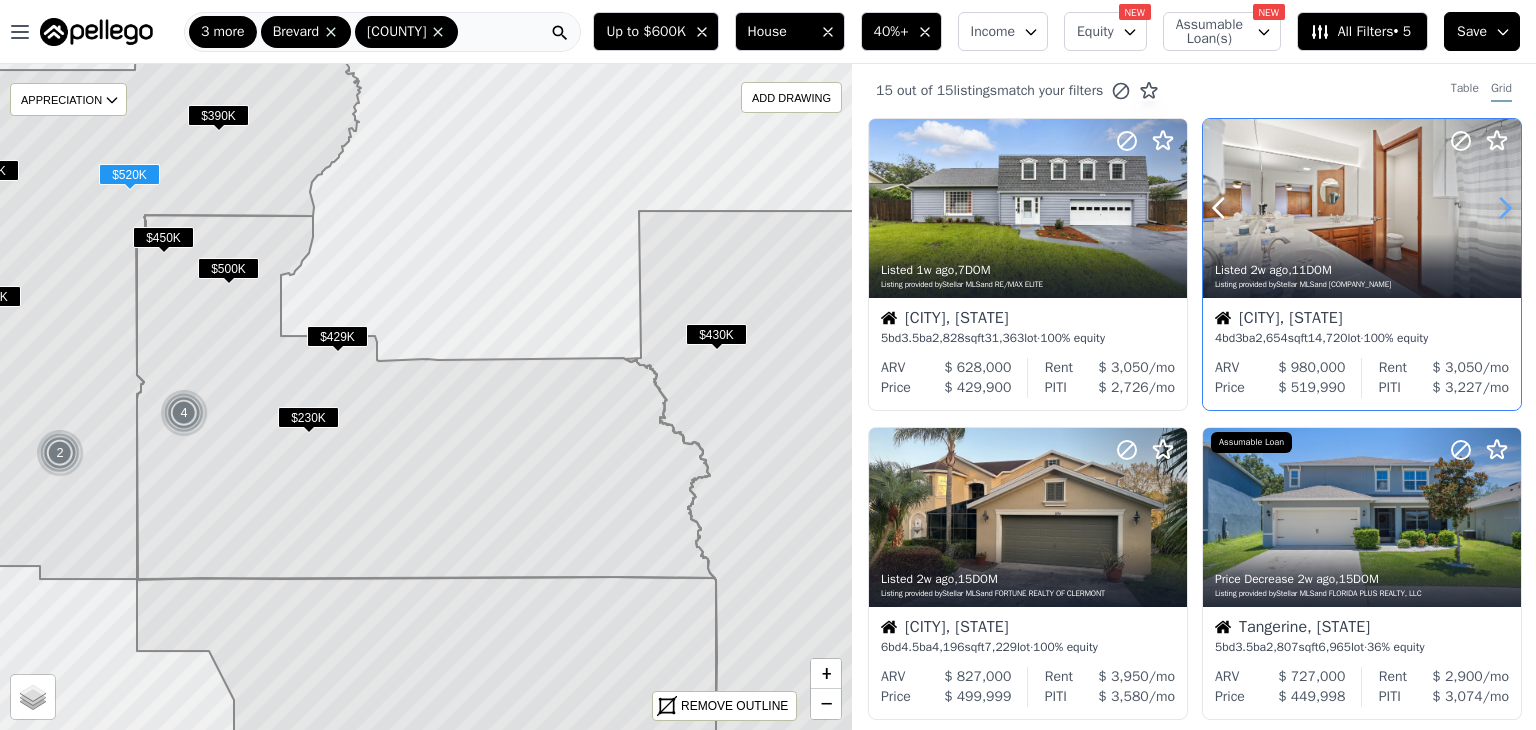 click 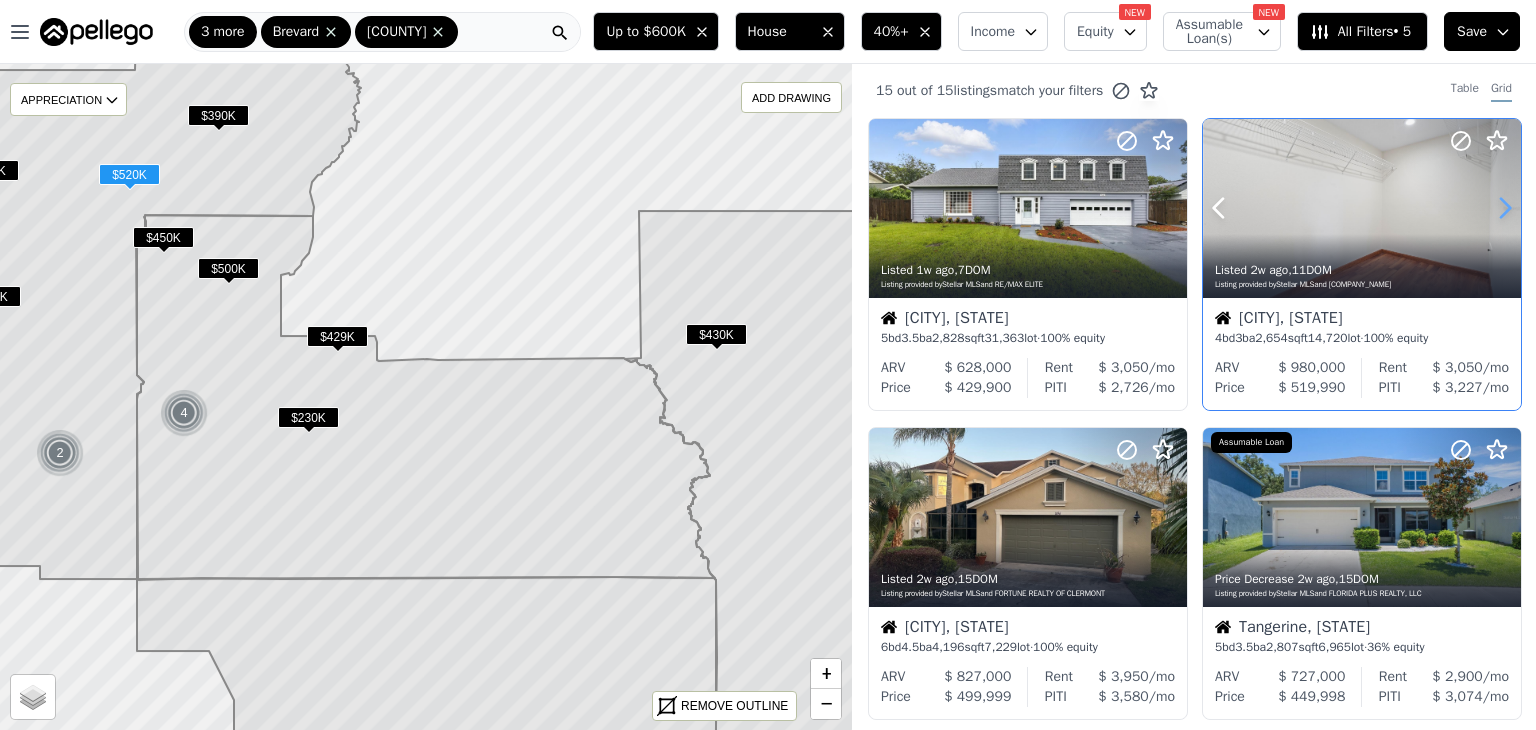 click 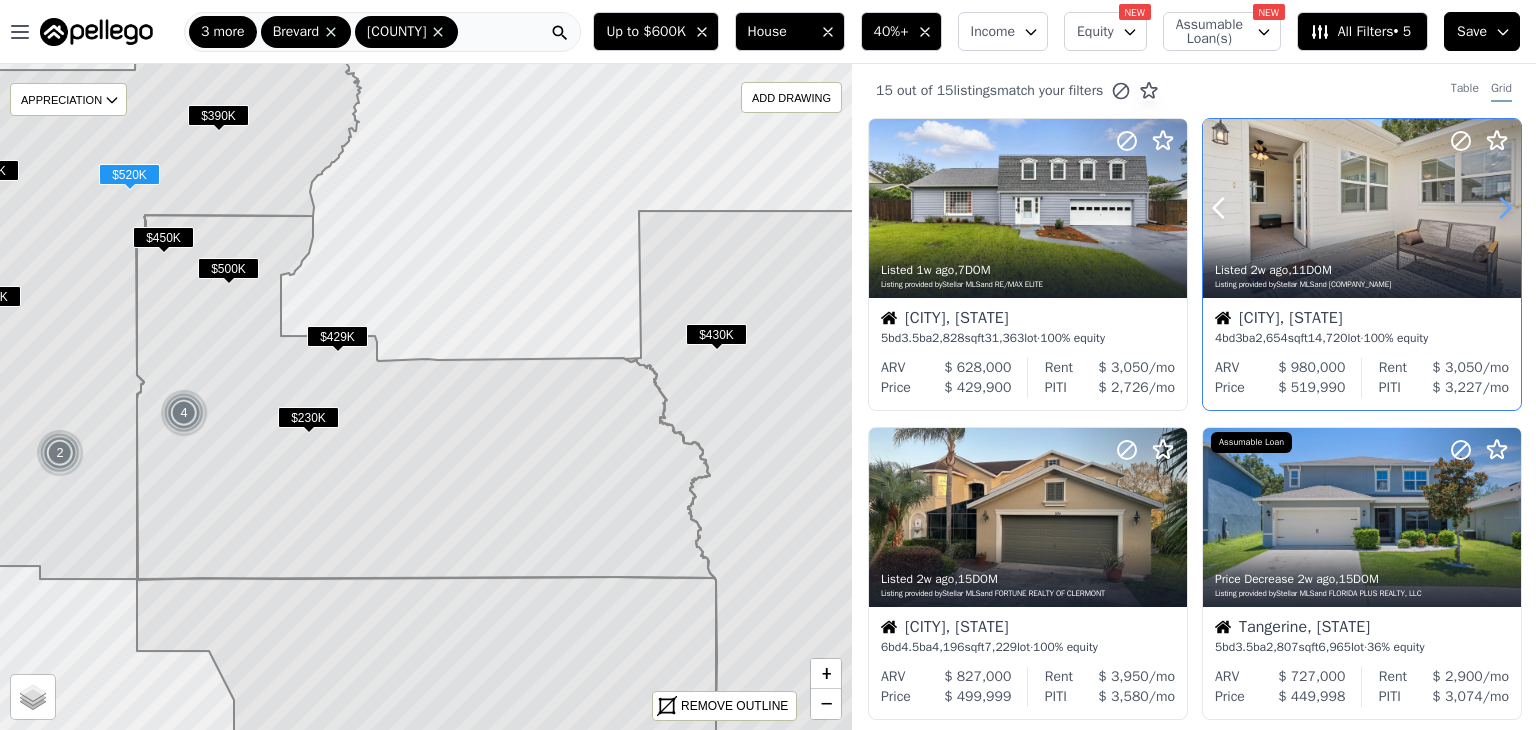 click 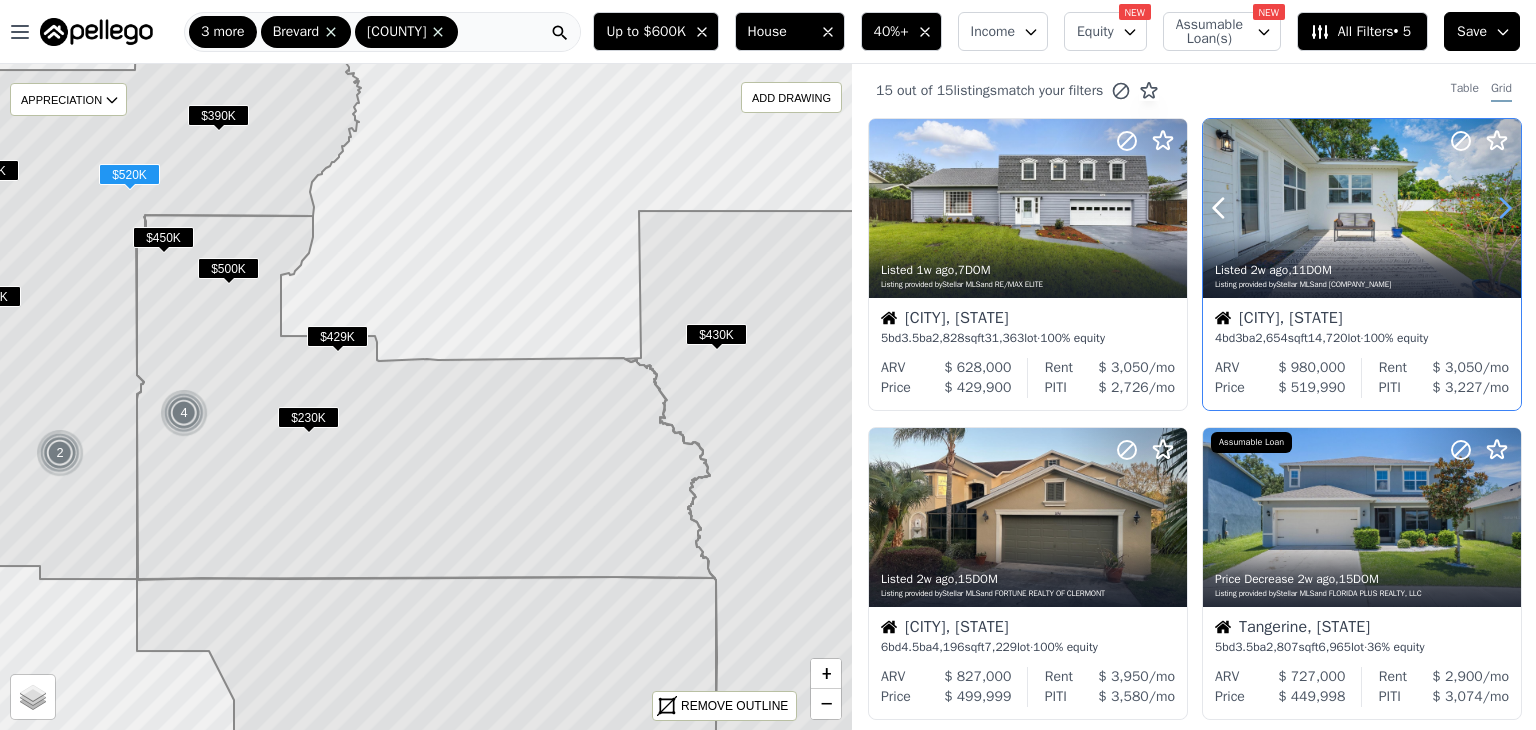 click 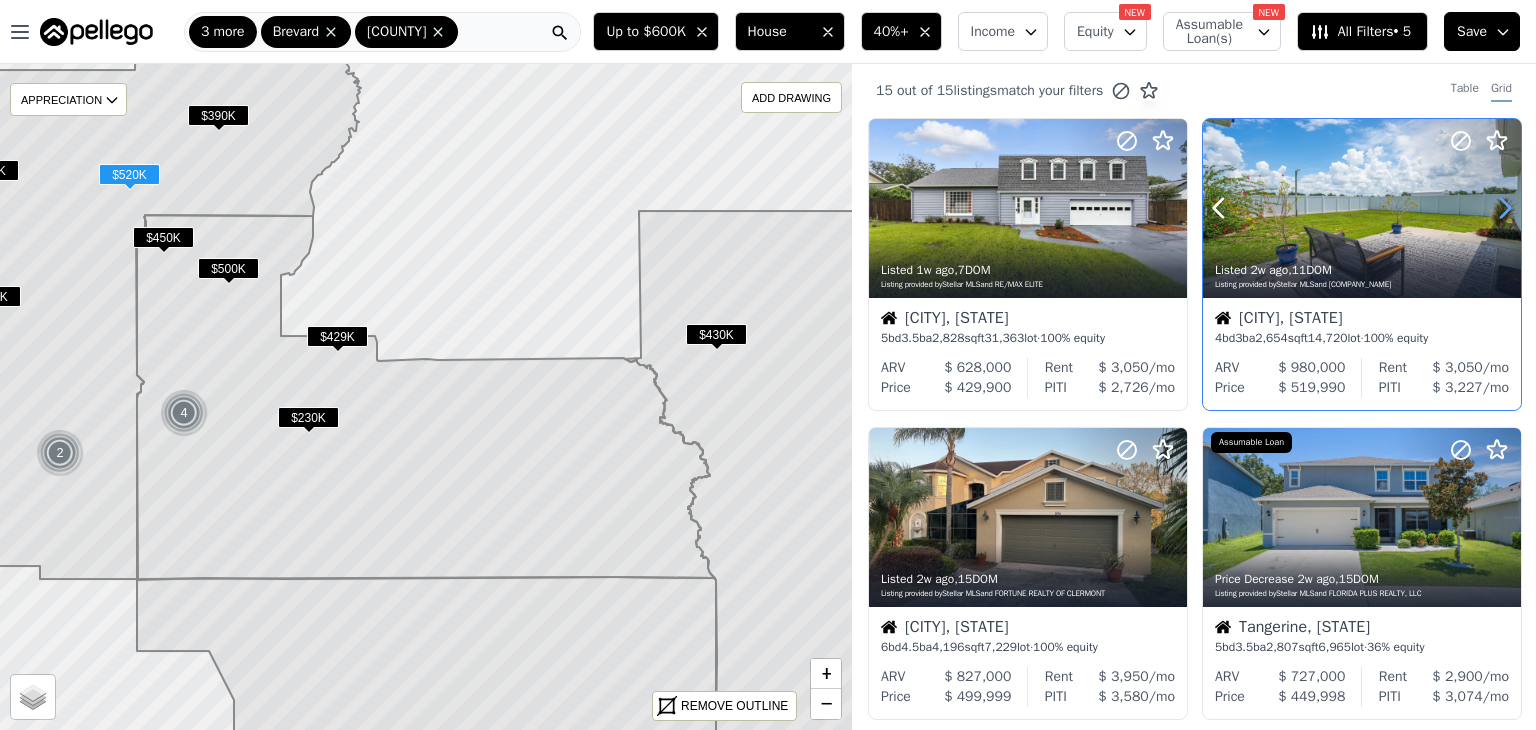 click 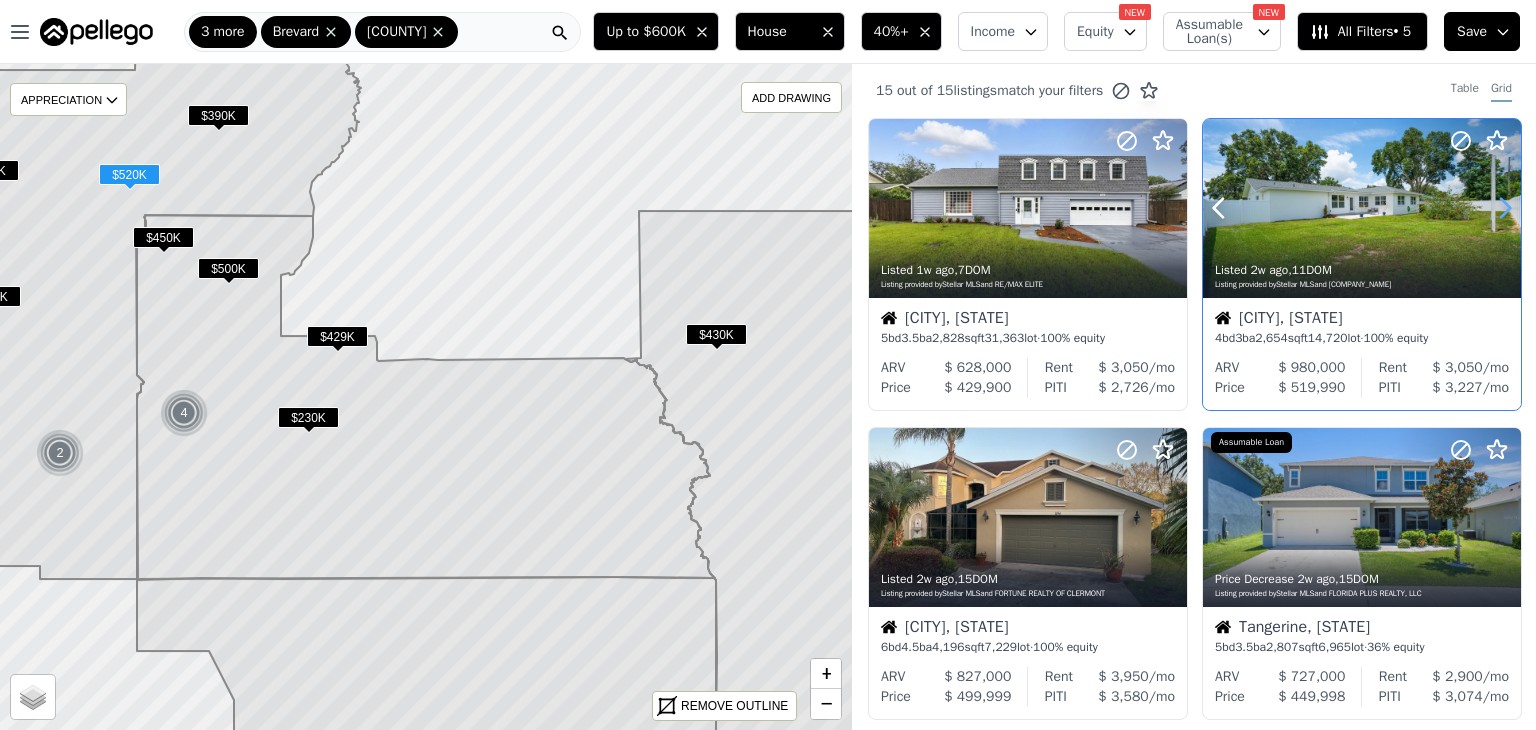 click 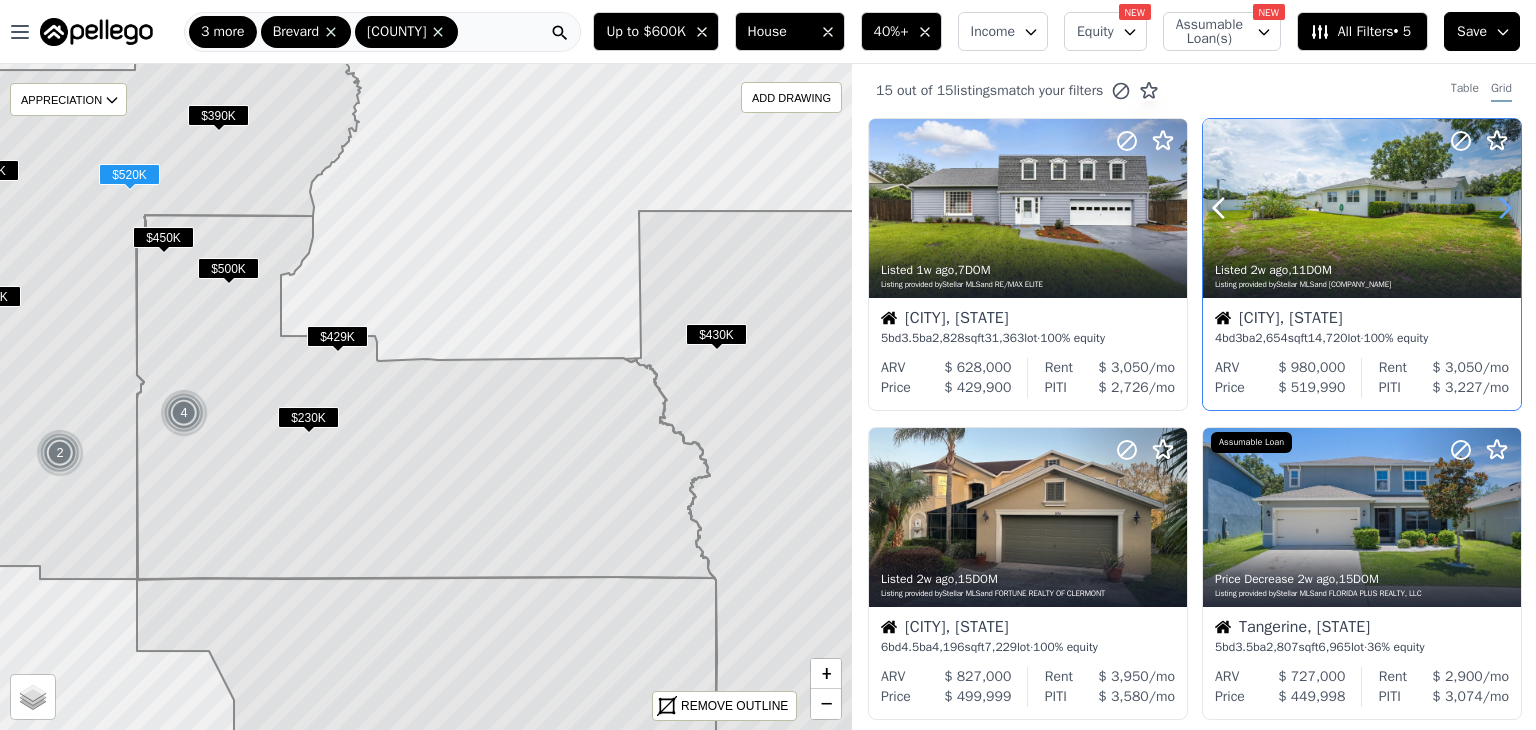 click 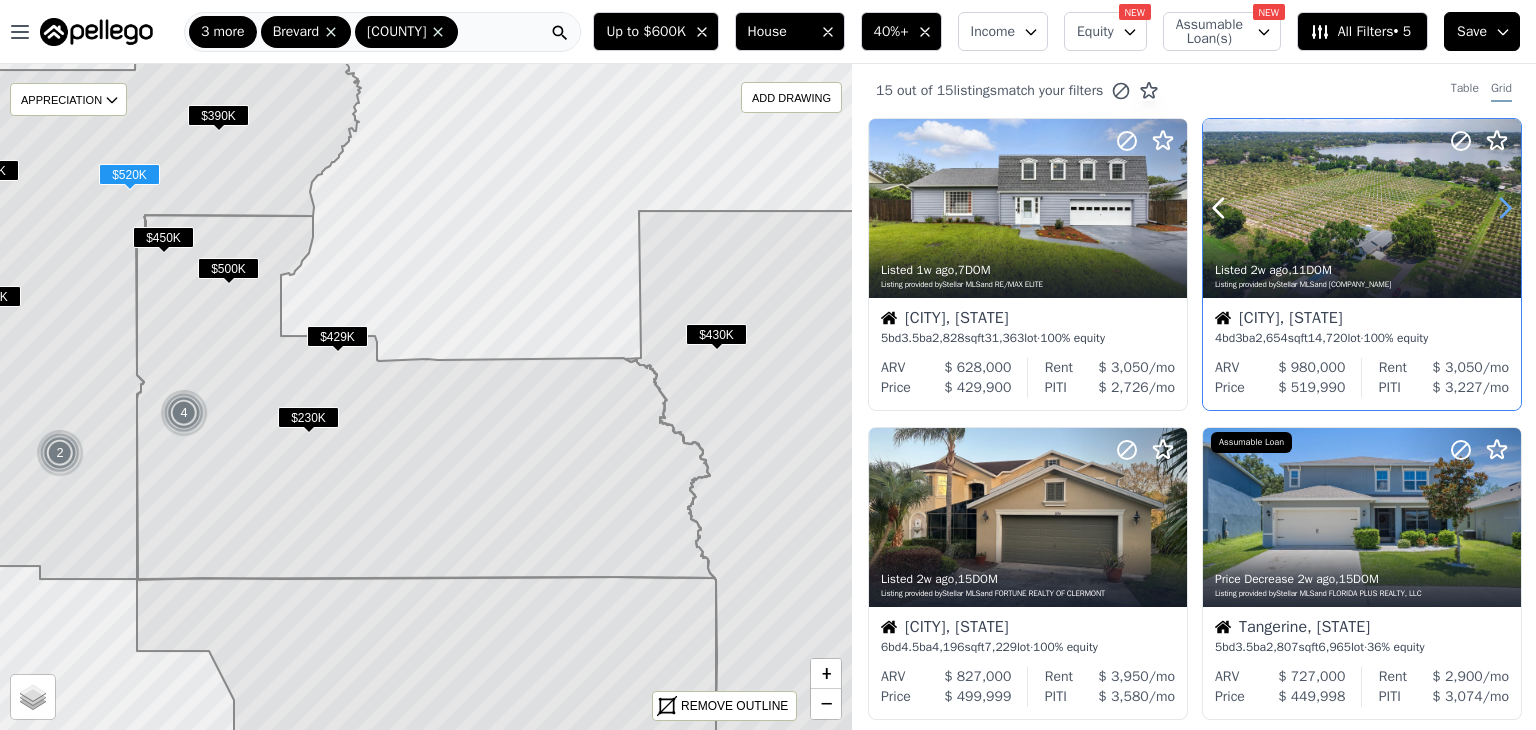click 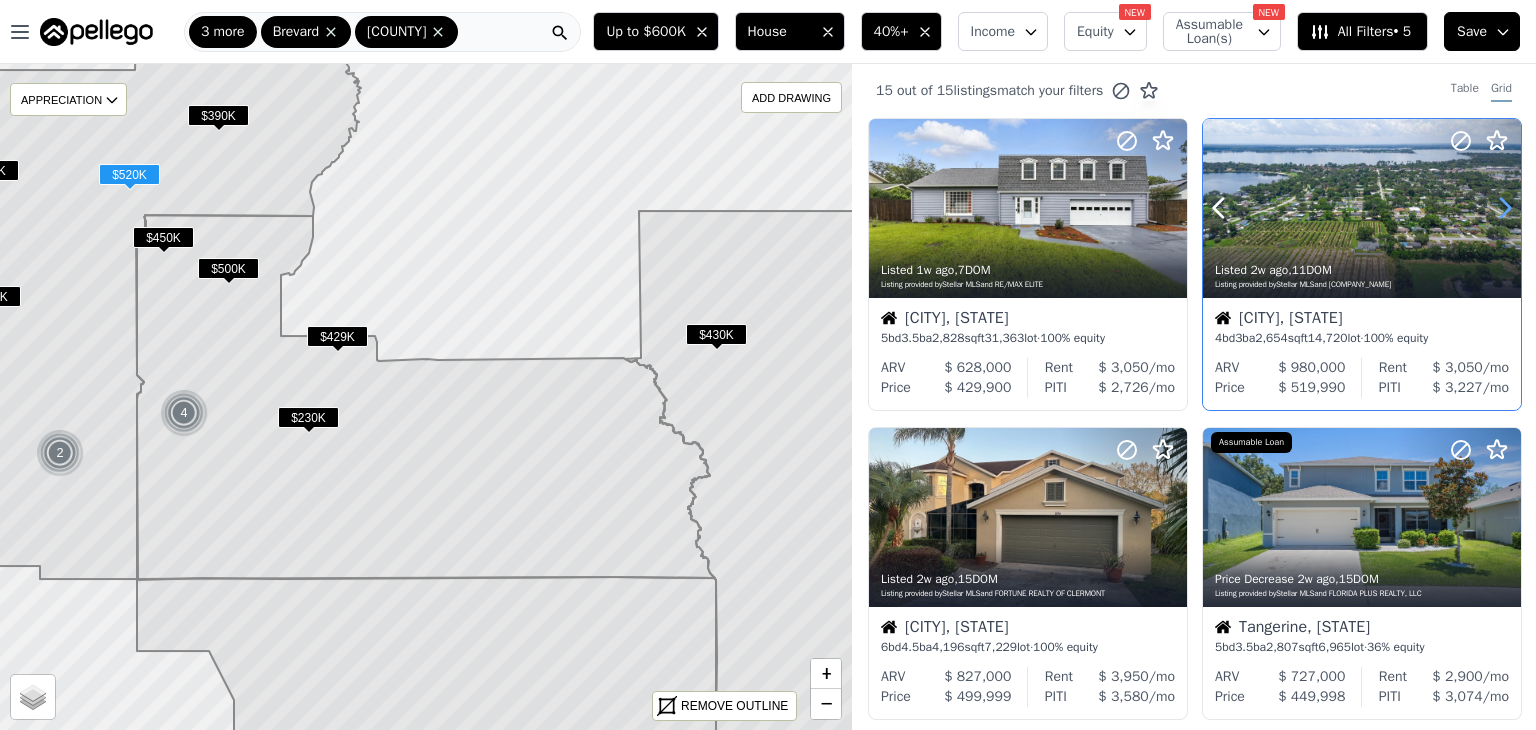 click 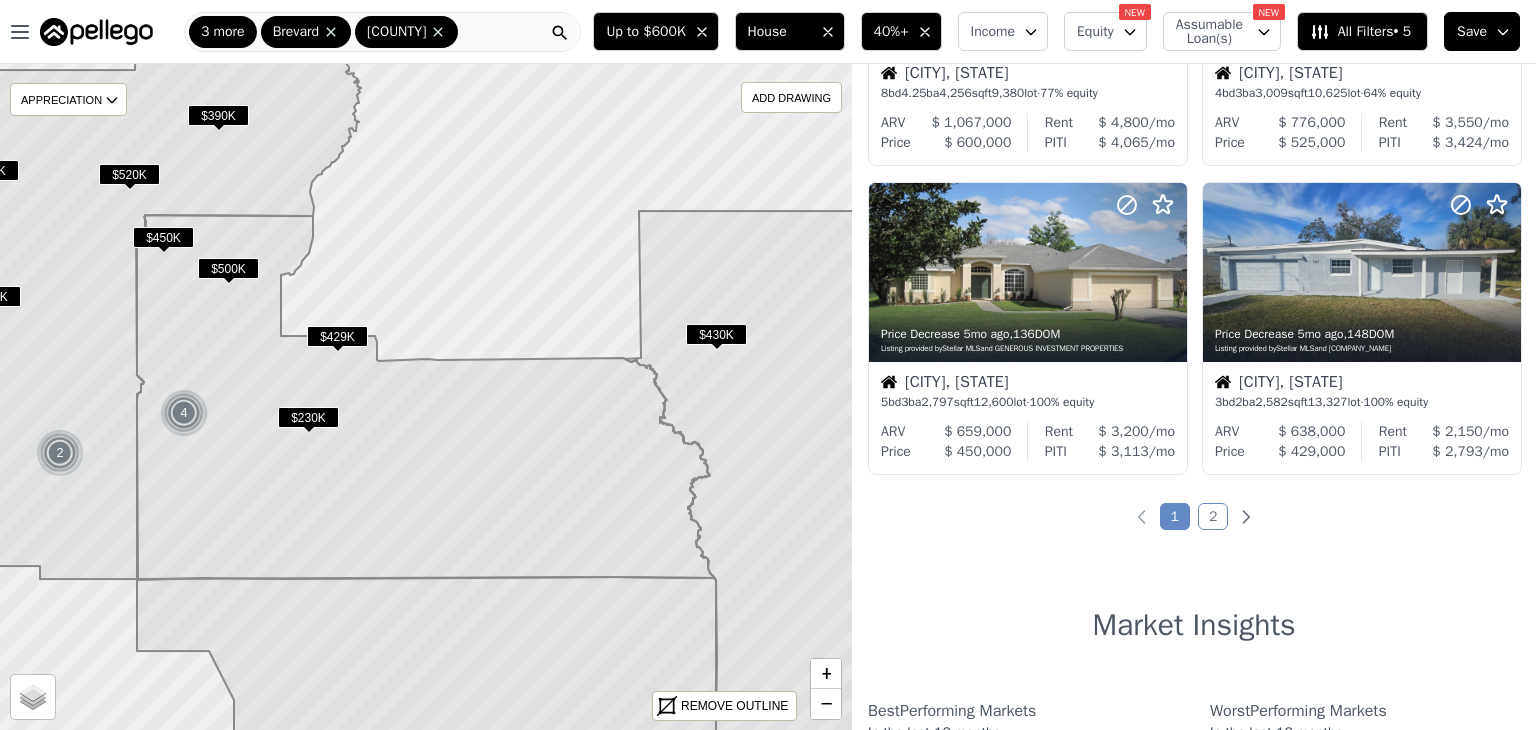 scroll, scrollTop: 1484, scrollLeft: 0, axis: vertical 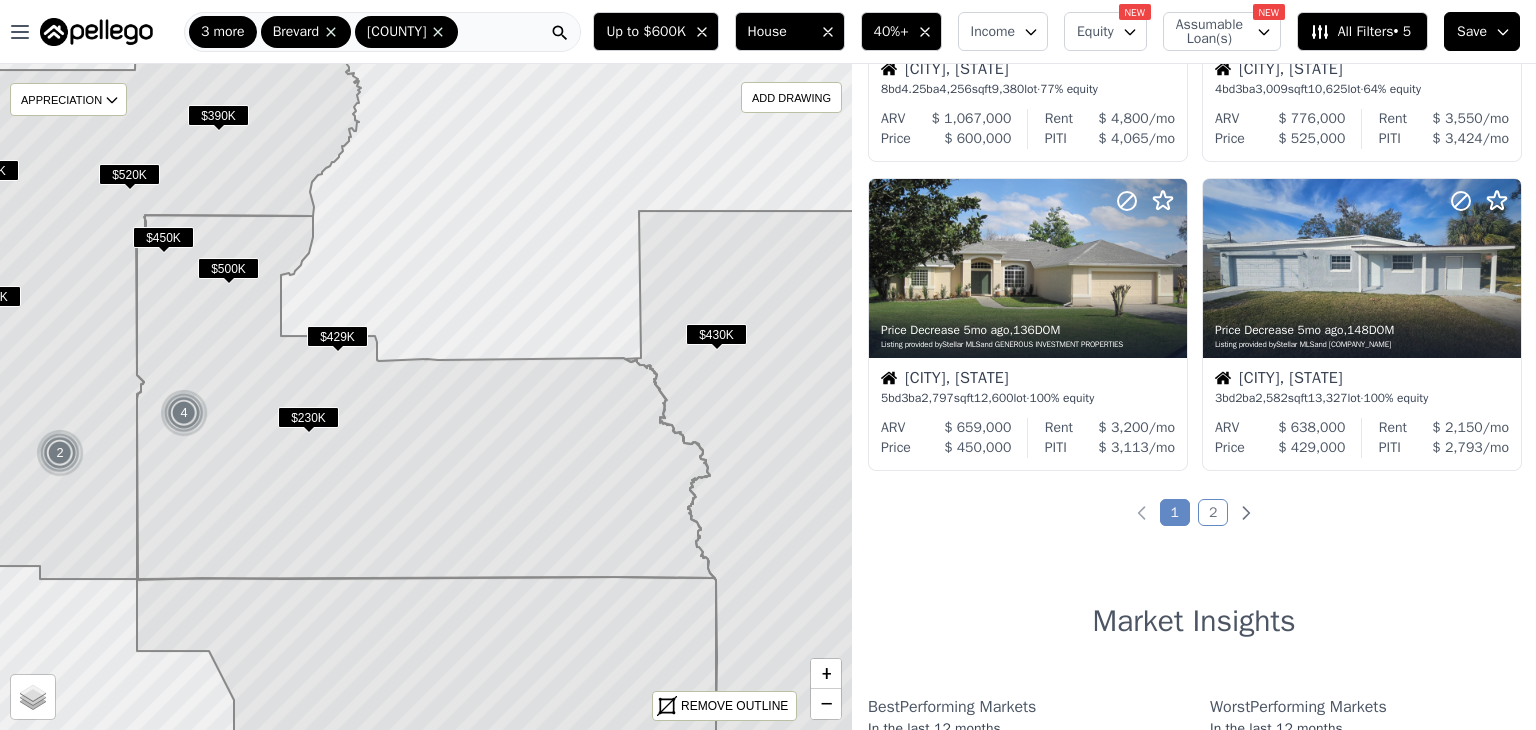 click on "2" at bounding box center (1213, 512) 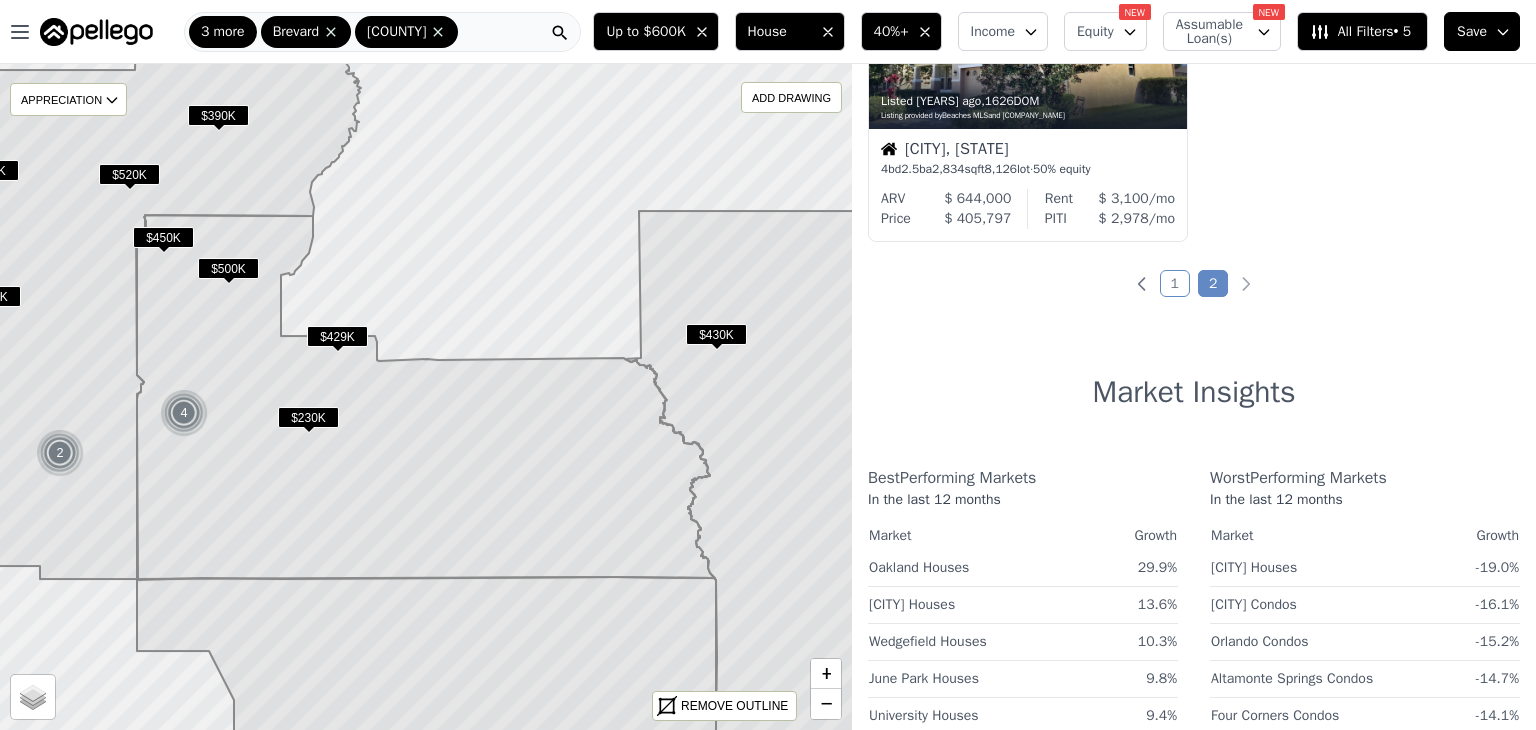 scroll, scrollTop: 477, scrollLeft: 0, axis: vertical 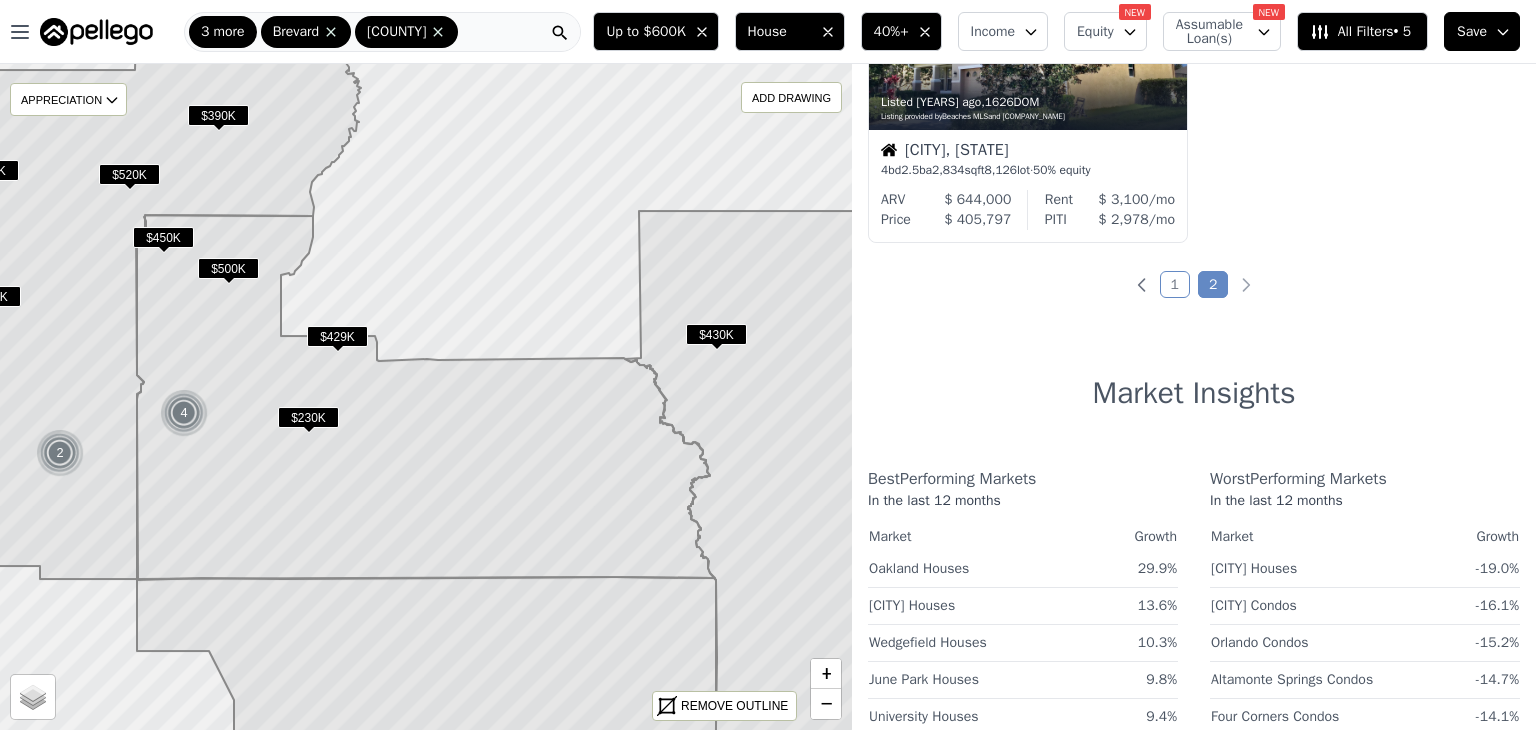 click on "1" at bounding box center (1175, 284) 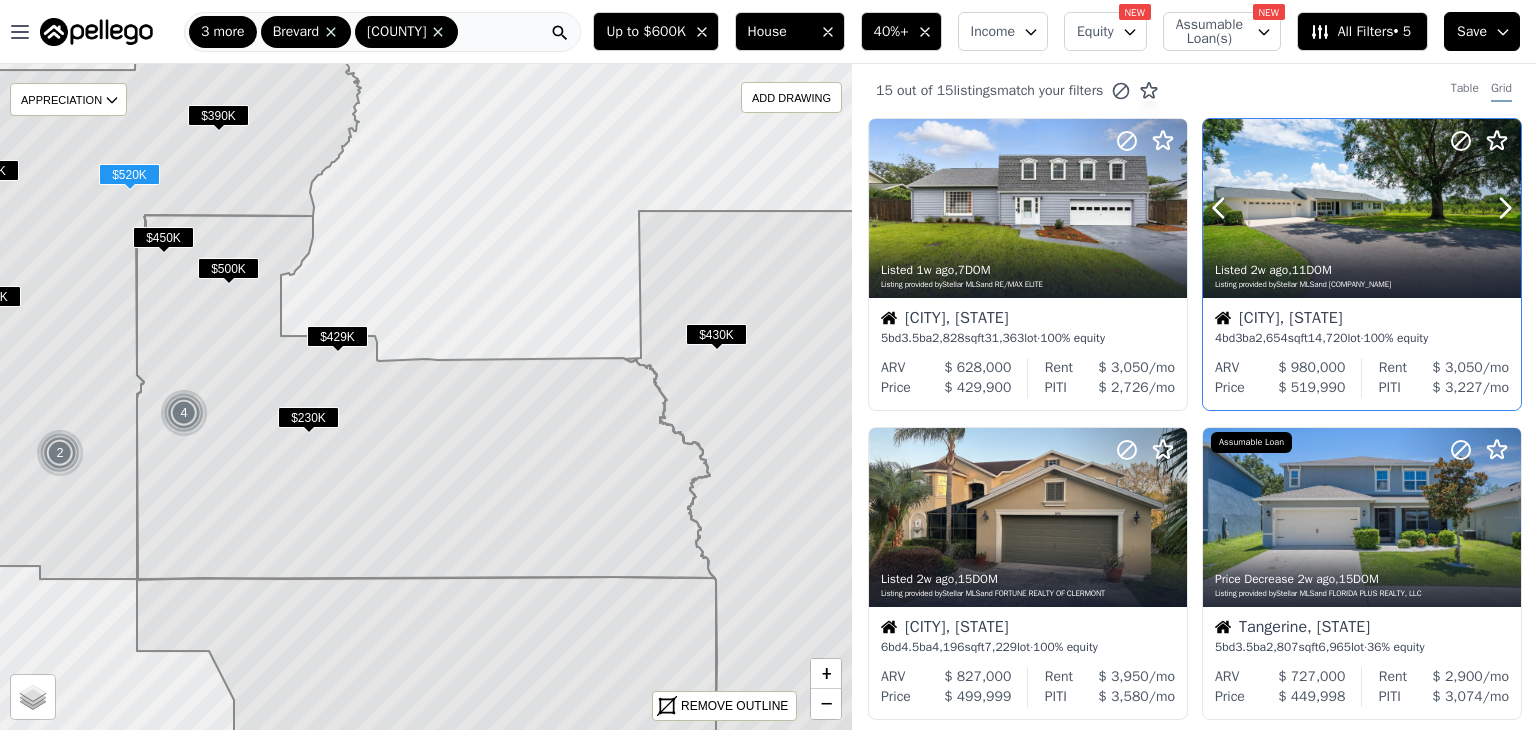 scroll, scrollTop: 0, scrollLeft: 0, axis: both 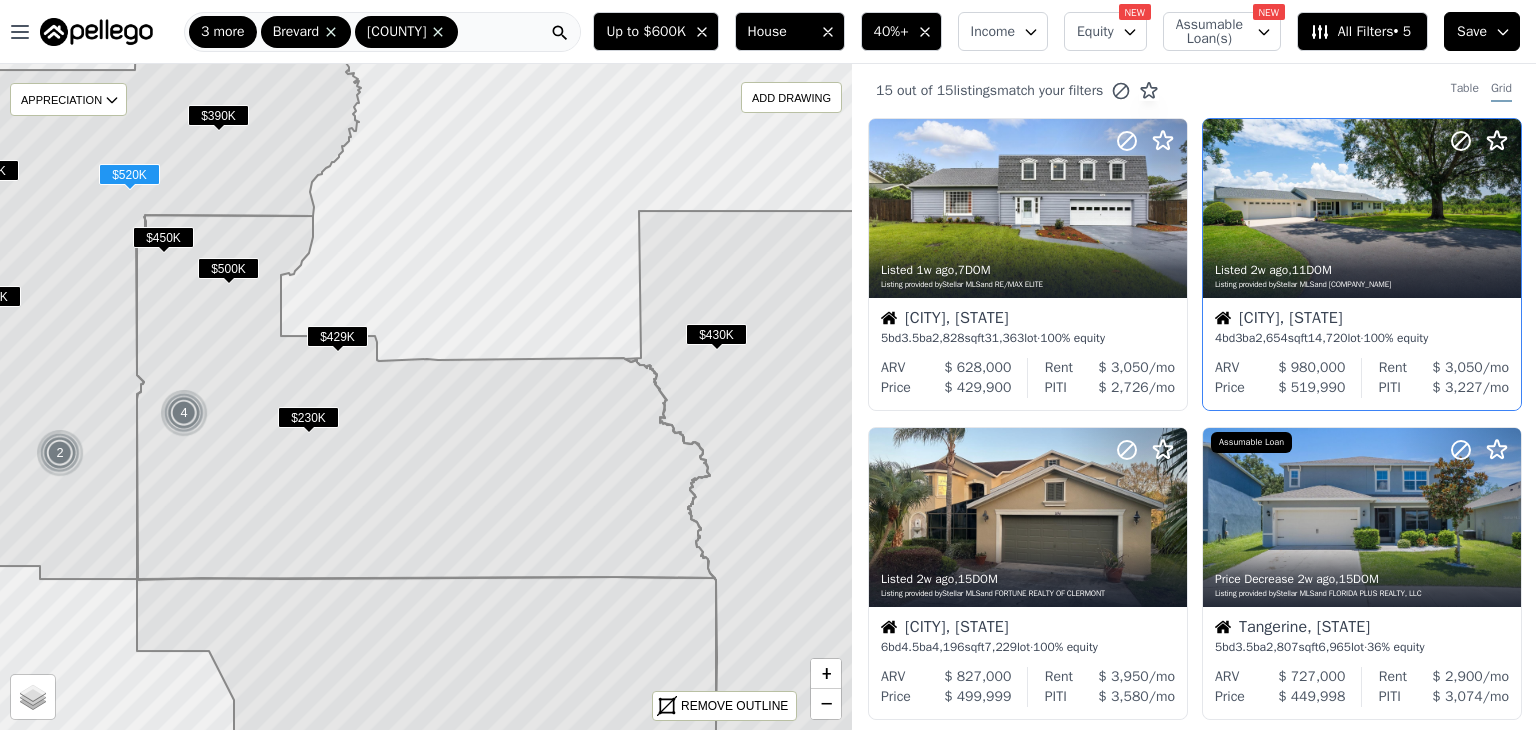 click on "14,720" at bounding box center (1328, 338) 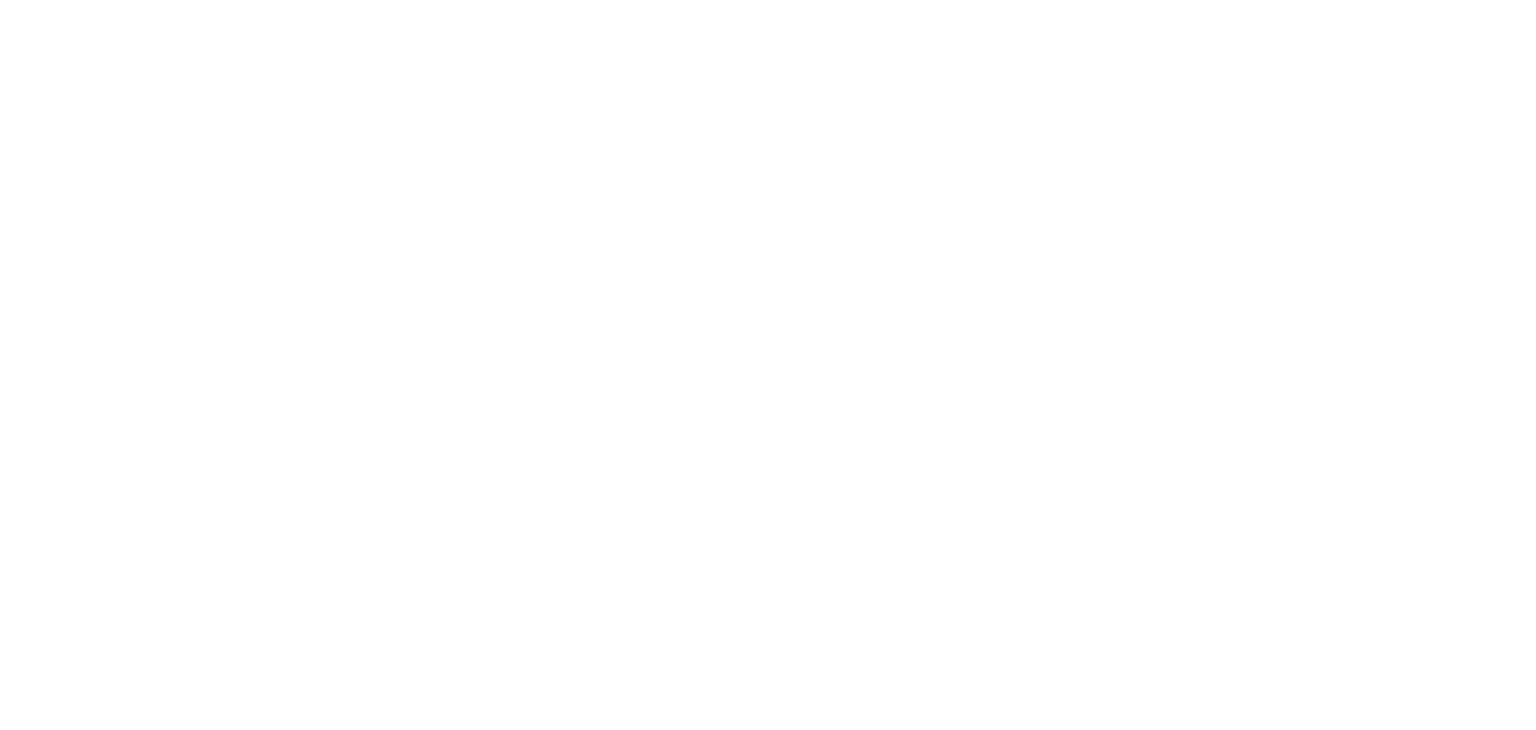 scroll, scrollTop: 0, scrollLeft: 0, axis: both 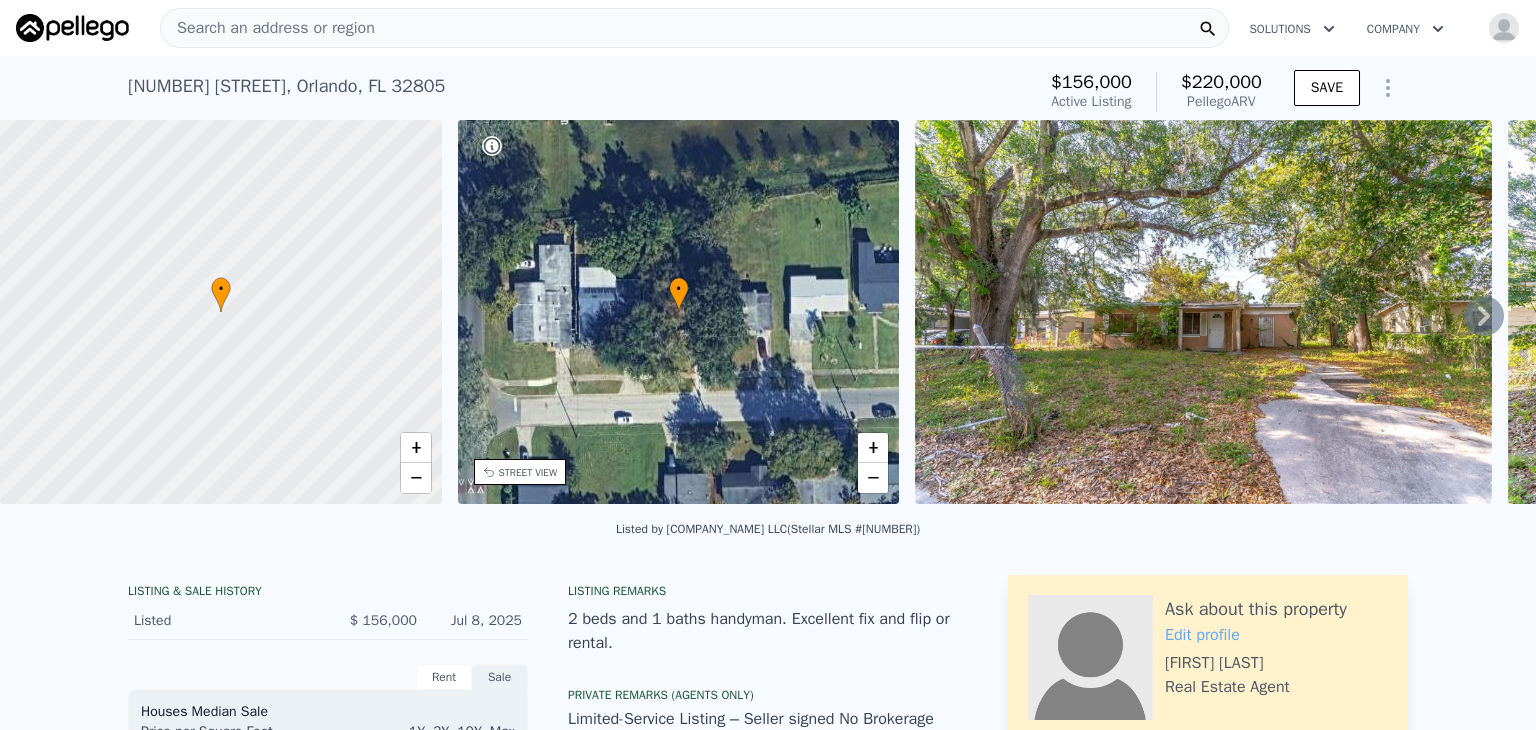 click 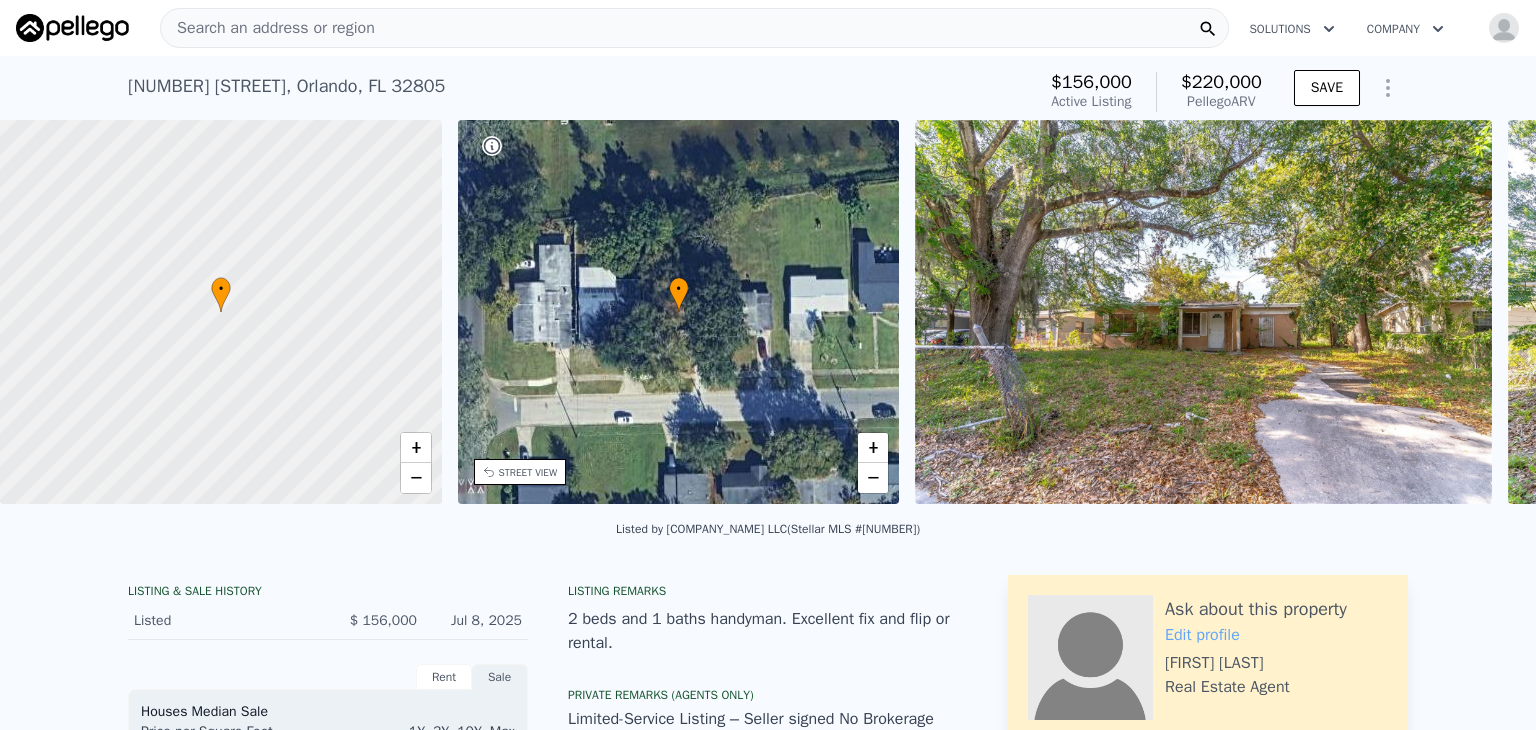 scroll, scrollTop: 0, scrollLeft: 465, axis: horizontal 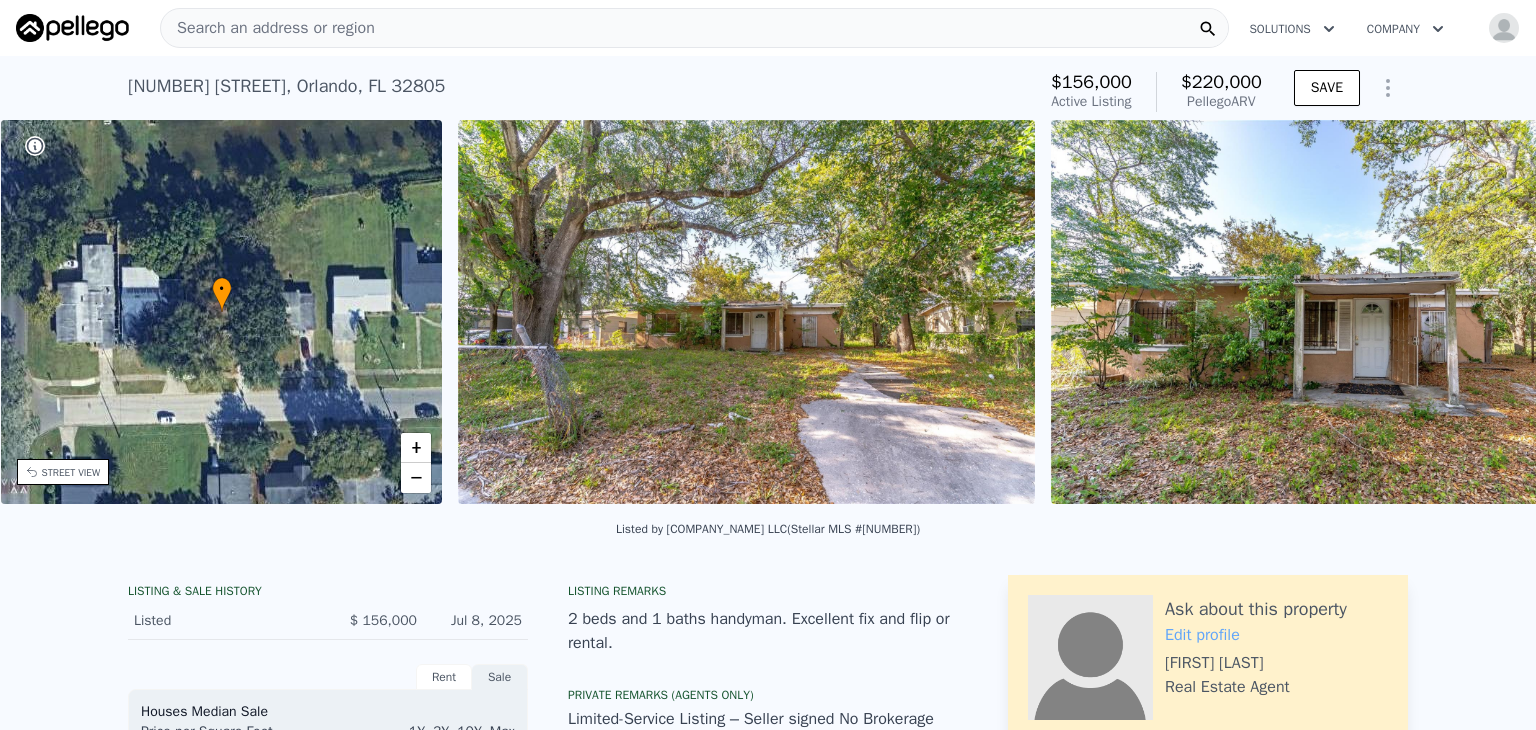 click at bounding box center [1339, 312] 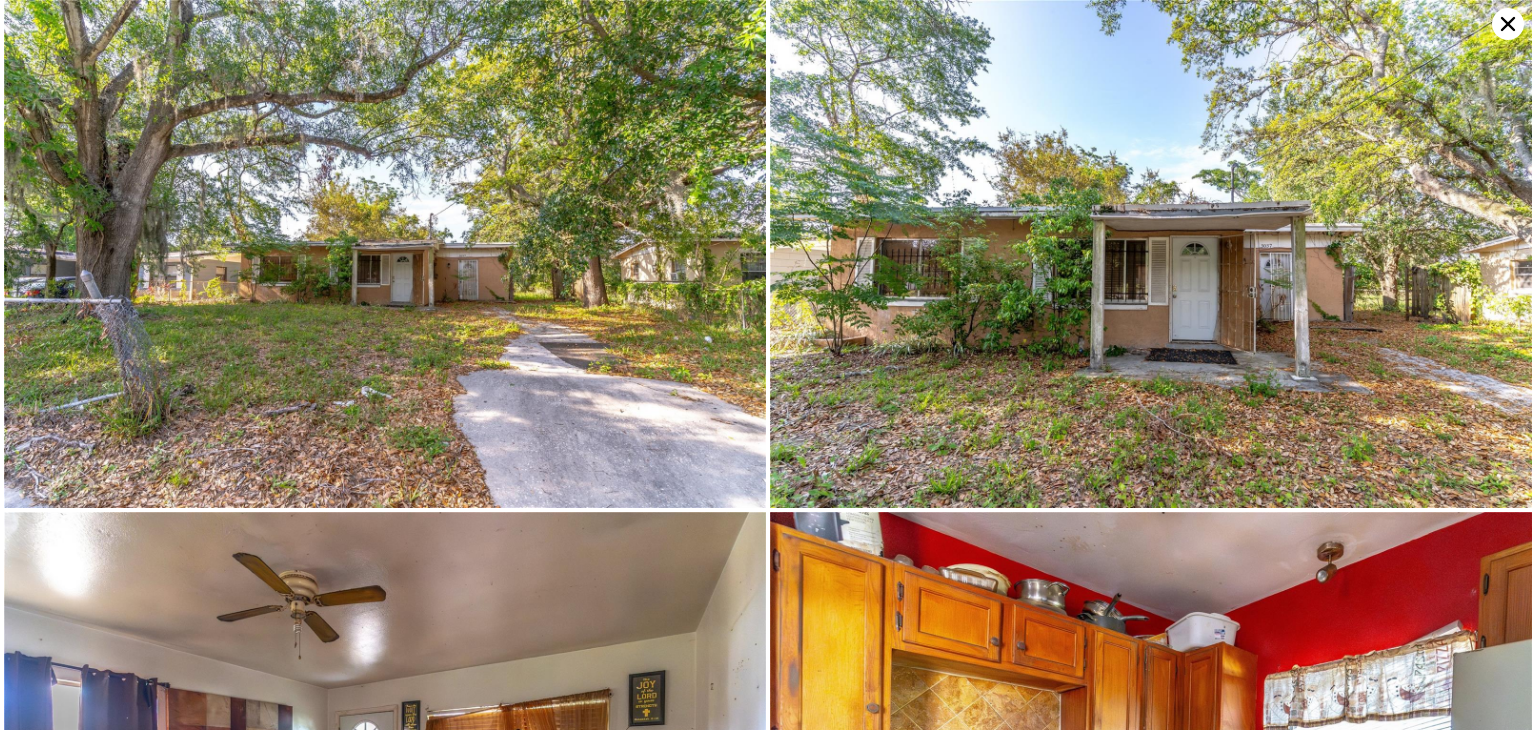 click at bounding box center [1151, 254] 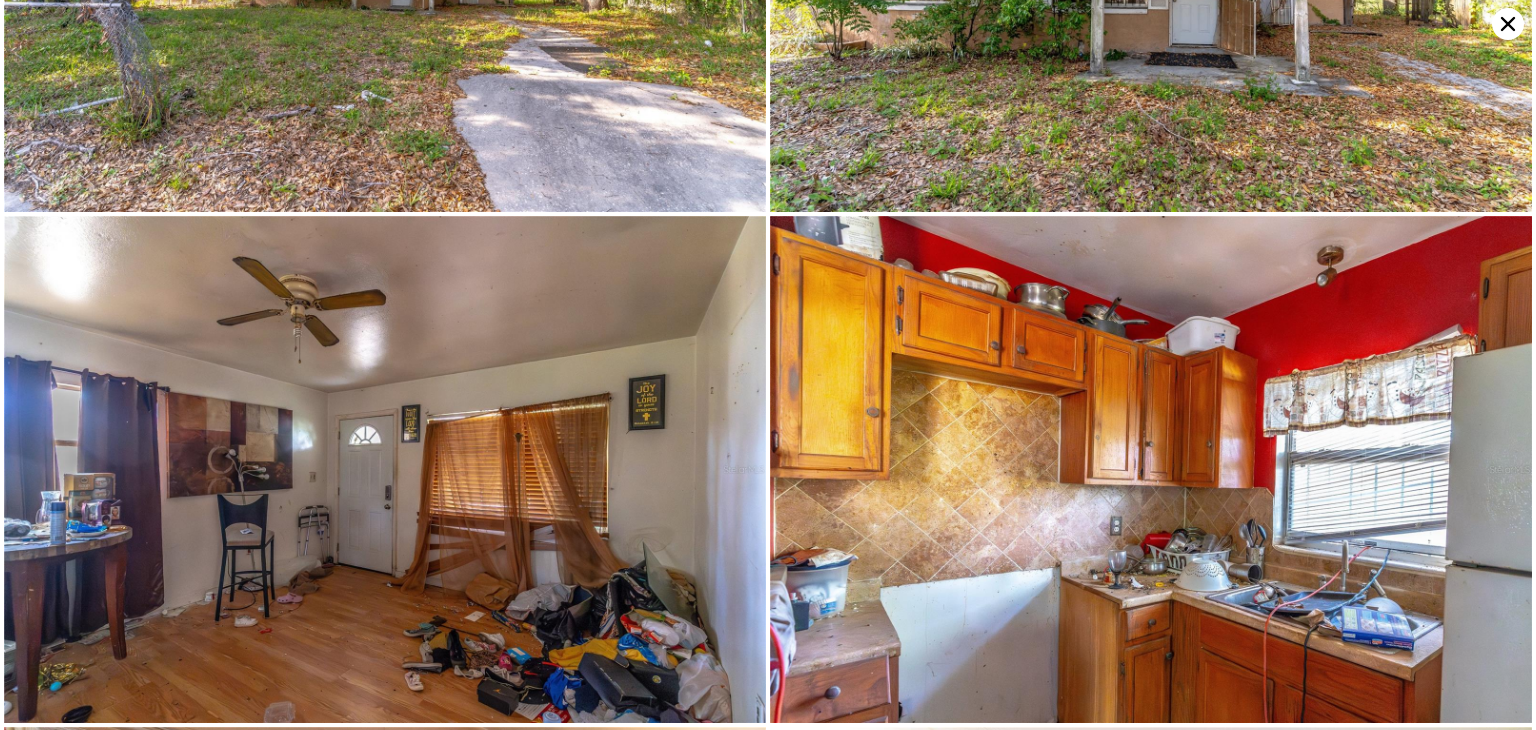 scroll, scrollTop: 0, scrollLeft: 0, axis: both 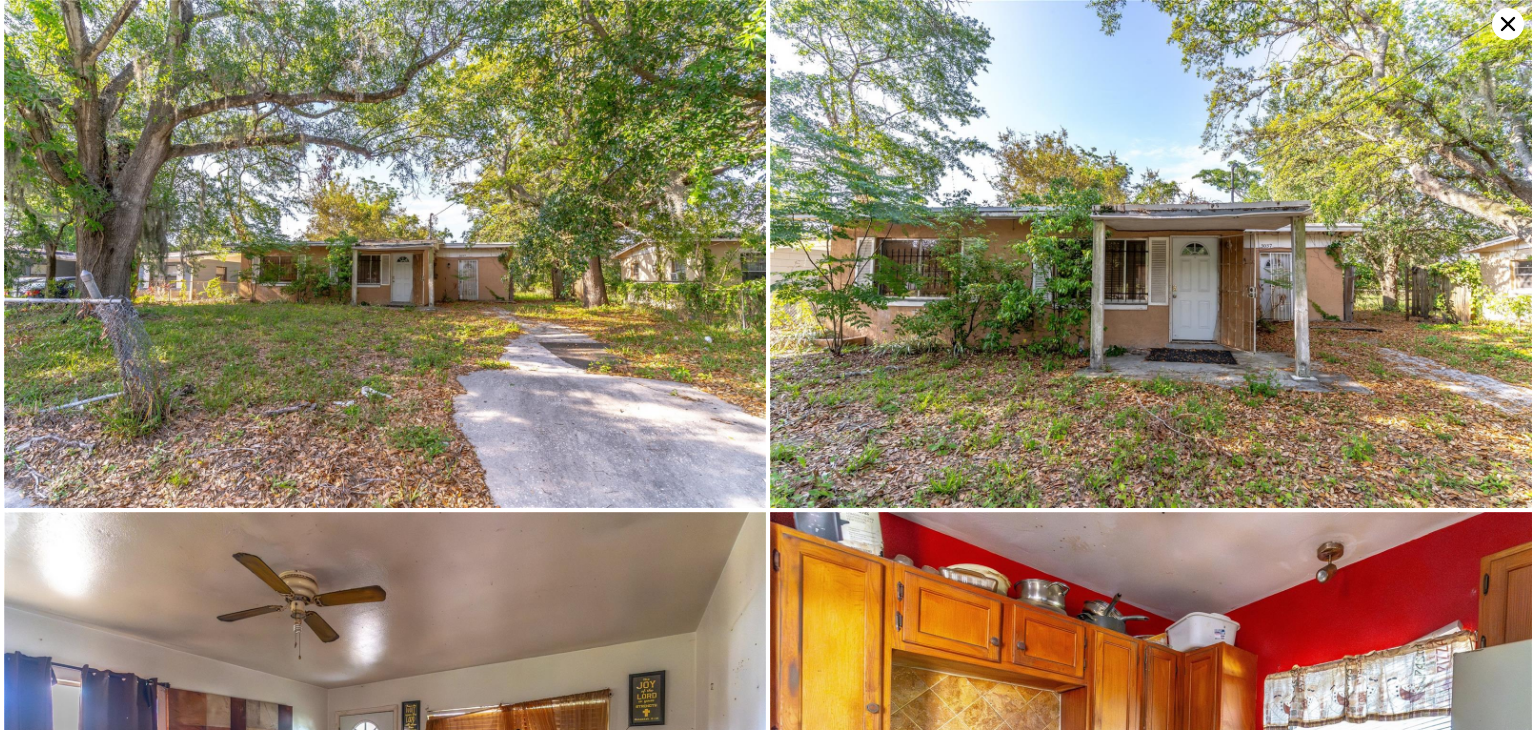click 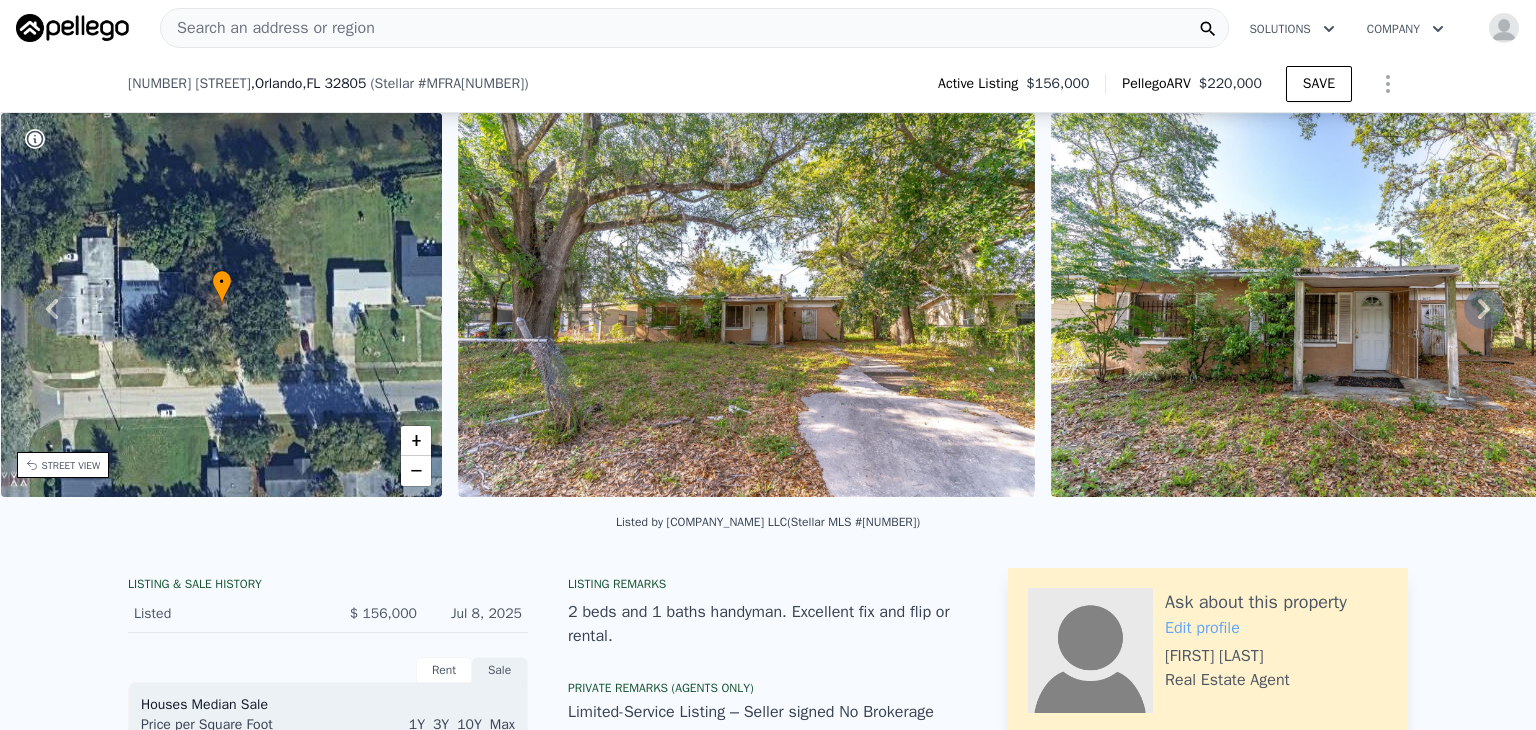 scroll, scrollTop: 412, scrollLeft: 0, axis: vertical 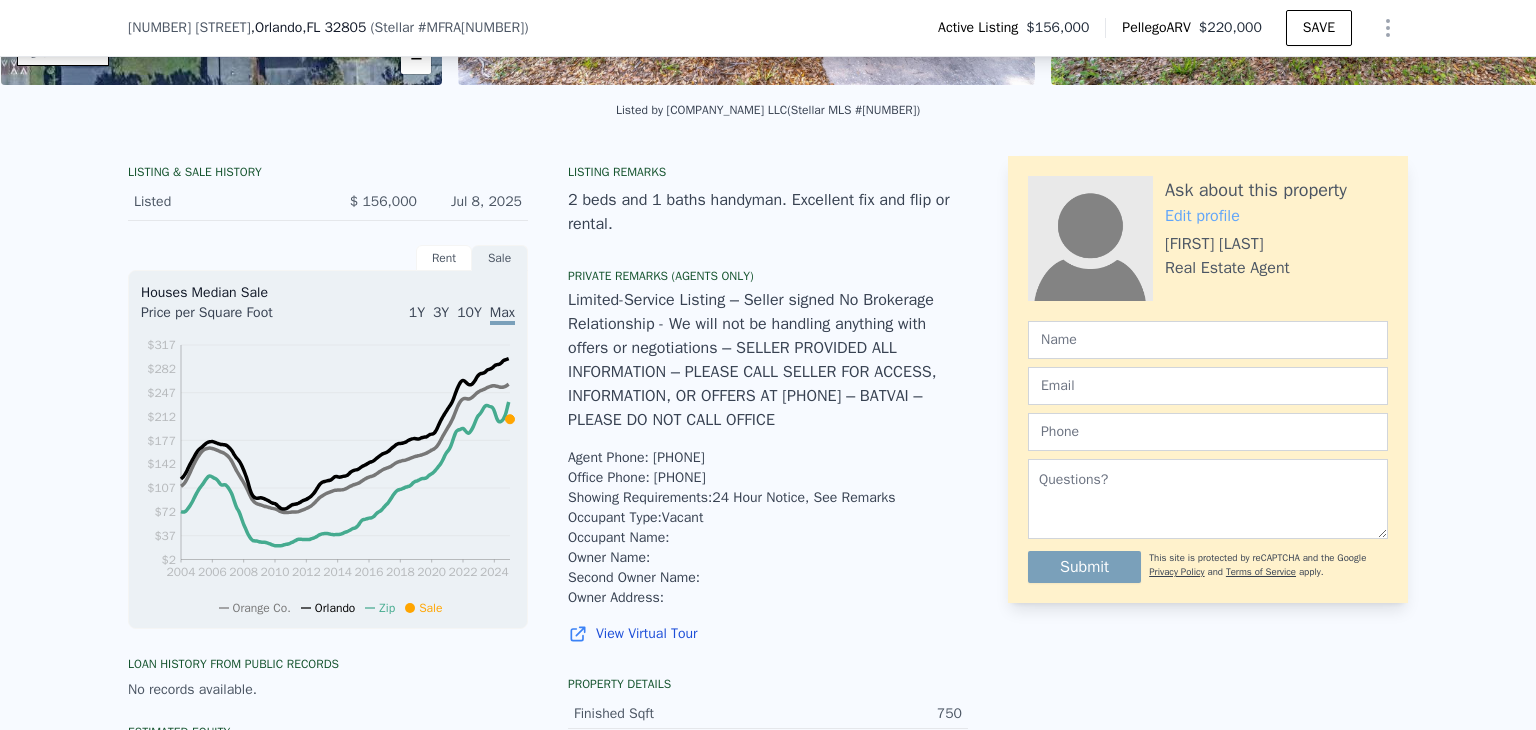 drag, startPoint x: 768, startPoint y: 309, endPoint x: 820, endPoint y: 440, distance: 140.94325 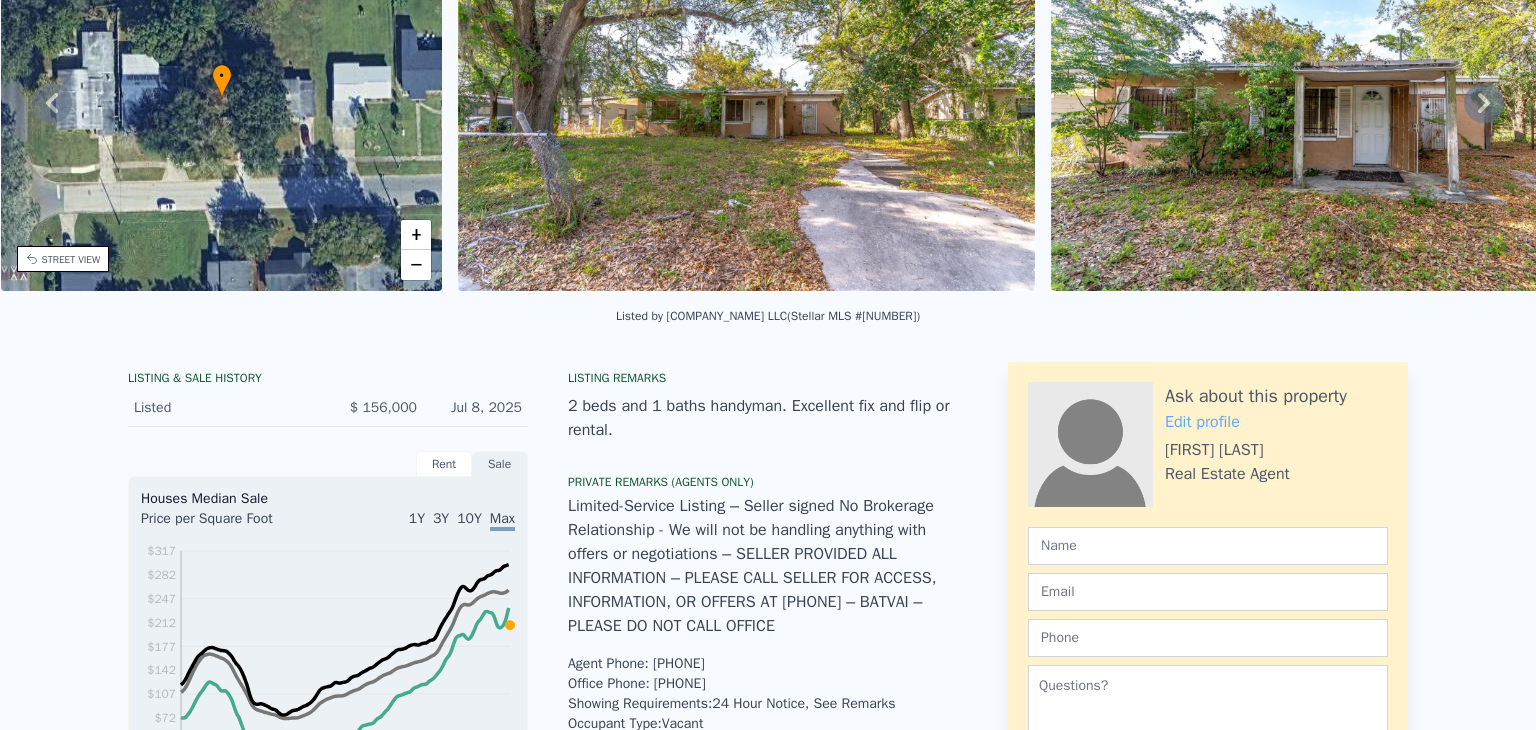 scroll, scrollTop: 0, scrollLeft: 0, axis: both 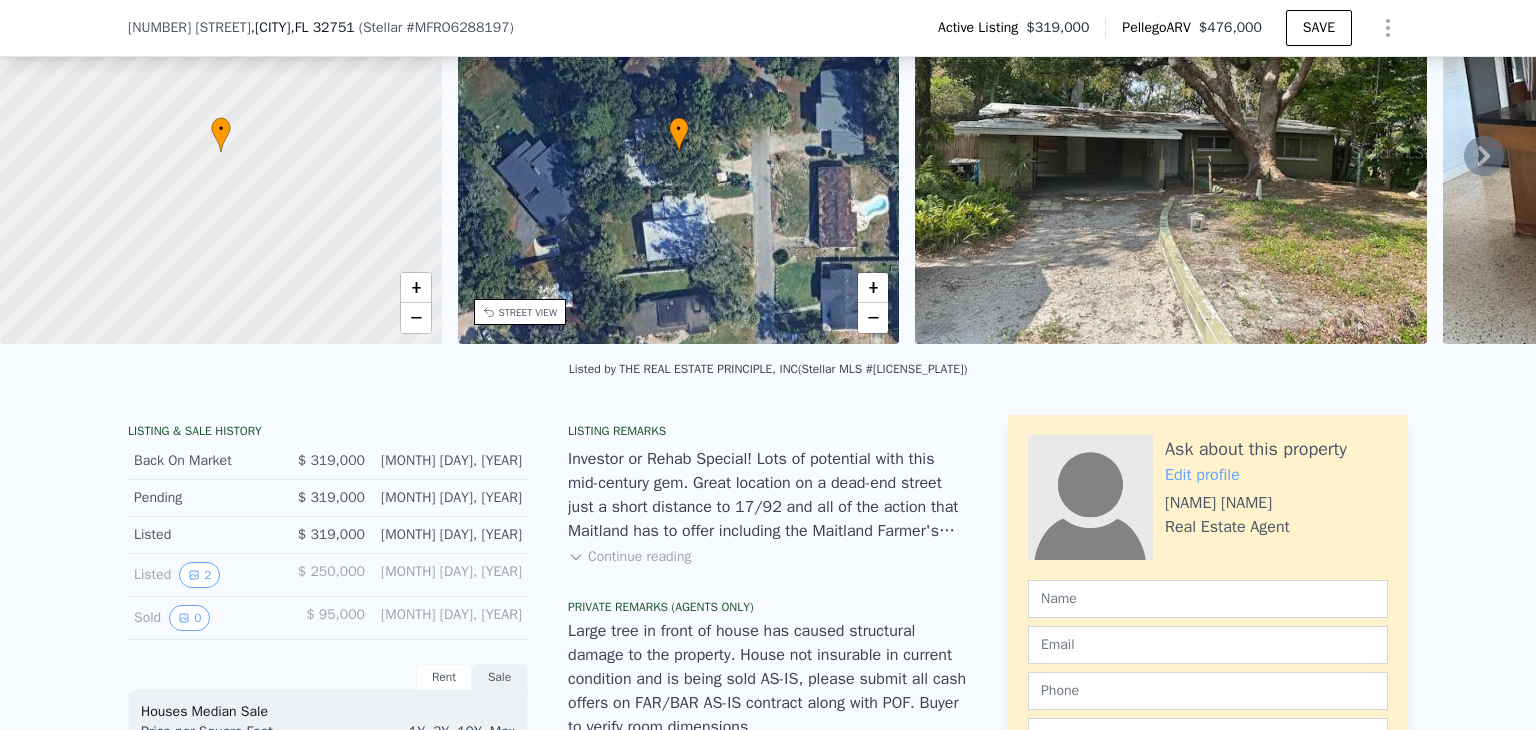 click on "STREET VIEW" at bounding box center (528, 312) 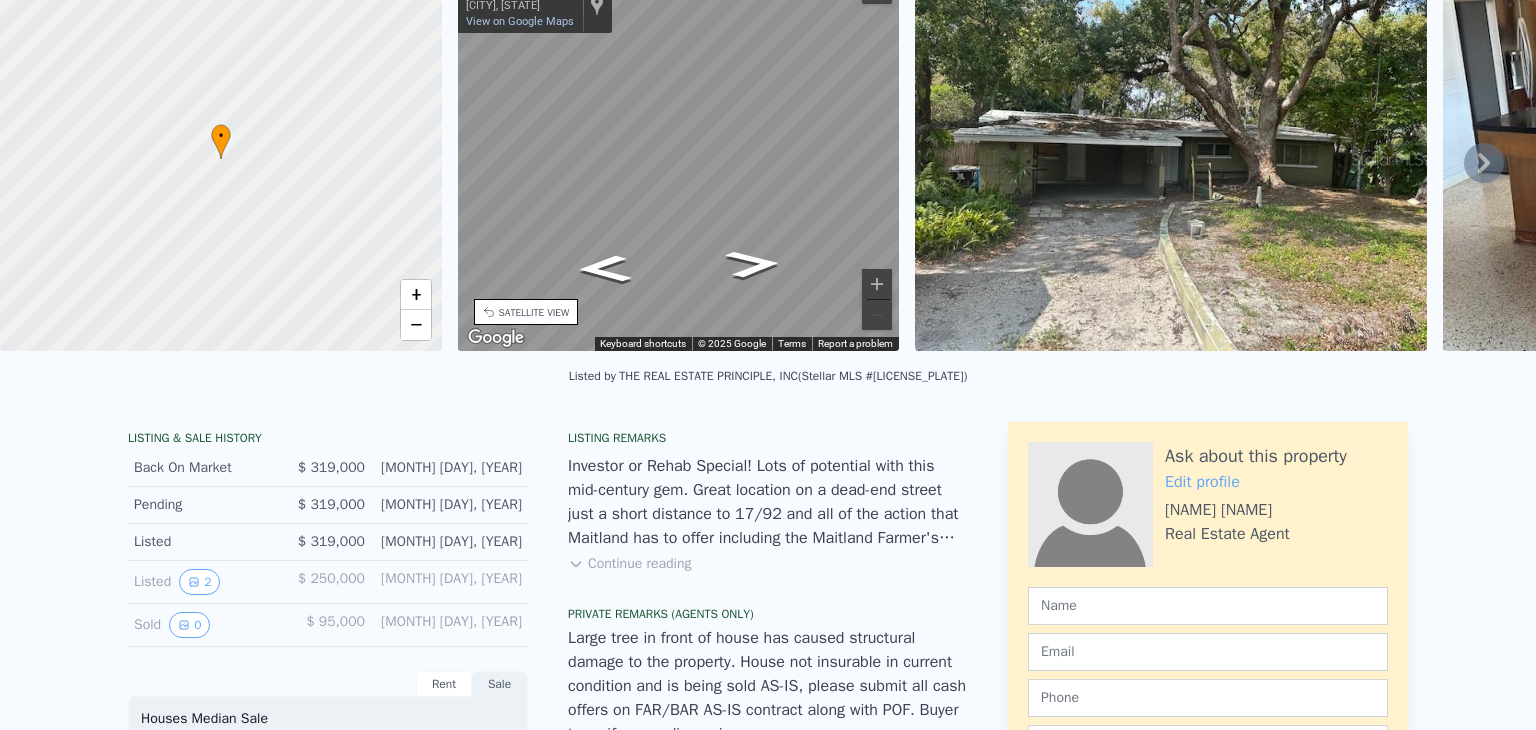 scroll, scrollTop: 7, scrollLeft: 0, axis: vertical 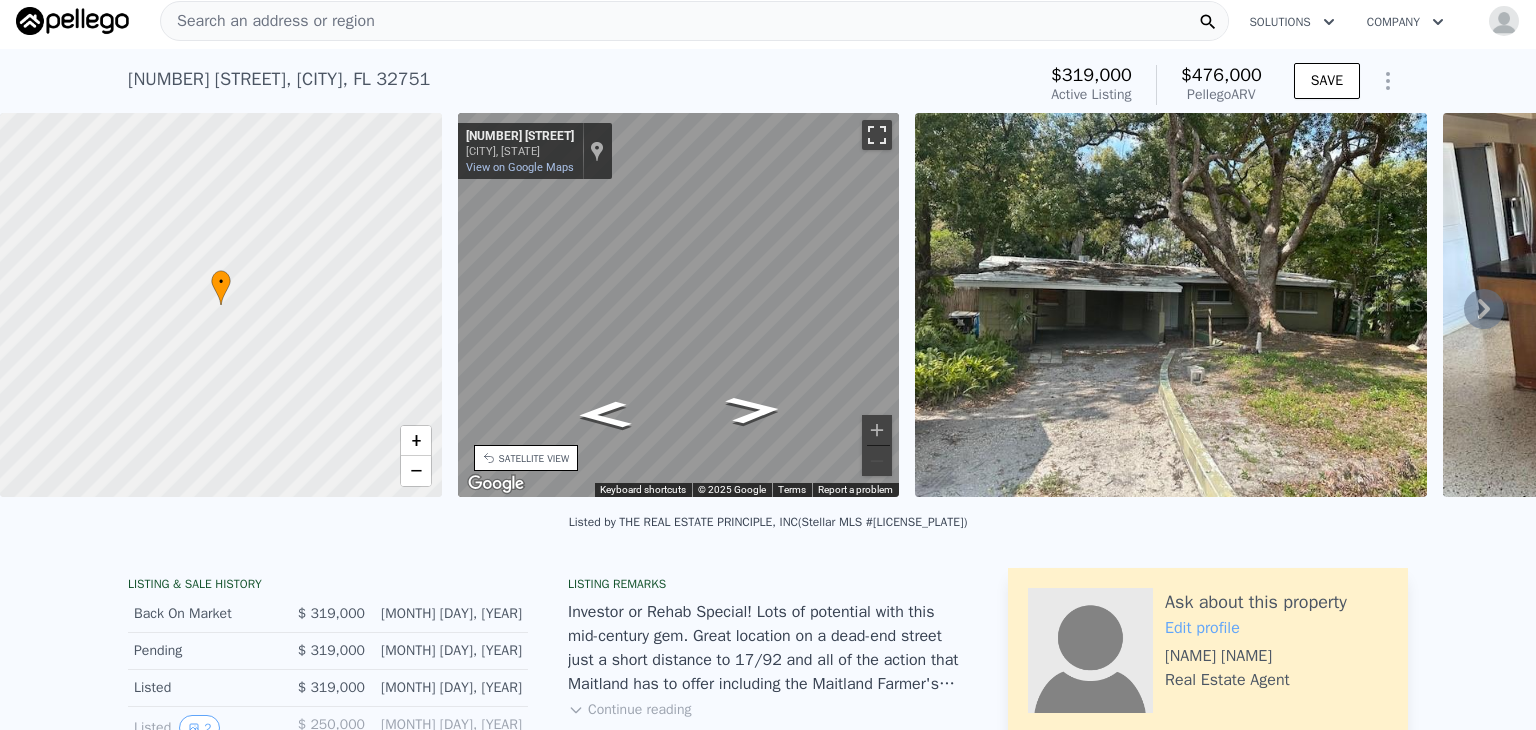 drag, startPoint x: 876, startPoint y: 142, endPoint x: 878, endPoint y: 228, distance: 86.023254 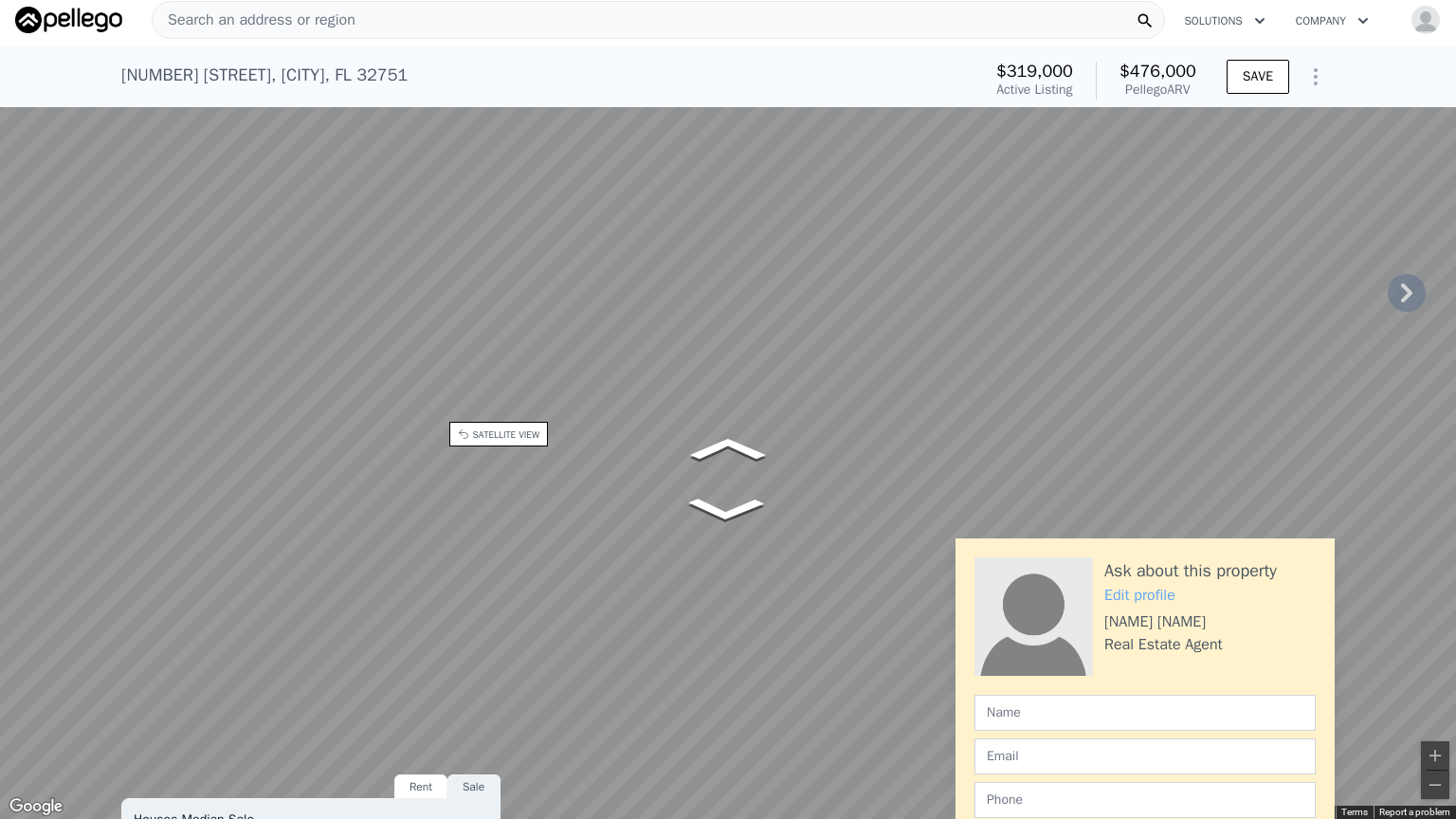 click at bounding box center (1435, 21) 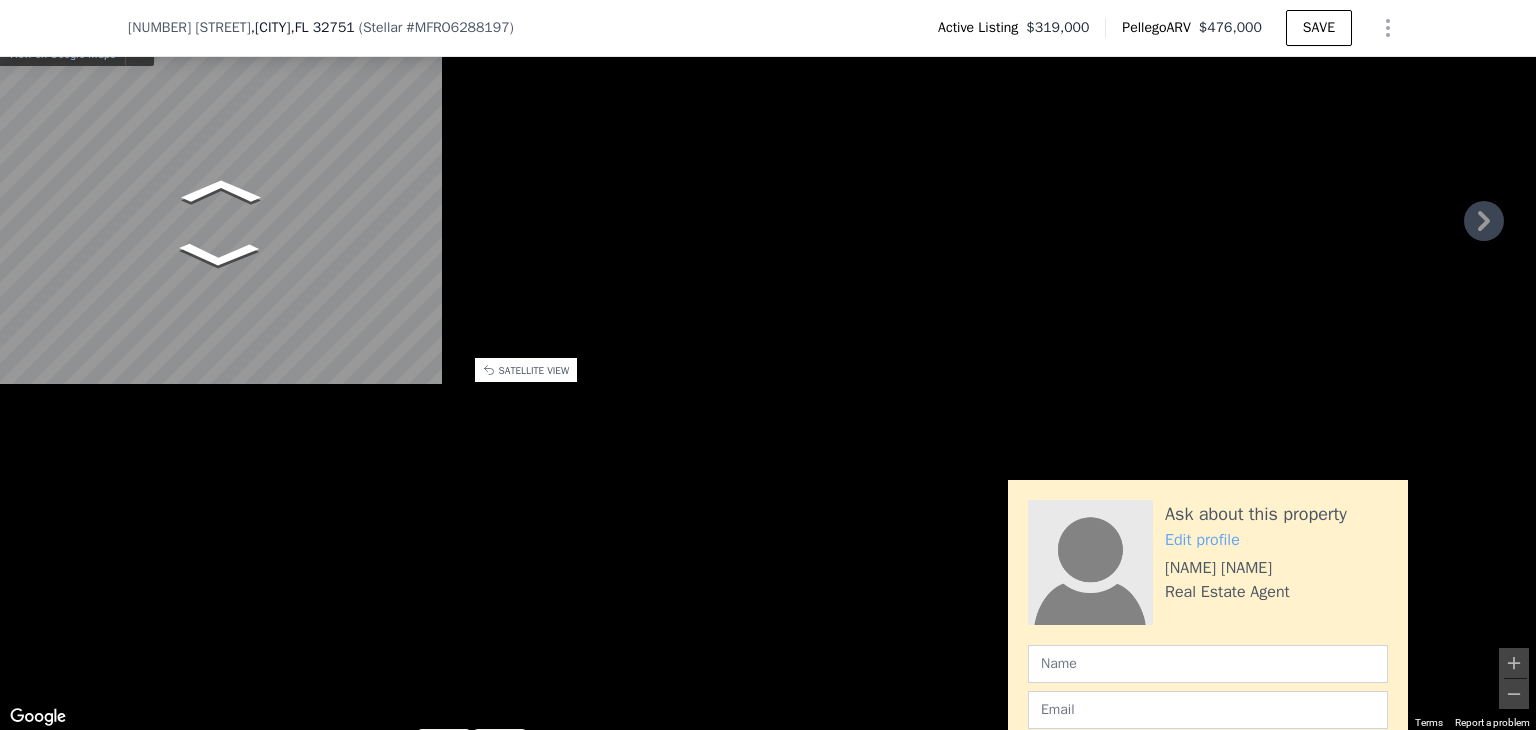scroll, scrollTop: 132, scrollLeft: 0, axis: vertical 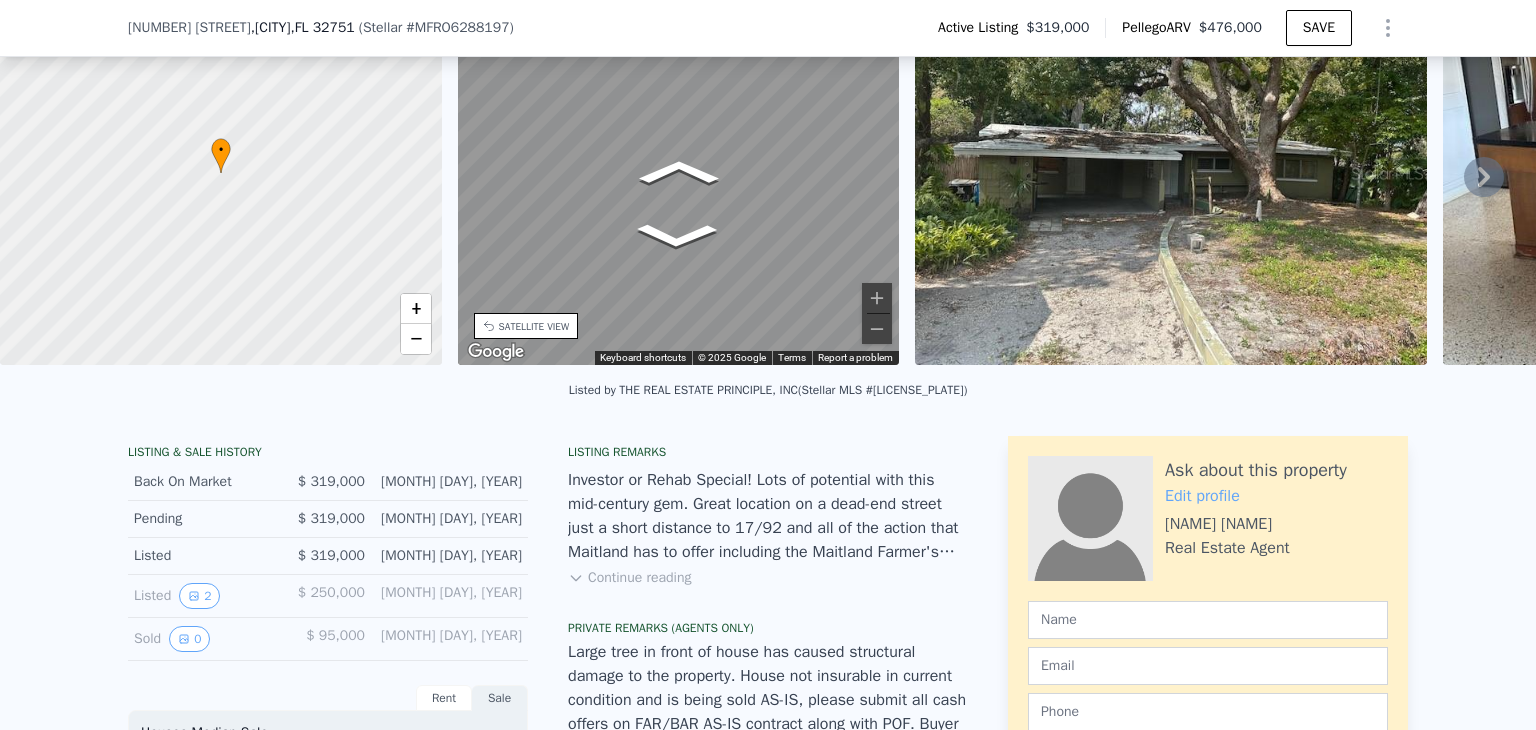 click on "Continue reading" at bounding box center [629, 578] 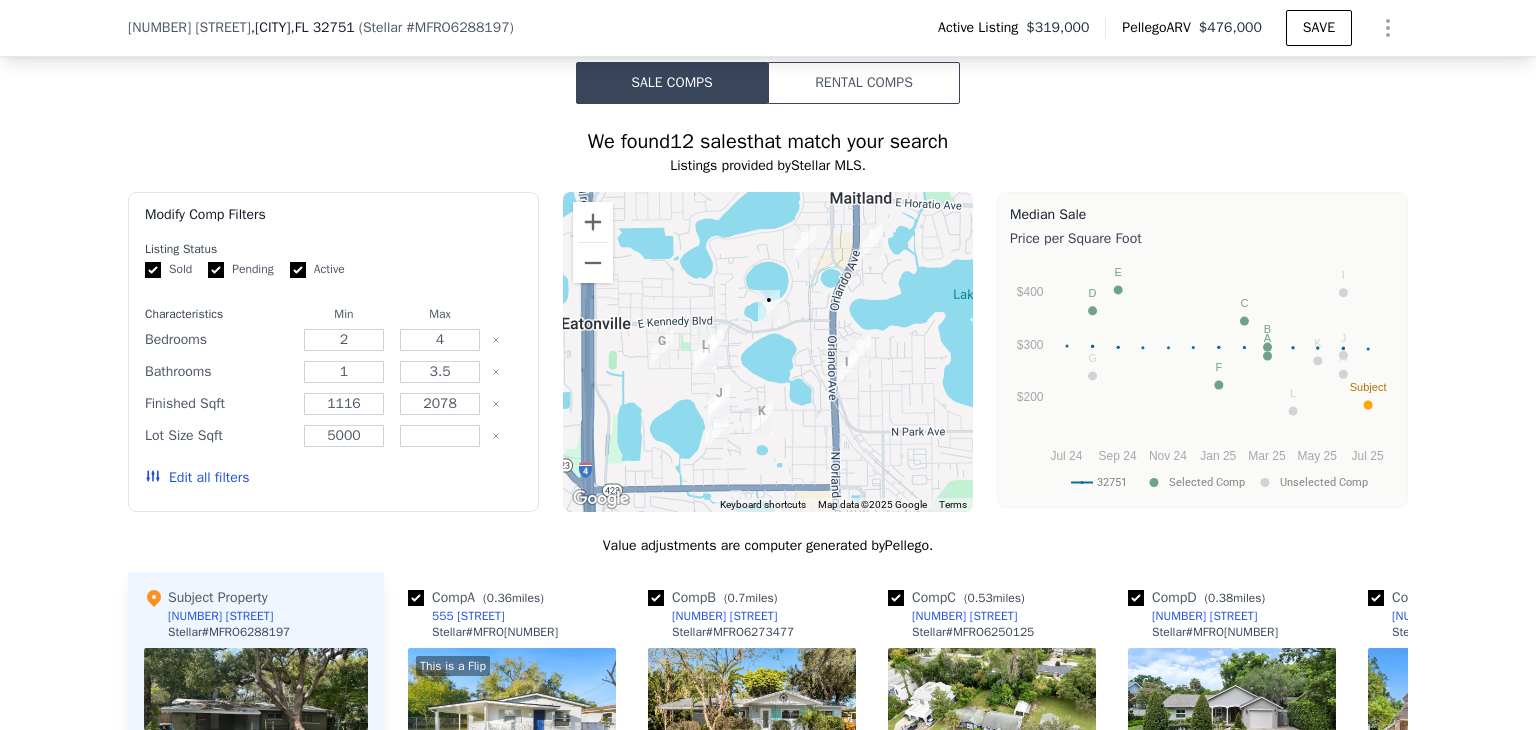 scroll, scrollTop: 2010, scrollLeft: 0, axis: vertical 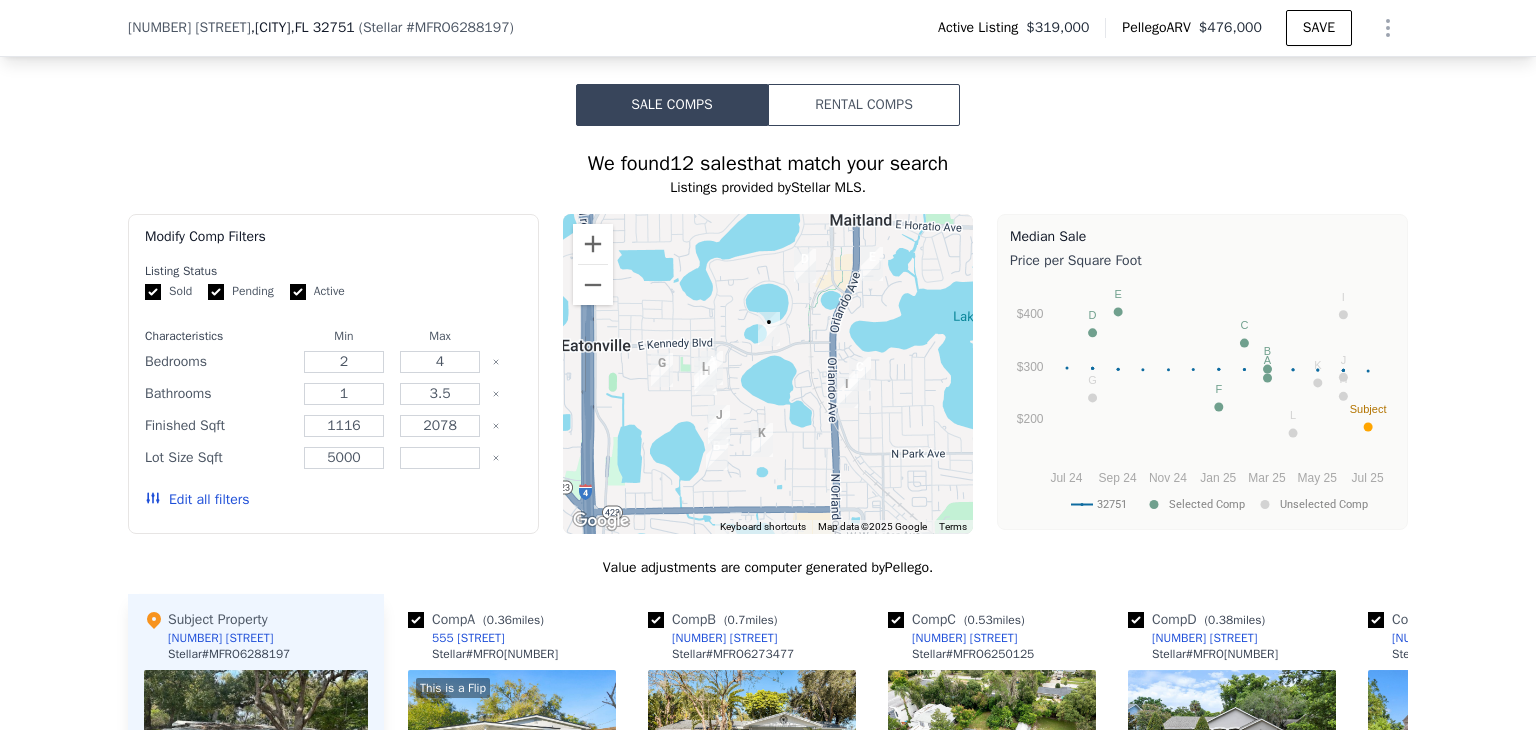 click on "Rental Comps" at bounding box center (864, 105) 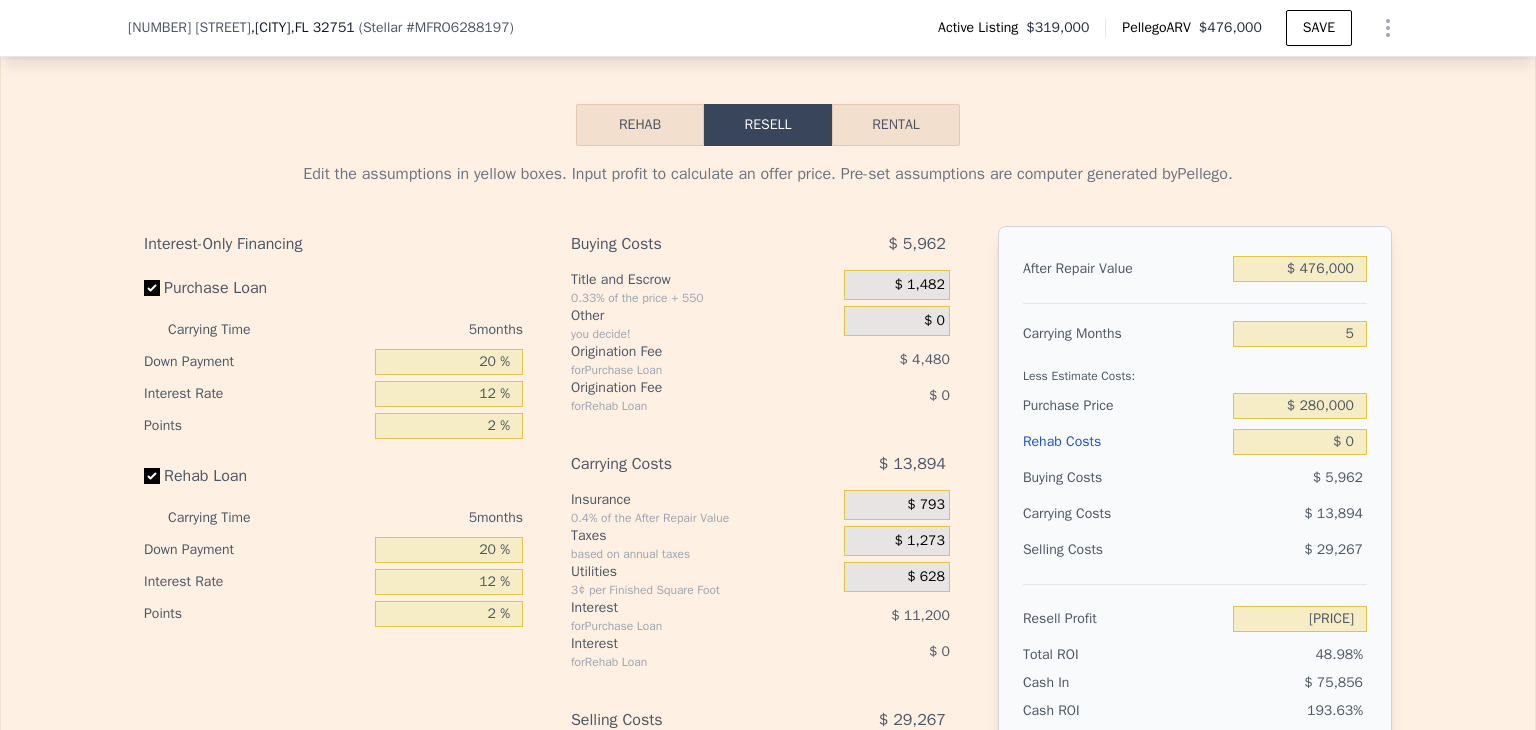 scroll, scrollTop: 3212, scrollLeft: 0, axis: vertical 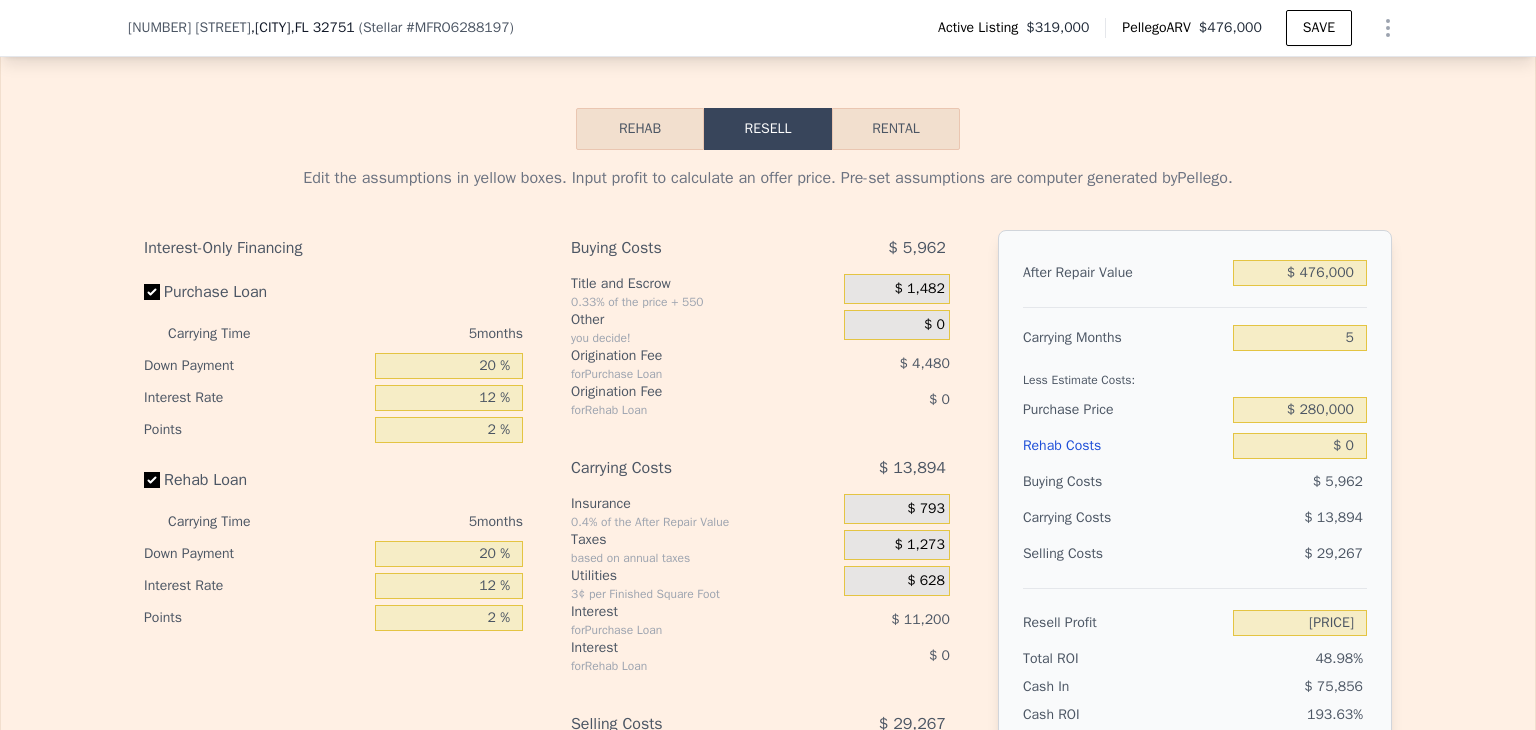 click on "Rental" at bounding box center (896, 129) 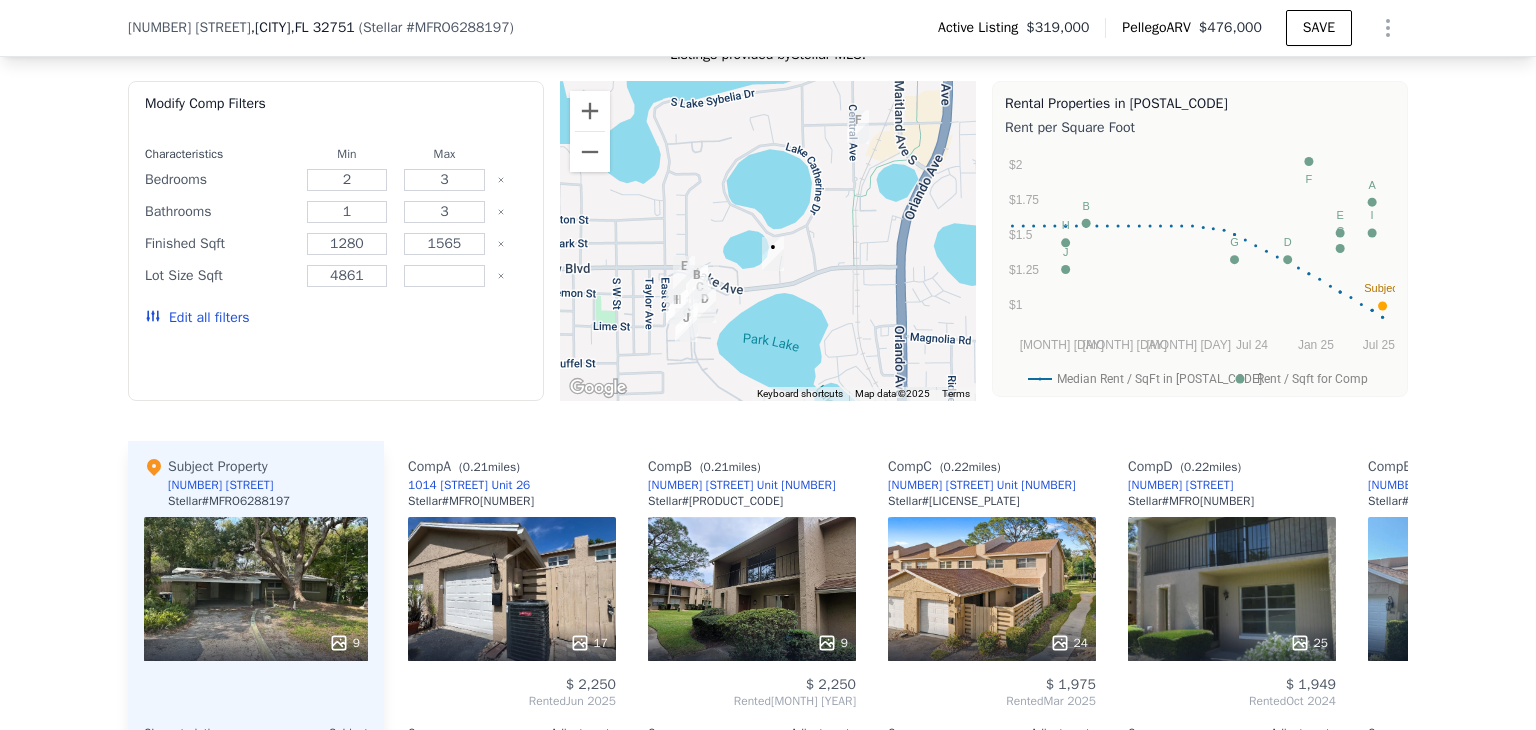 scroll, scrollTop: 2143, scrollLeft: 0, axis: vertical 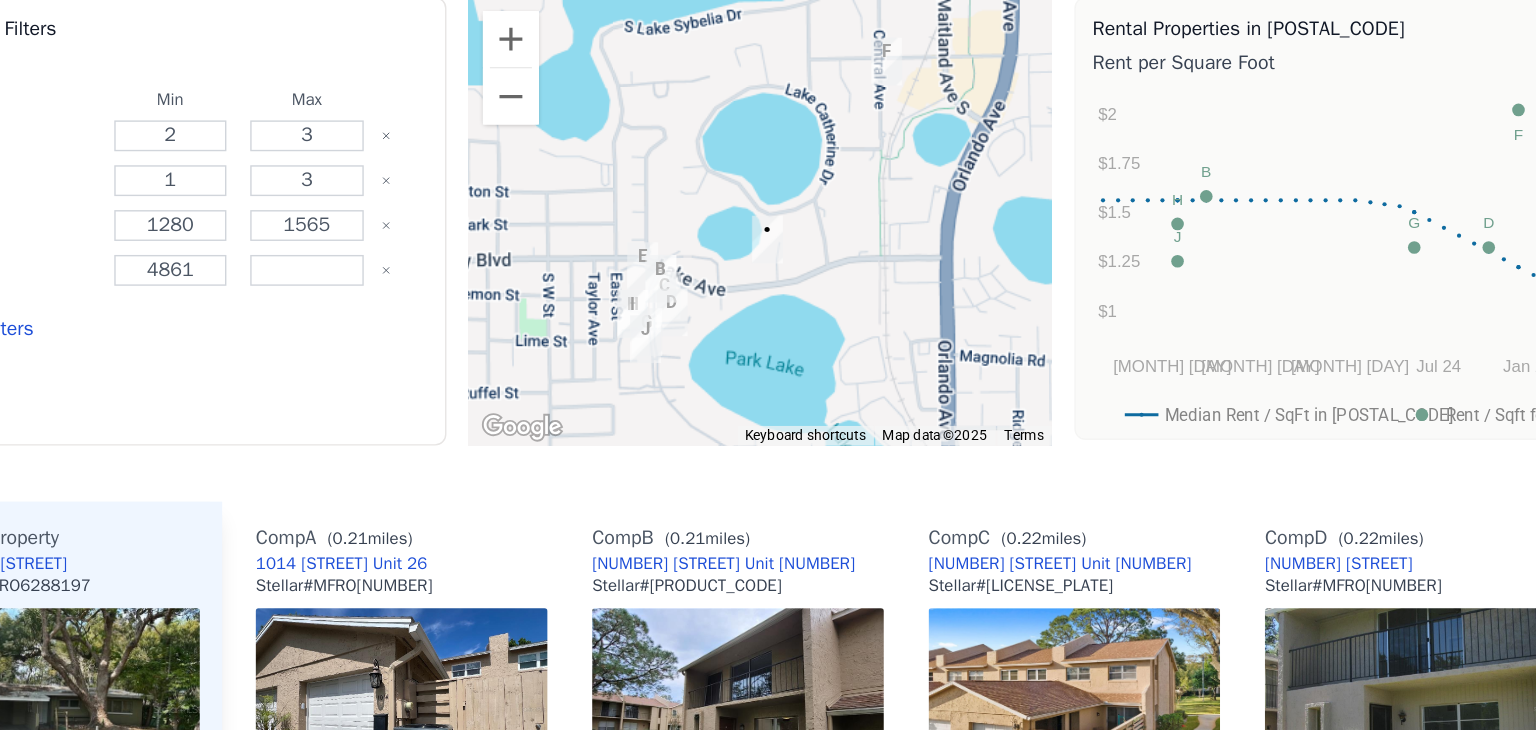 click on "We found  10 rentals  that match your search Listings provided by  Stellar MLS .  Filters  Map  Prices Modify Comp Filters Characteristics   Min Max Bedrooms 2 3 Bathrooms 1 3 Finished Sqft 1280 1565 Lot Size Sqft 4861 250614 Edit all filters To navigate the map with touch gestures double-tap and hold your finger on the map, then drag the map. ← Move left → Move right ↑ Move up ↓ Move down + Zoom in - Zoom out Home Jump left by 75% End Jump right by 75% Page Up Jump up by 75% Page Down Jump down by 75% A B C D E F G H I J • Keyboard shortcuts Map Data Map data ©2025 Map data ©2025 200 m  Click to toggle between metric and imperial units Terms Report a map error Rental Properties  in 32751 Rent per Square Foot Median Rent / SqFt in 32751 Rent / Sqft for Comp Jan 23 Jan 24 Jan 25 Jul 23 Jul 24 Jul 25 $1 $1.25 $1.5 $1.75 $2 H J B G D F C E A I Subject Month Median Rent / SqFt in 32751 Rent / Sqft for Comp Aug 11, 2022 1.49 Sep 11, 2022 1.49 Oct 11, 2022 1.49 Nov 11, 2022 1.49 Dec 11, 2022 1.49 1.49" at bounding box center (768, 508) 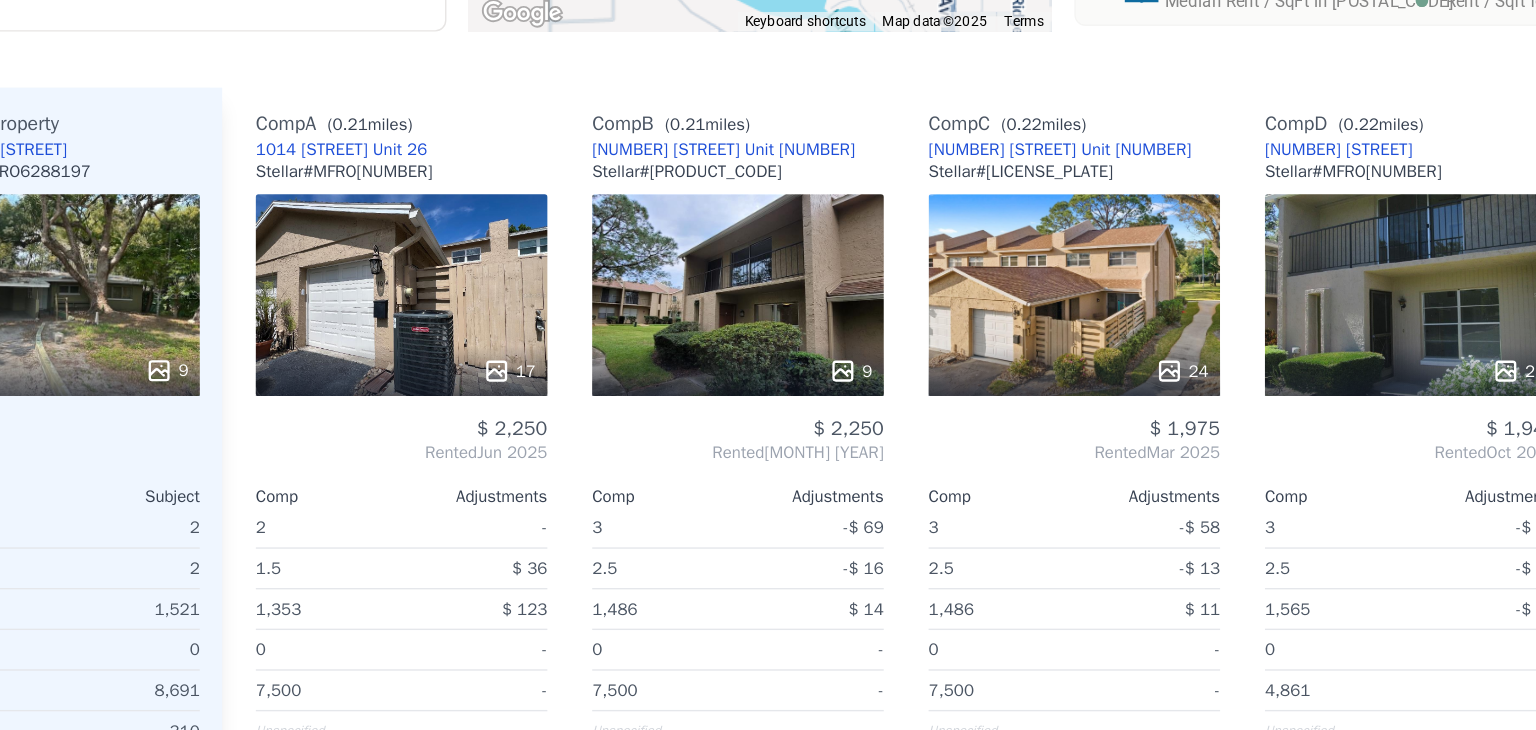 scroll, scrollTop: 2440, scrollLeft: 0, axis: vertical 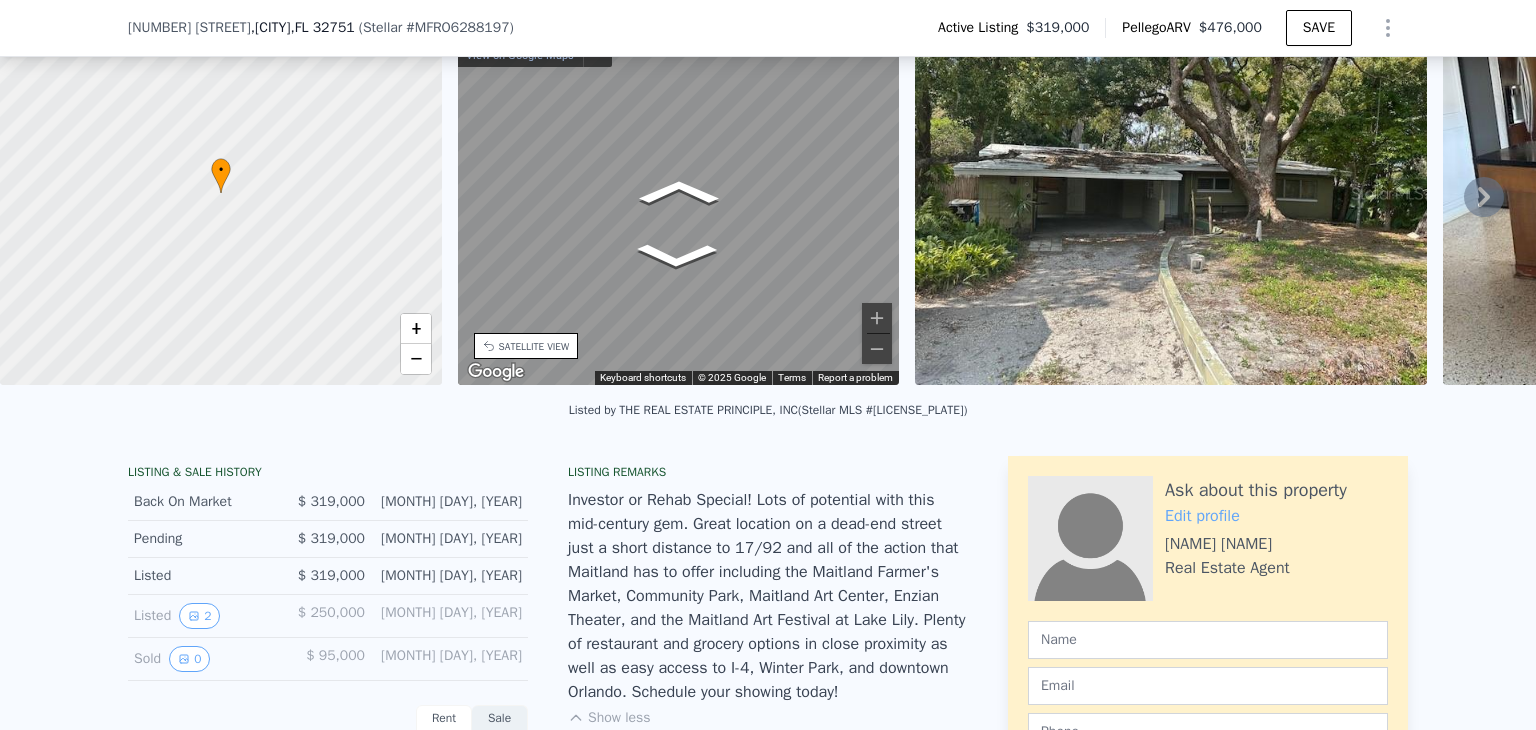 click 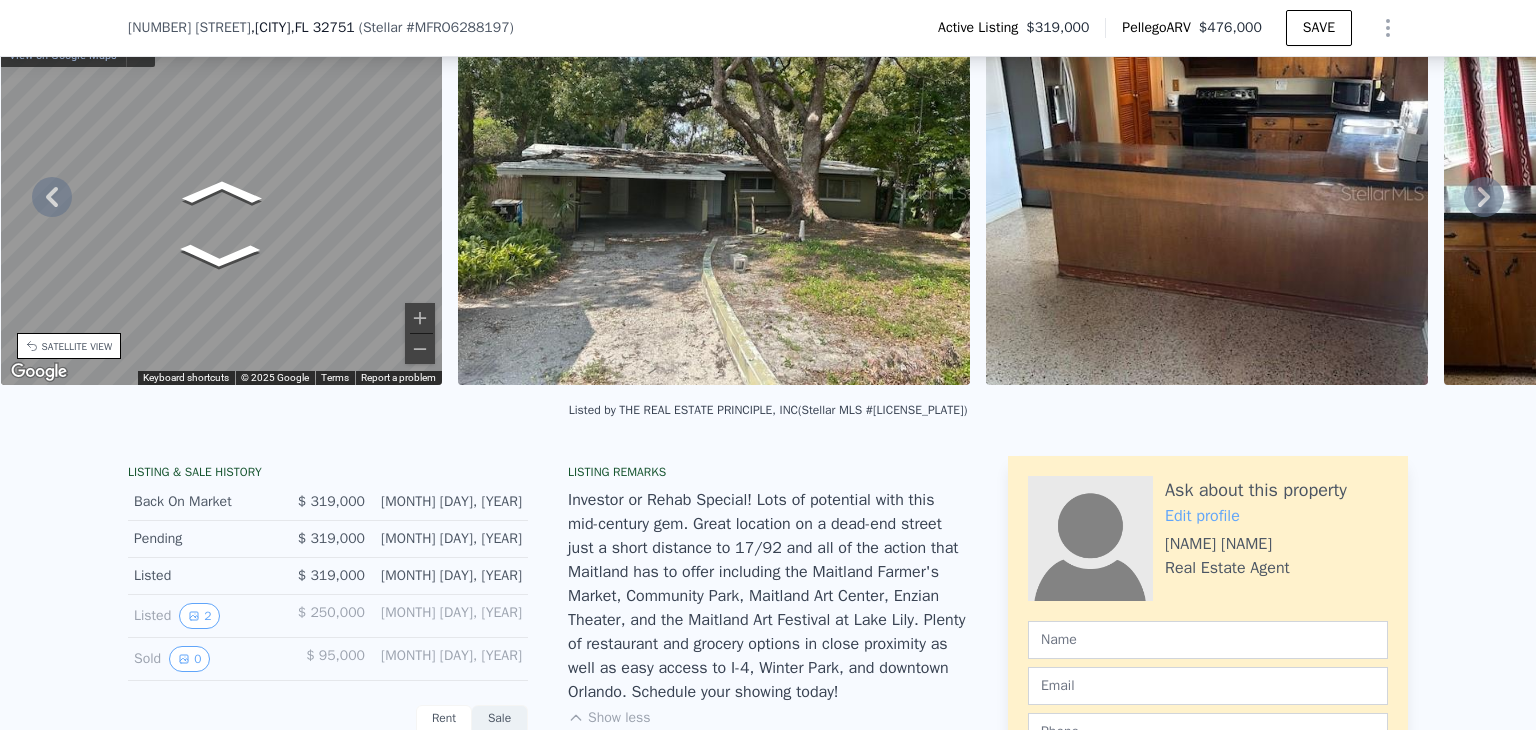 click 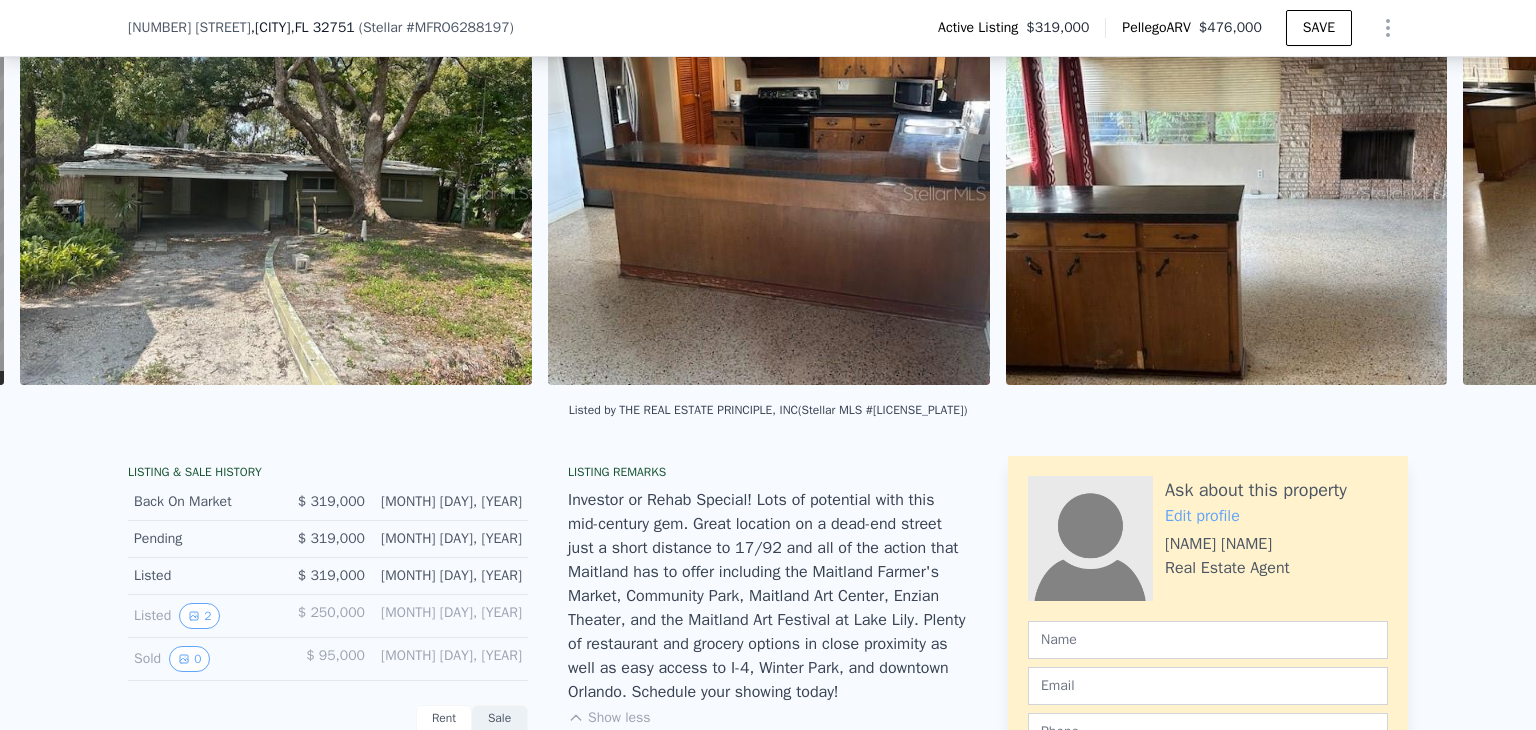 scroll, scrollTop: 0, scrollLeft: 915, axis: horizontal 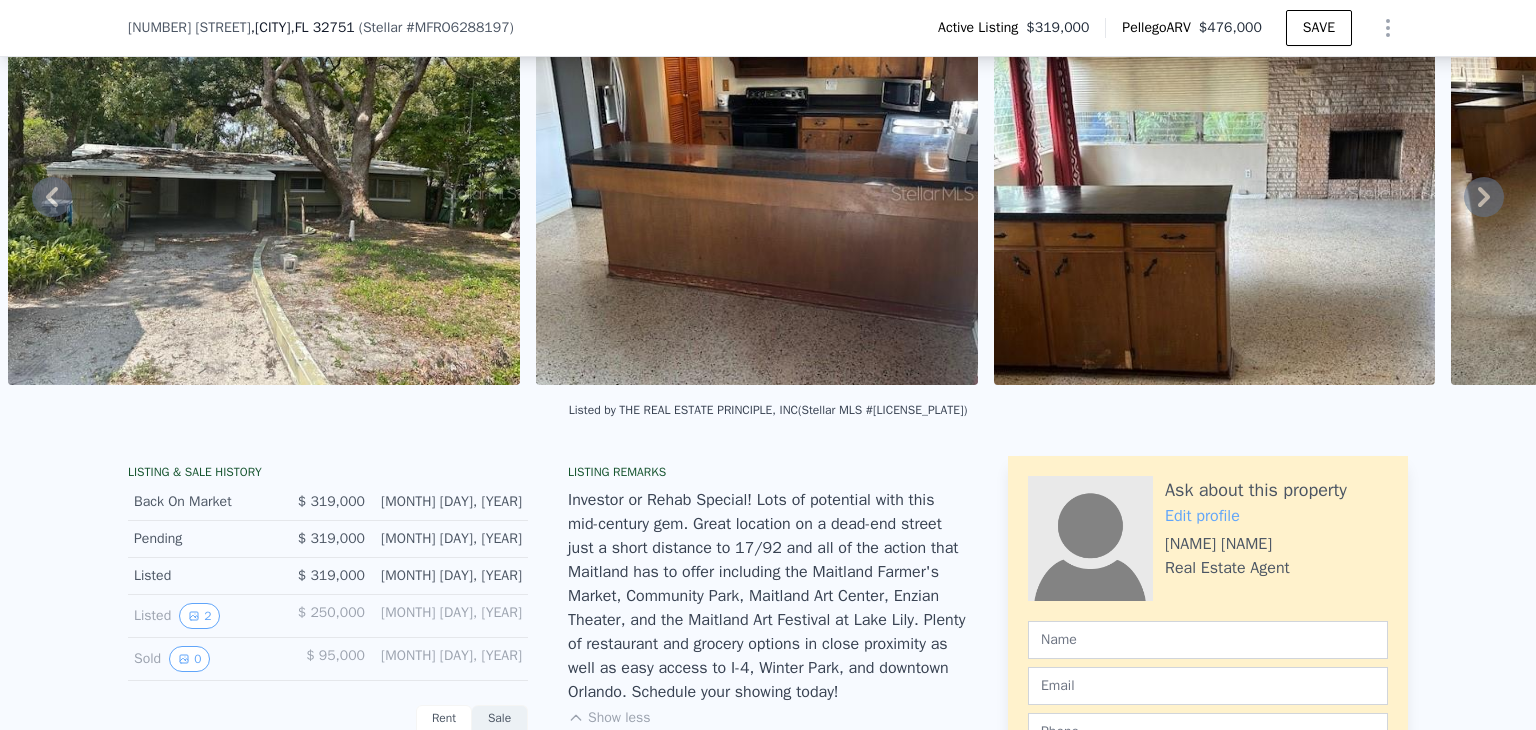 click 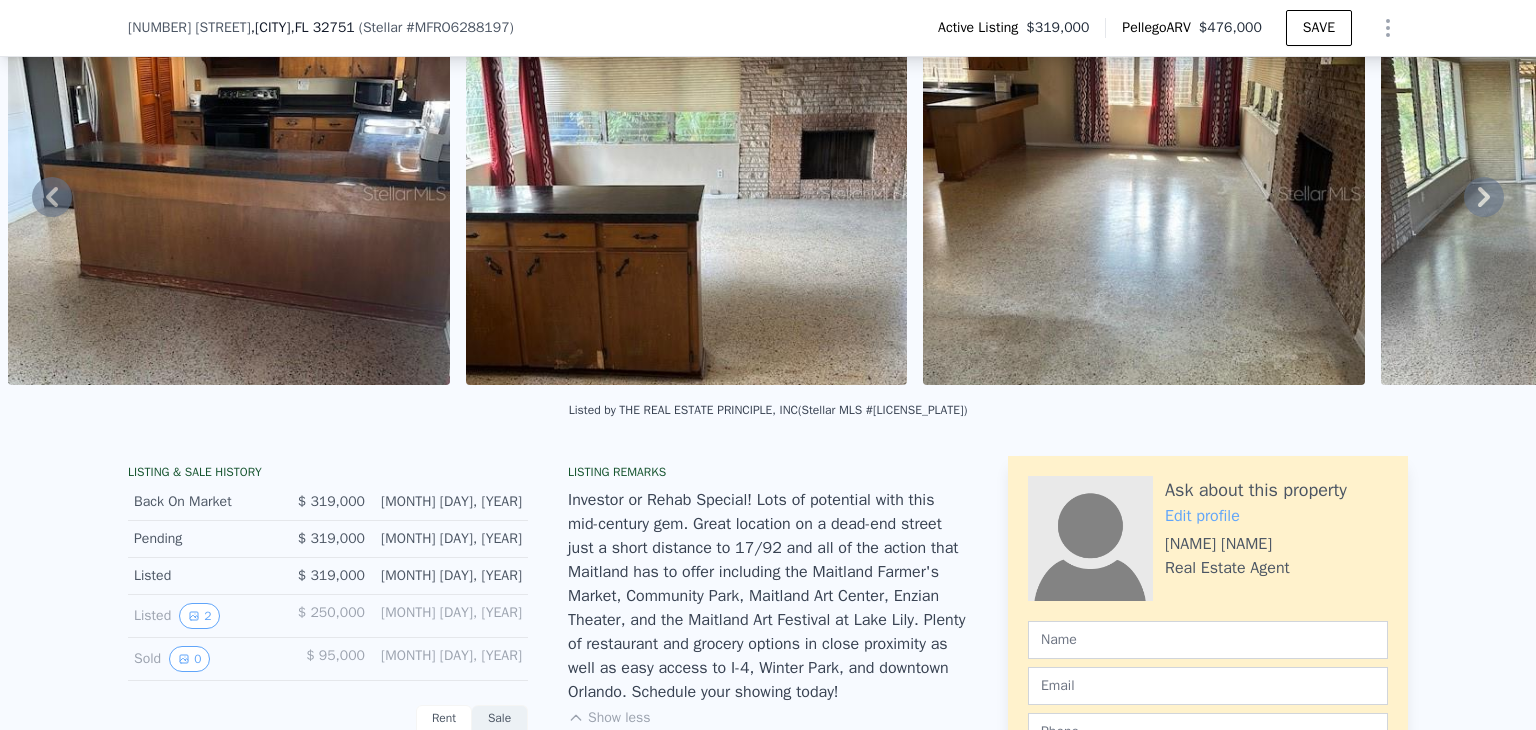 click 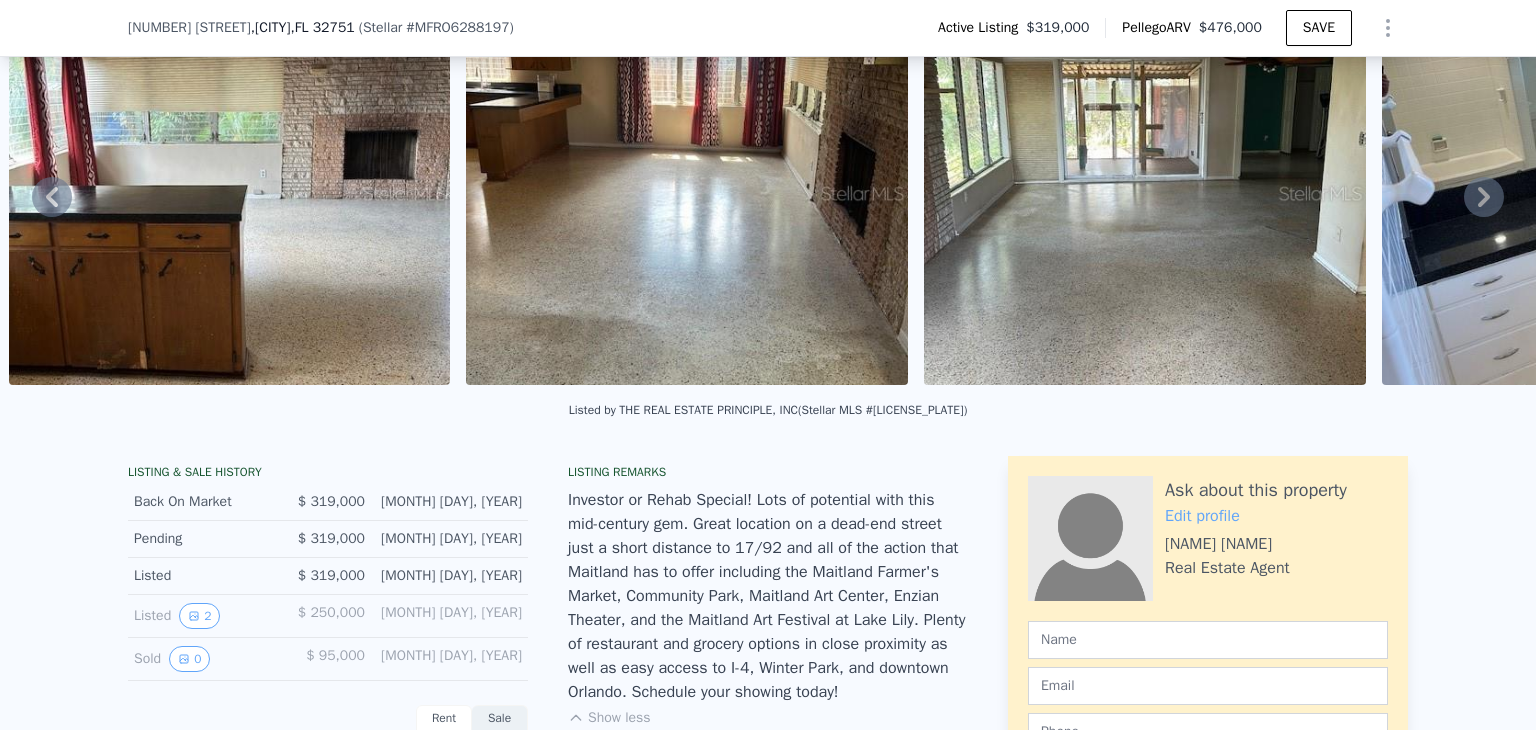 click 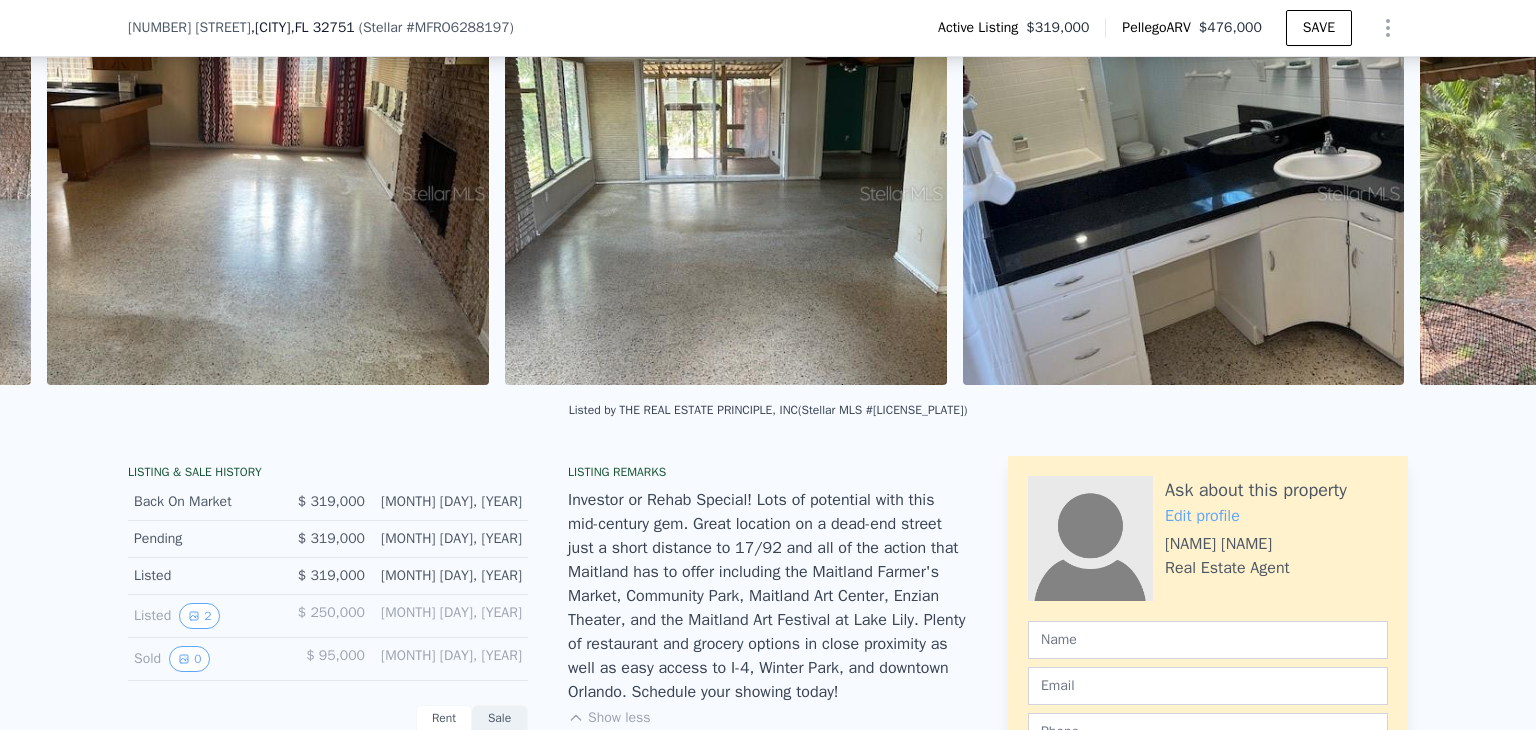 scroll, scrollTop: 0, scrollLeft: 2358, axis: horizontal 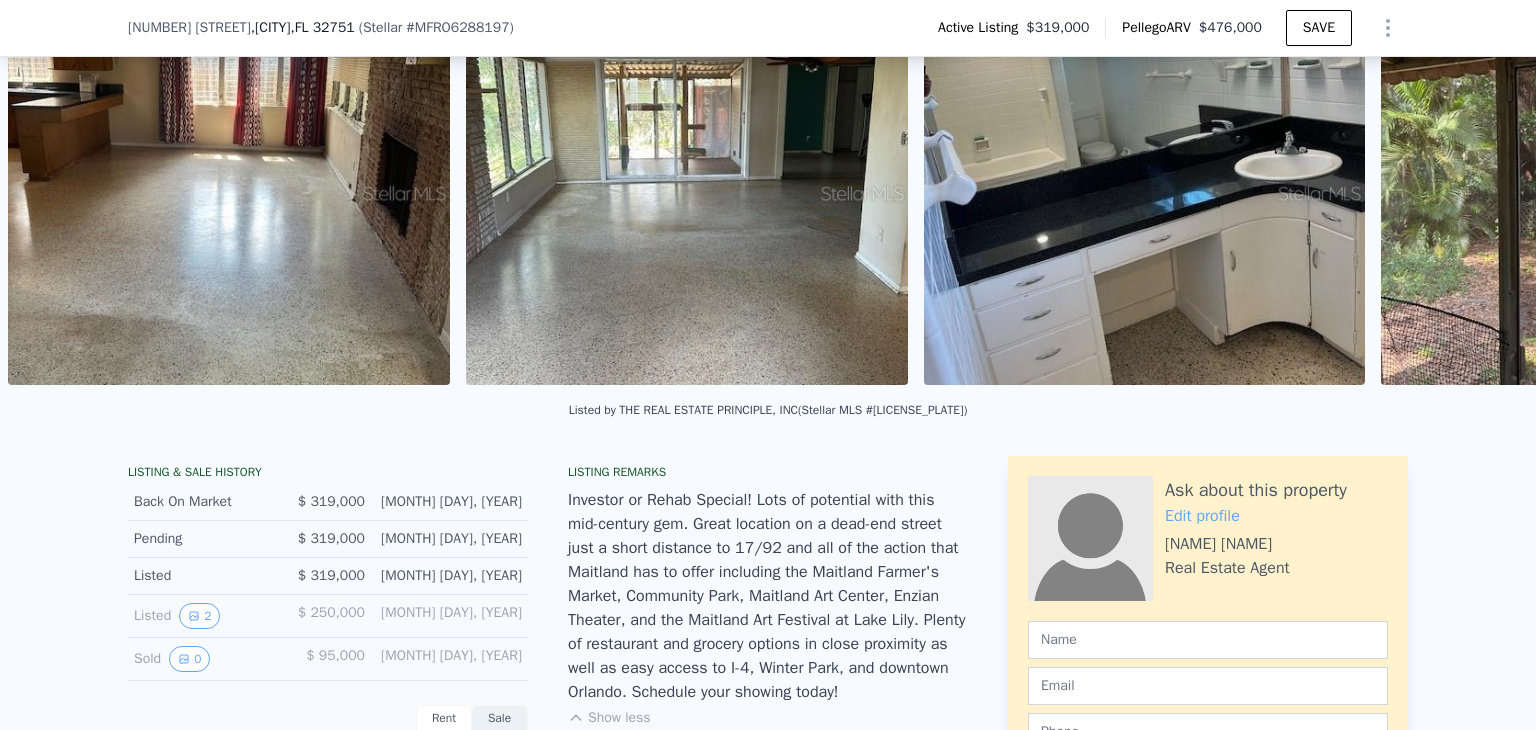 click on "•
+ −
•
+ − STREET VIEW                 ← Move left → Move right ↑ Move up ↓ Move down + Zoom in - Zoom out             6 Barnard Ct   Maitland, Florida       6 Barnard Ct            View on Google Maps        Custom Imagery                 This image is no longer available Keyboard shortcuts Map Data © 2025 Google © 2025 Google Terms Report a problem   SATELLITE VIEW" at bounding box center [768, 196] 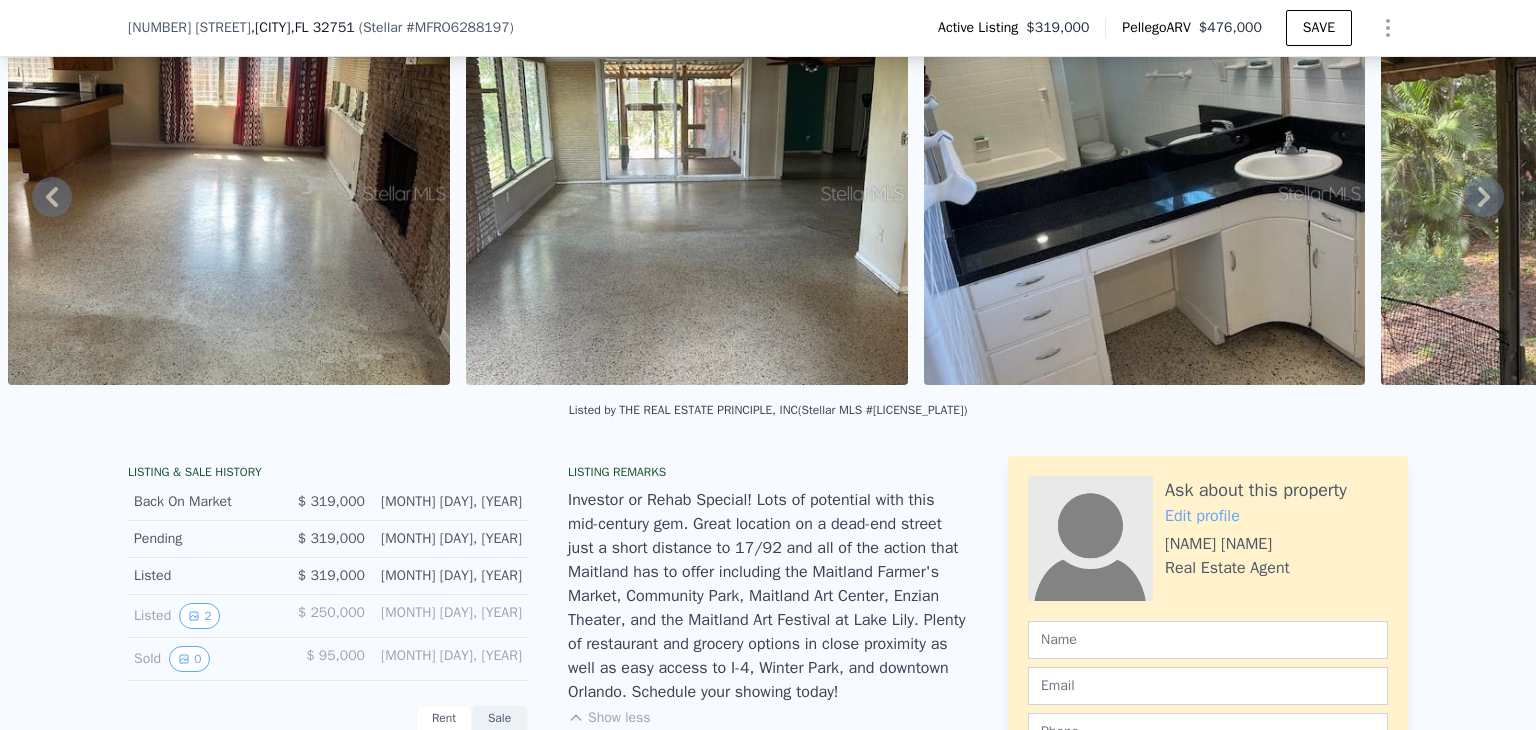 click 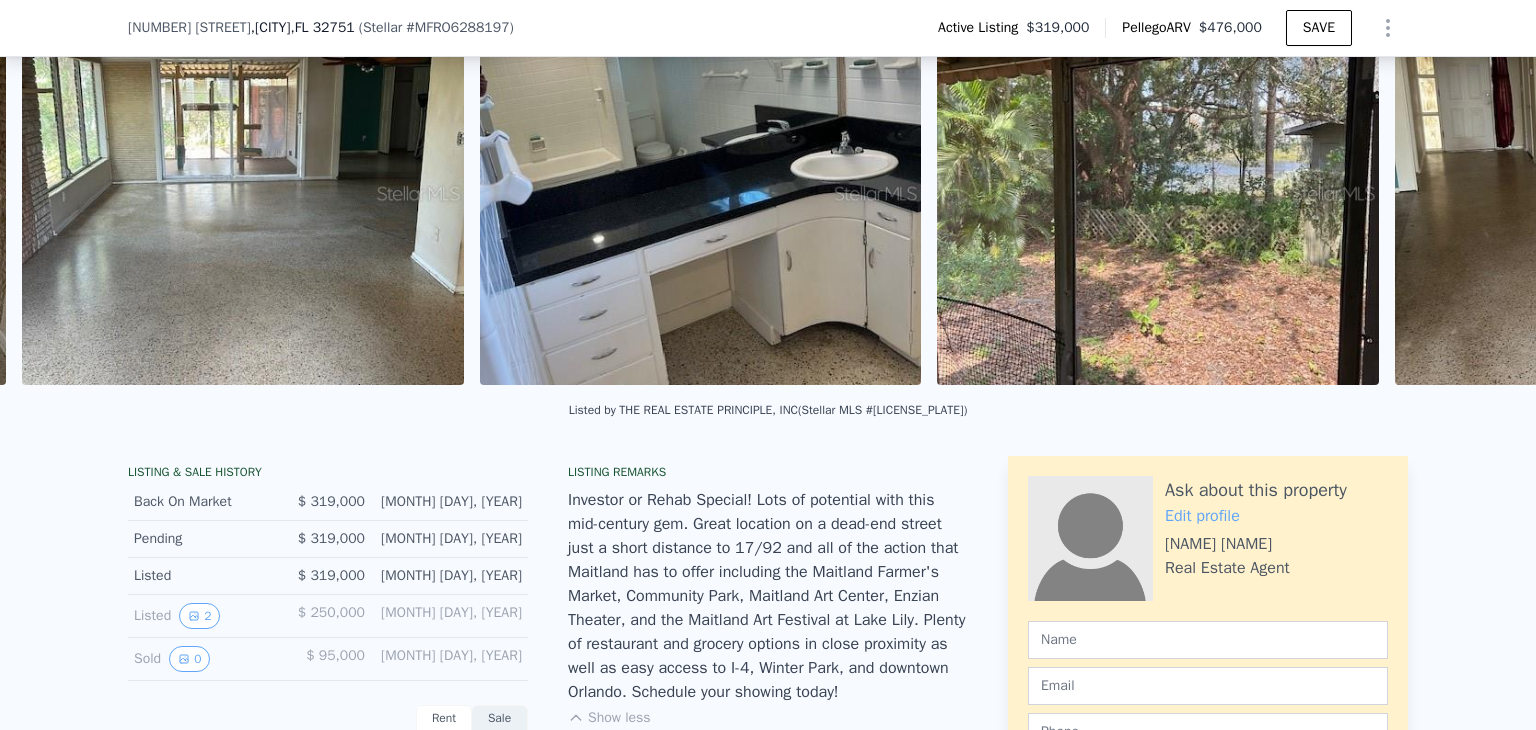 scroll, scrollTop: 0, scrollLeft: 2816, axis: horizontal 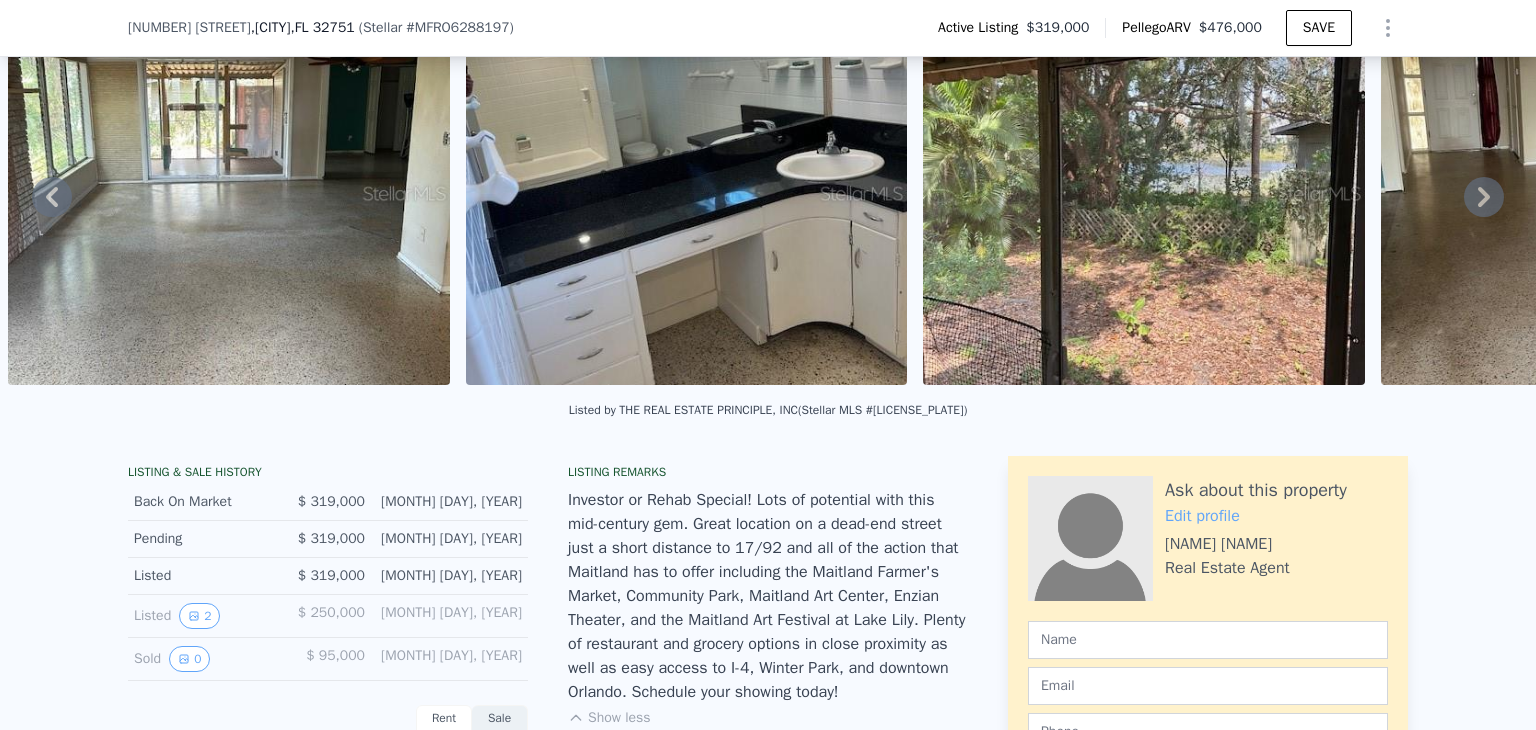 click on "•
+ −
•
+ − STREET VIEW                 ← Move left → Move right ↑ Move up ↓ Move down + Zoom in - Zoom out             6 Barnard Ct   Maitland, Florida       6 Barnard Ct            View on Google Maps        Custom Imagery                 This image is no longer available Keyboard shortcuts Map Data © 2025 Google © 2025 Google Terms Report a problem   SATELLITE VIEW" at bounding box center [768, 196] 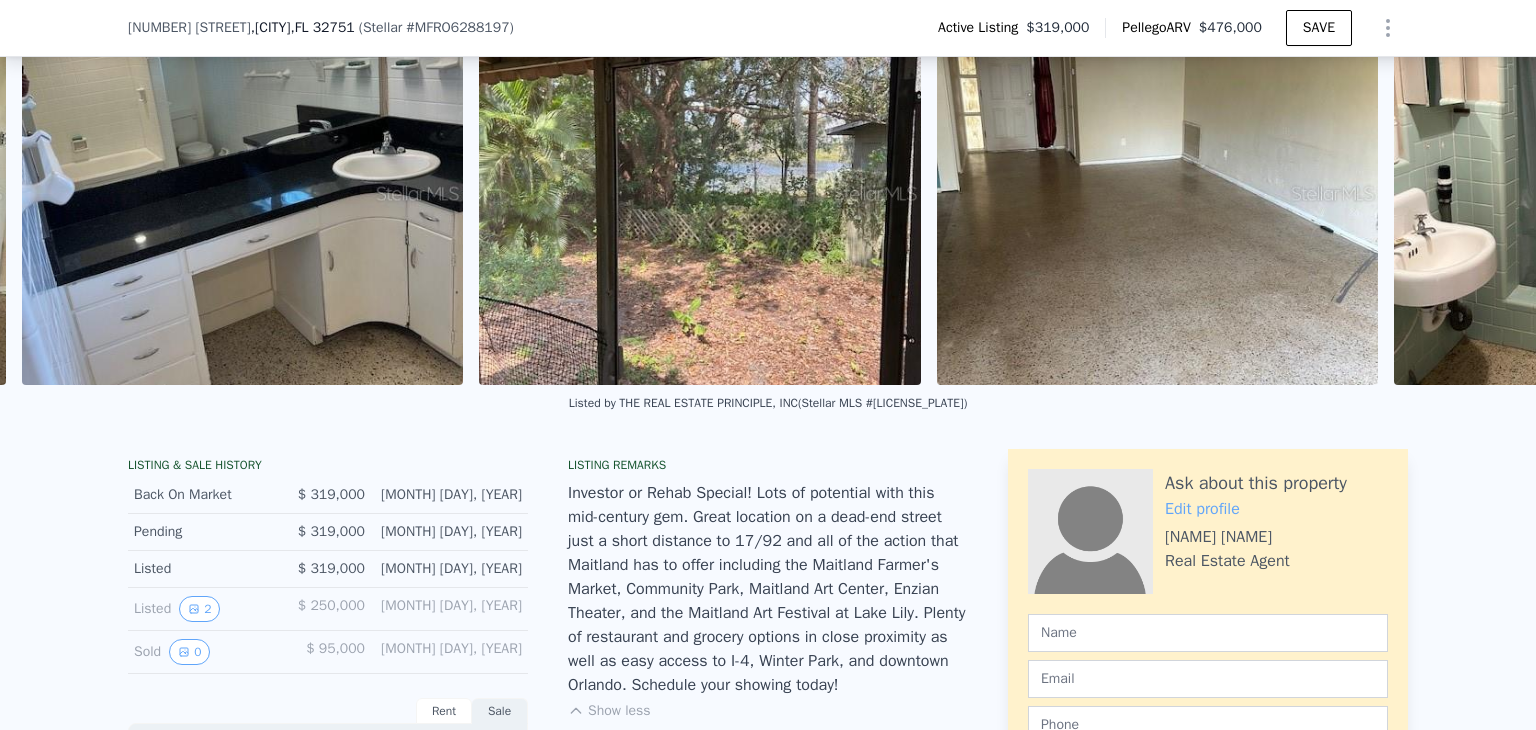scroll, scrollTop: 0, scrollLeft: 3273, axis: horizontal 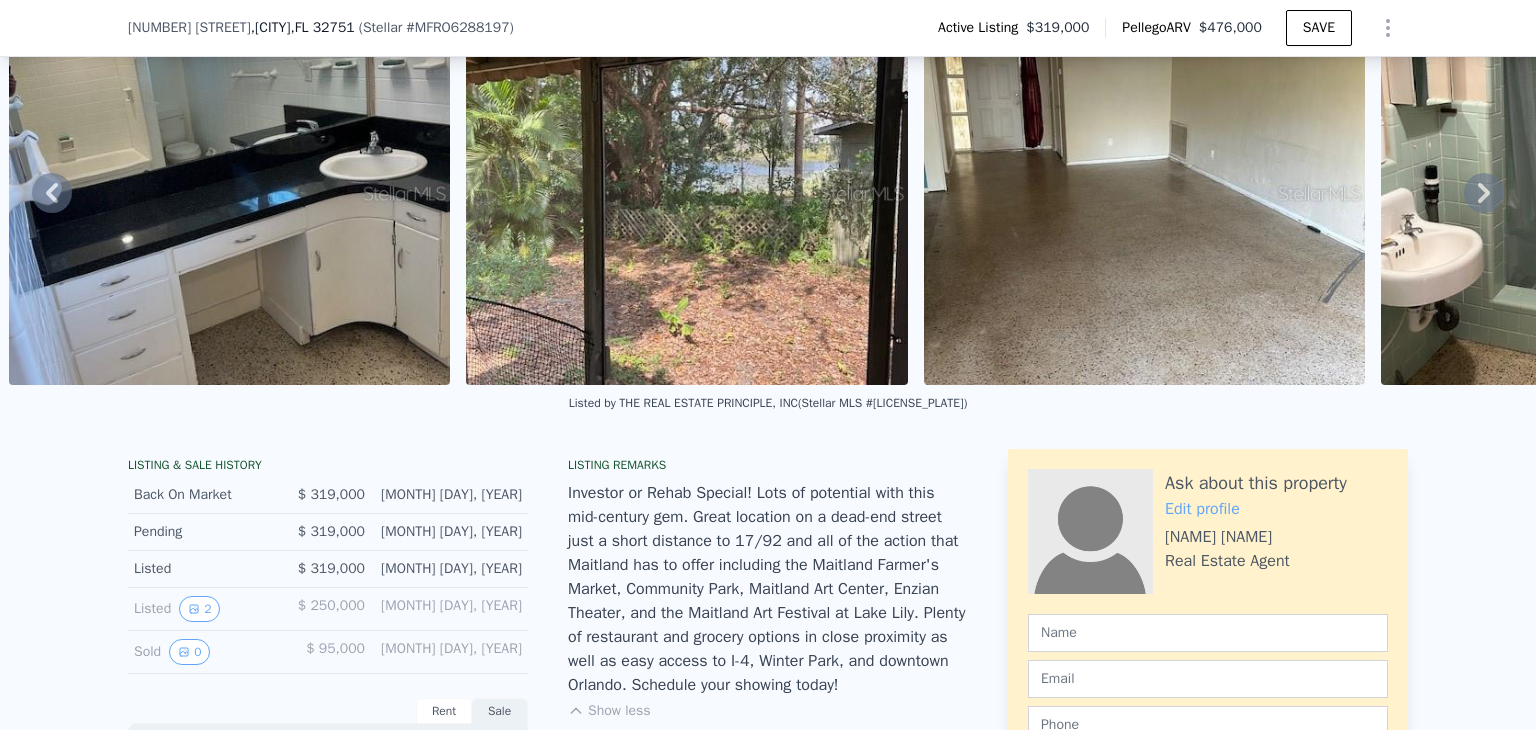 click 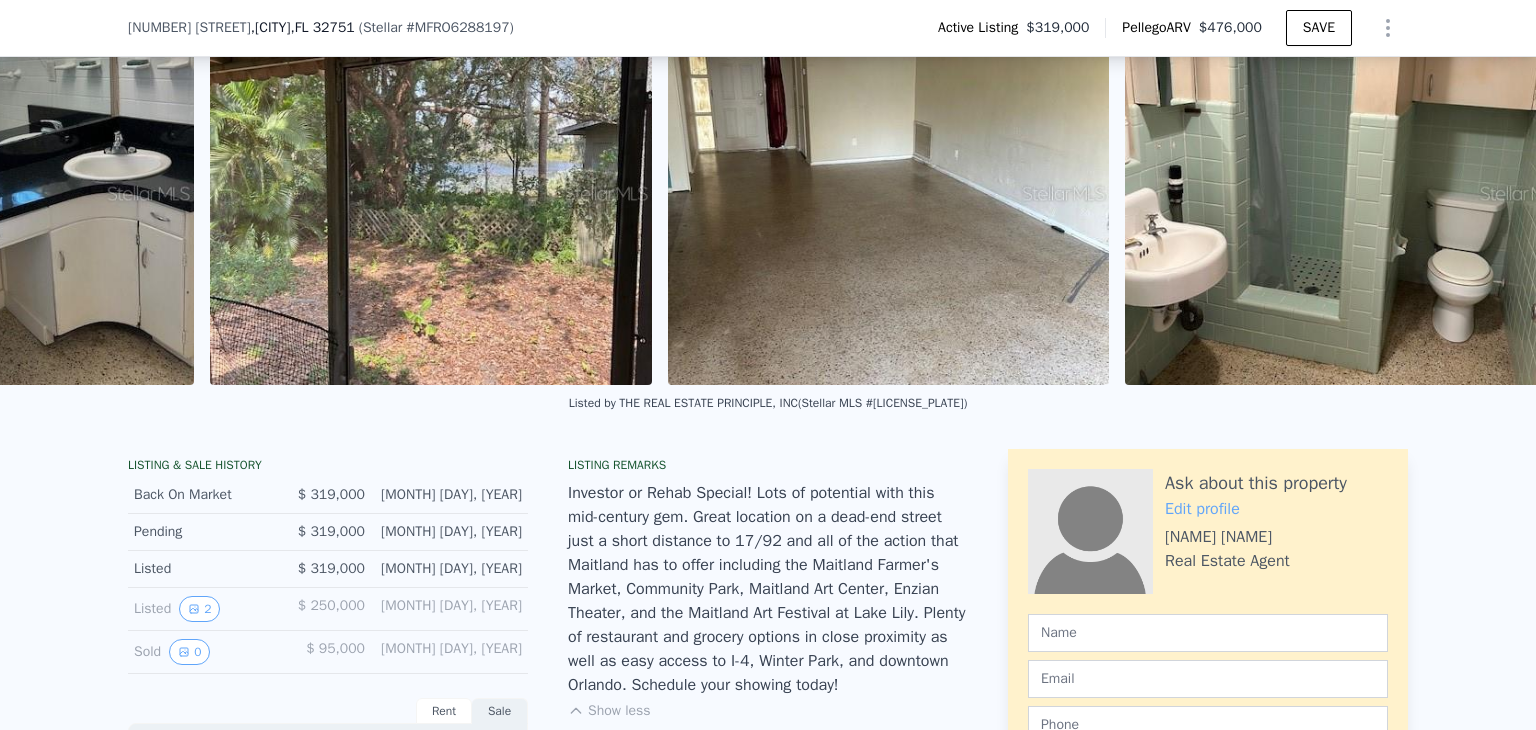 scroll, scrollTop: 0, scrollLeft: 3583, axis: horizontal 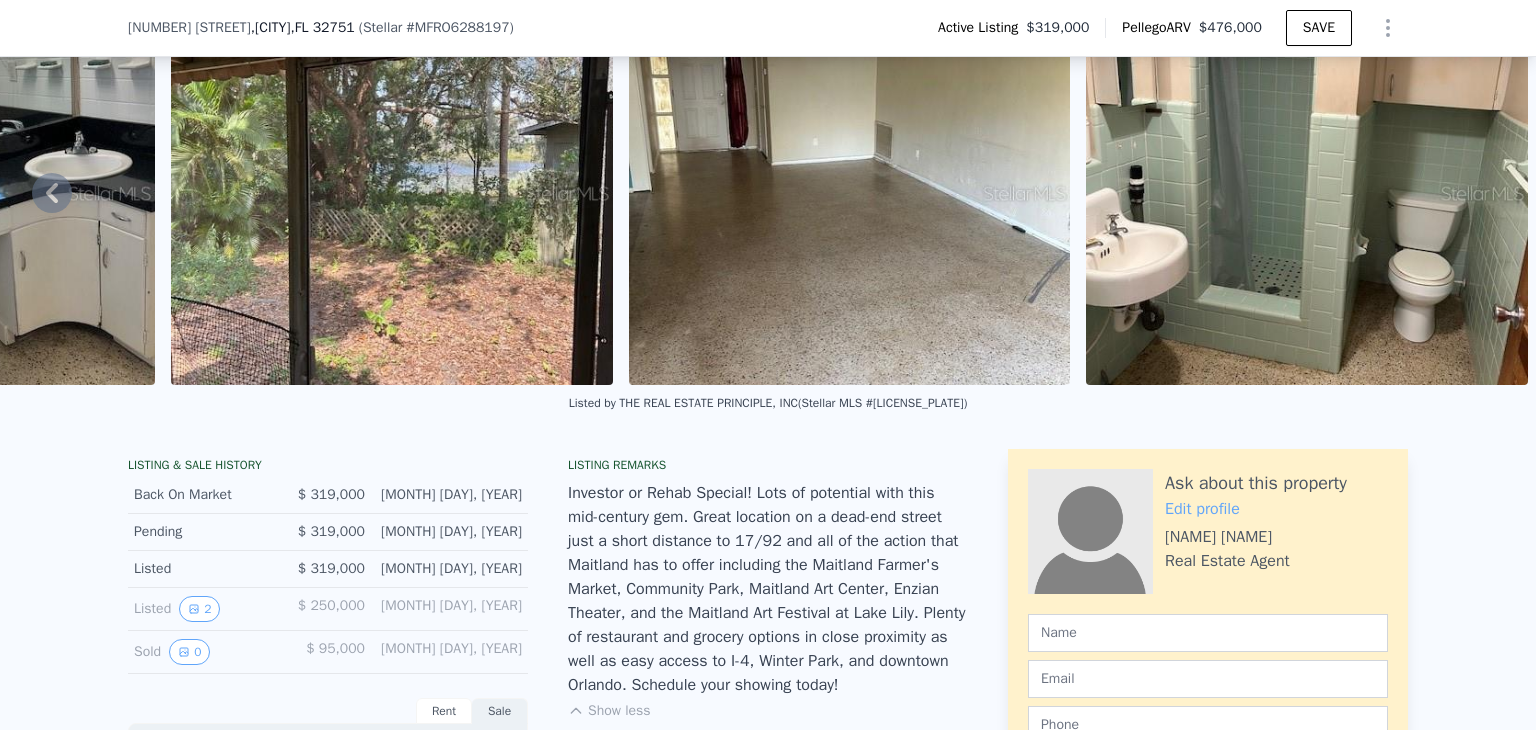 click at bounding box center [1307, 193] 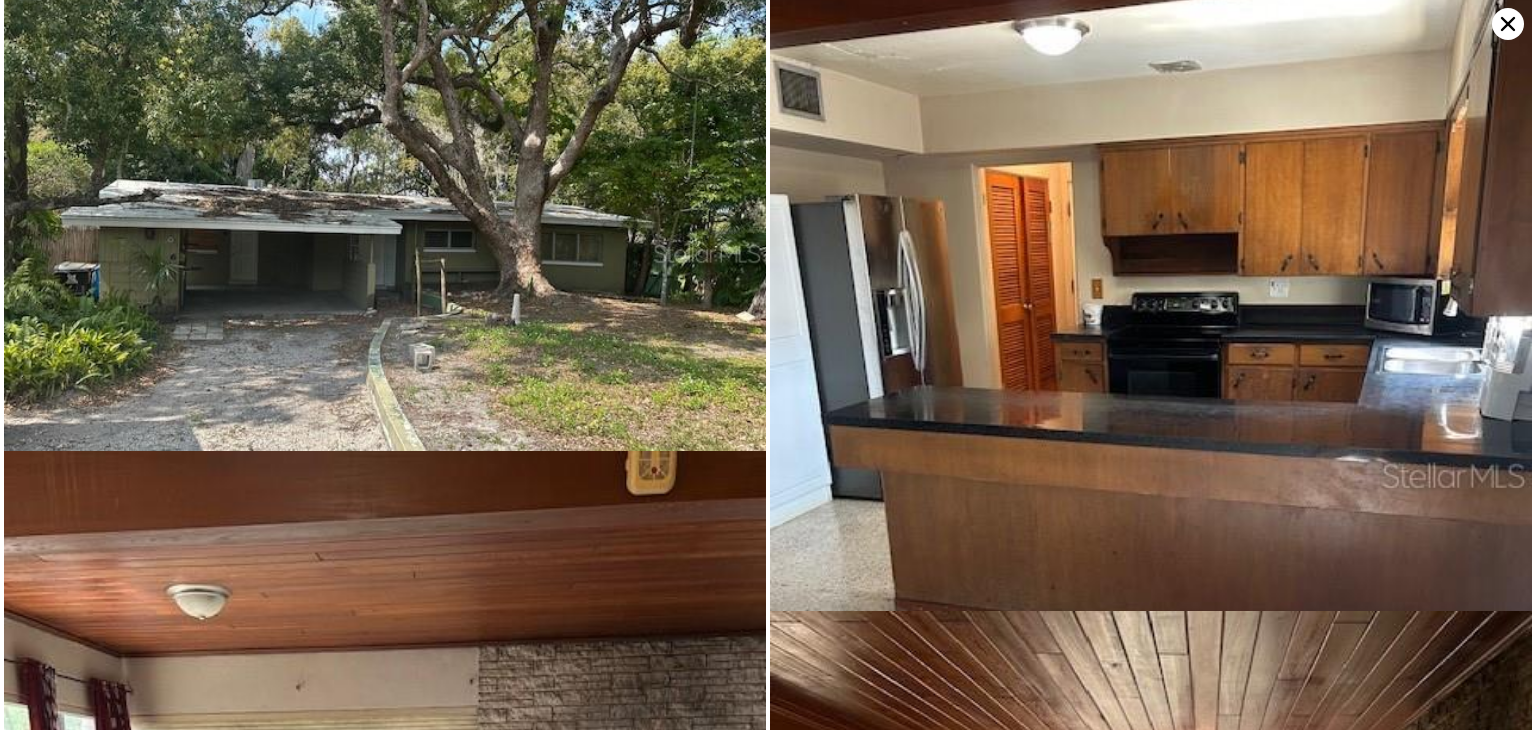 scroll, scrollTop: 0, scrollLeft: 0, axis: both 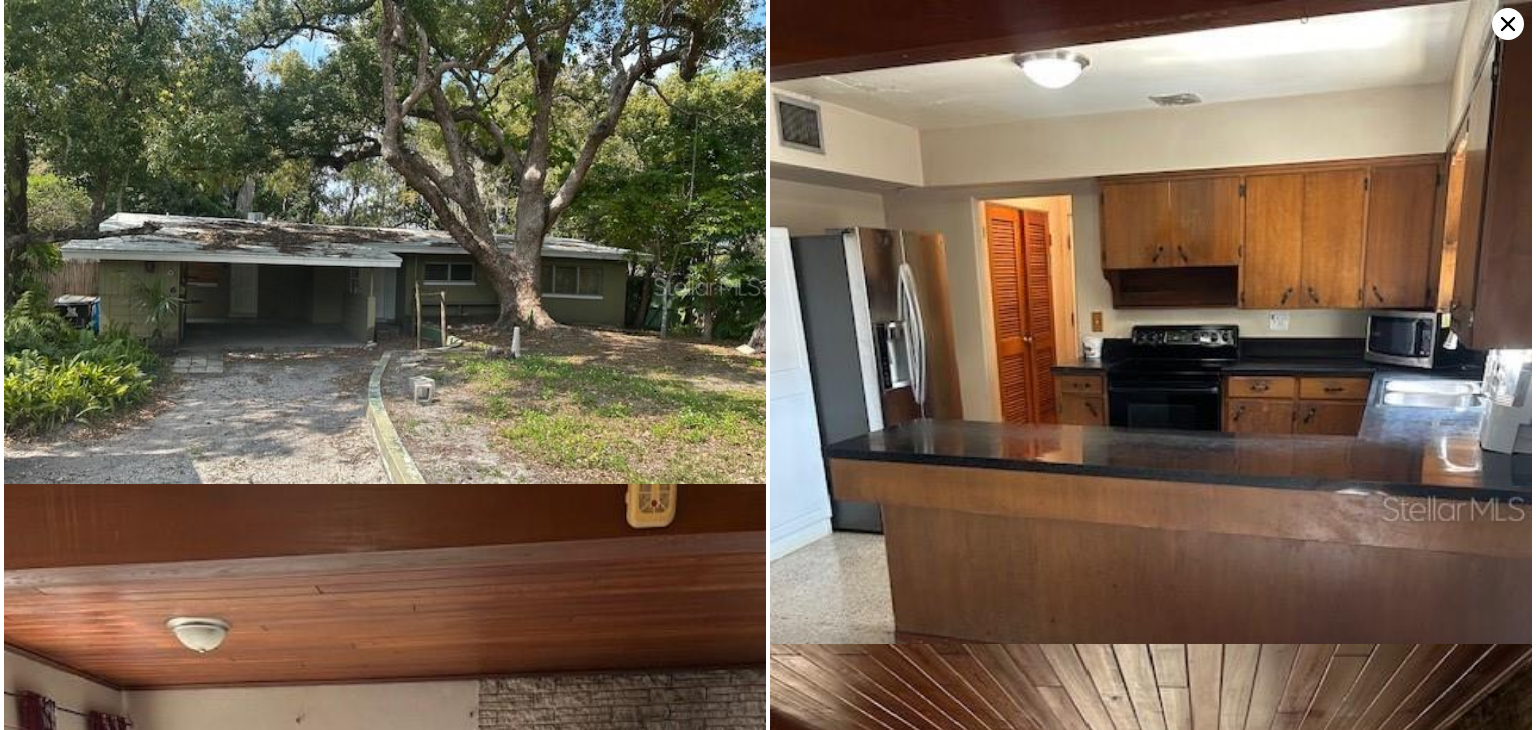 click 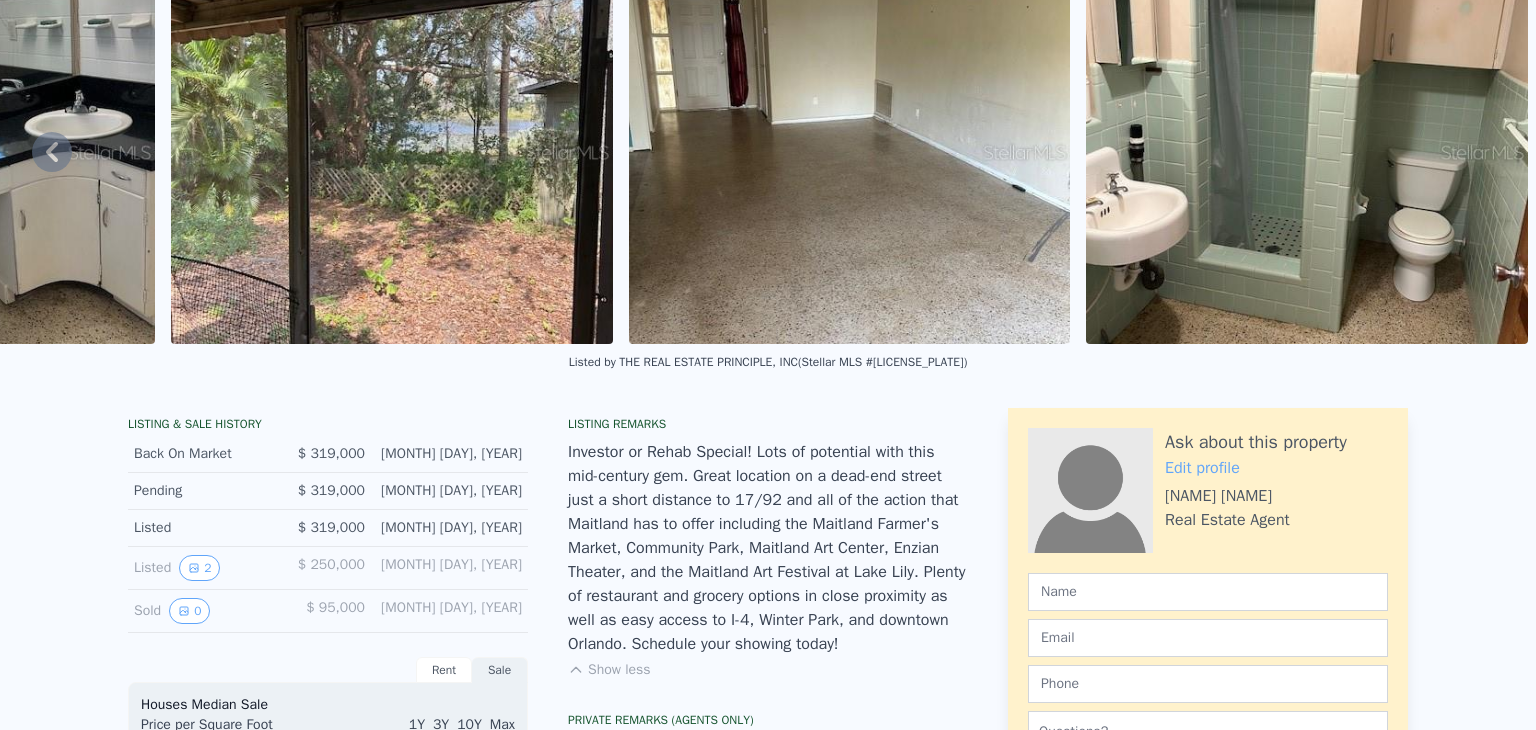 scroll, scrollTop: 7, scrollLeft: 0, axis: vertical 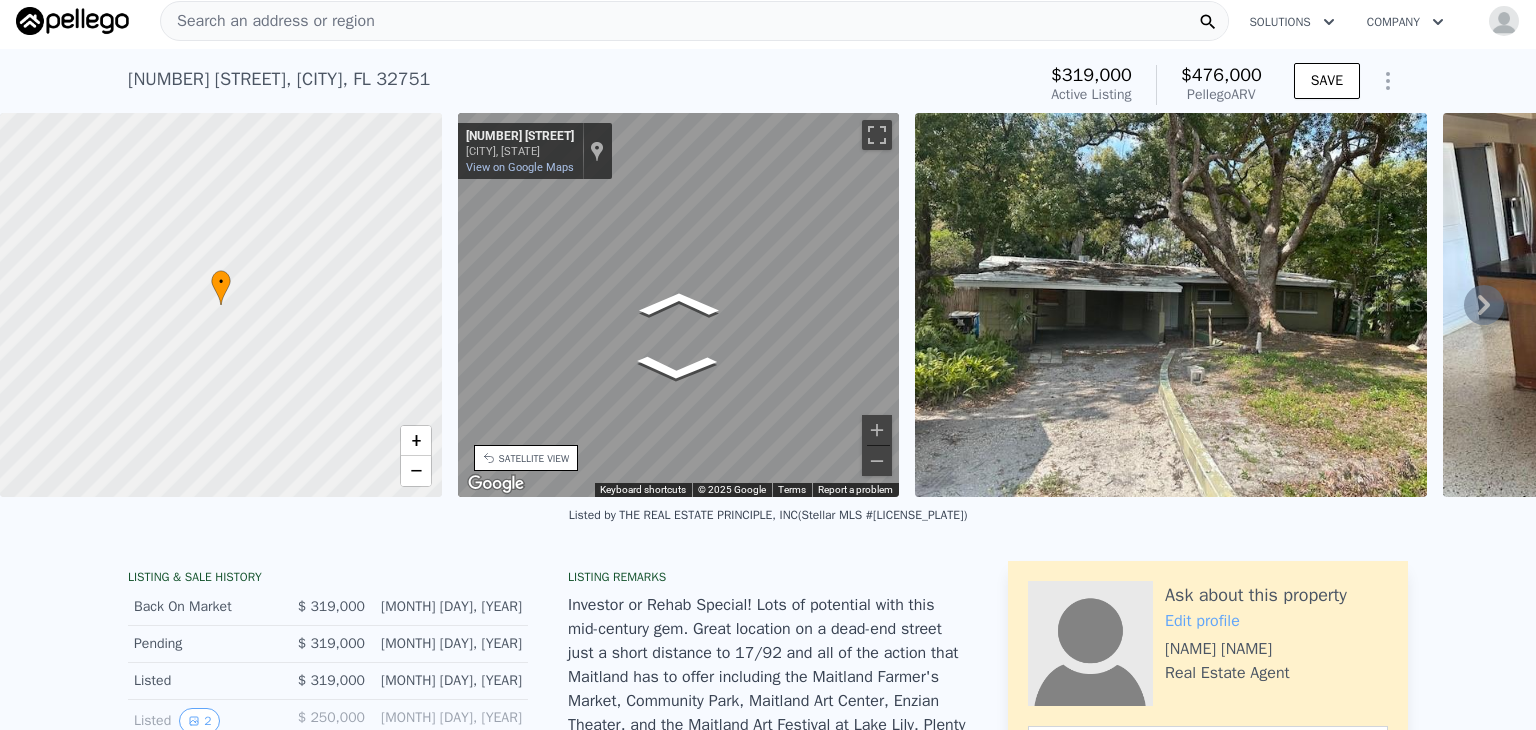 click at bounding box center (1171, 305) 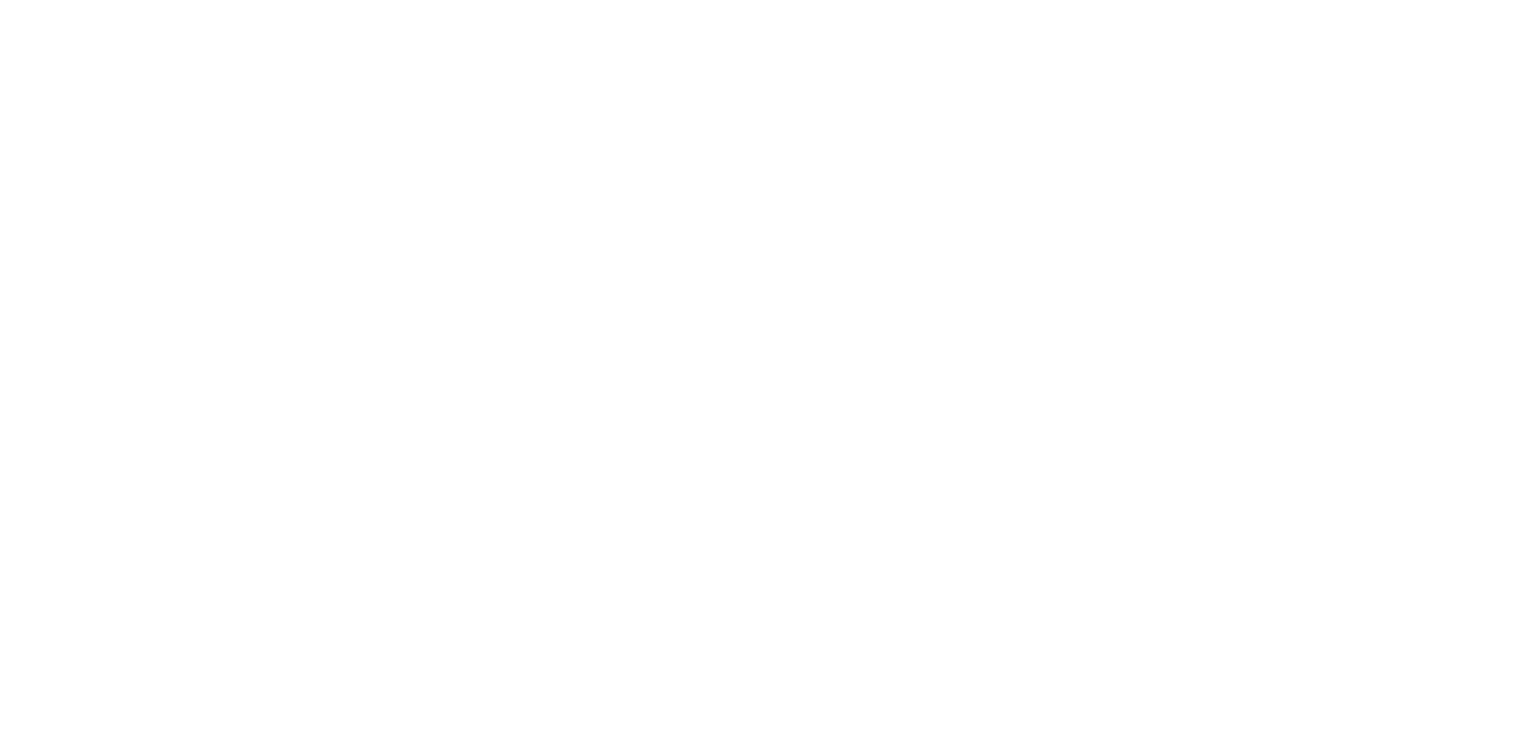 scroll, scrollTop: 0, scrollLeft: 0, axis: both 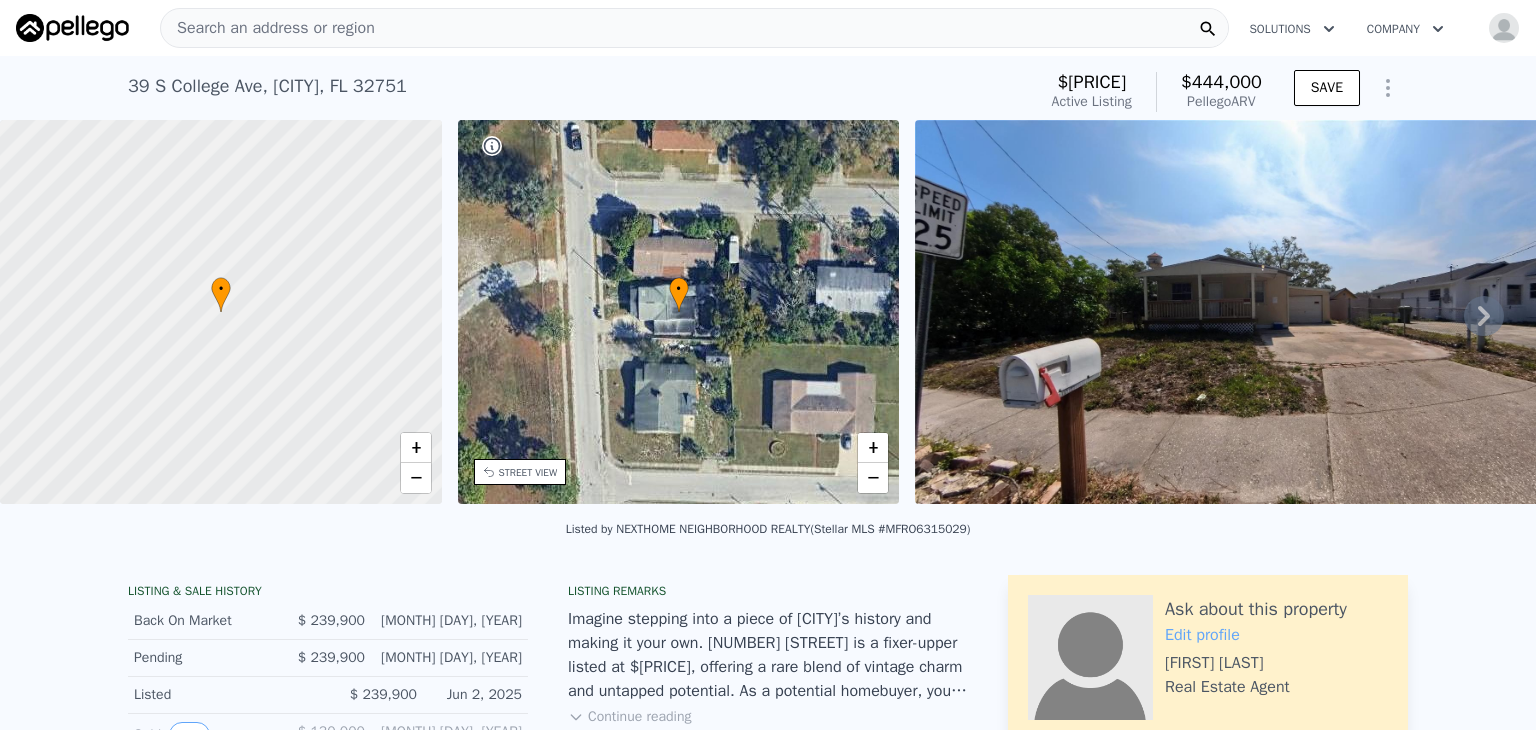 click 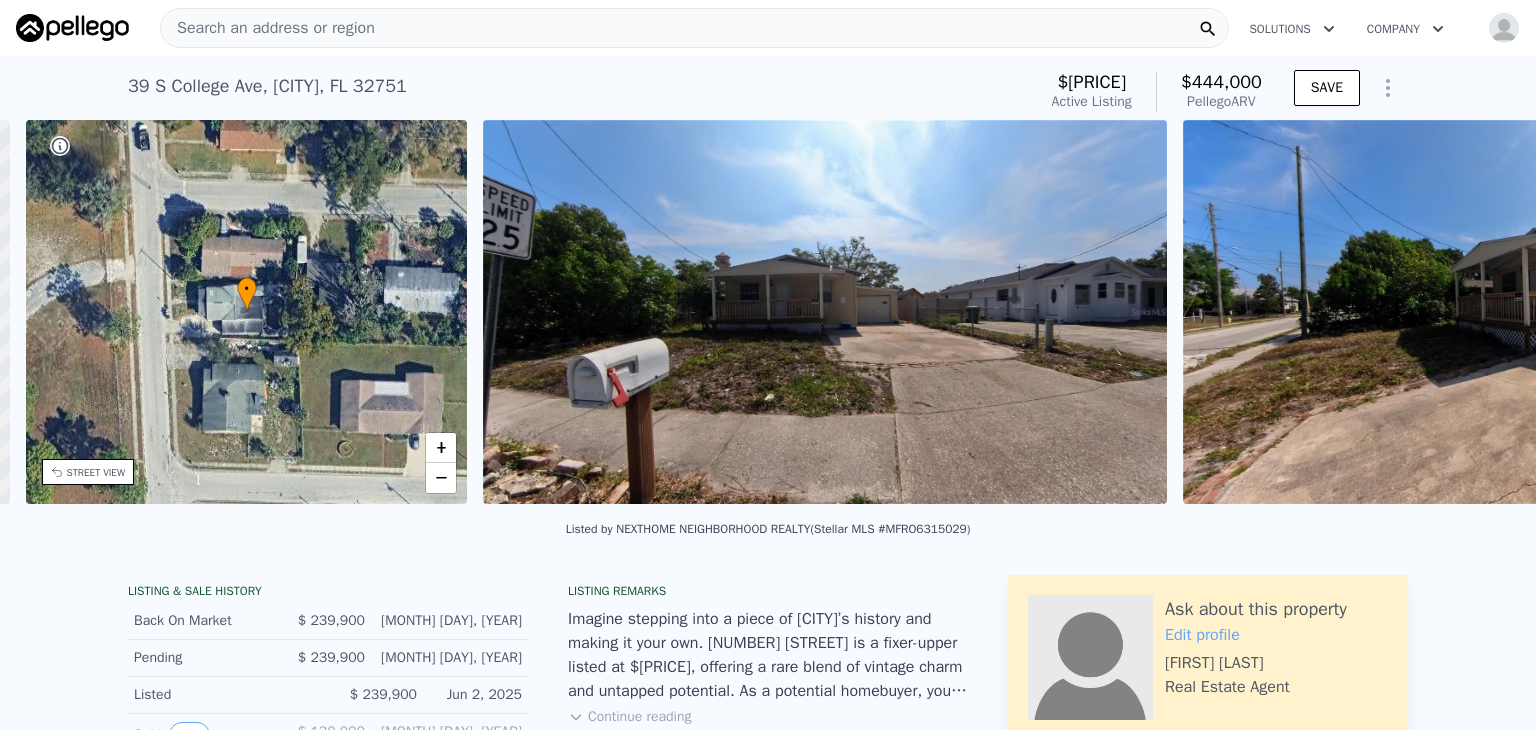 scroll, scrollTop: 0, scrollLeft: 465, axis: horizontal 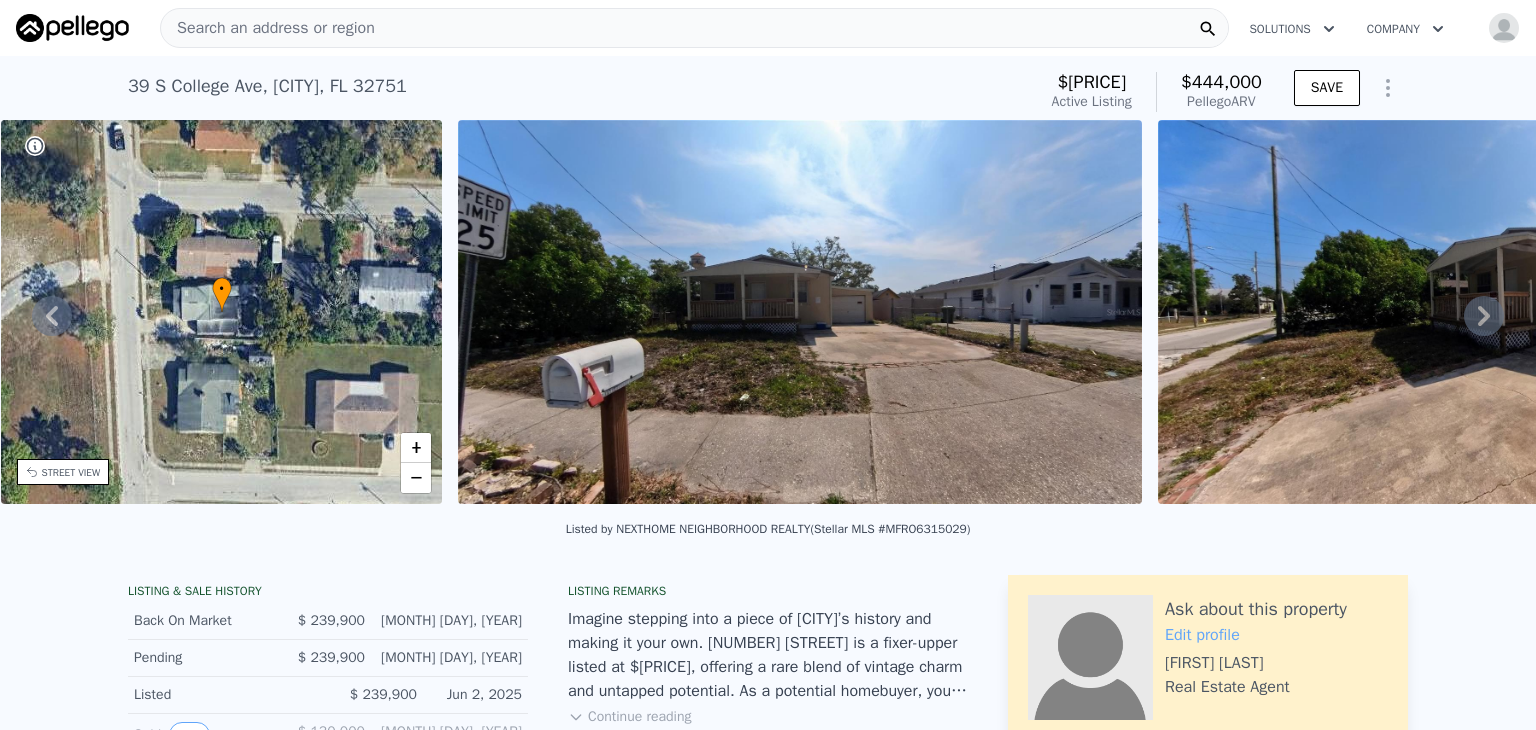 click 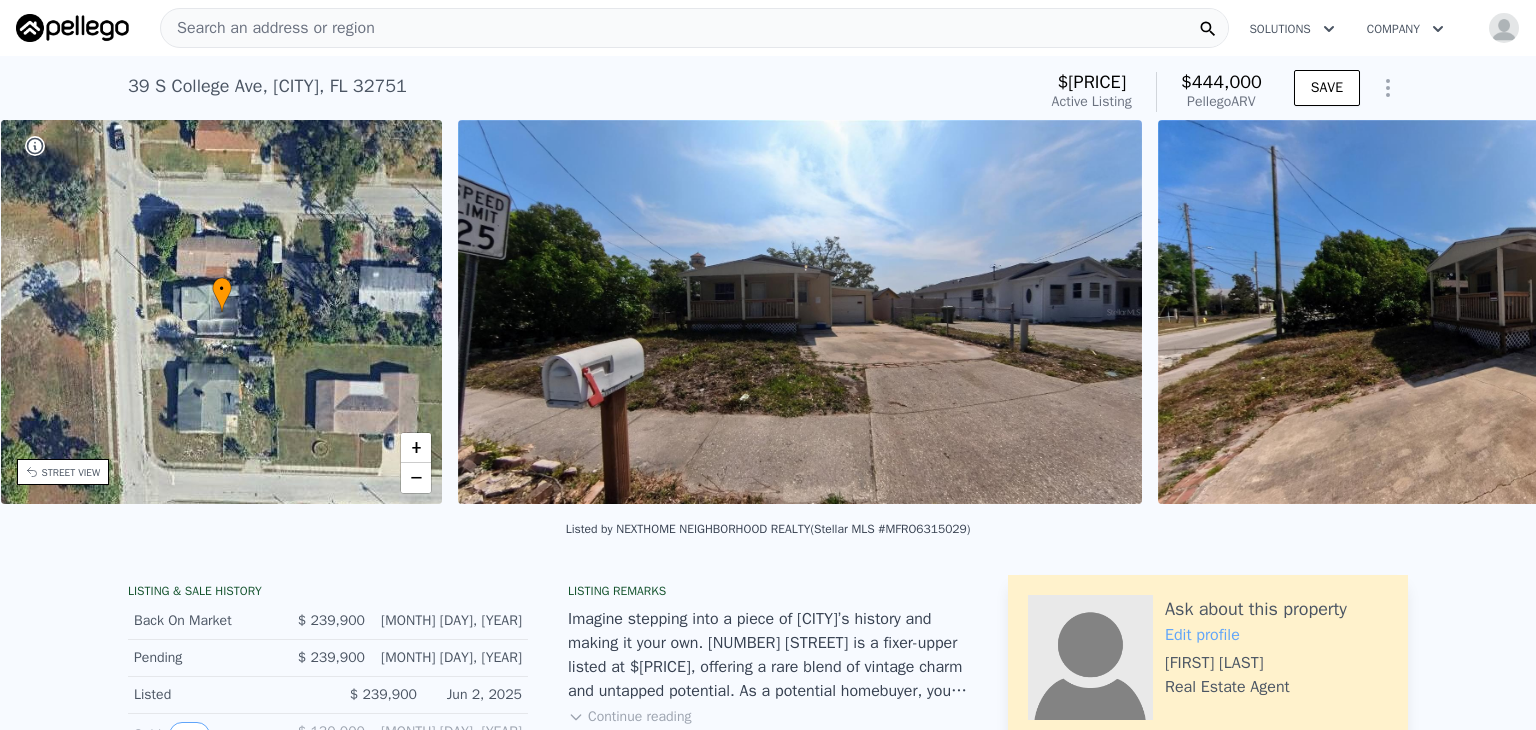 scroll, scrollTop: 0, scrollLeft: 915, axis: horizontal 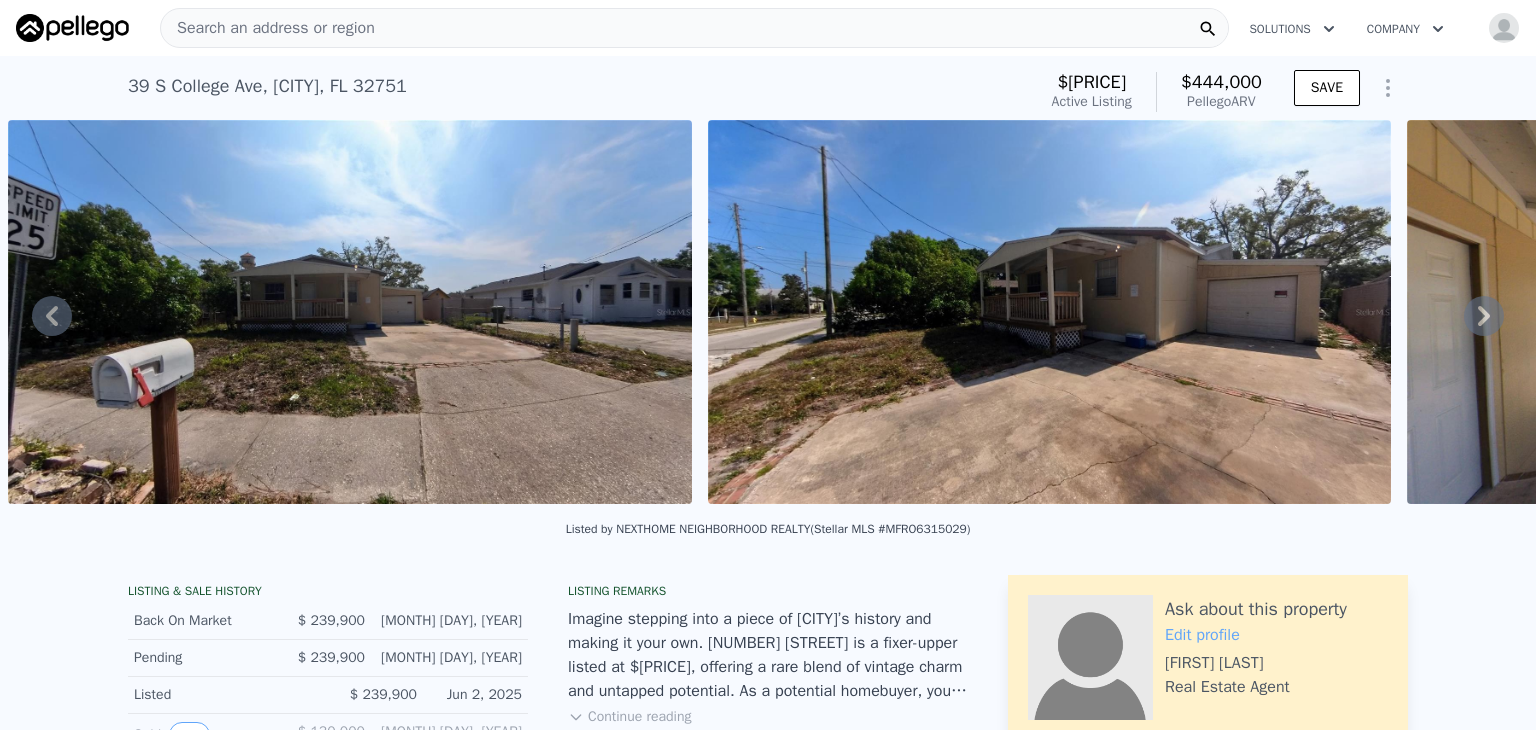 click 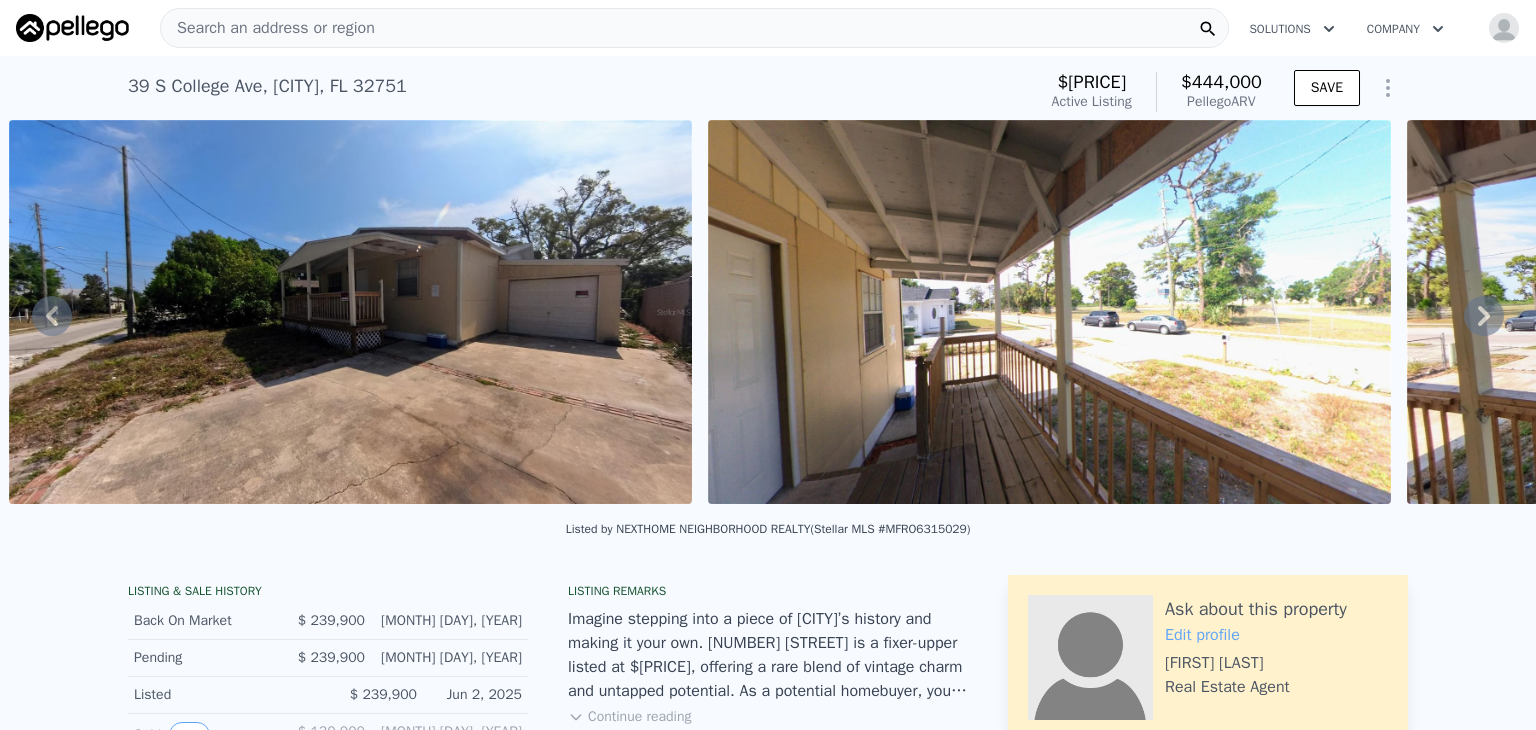 click 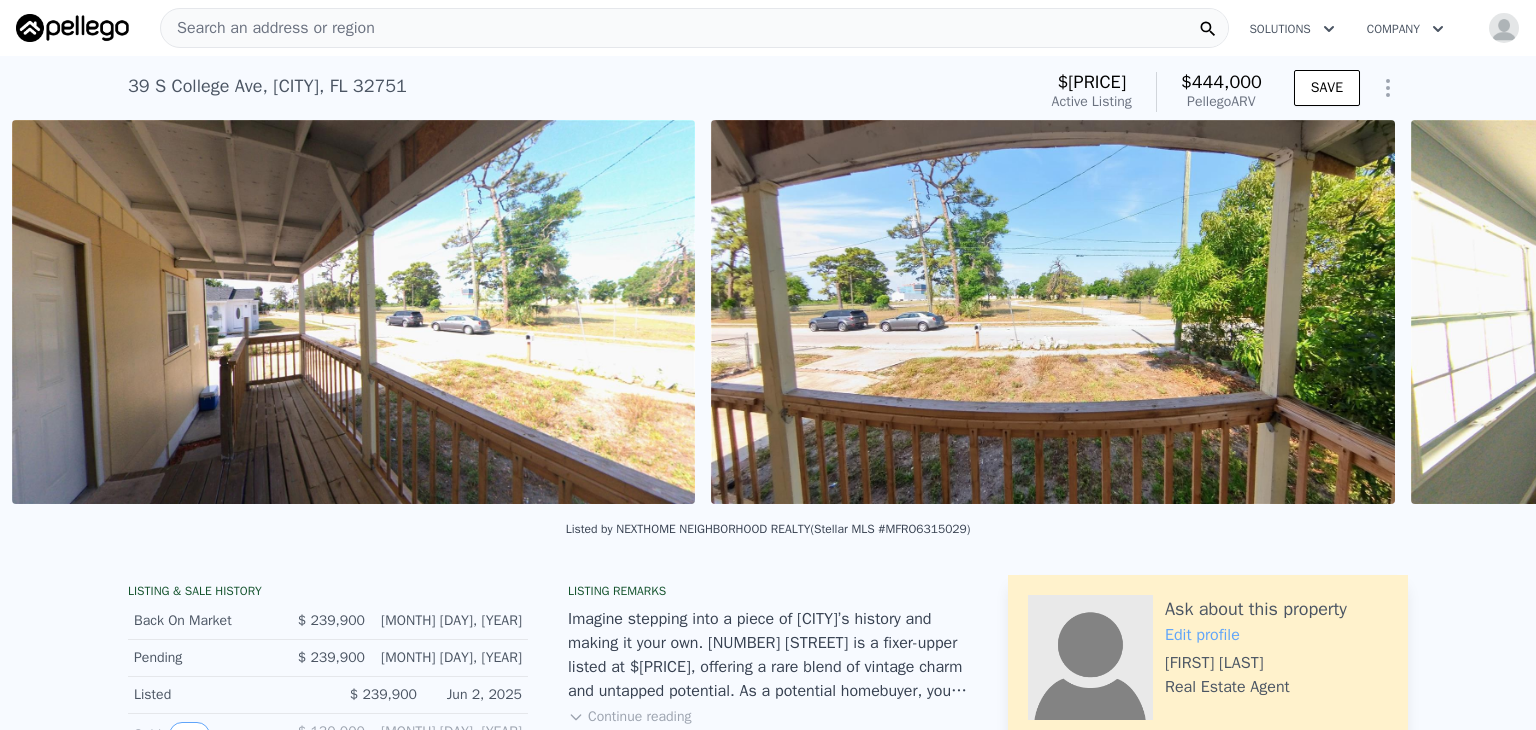 scroll, scrollTop: 0, scrollLeft: 2314, axis: horizontal 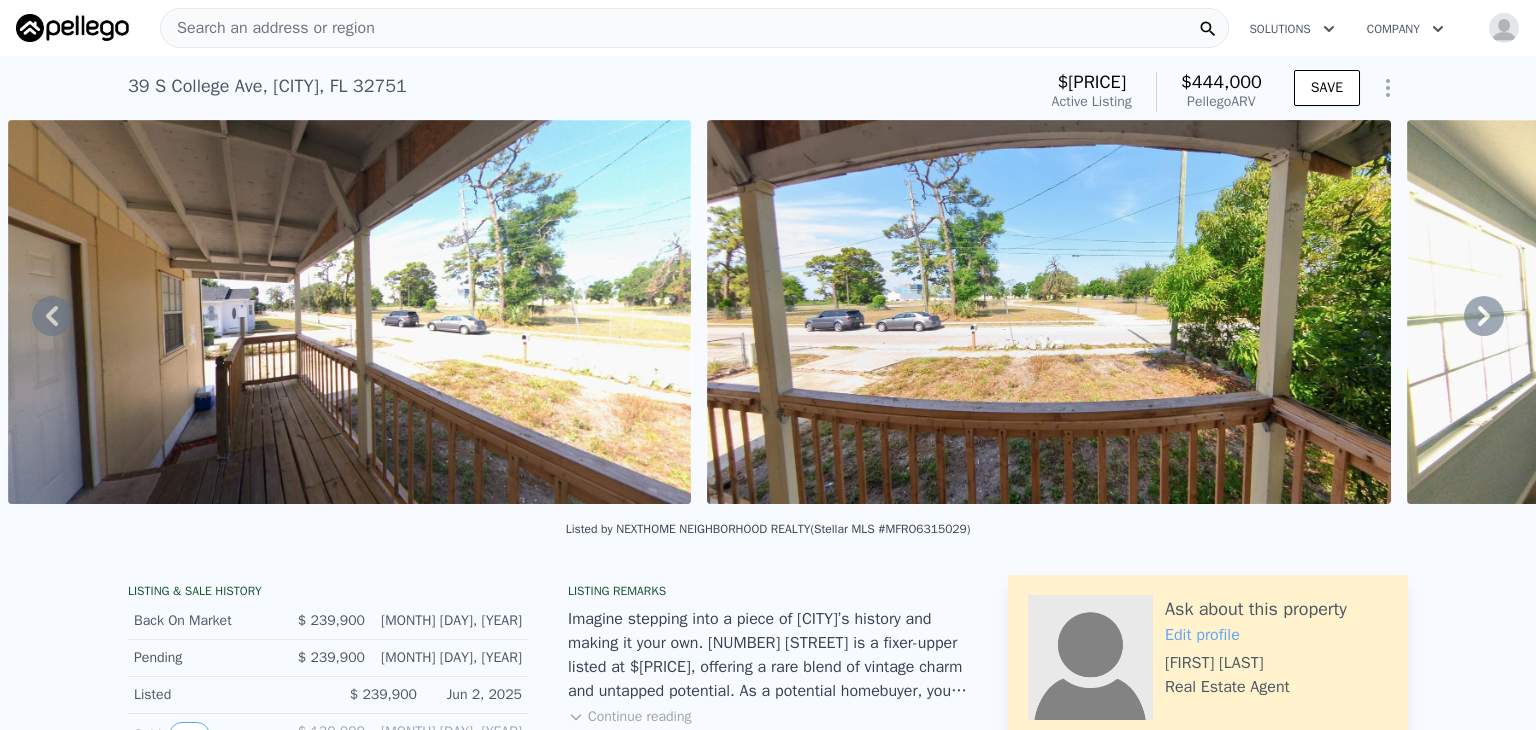click 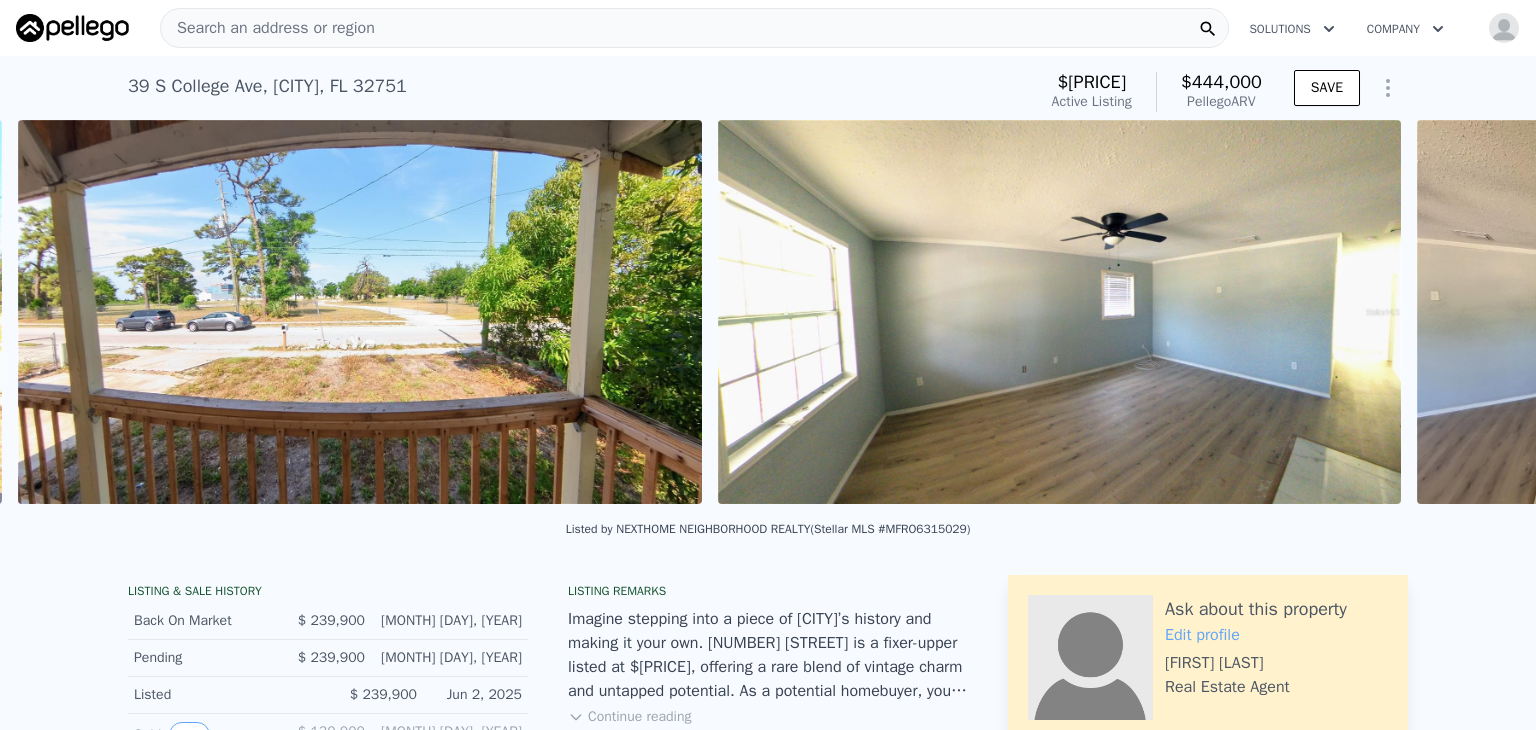 scroll, scrollTop: 0, scrollLeft: 3013, axis: horizontal 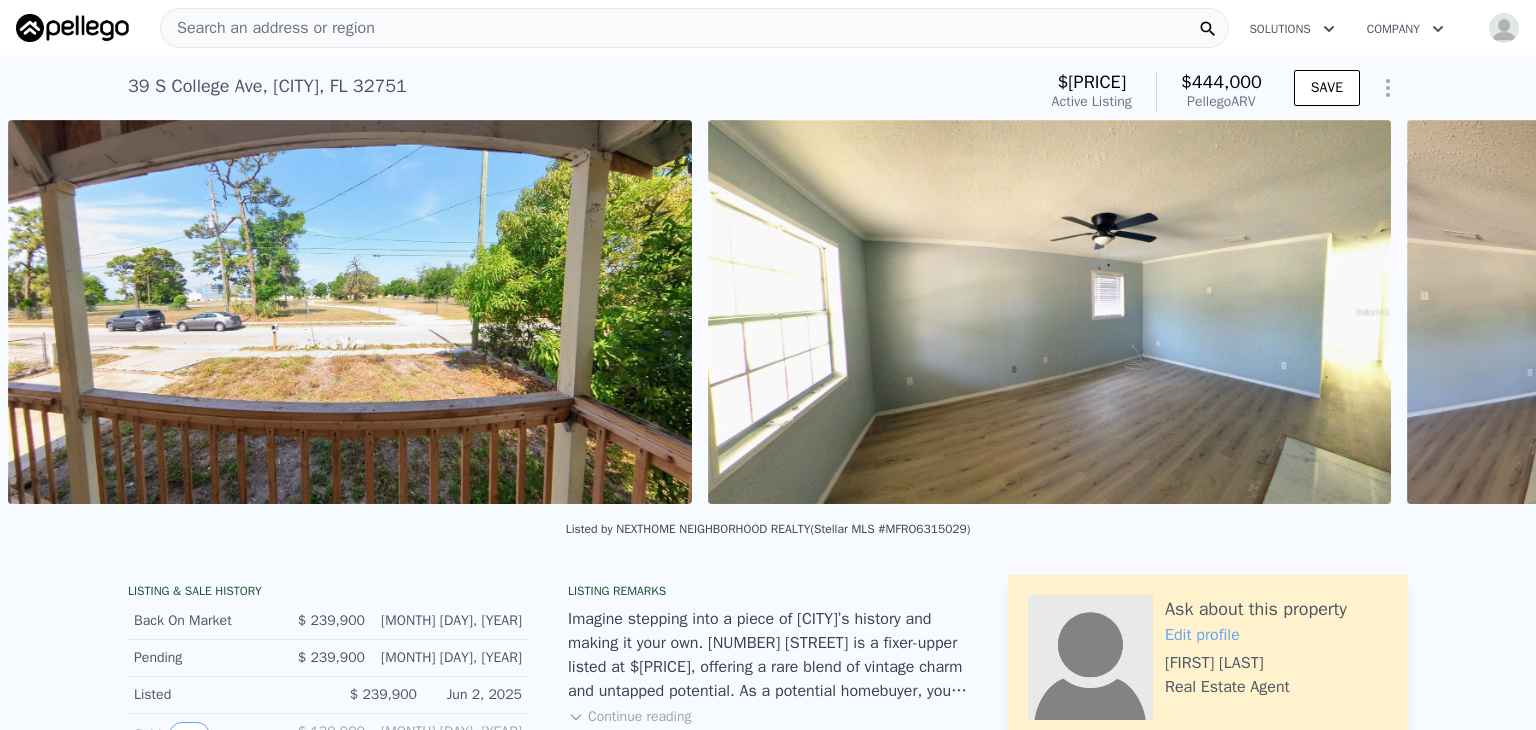 click on "•
+ −
•
+ − STREET VIEW Loading...   SATELLITE VIEW" at bounding box center [768, 315] 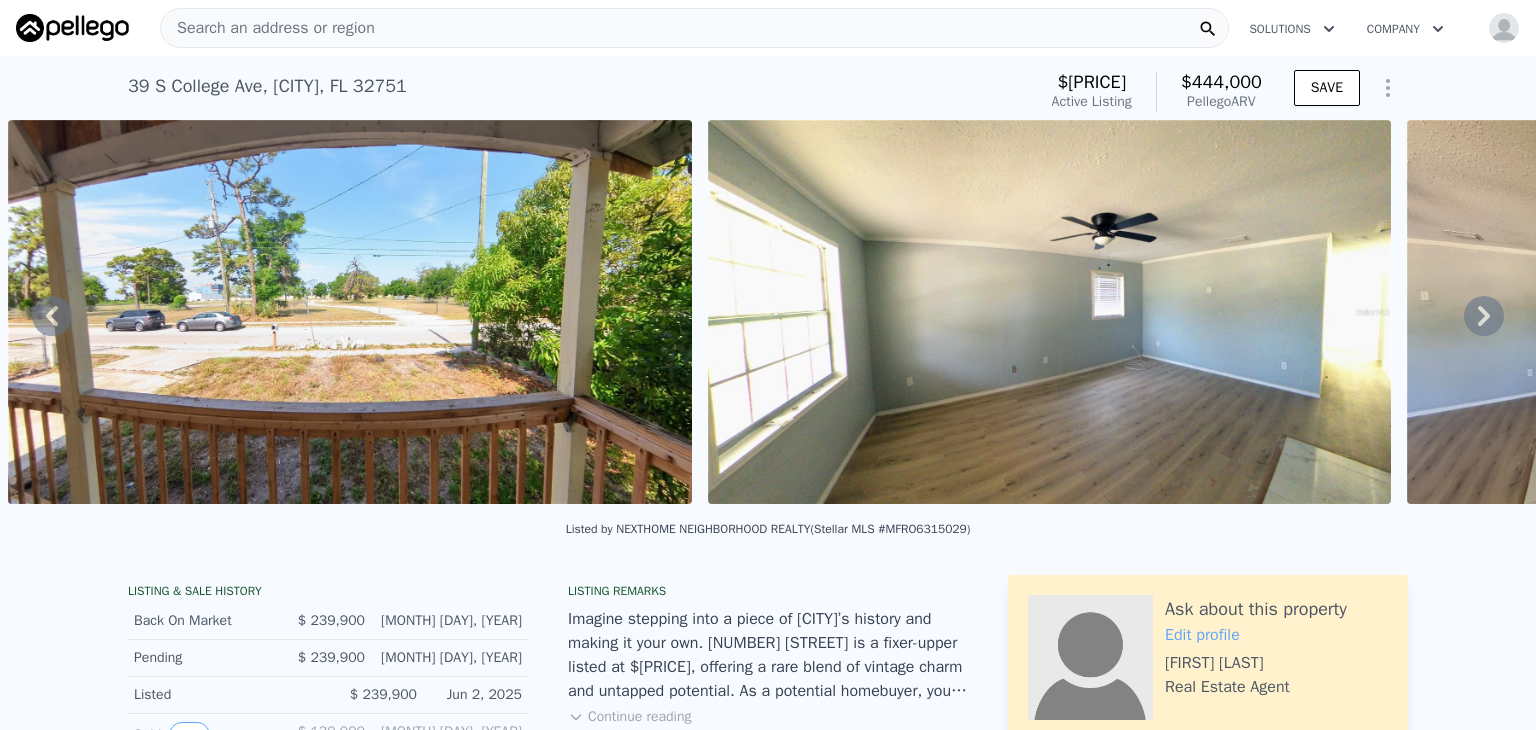 click 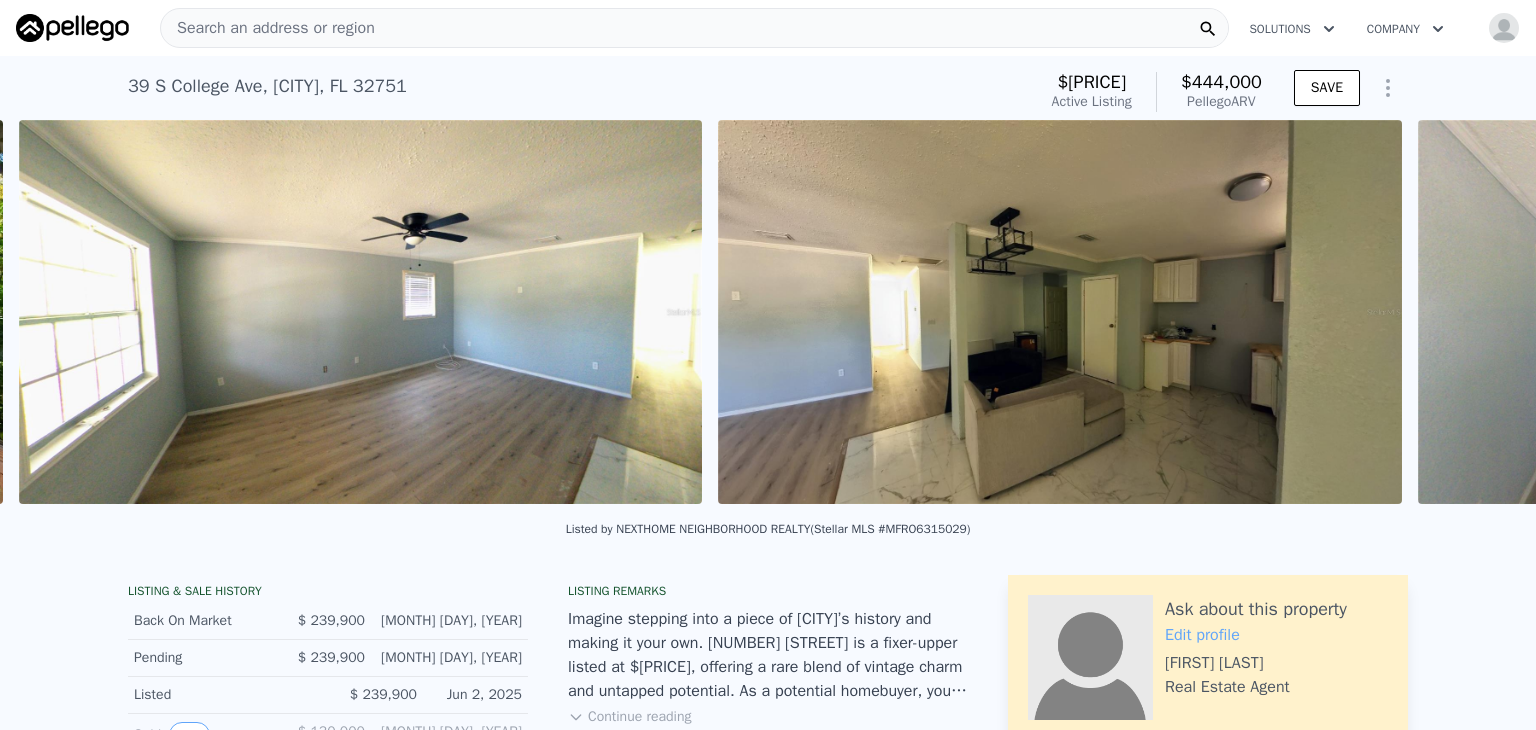 scroll, scrollTop: 0, scrollLeft: 3712, axis: horizontal 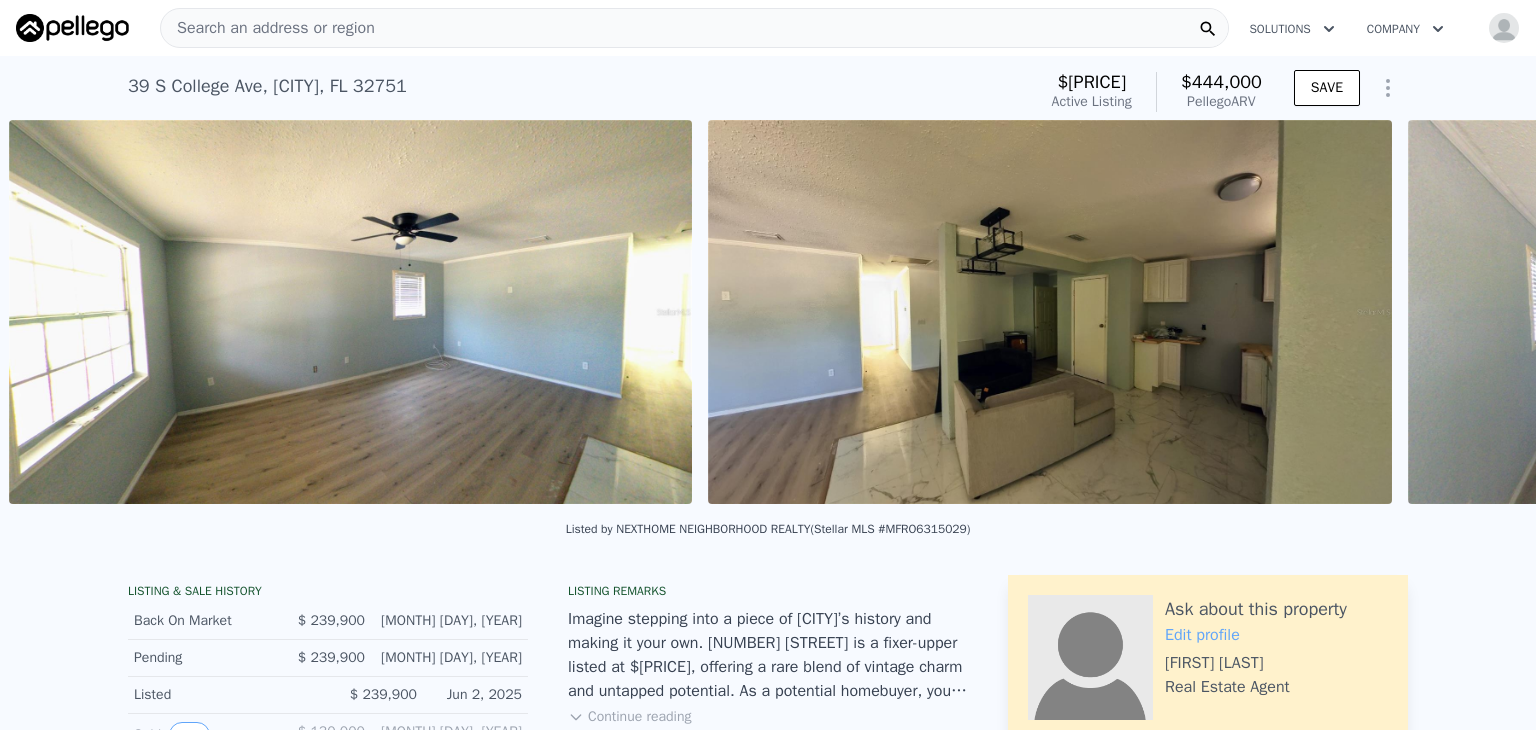 click at bounding box center [1749, 312] 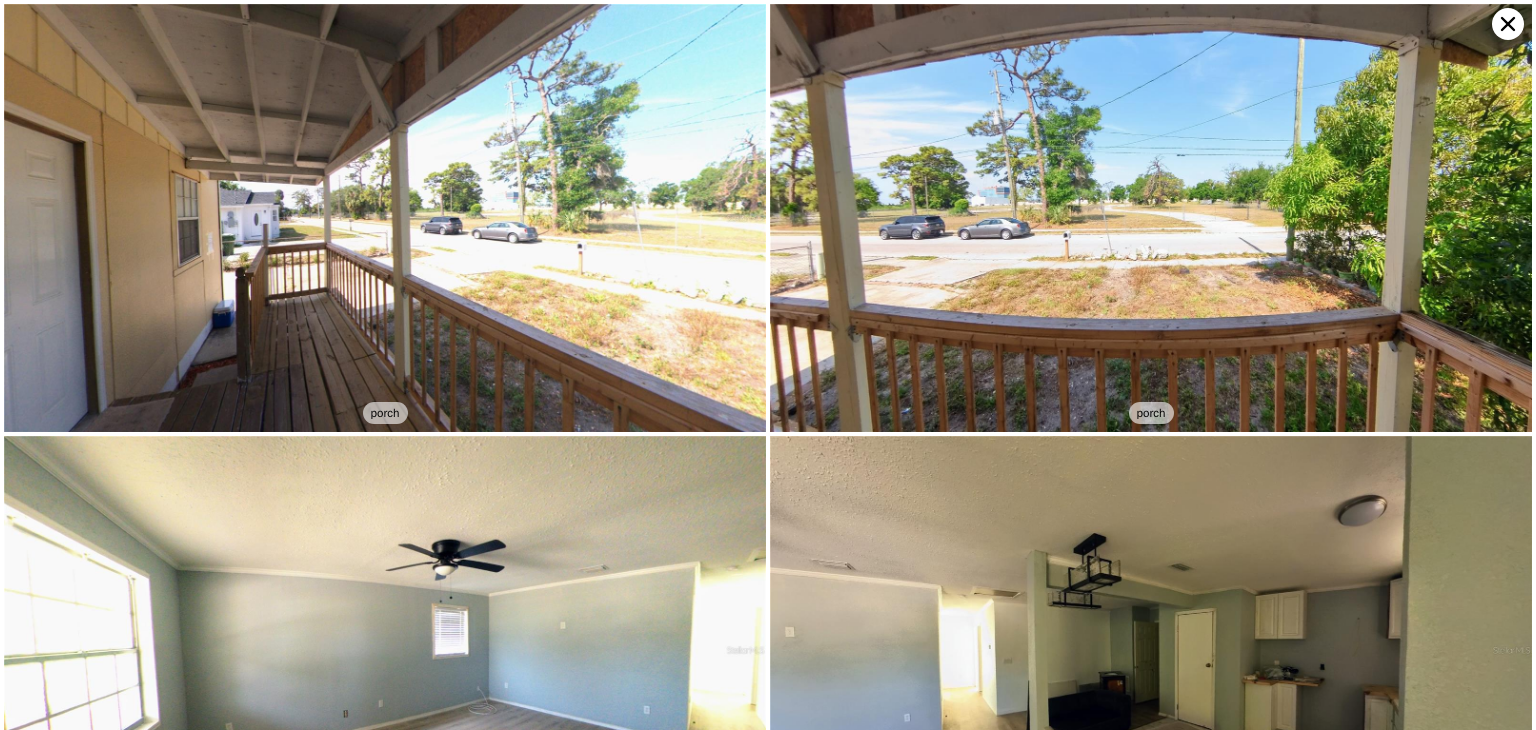 scroll, scrollTop: 428, scrollLeft: 0, axis: vertical 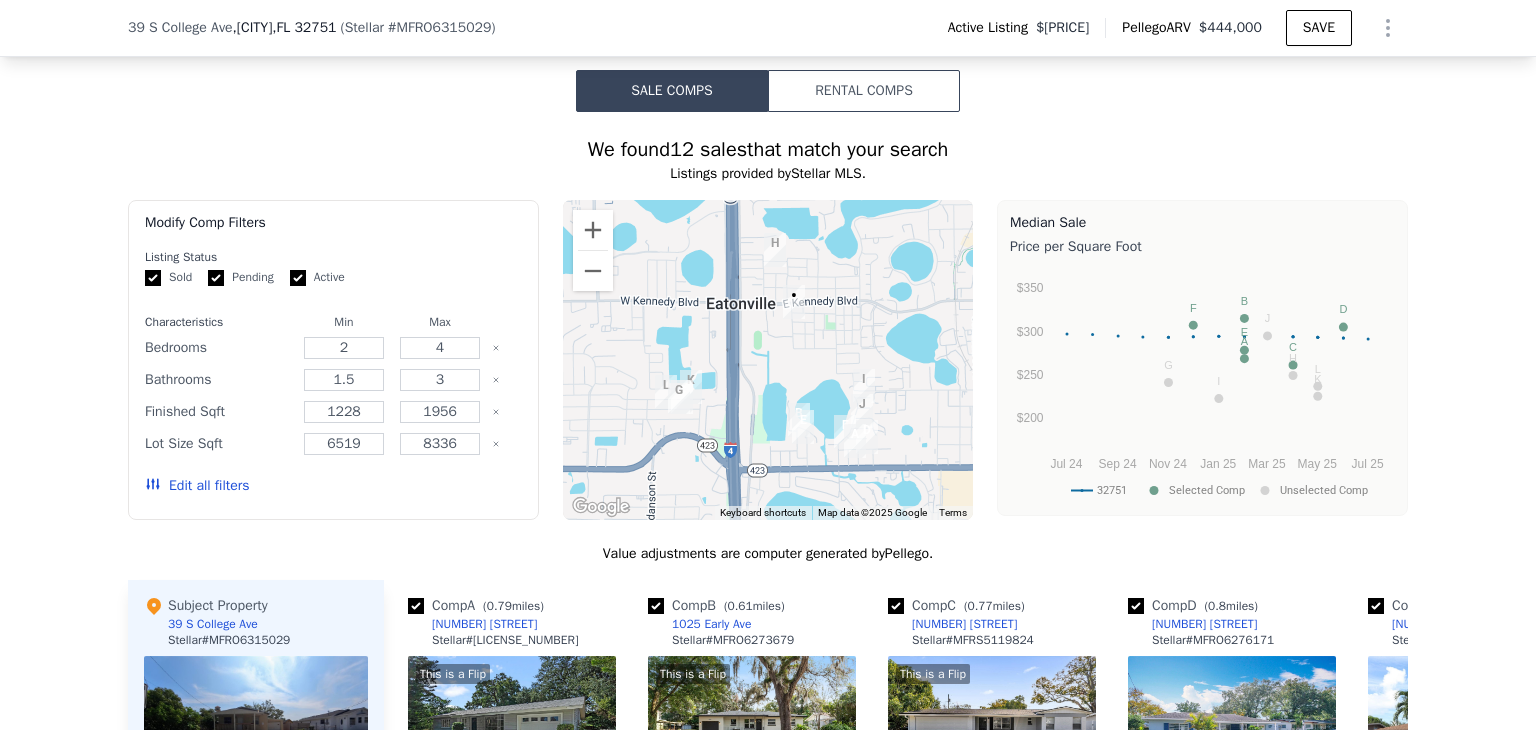 click on "Rental Comps" at bounding box center (864, 91) 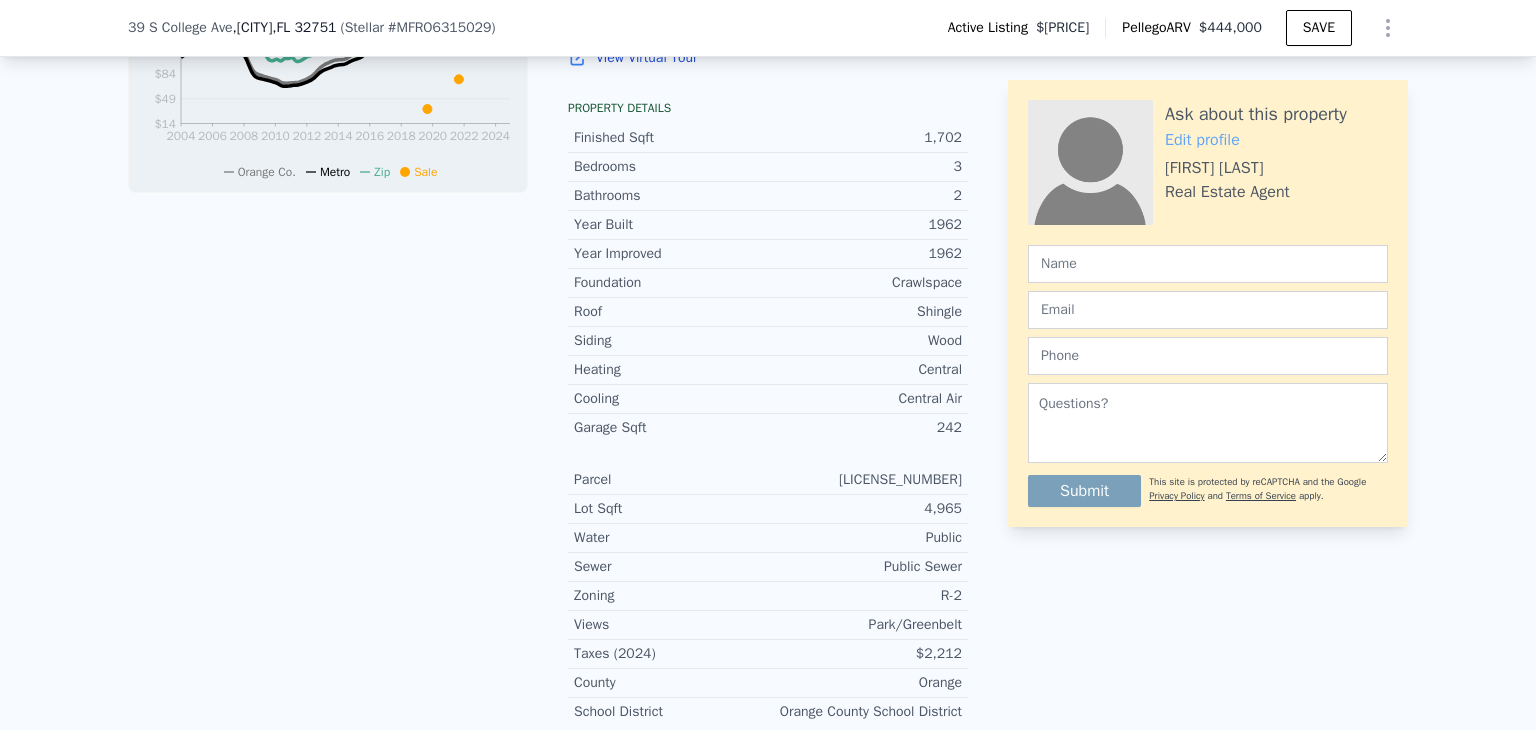 scroll, scrollTop: 995, scrollLeft: 0, axis: vertical 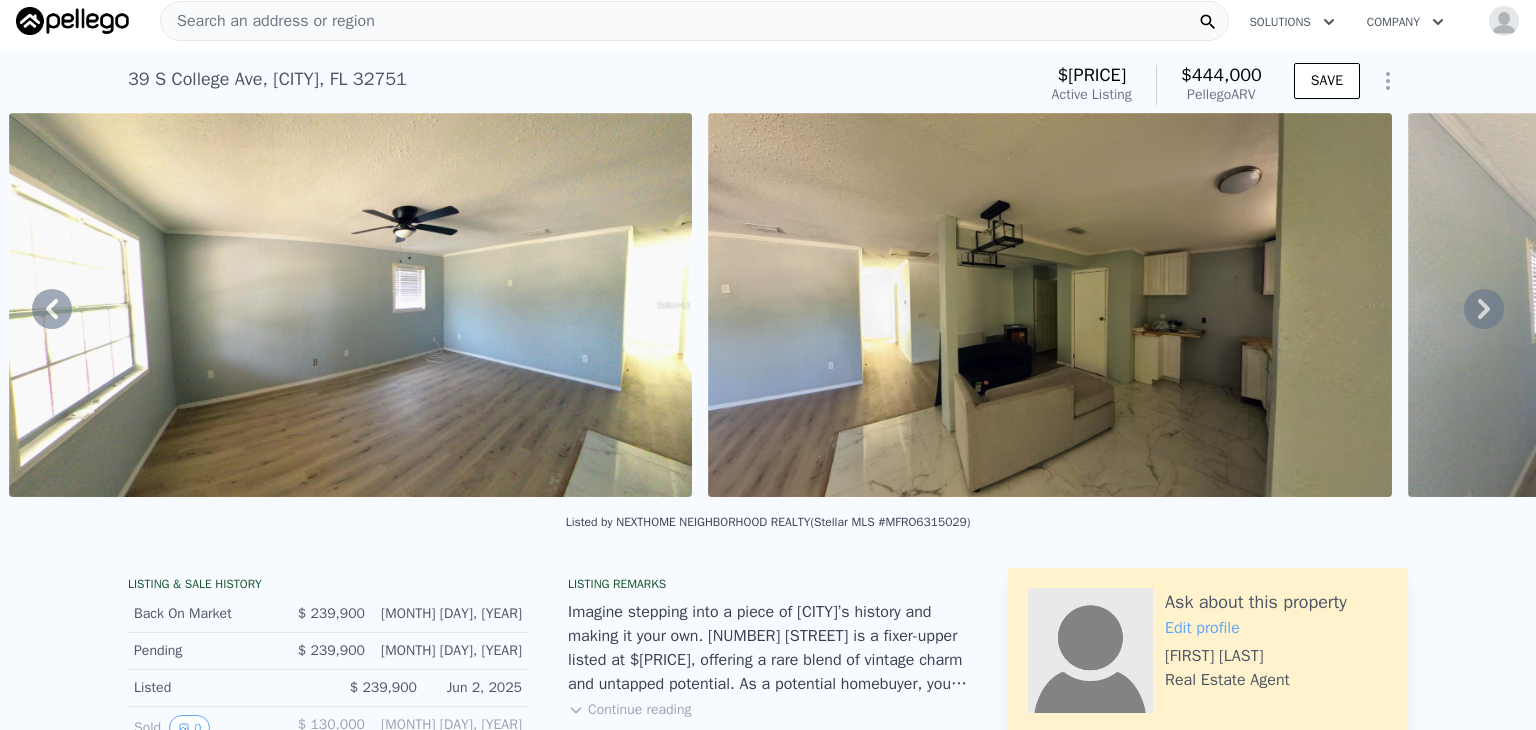 click 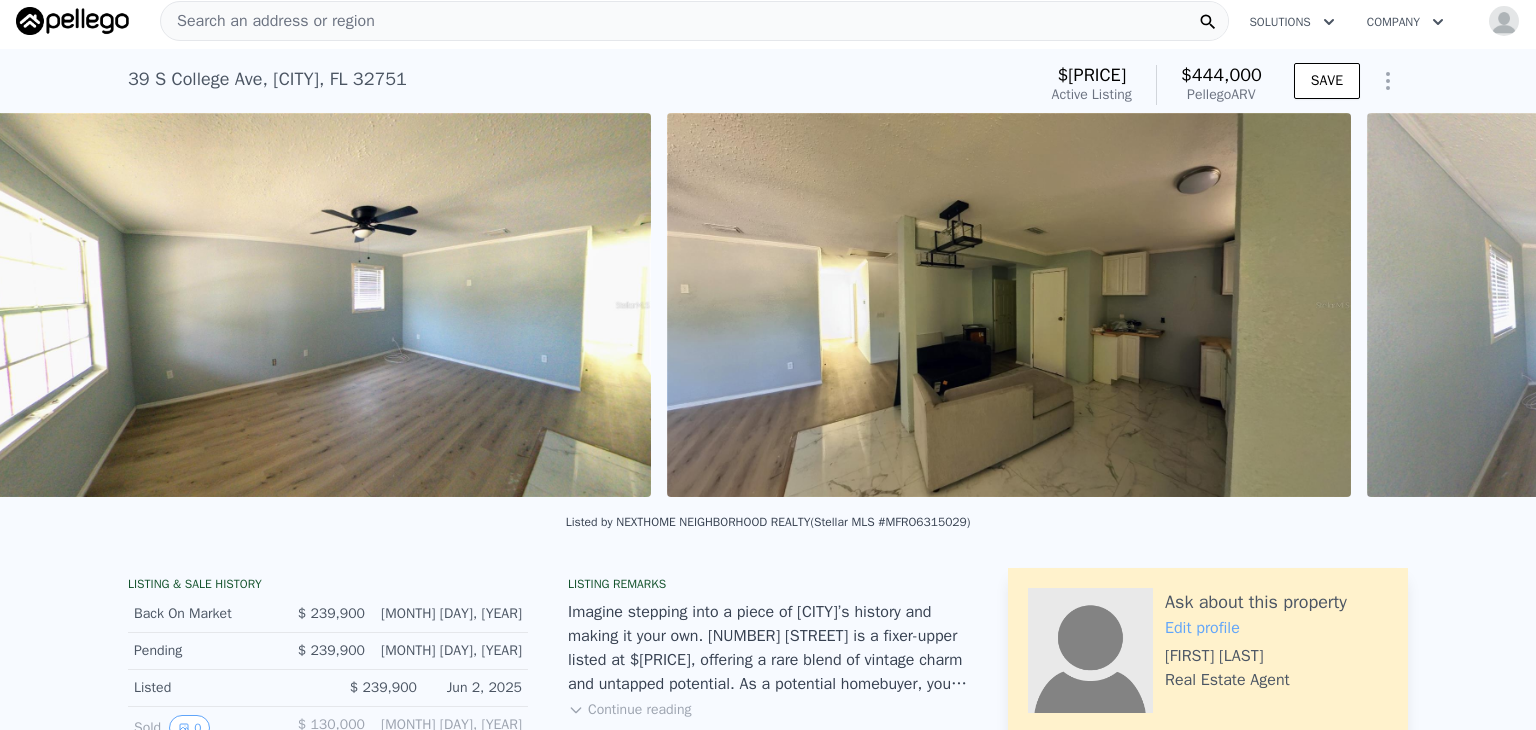 click at bounding box center (1708, 305) 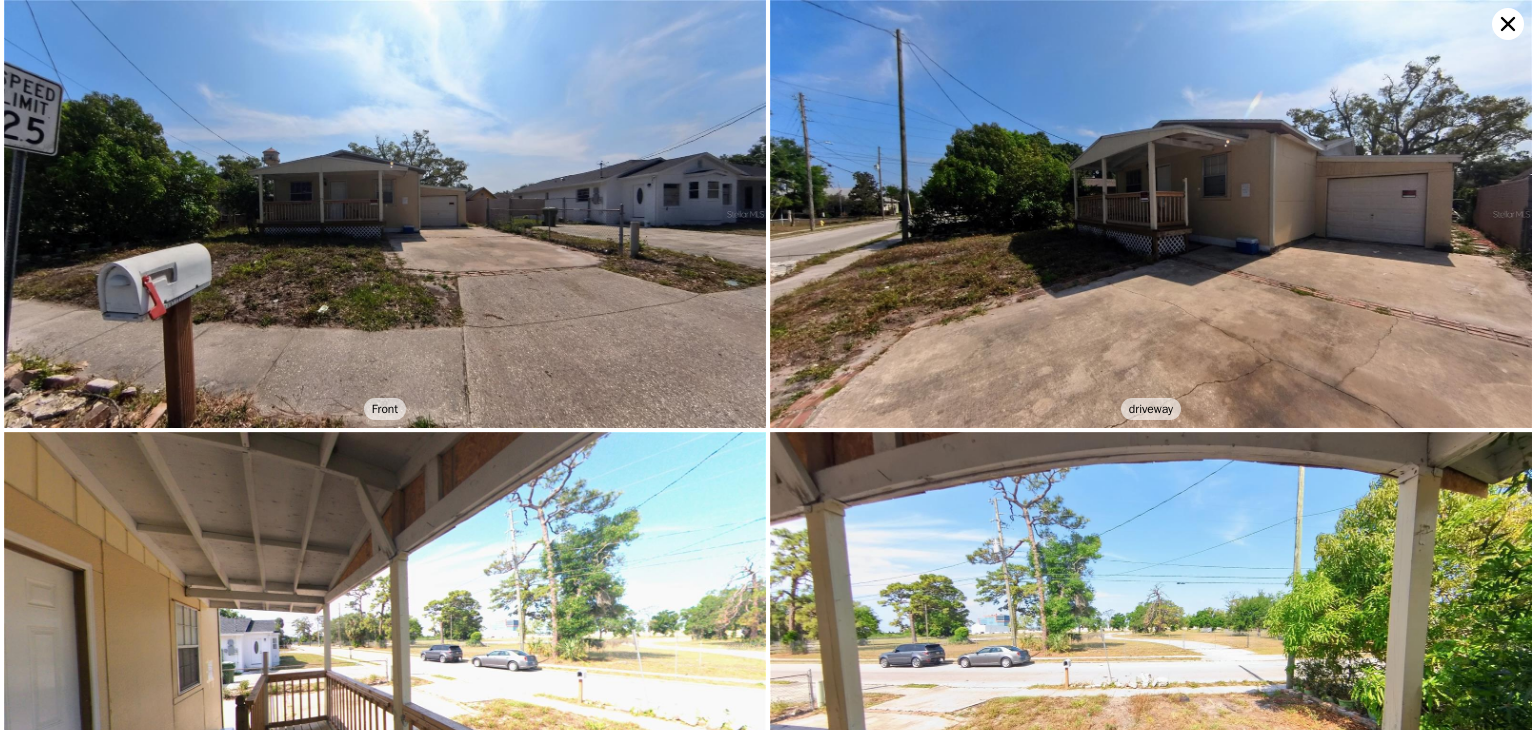 click at bounding box center (1151, 214) 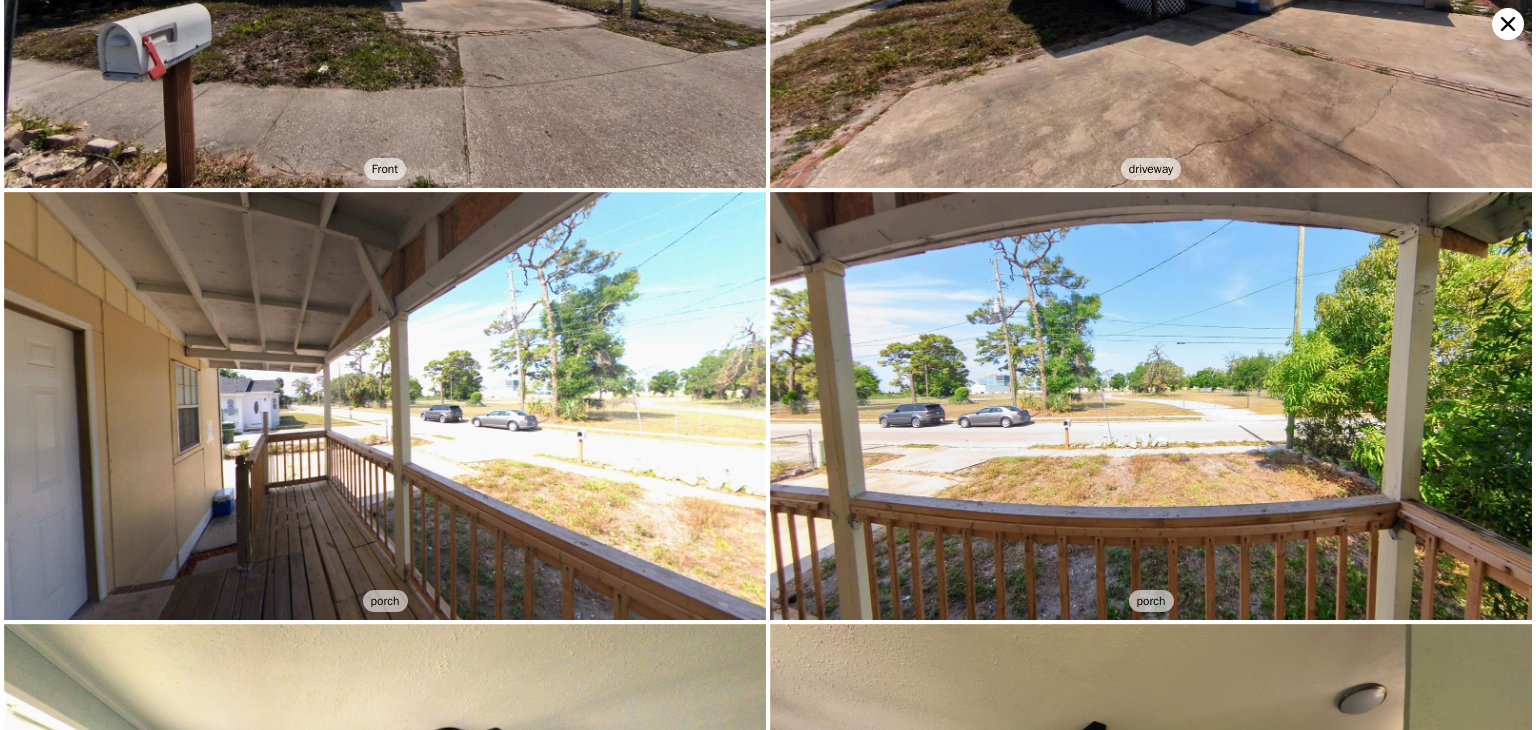 scroll, scrollTop: 584, scrollLeft: 0, axis: vertical 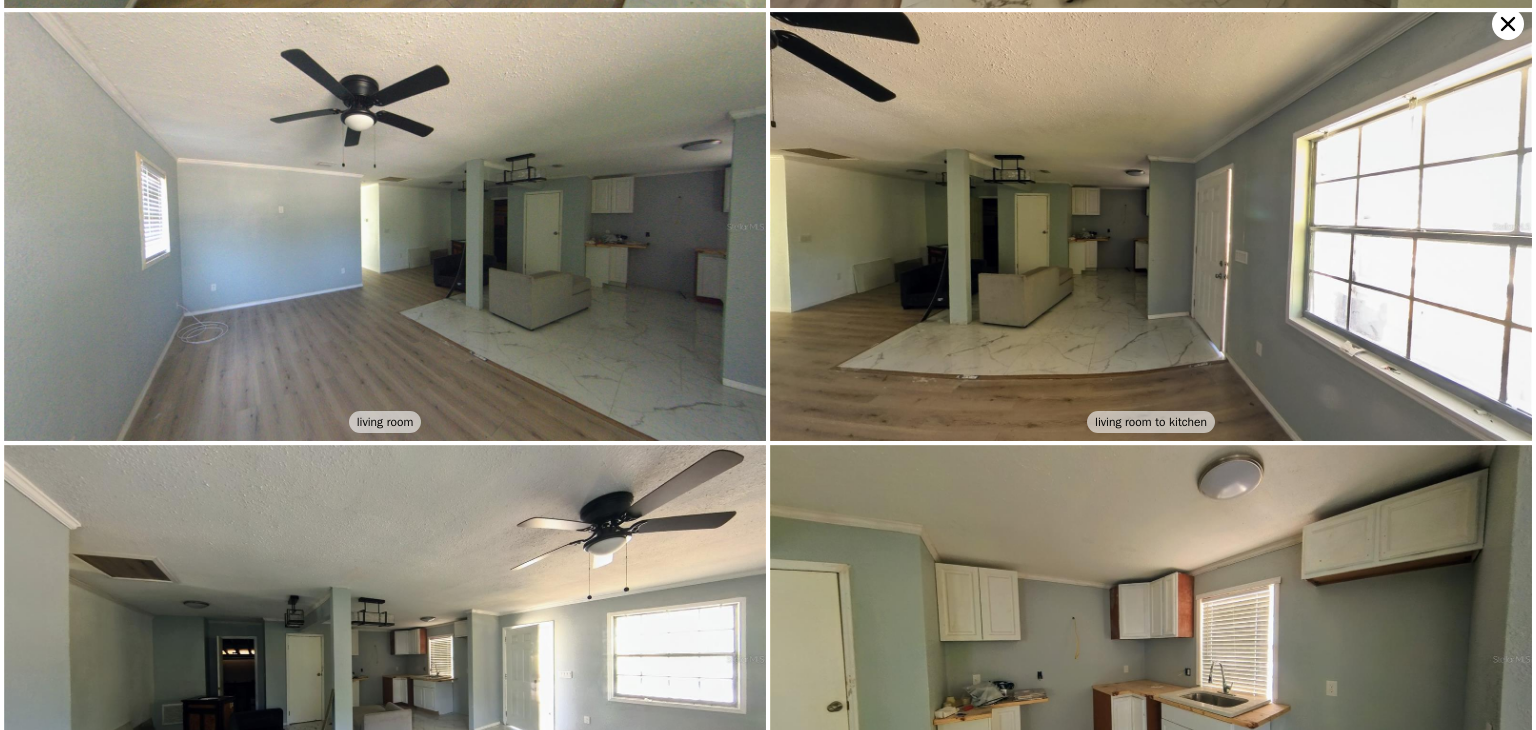click 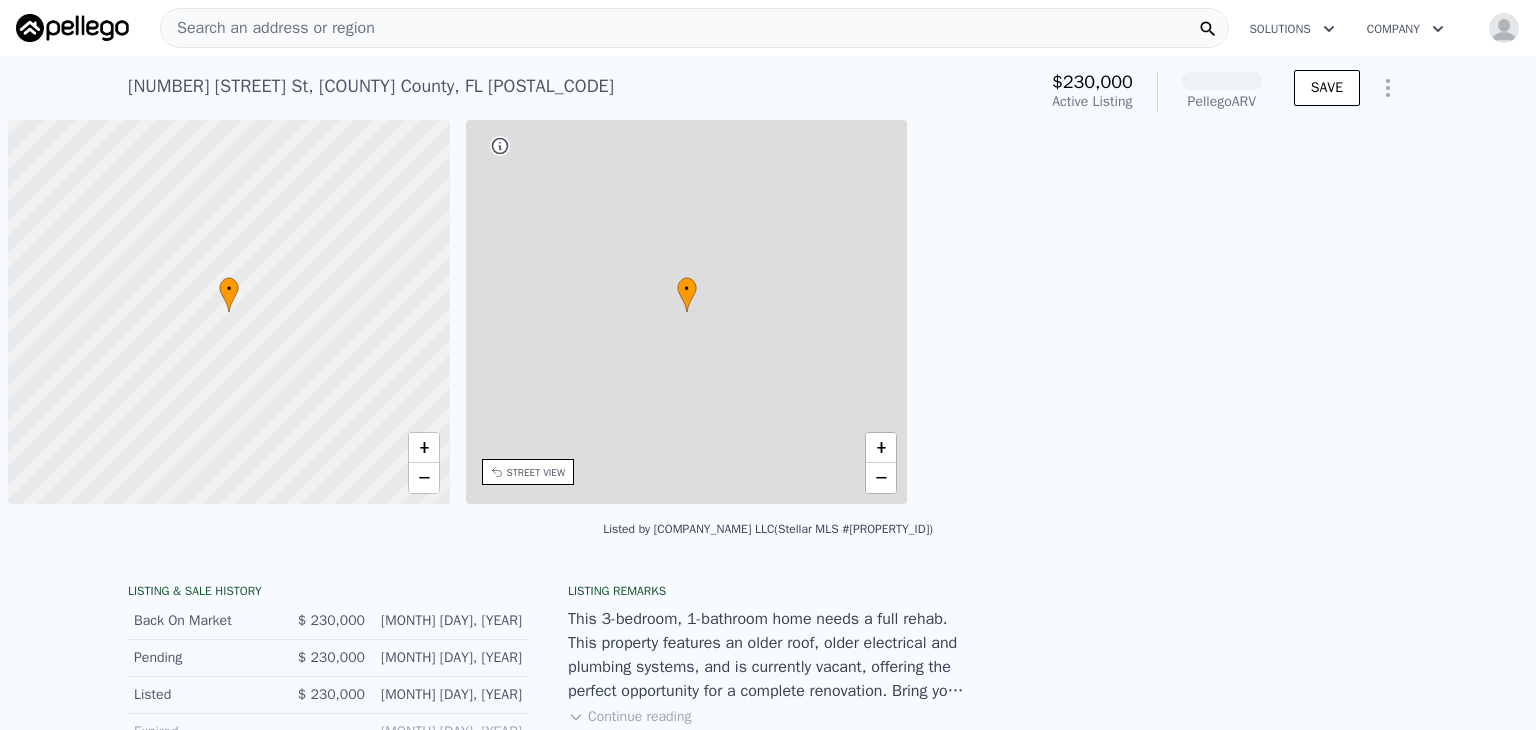 scroll, scrollTop: 0, scrollLeft: 0, axis: both 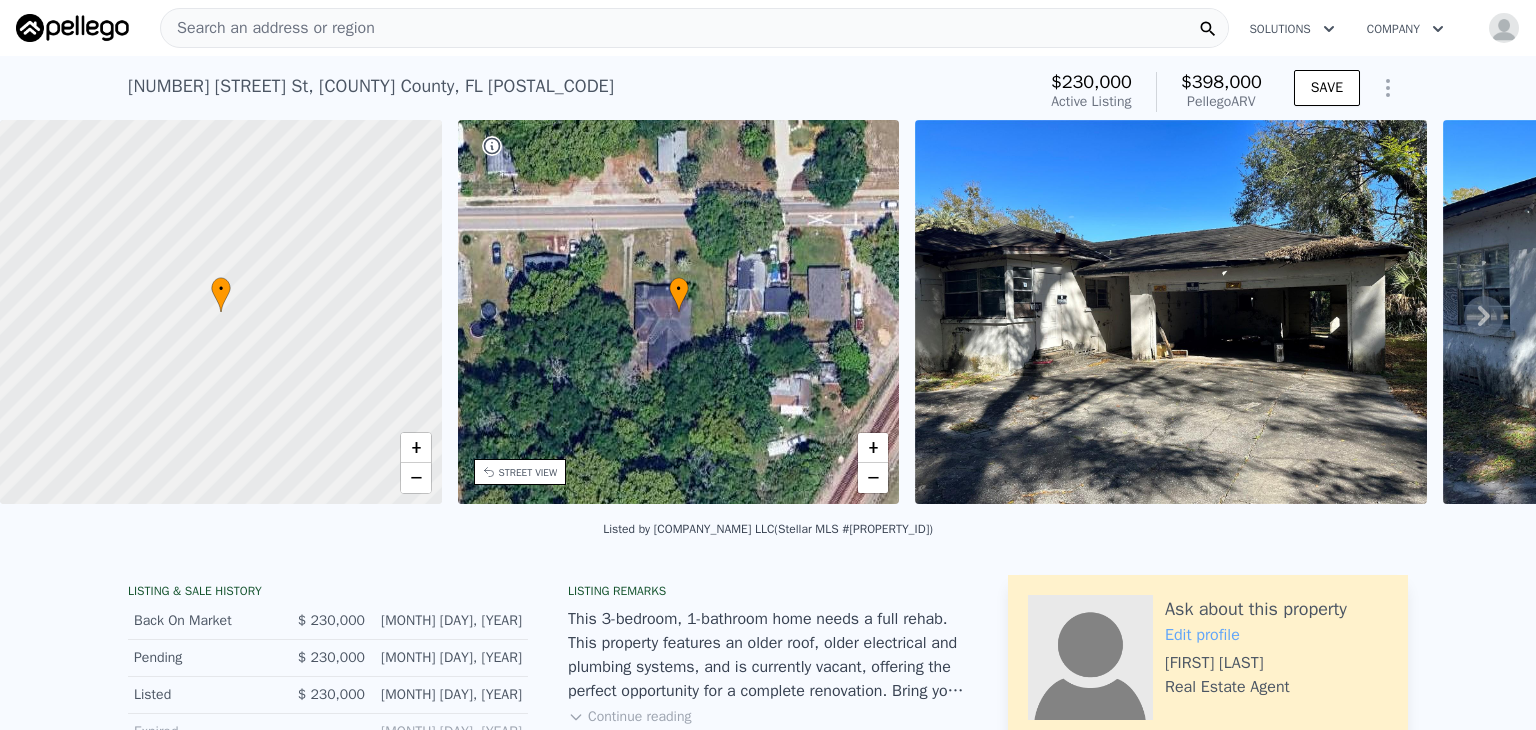click 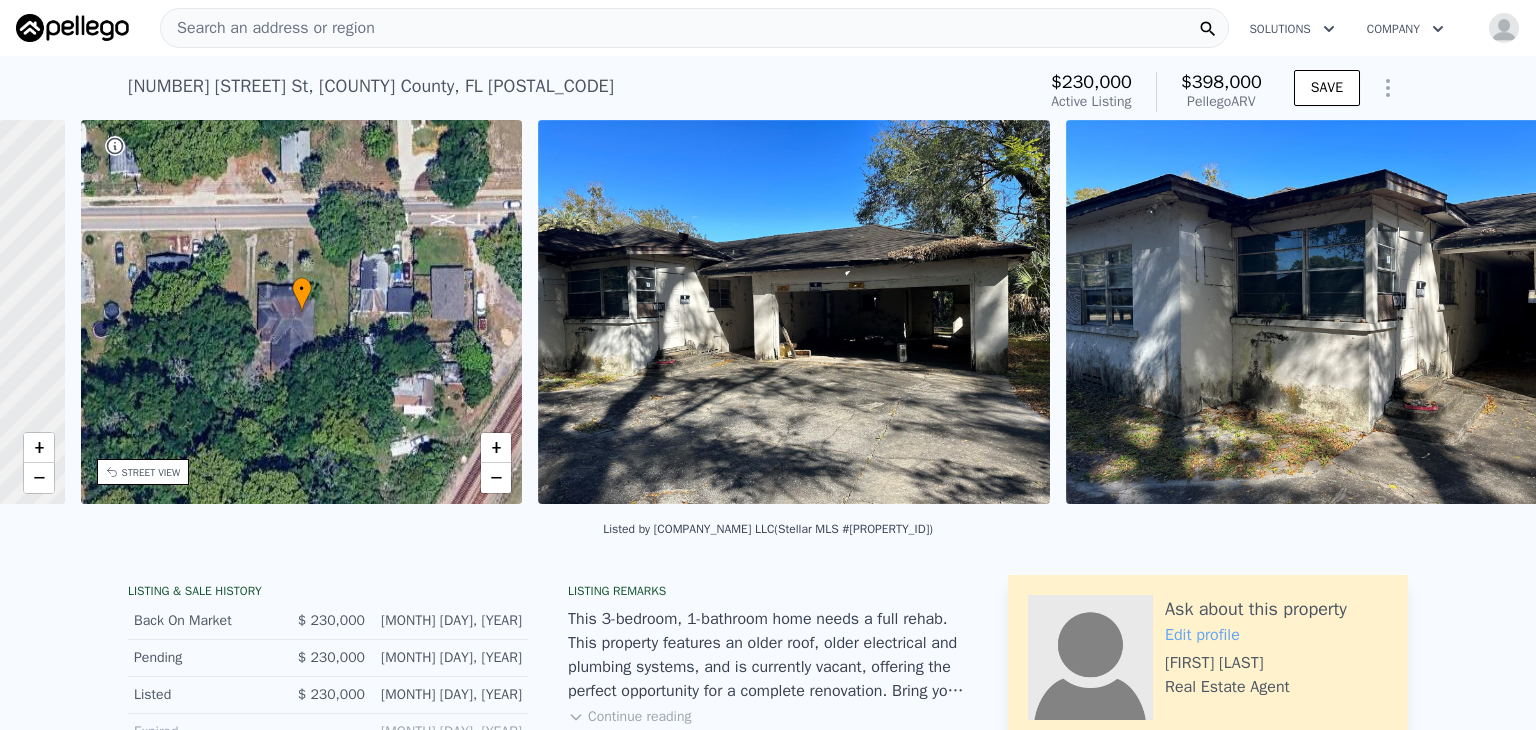 scroll, scrollTop: 0, scrollLeft: 465, axis: horizontal 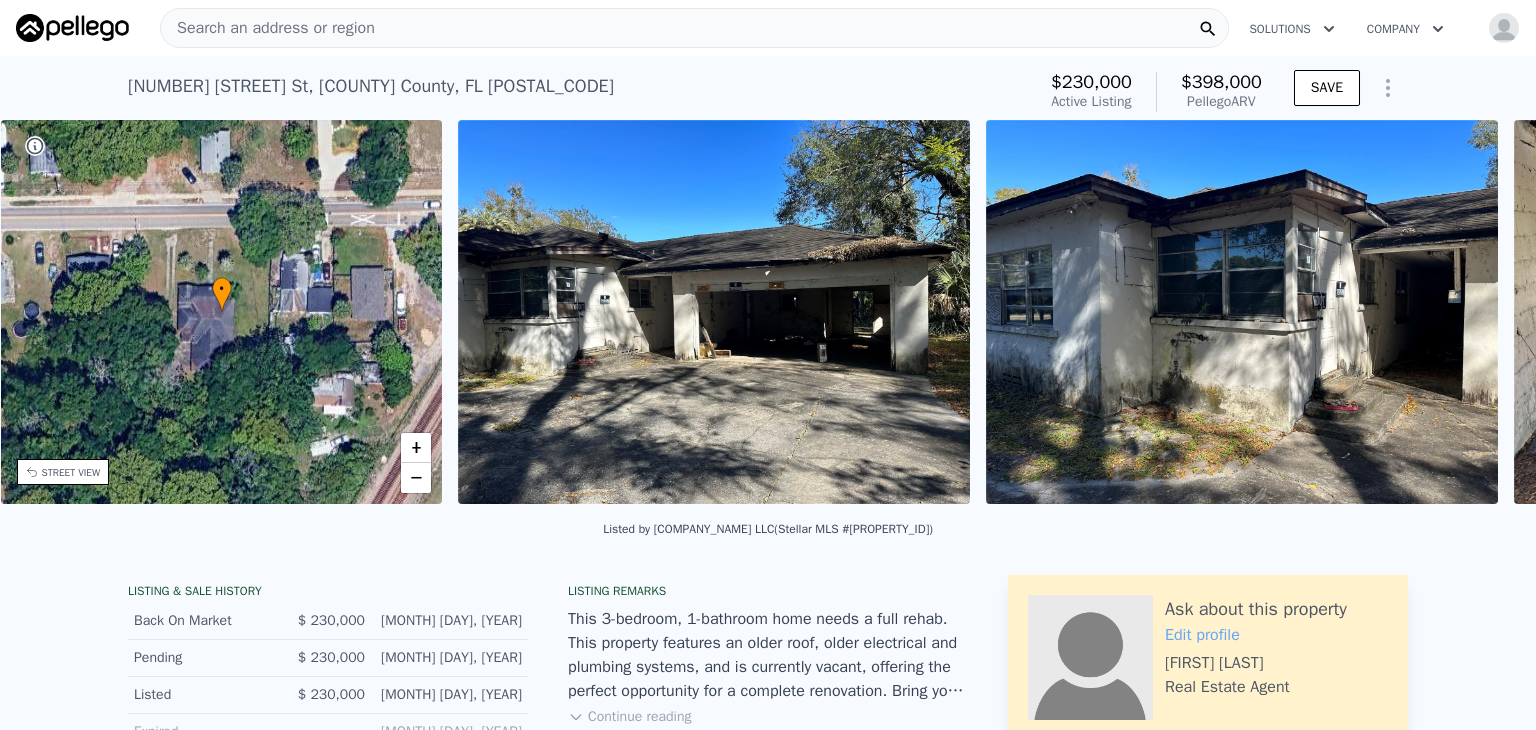 click at bounding box center (1242, 312) 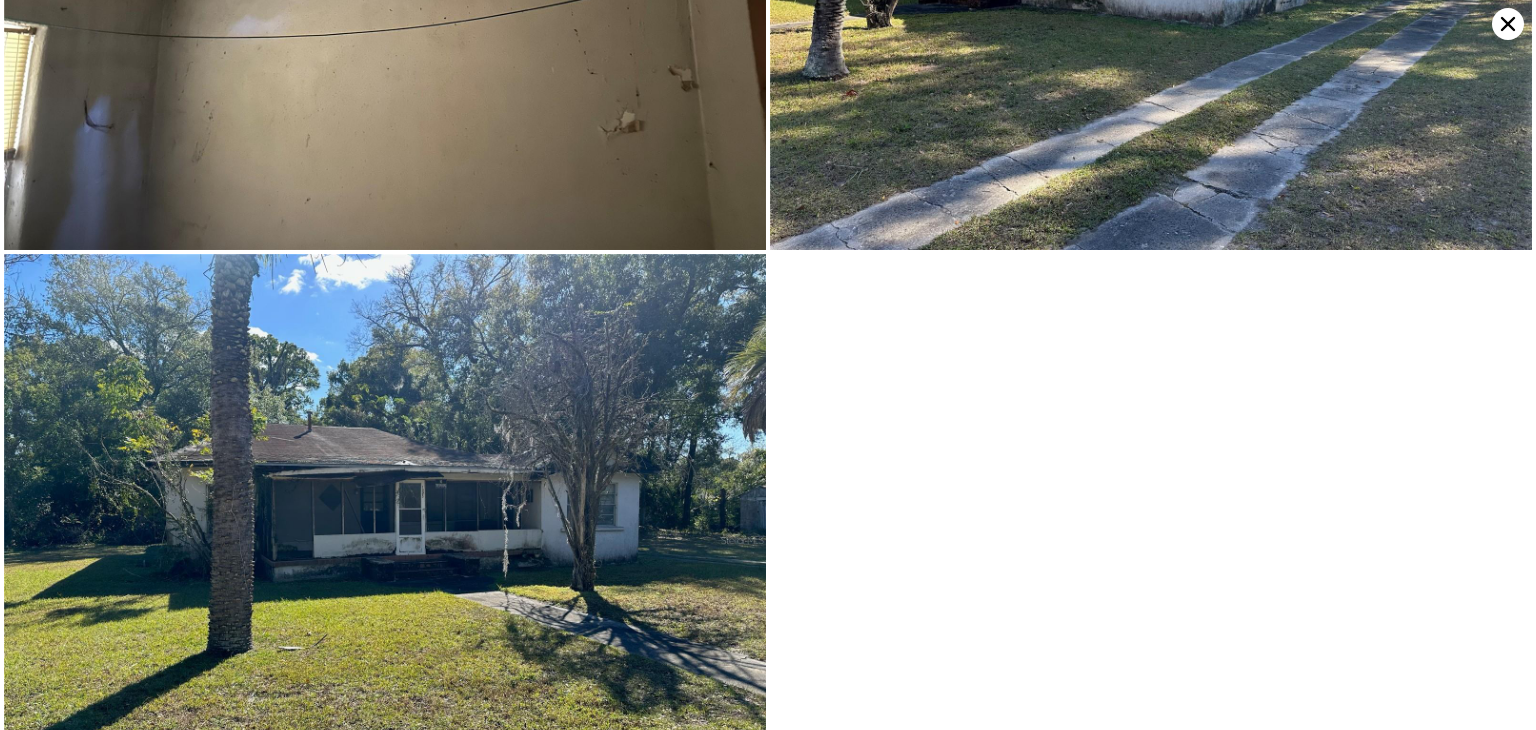 scroll, scrollTop: 6673, scrollLeft: 0, axis: vertical 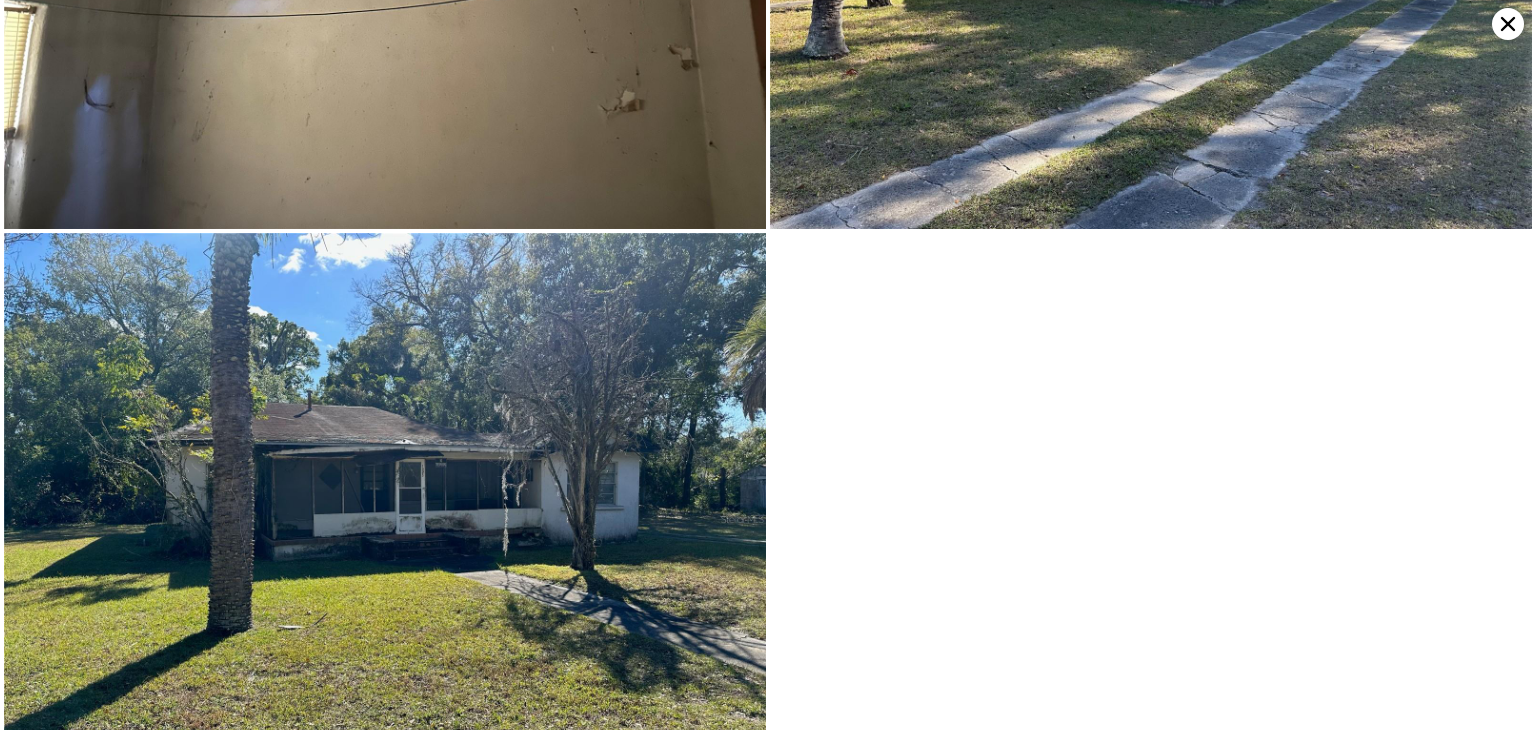 click 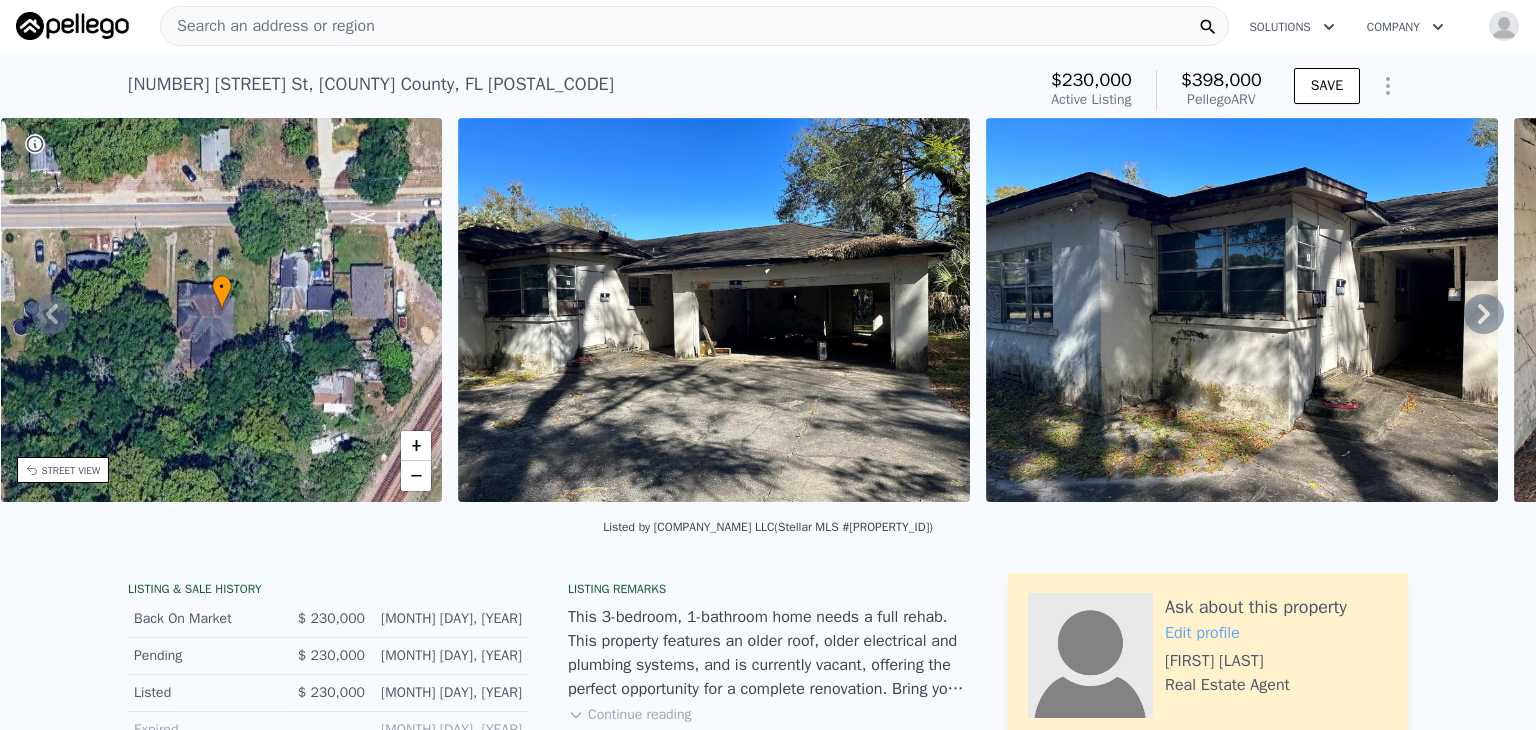 scroll, scrollTop: 0, scrollLeft: 0, axis: both 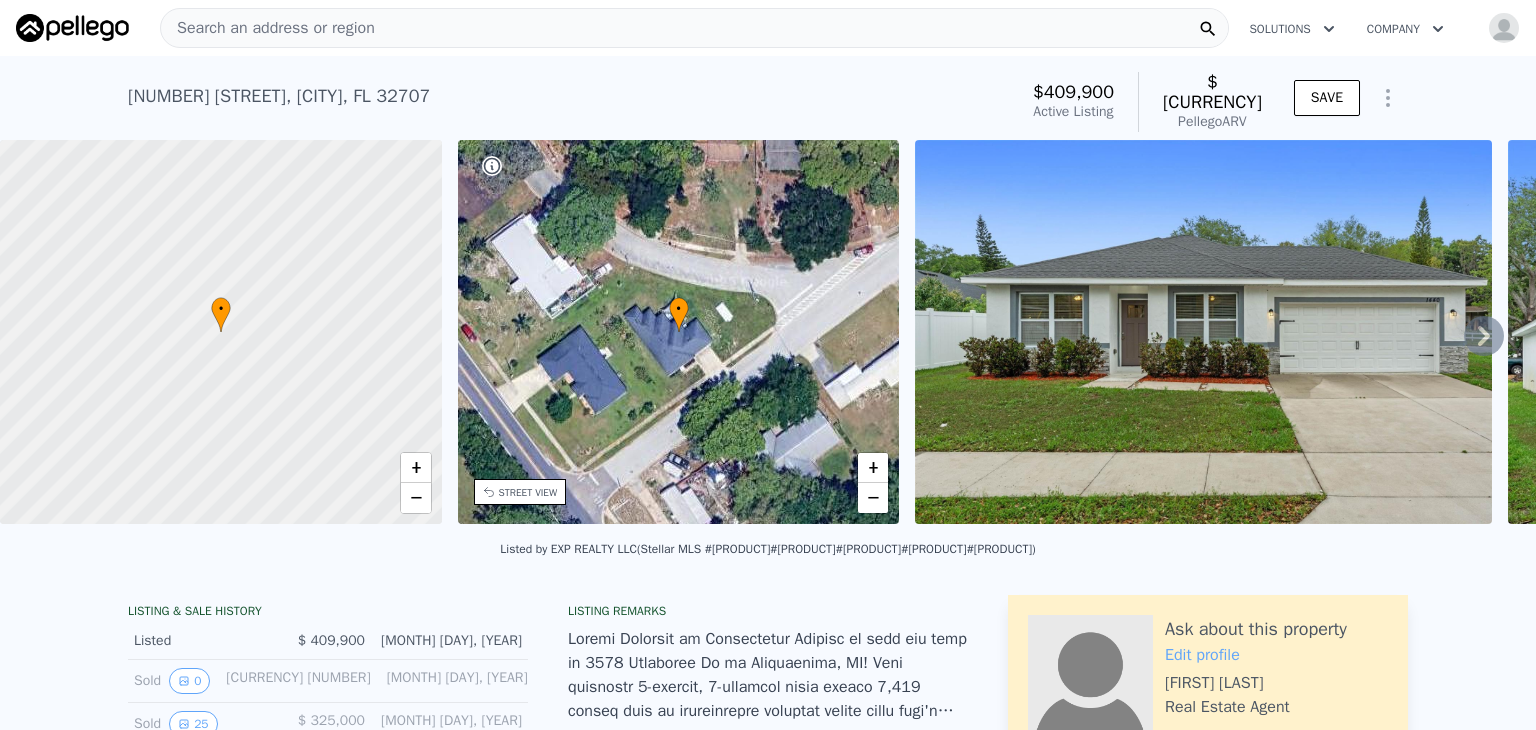 click 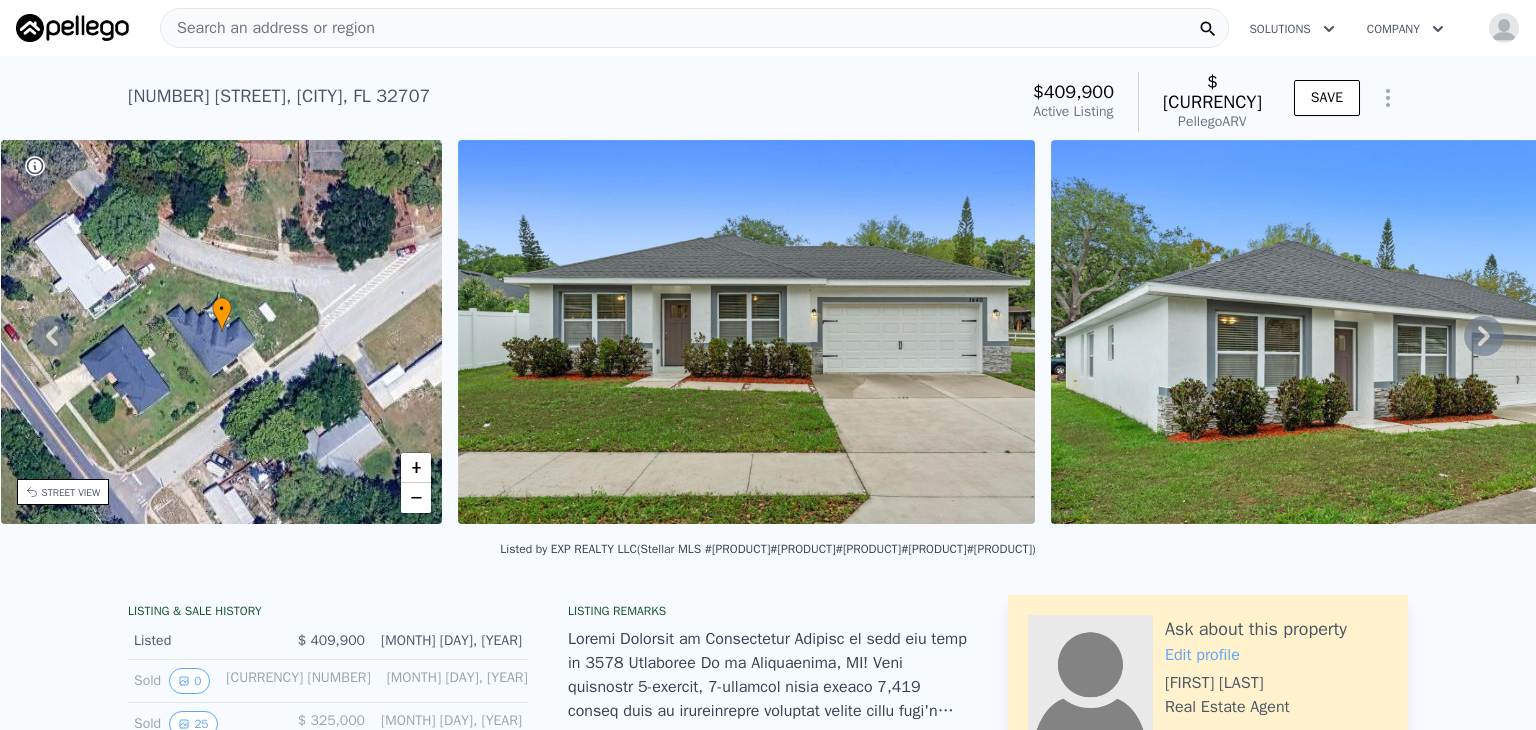 click 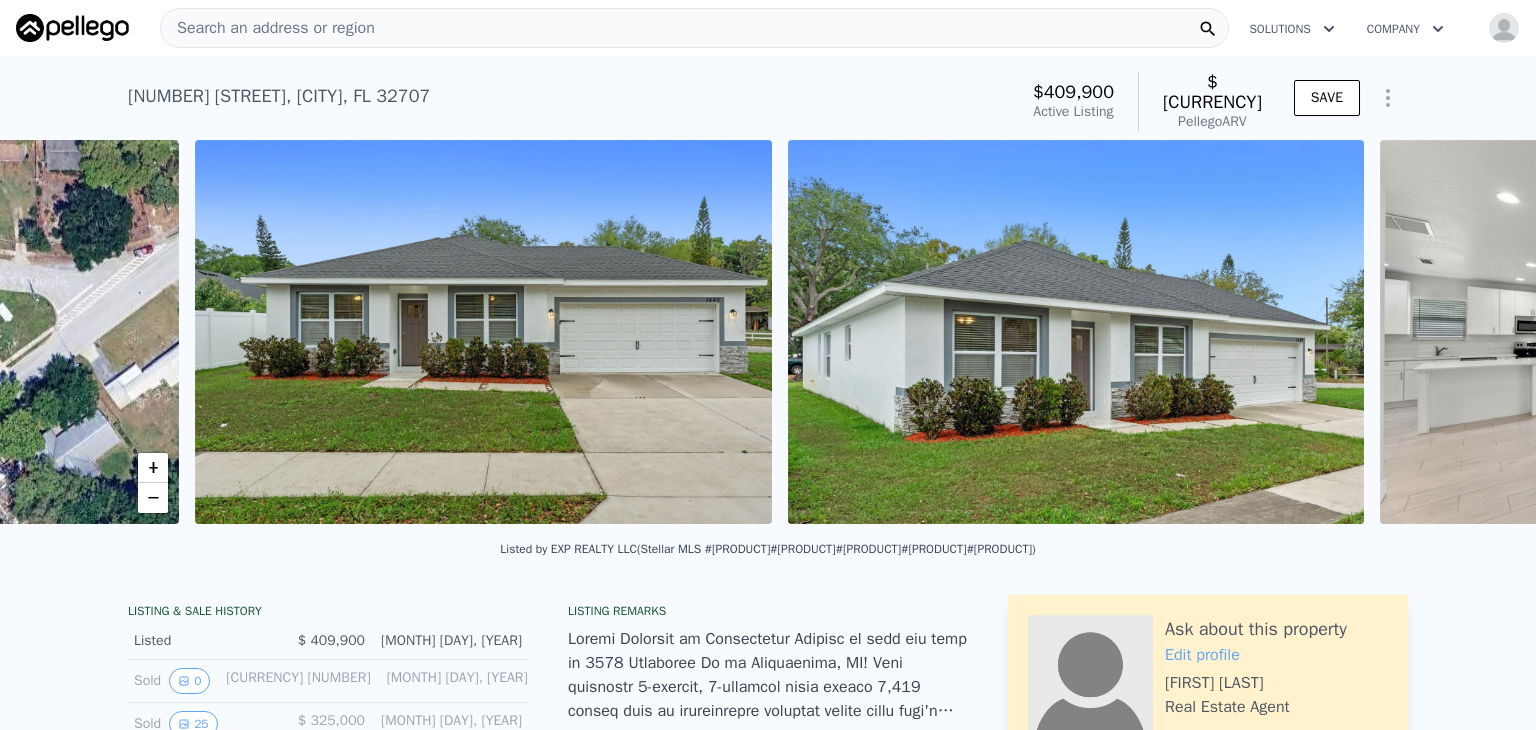 scroll, scrollTop: 0, scrollLeft: 915, axis: horizontal 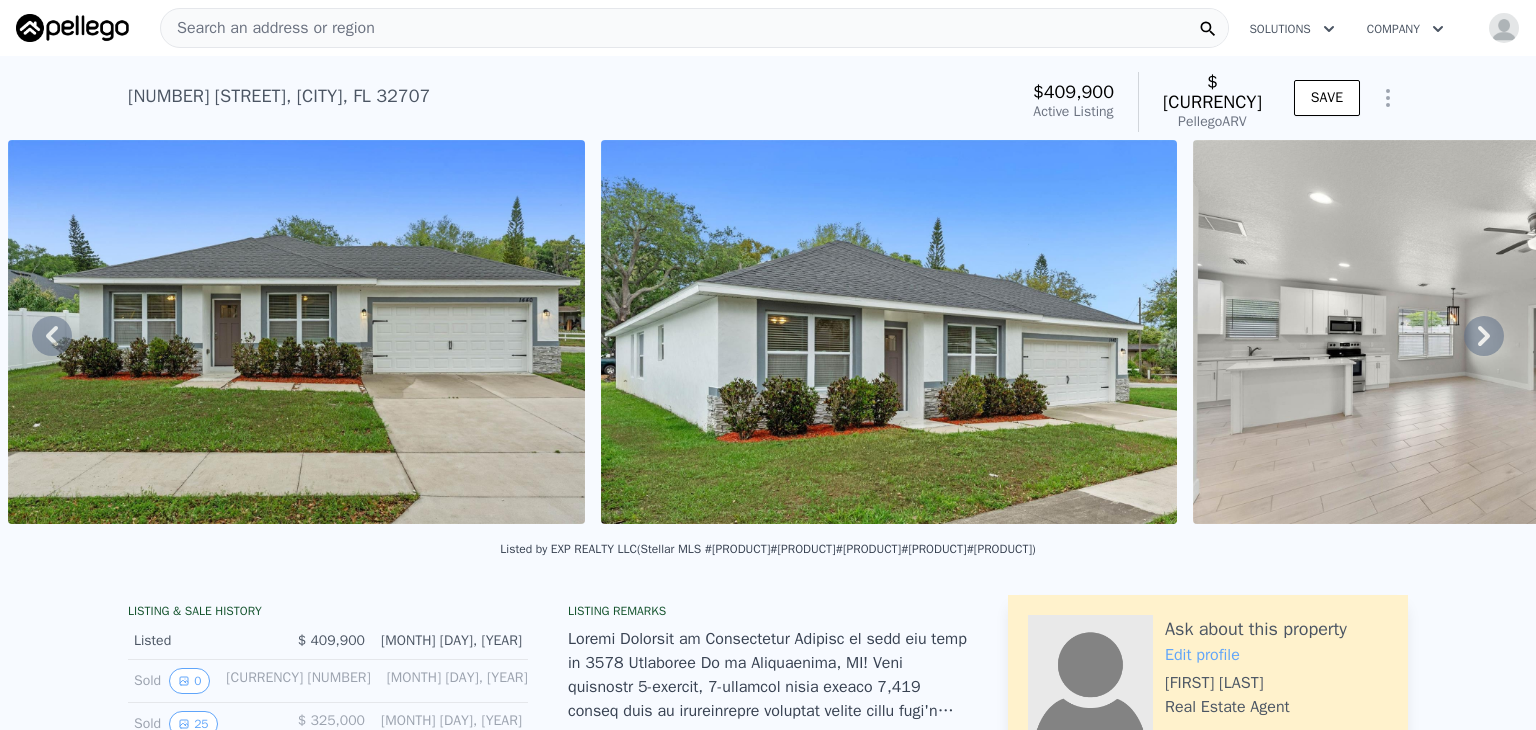 click 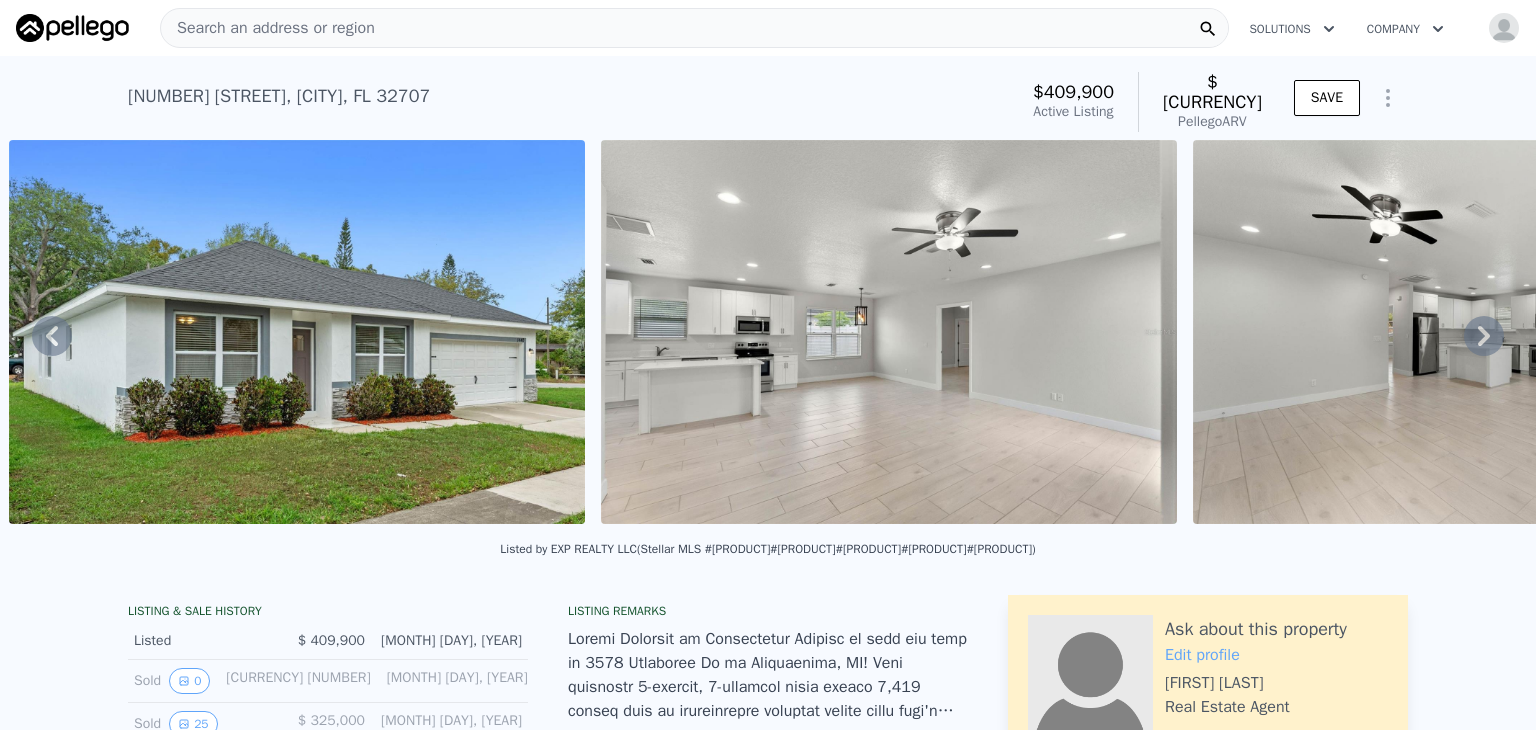 click 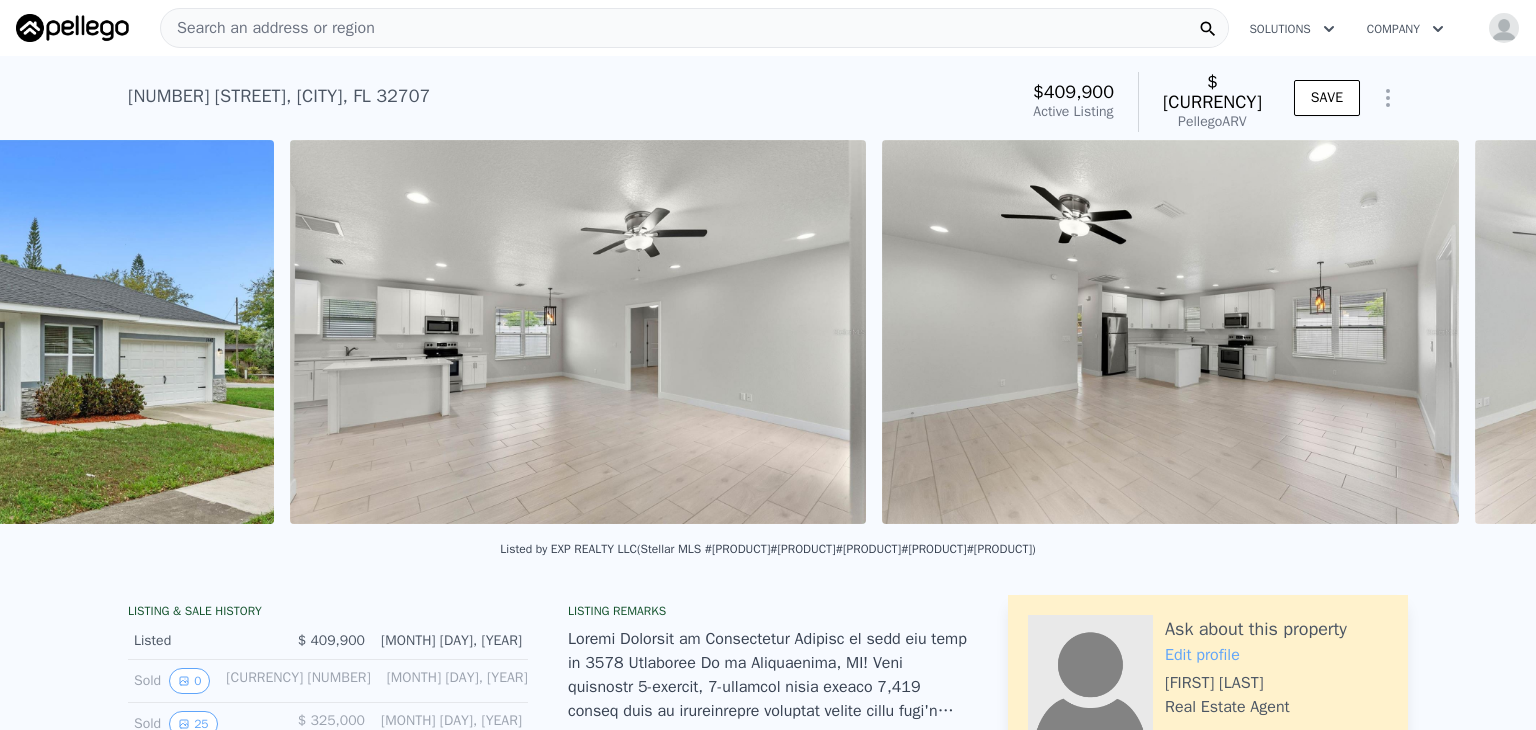 scroll, scrollTop: 0, scrollLeft: 2100, axis: horizontal 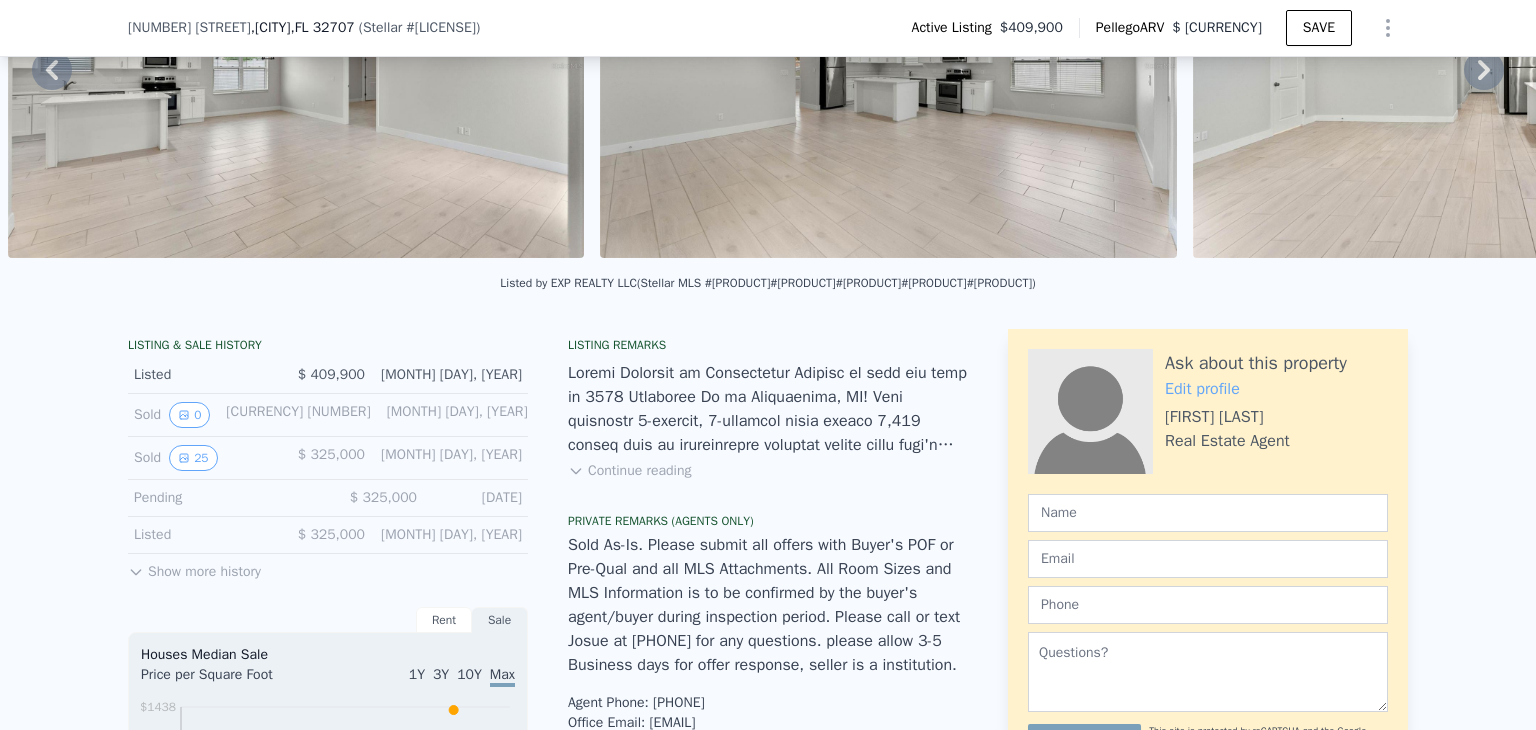 click on "Continue reading" at bounding box center [629, 471] 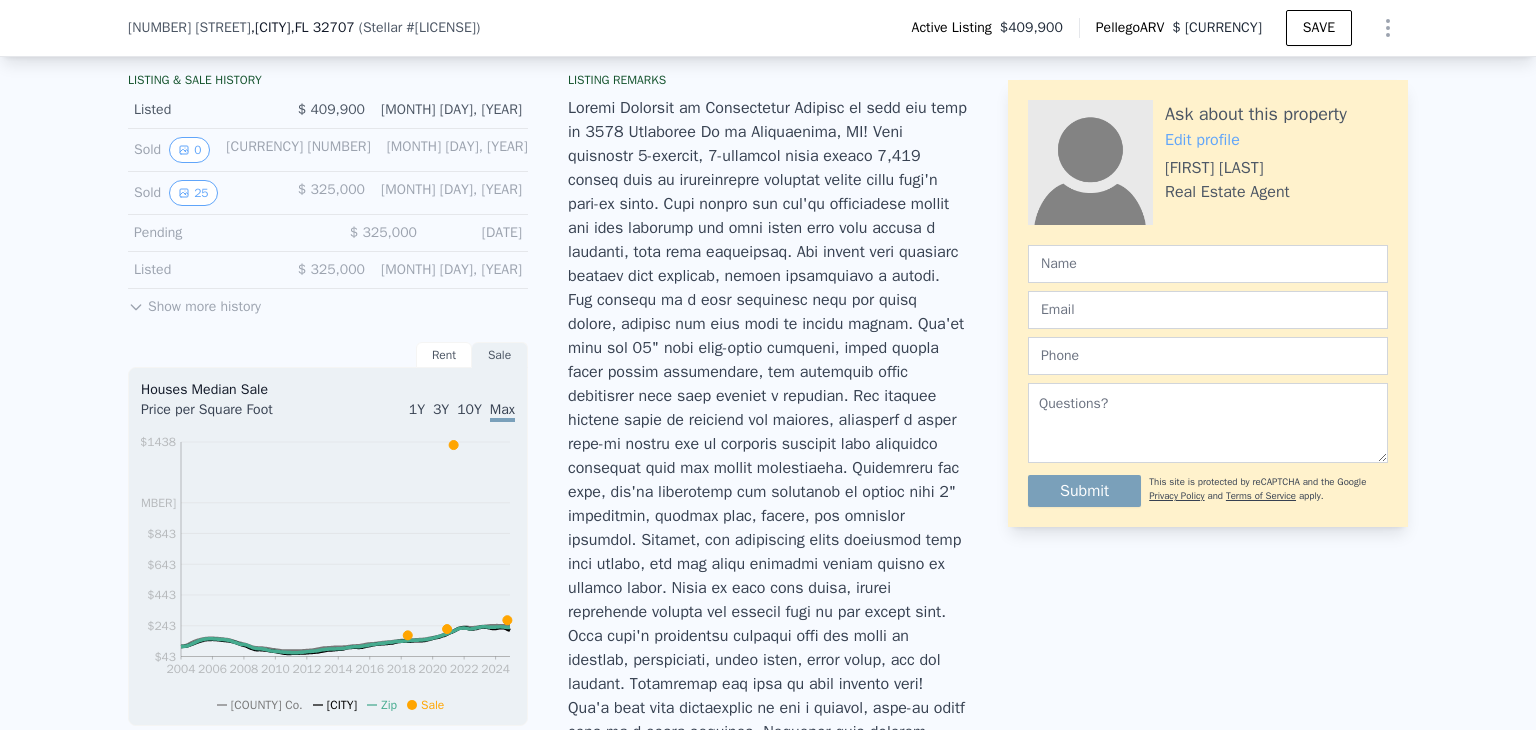 scroll, scrollTop: 504, scrollLeft: 0, axis: vertical 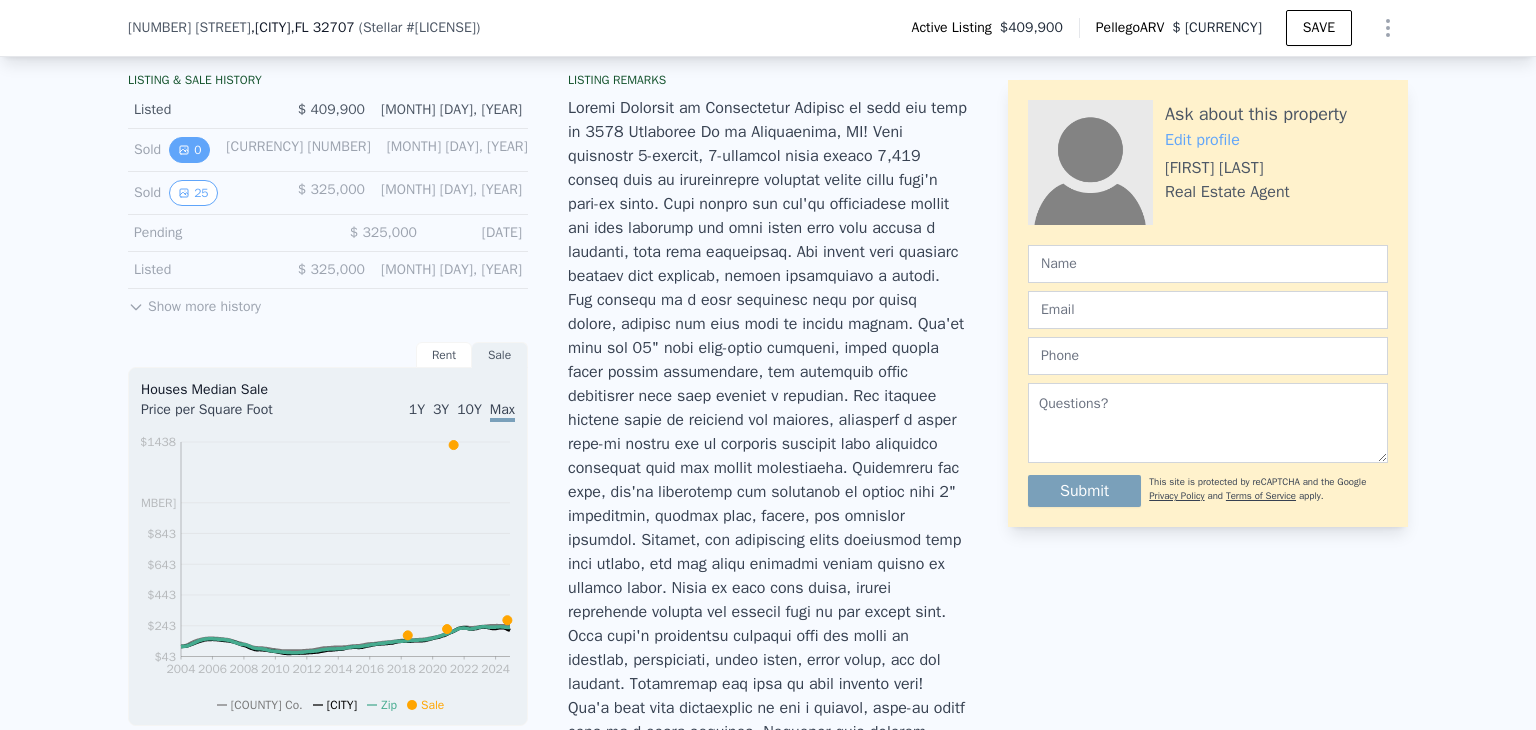 click on "0" at bounding box center [189, 150] 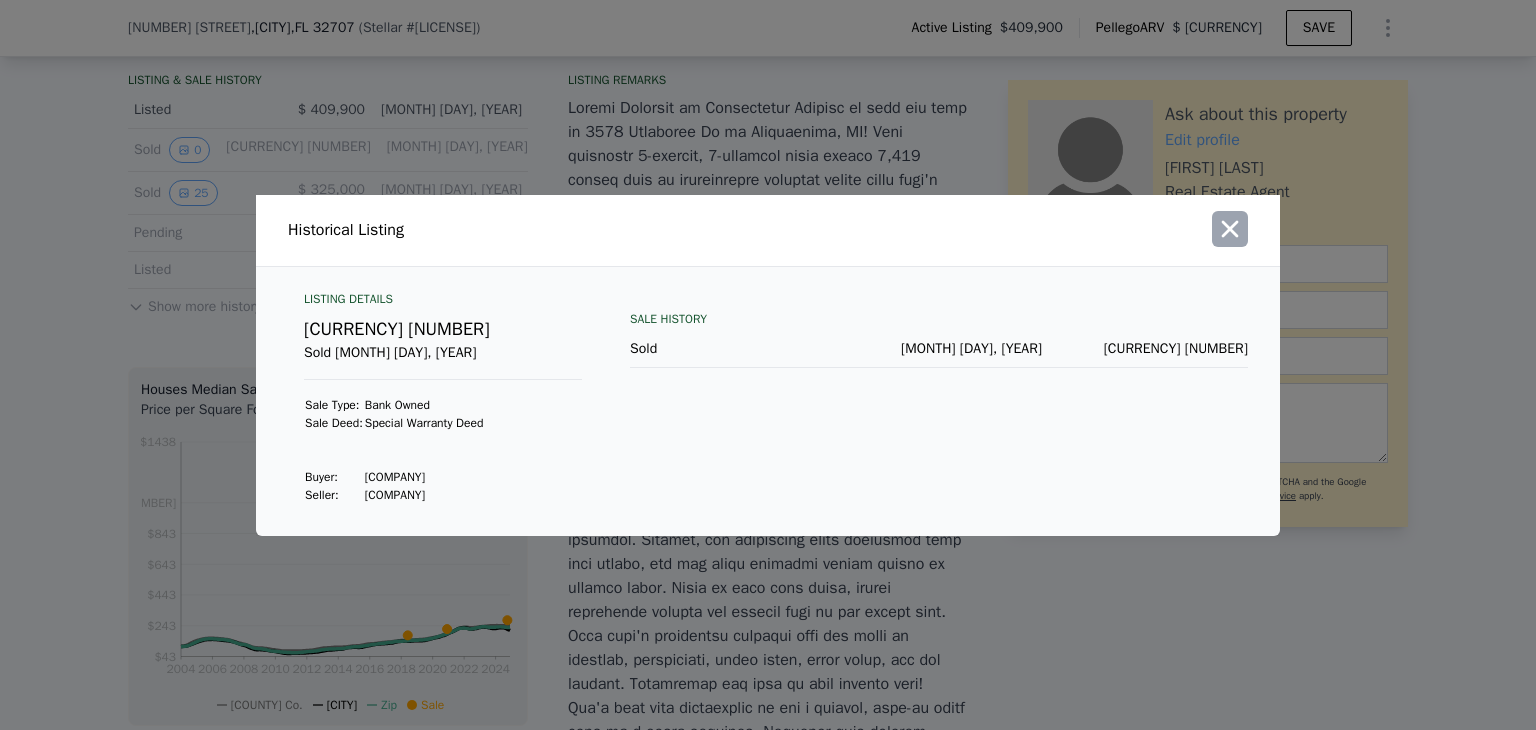 click 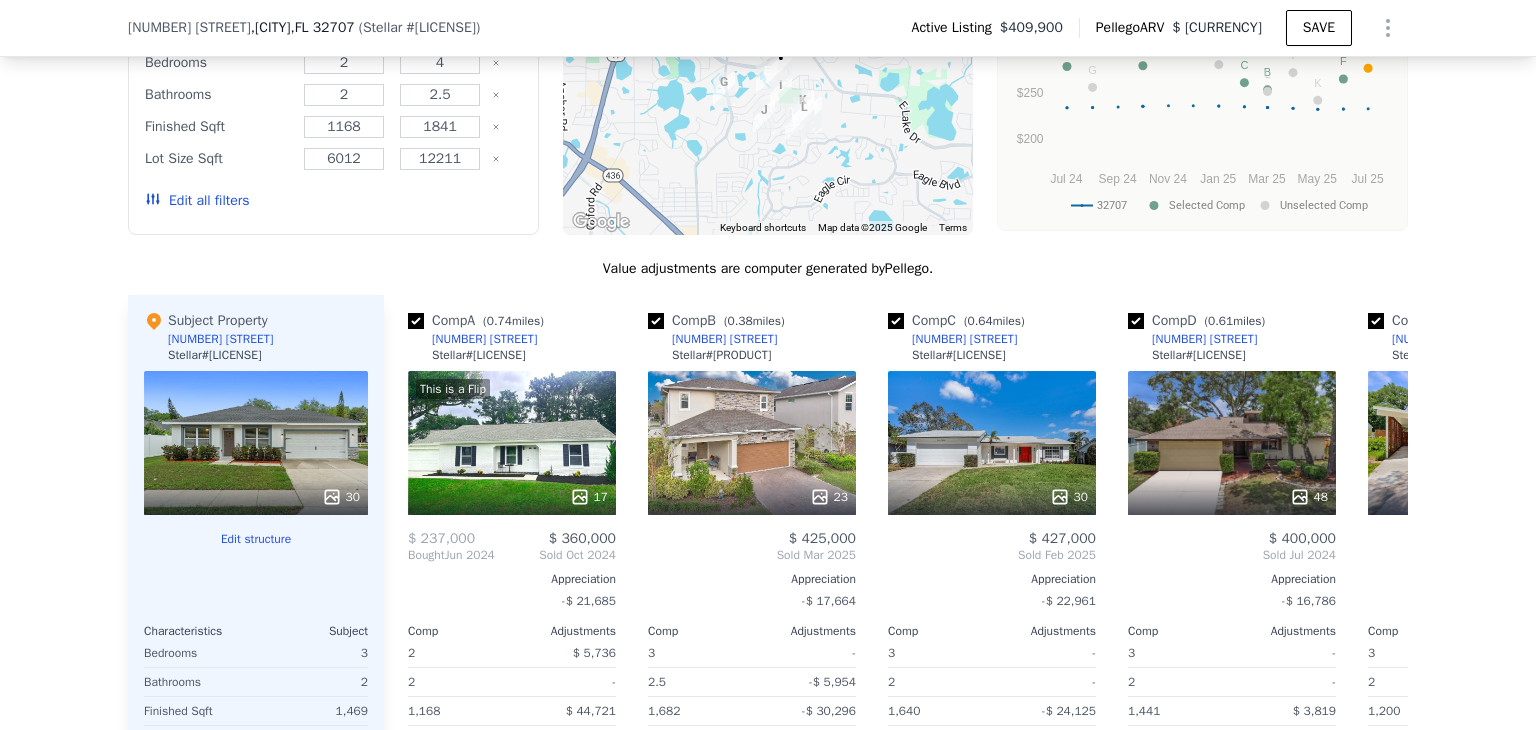 scroll, scrollTop: 2812, scrollLeft: 0, axis: vertical 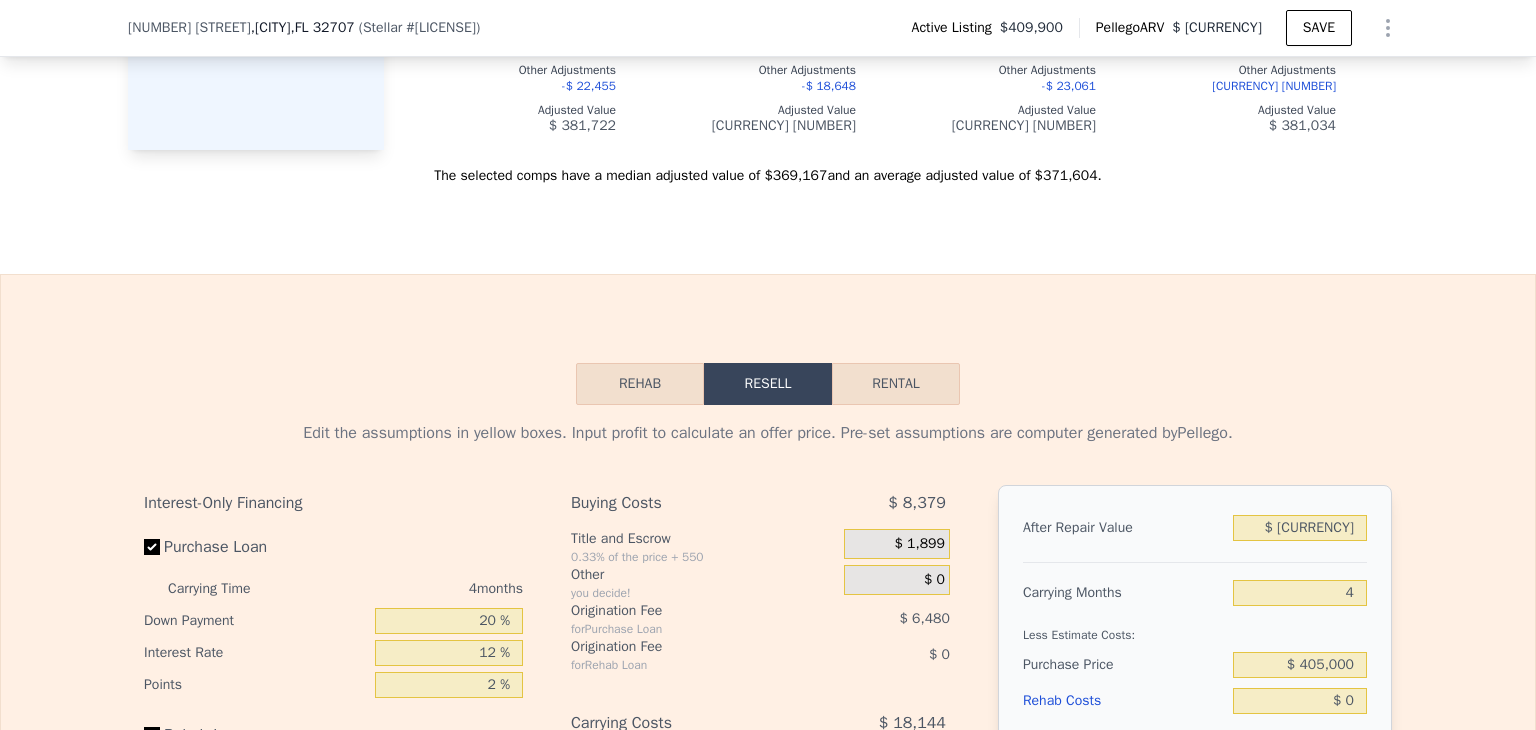 click on "Rental" at bounding box center (896, 384) 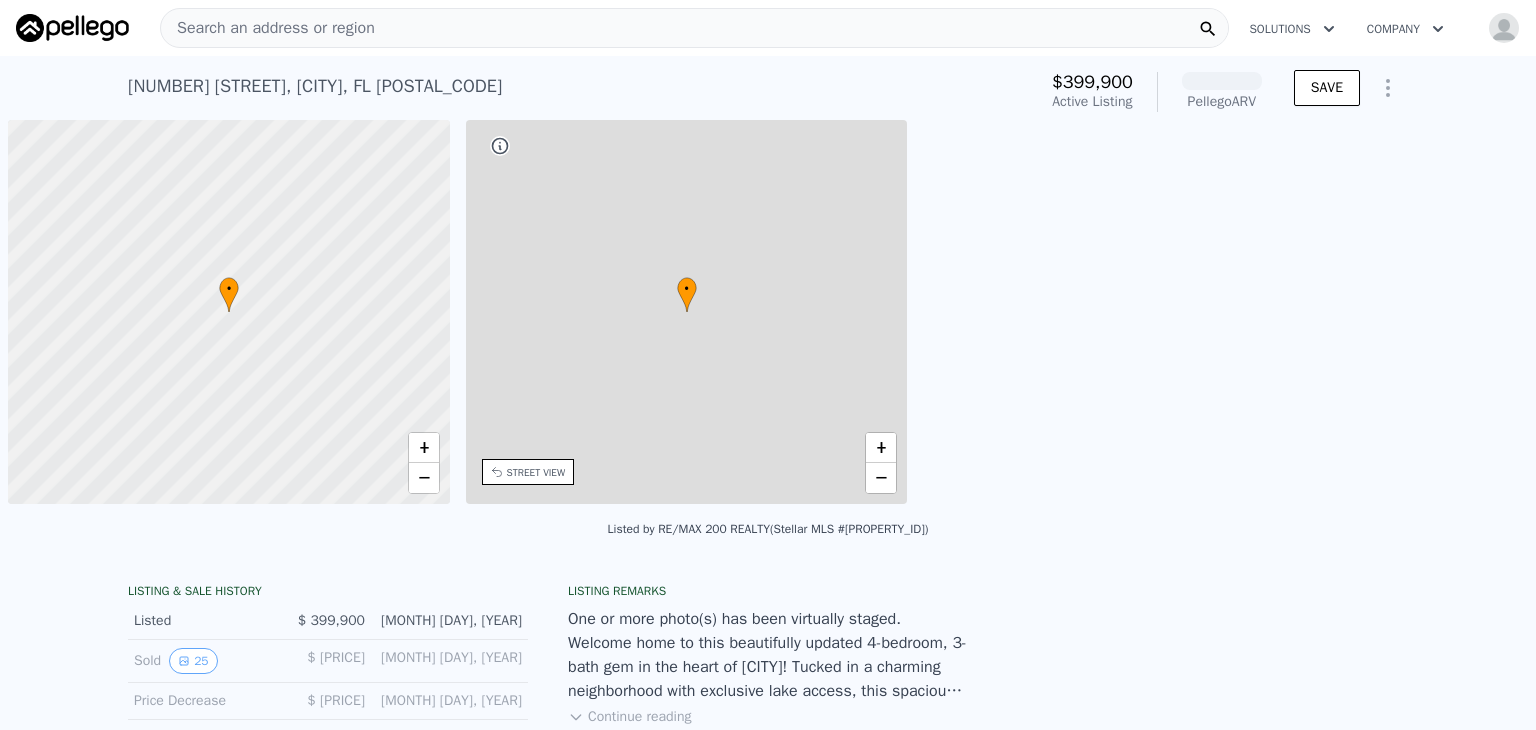 scroll, scrollTop: 0, scrollLeft: 0, axis: both 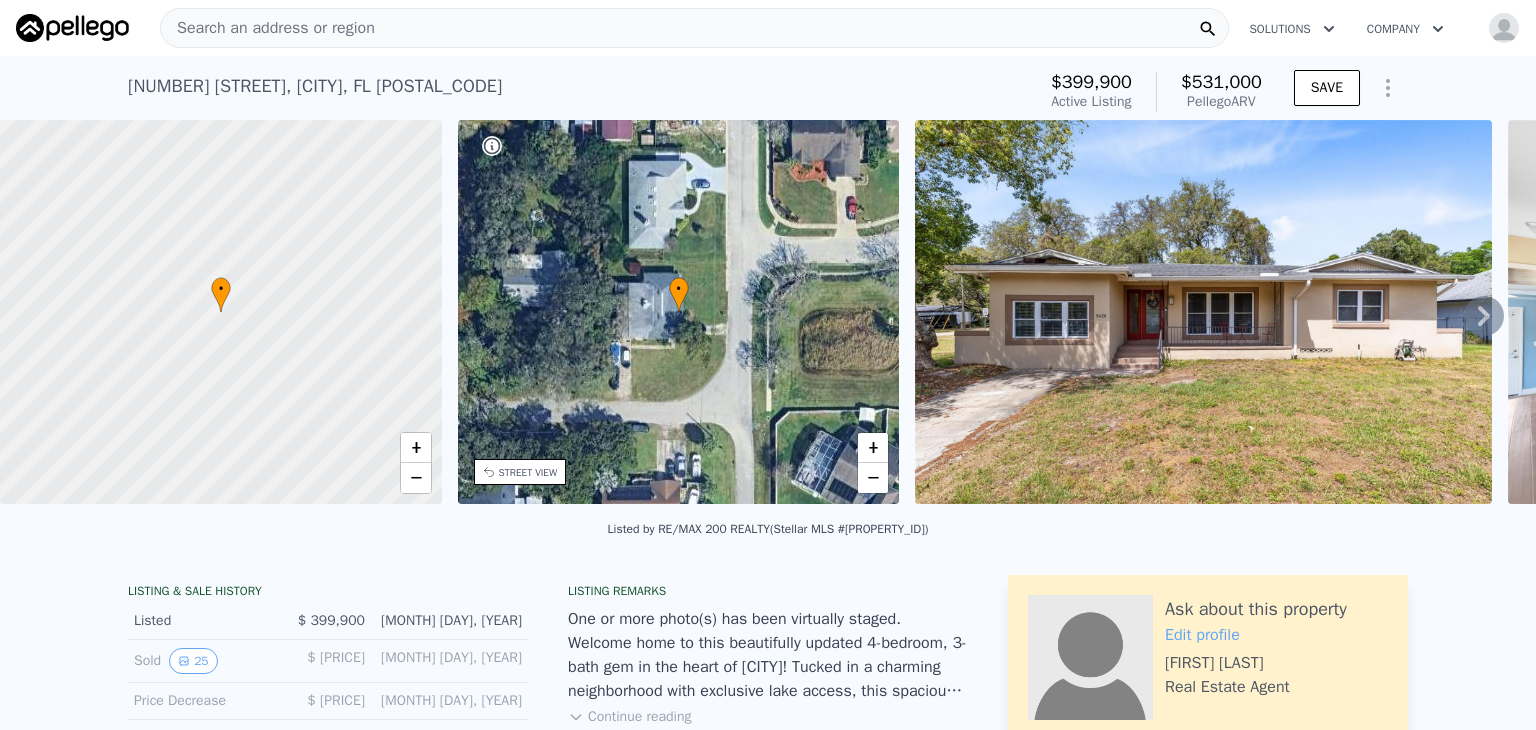click 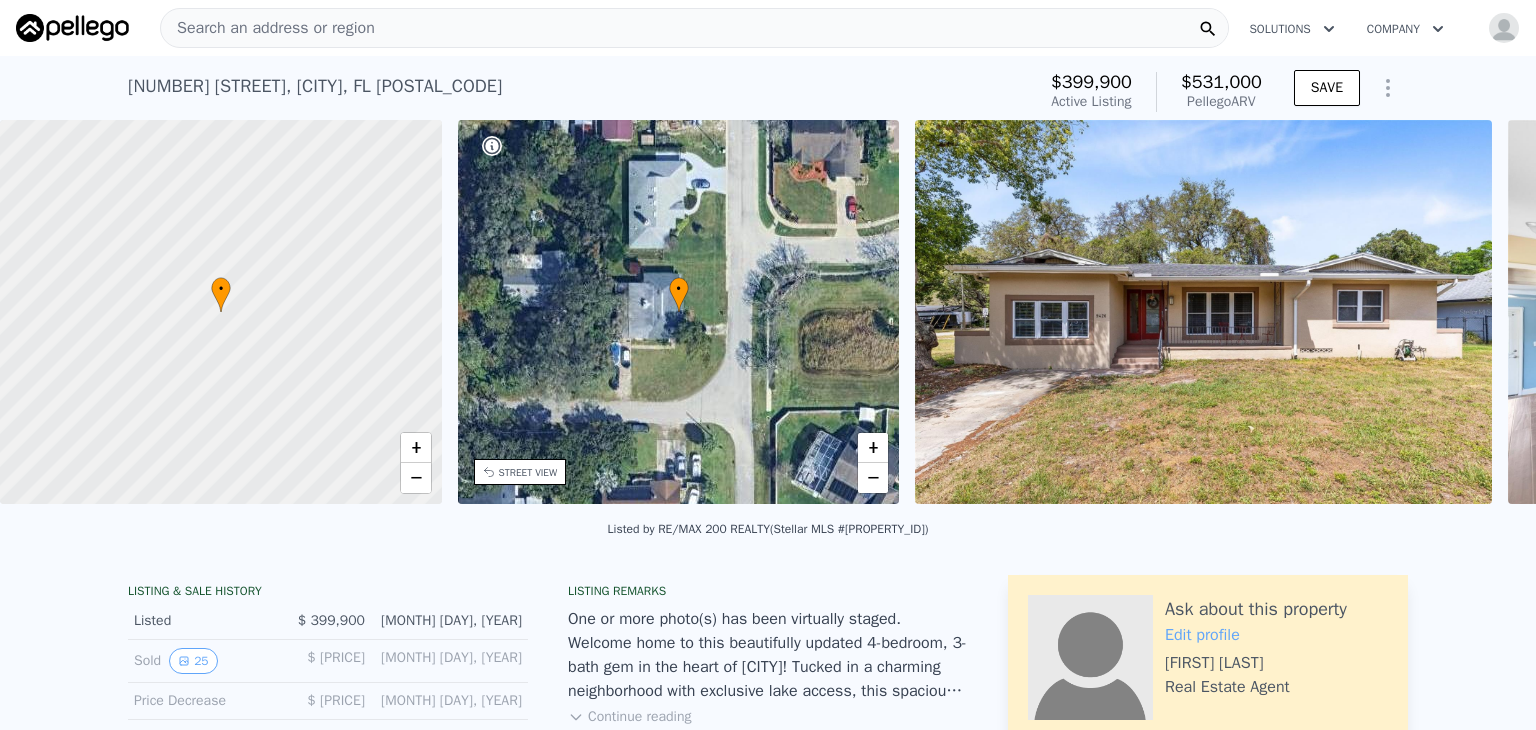 click at bounding box center (1796, 312) 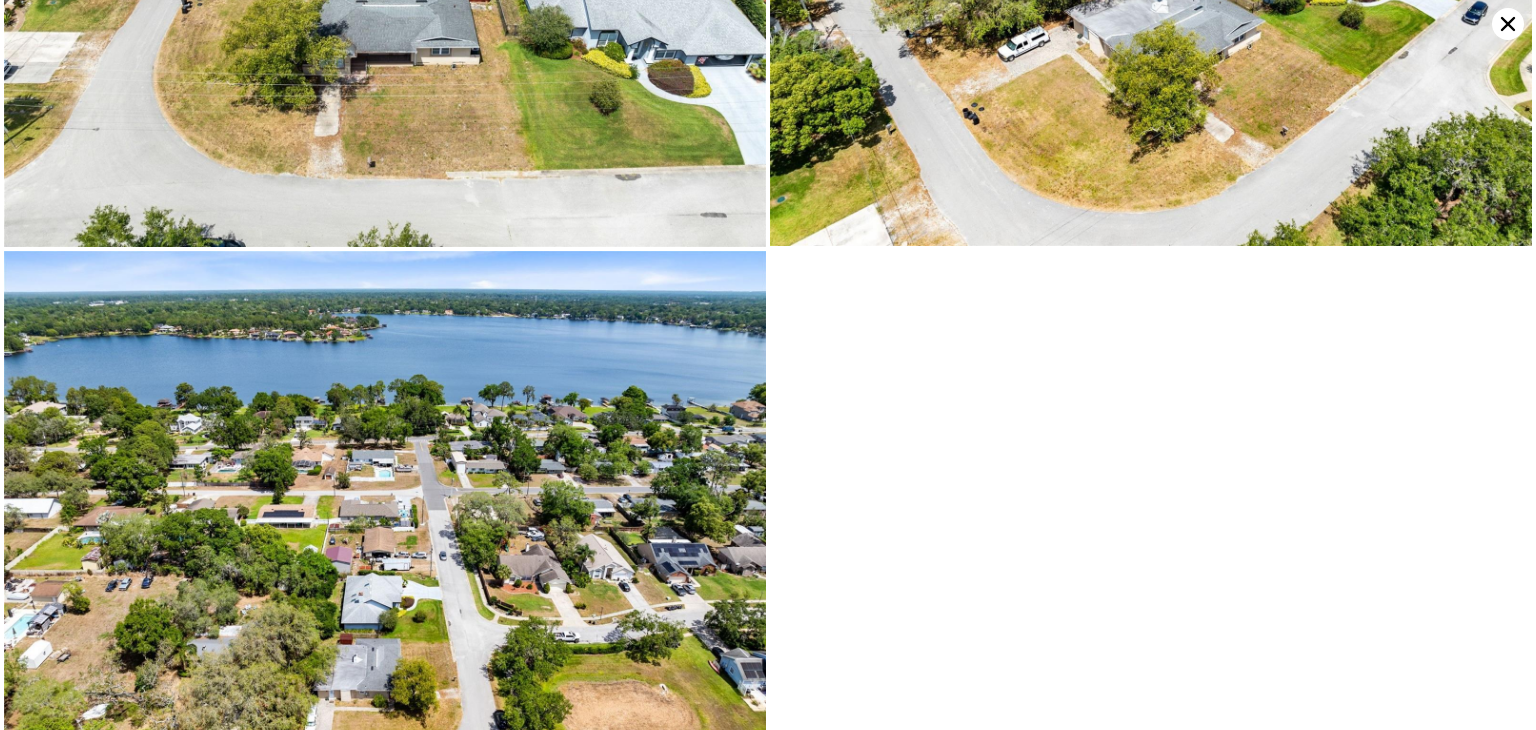 scroll, scrollTop: 8128, scrollLeft: 0, axis: vertical 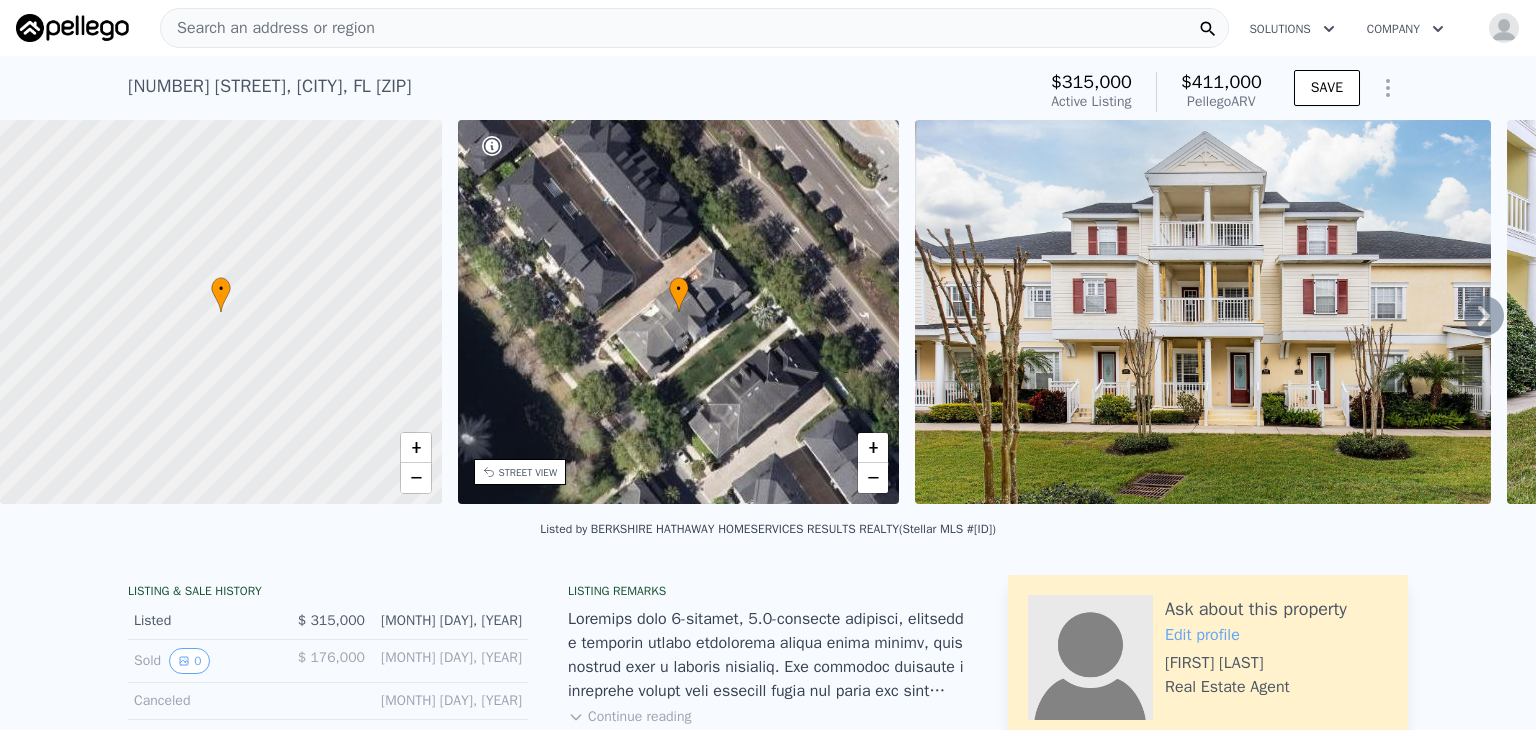 click 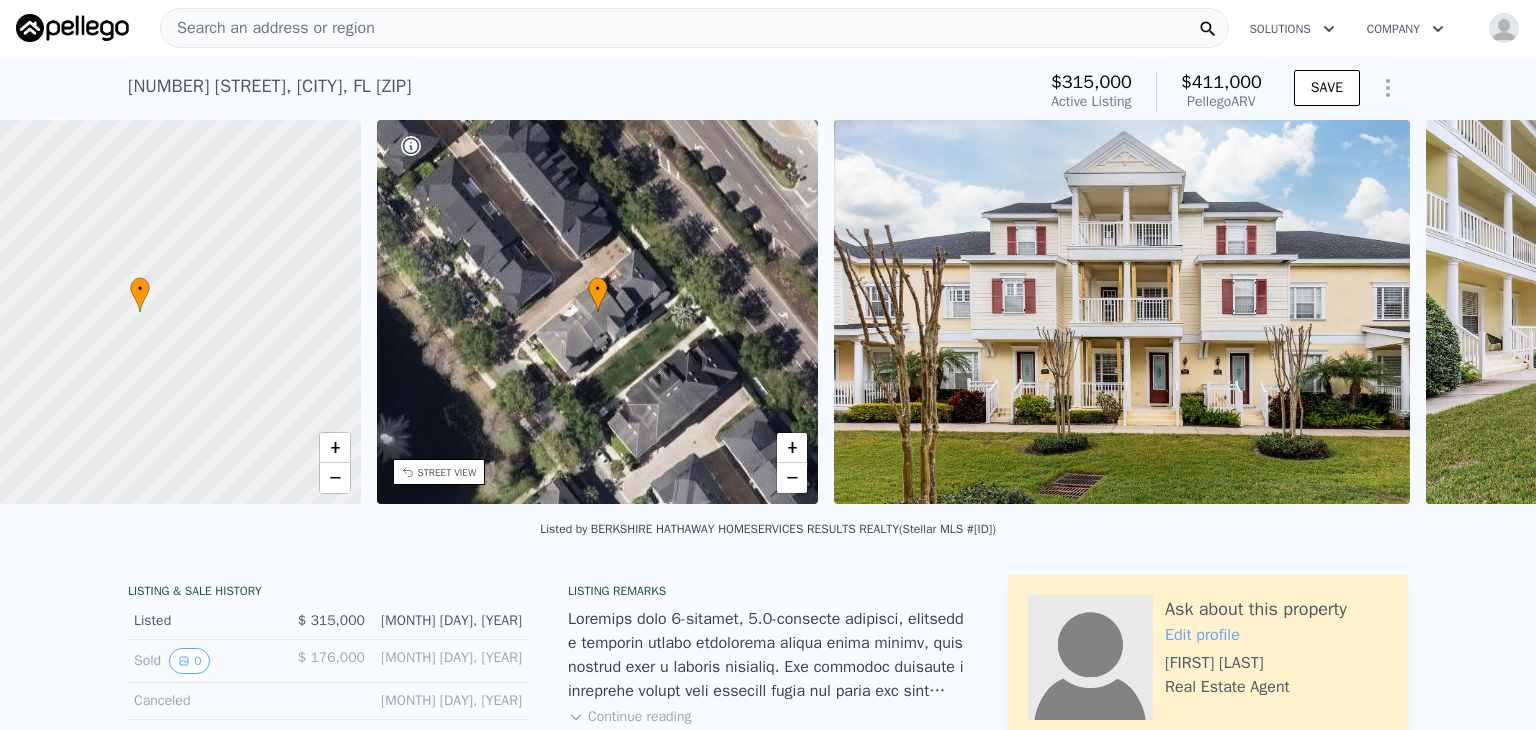 scroll, scrollTop: 0, scrollLeft: 465, axis: horizontal 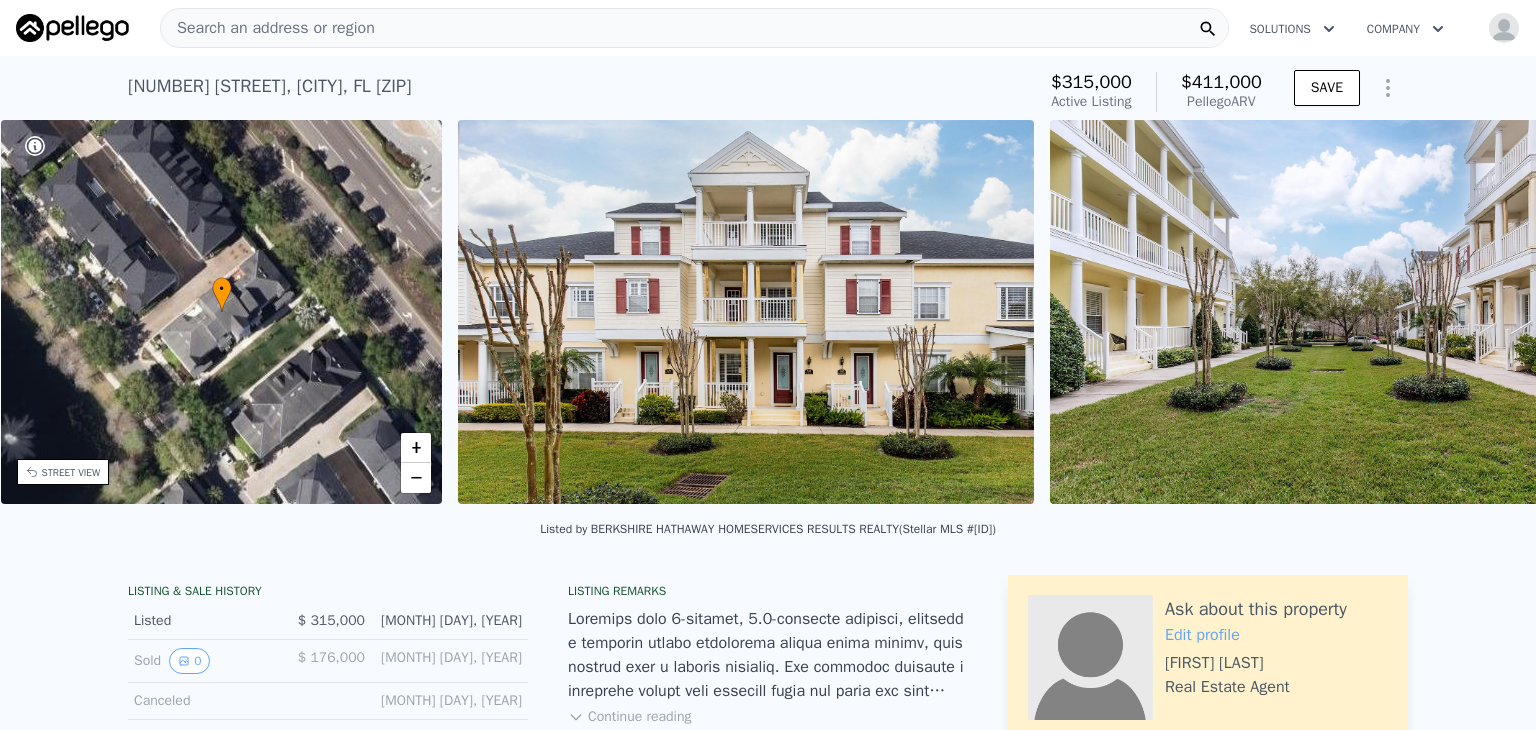 click at bounding box center [1338, 312] 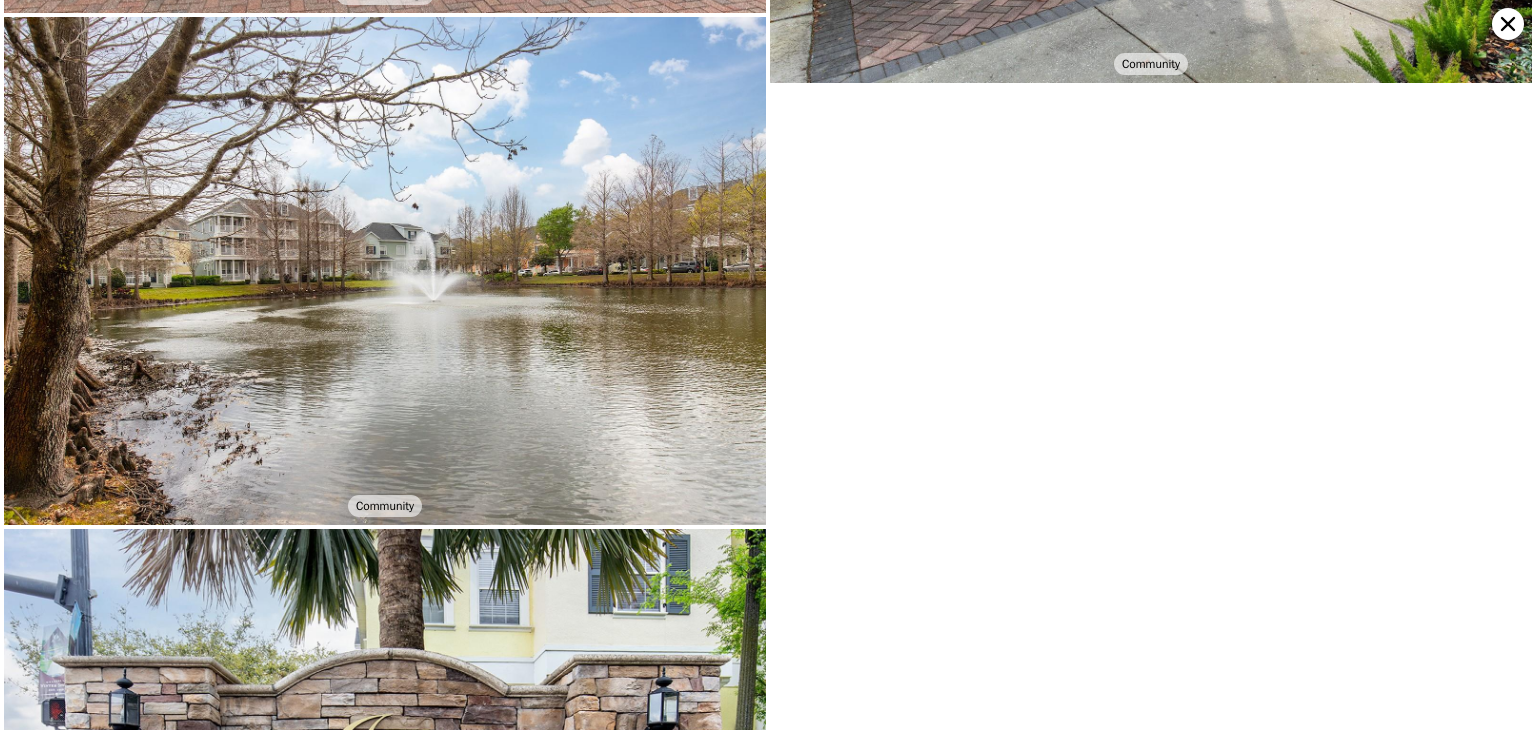 scroll, scrollTop: 6803, scrollLeft: 0, axis: vertical 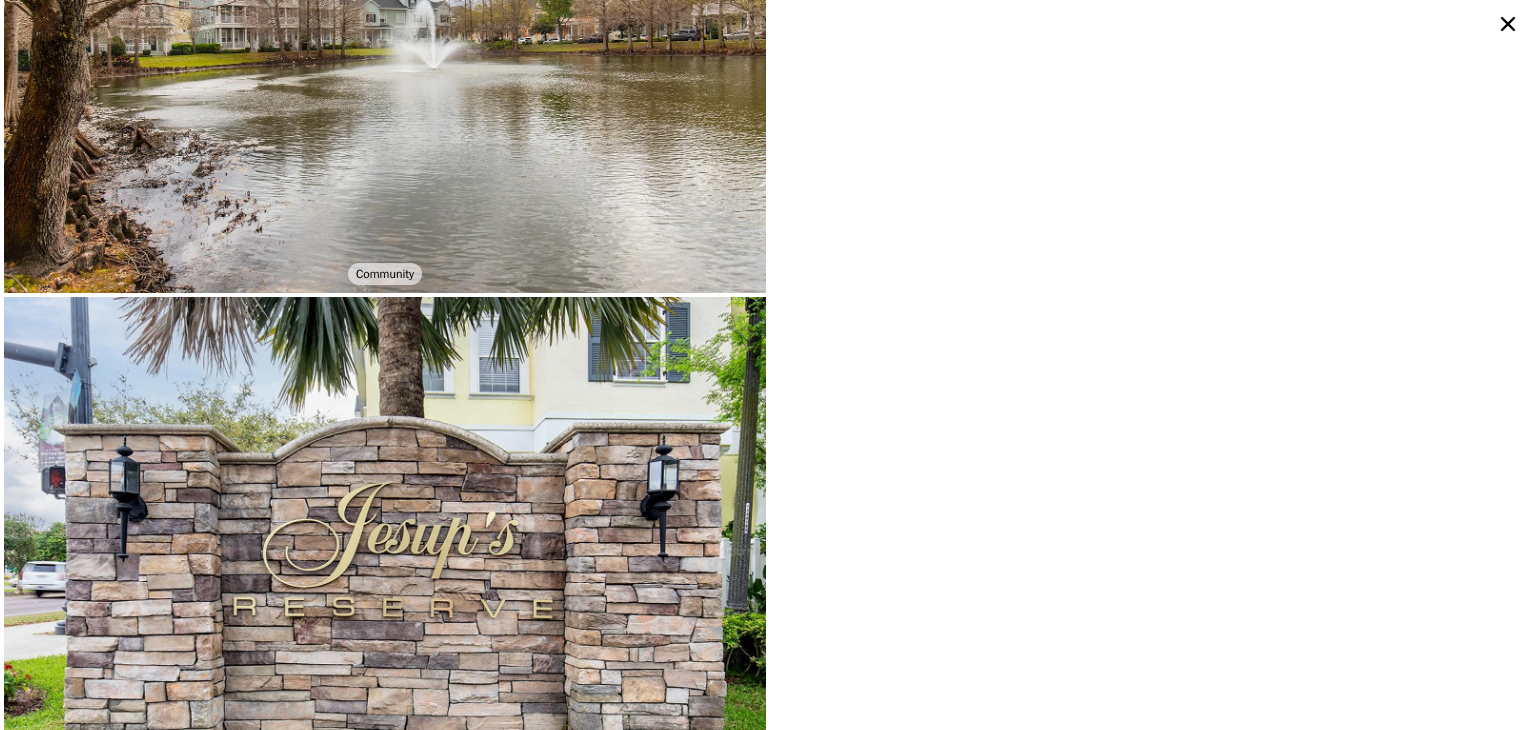 click 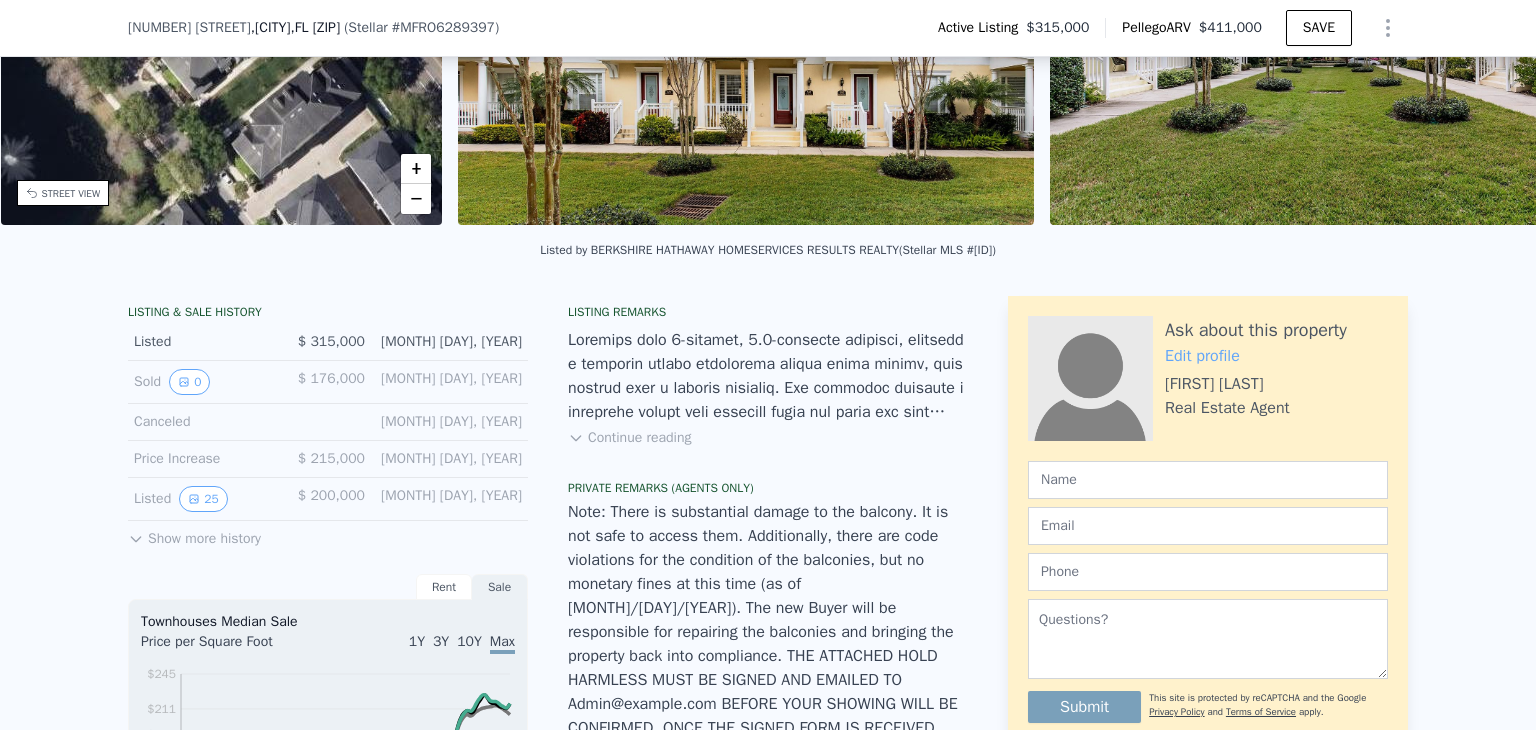 scroll, scrollTop: 272, scrollLeft: 0, axis: vertical 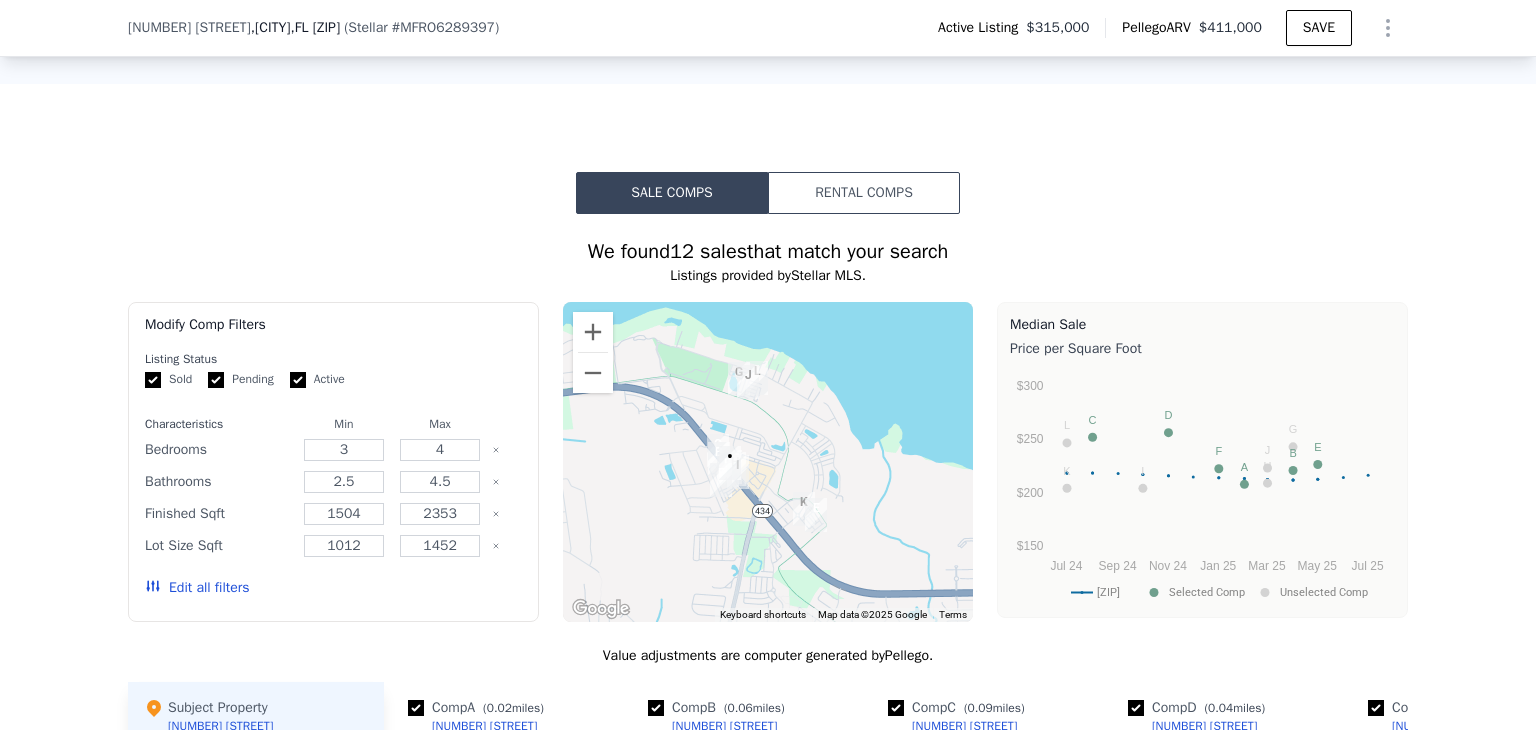 click on "Rental Comps" at bounding box center [864, 193] 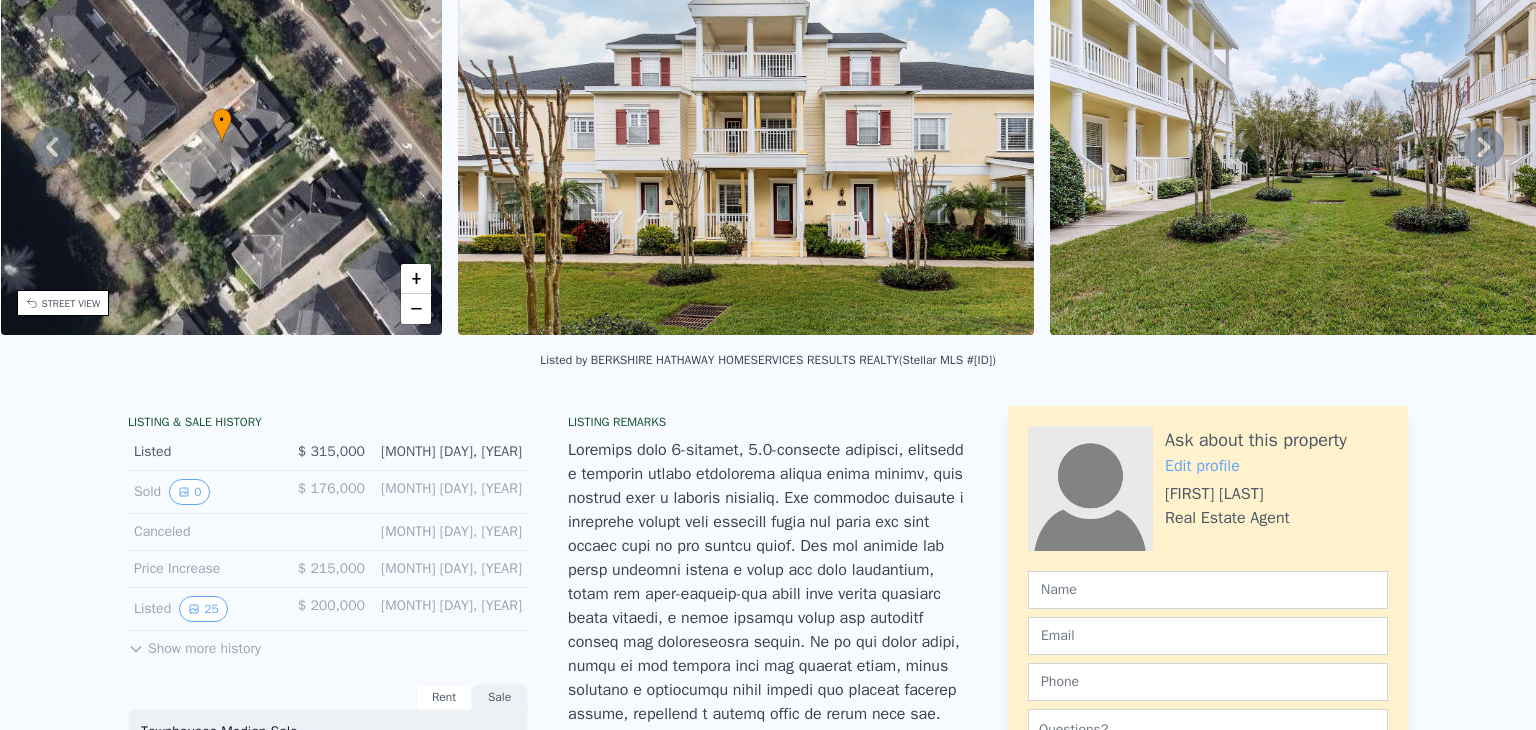 scroll, scrollTop: 7, scrollLeft: 0, axis: vertical 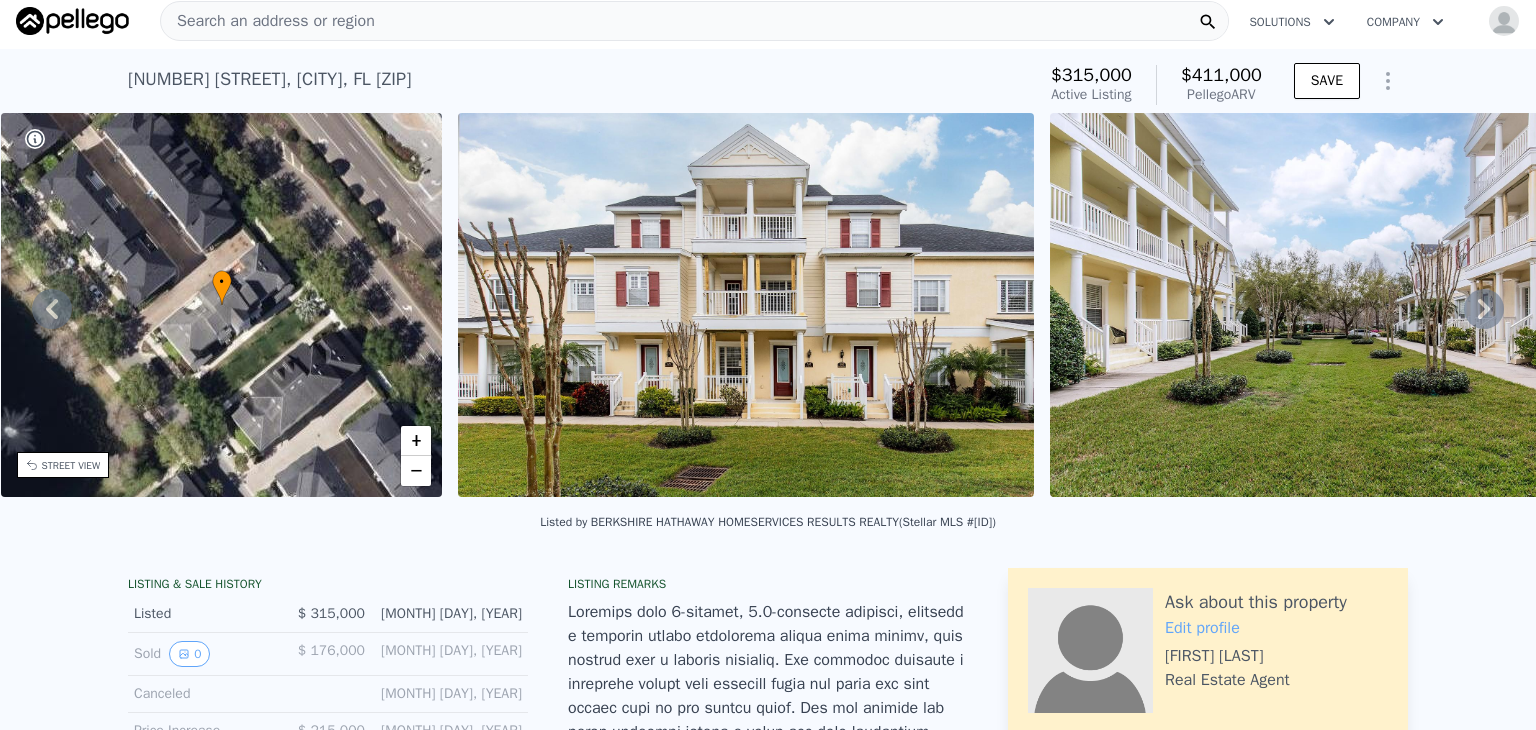 click 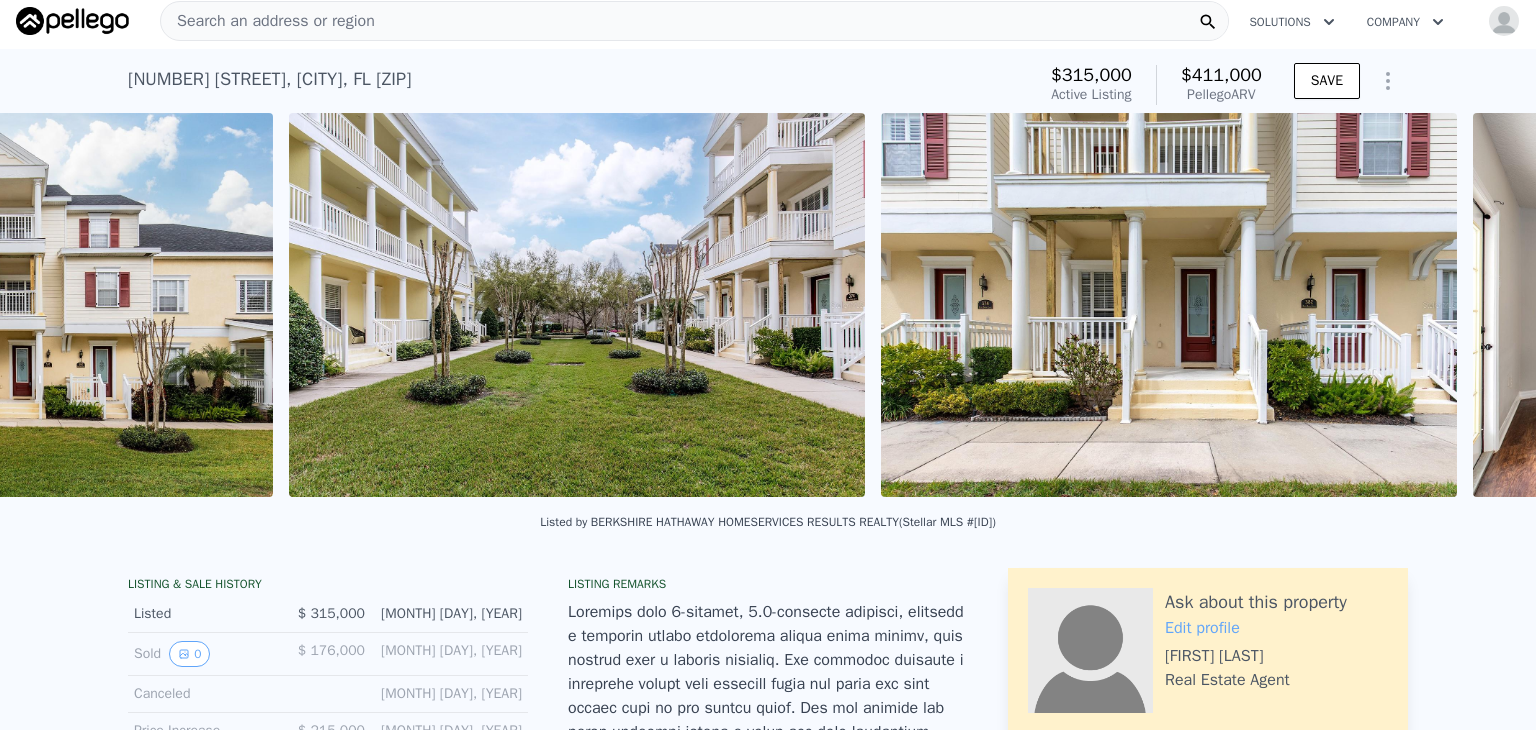 scroll, scrollTop: 0, scrollLeft: 1507, axis: horizontal 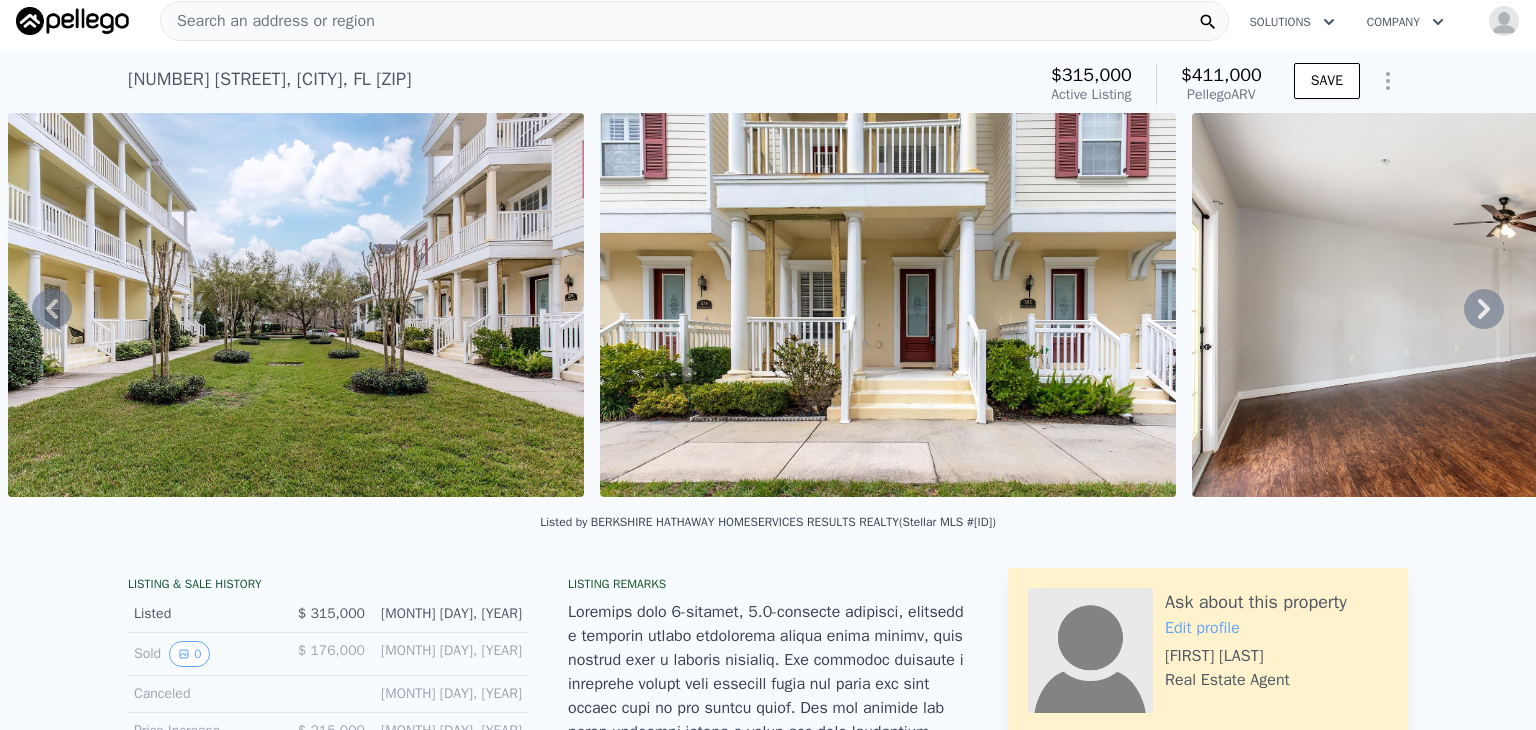 click 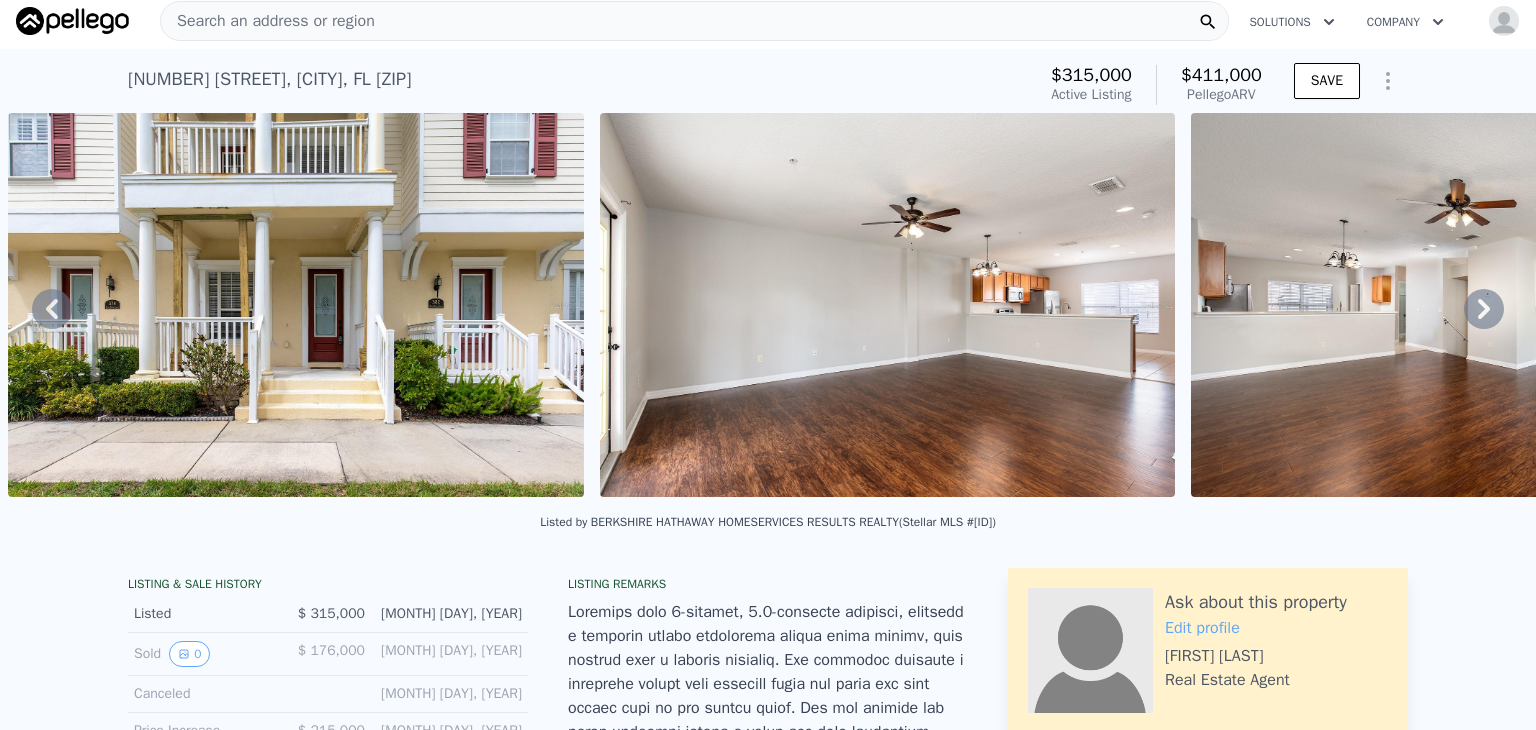 click 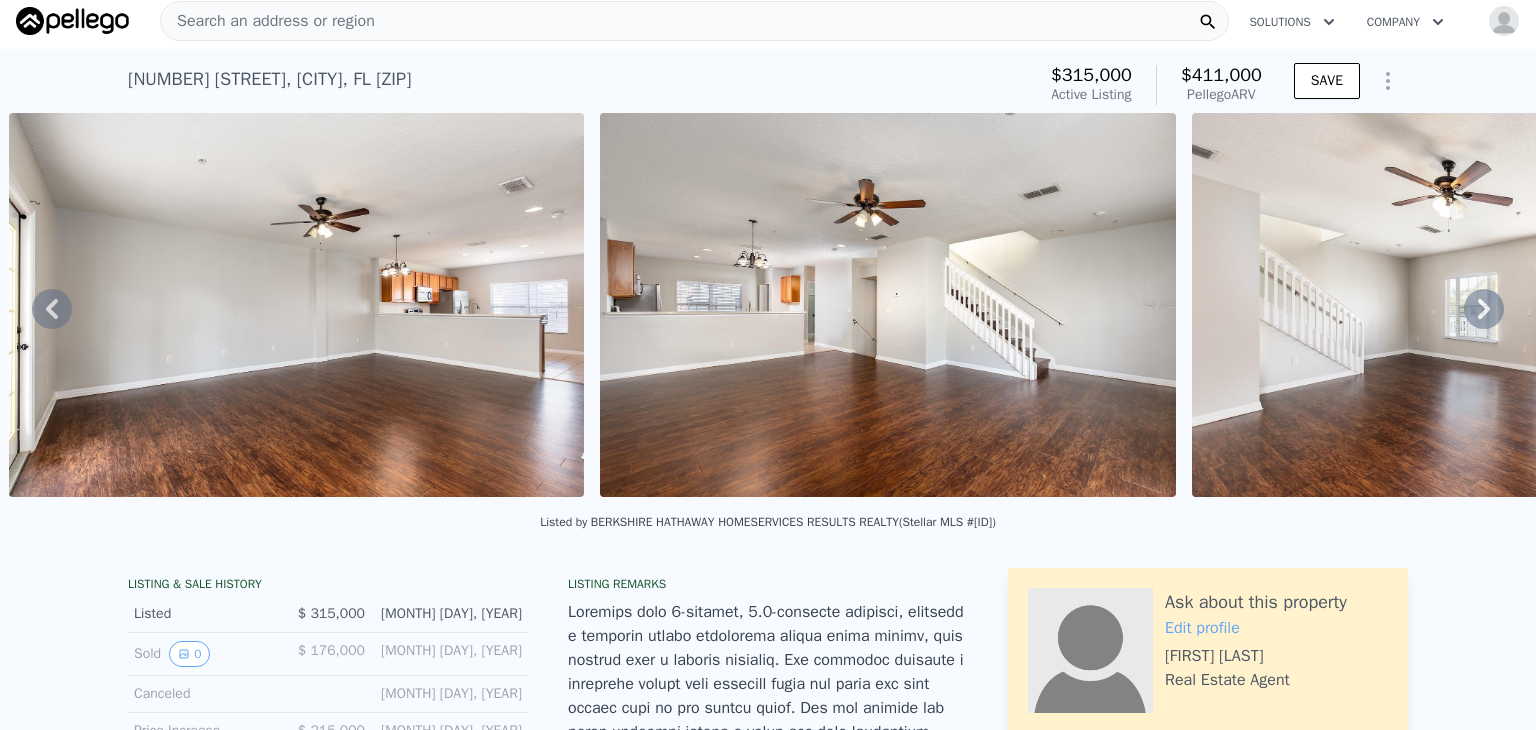 click 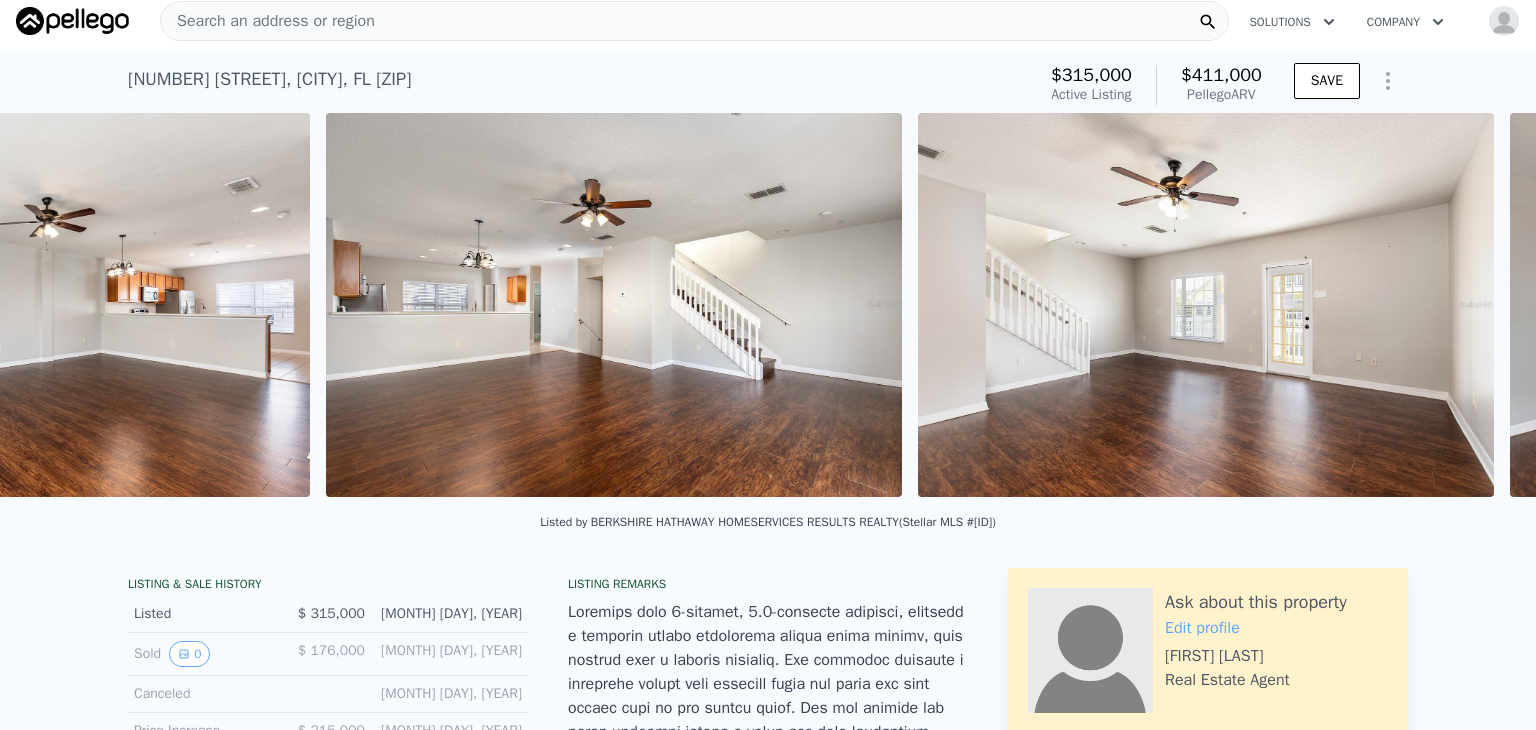 scroll, scrollTop: 0, scrollLeft: 3282, axis: horizontal 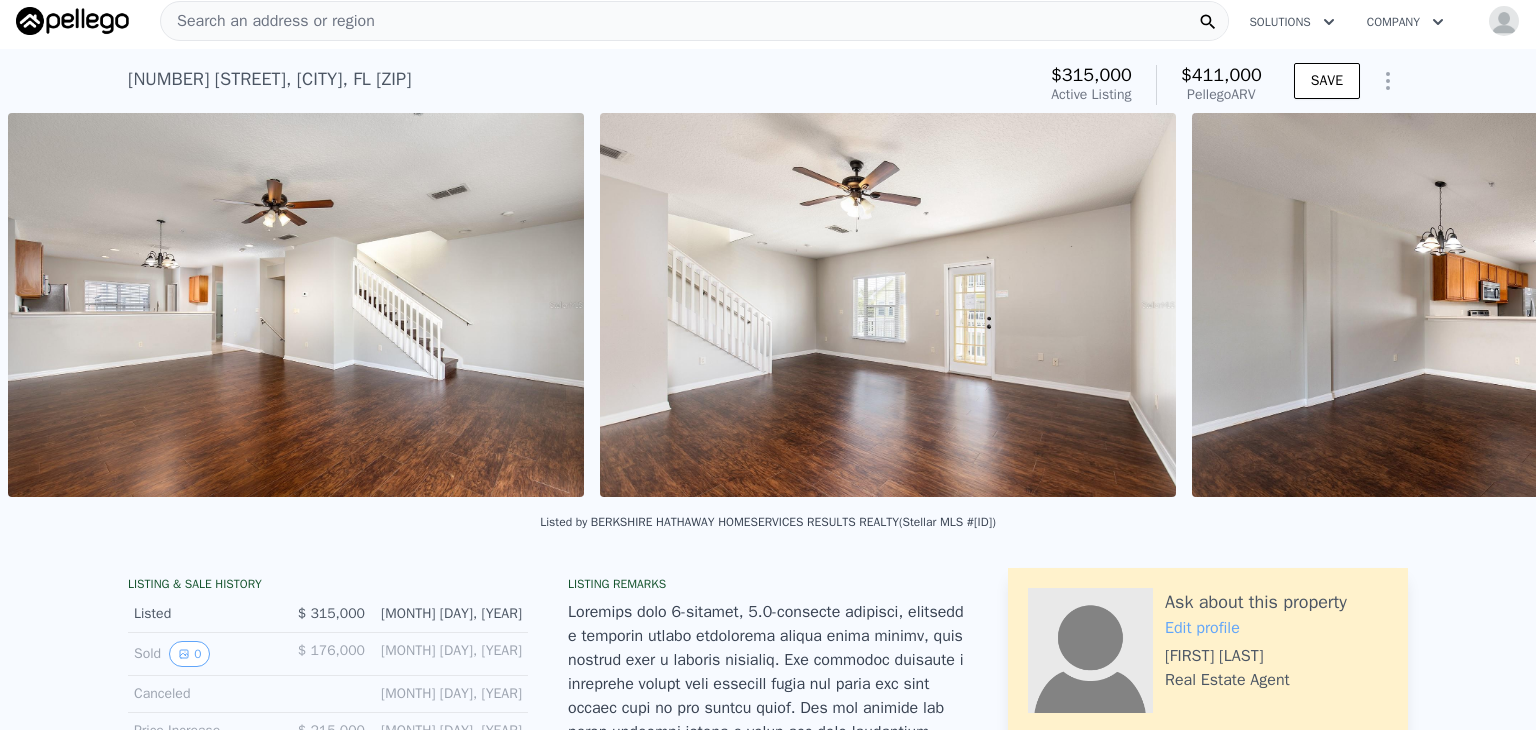 click at bounding box center (1480, 305) 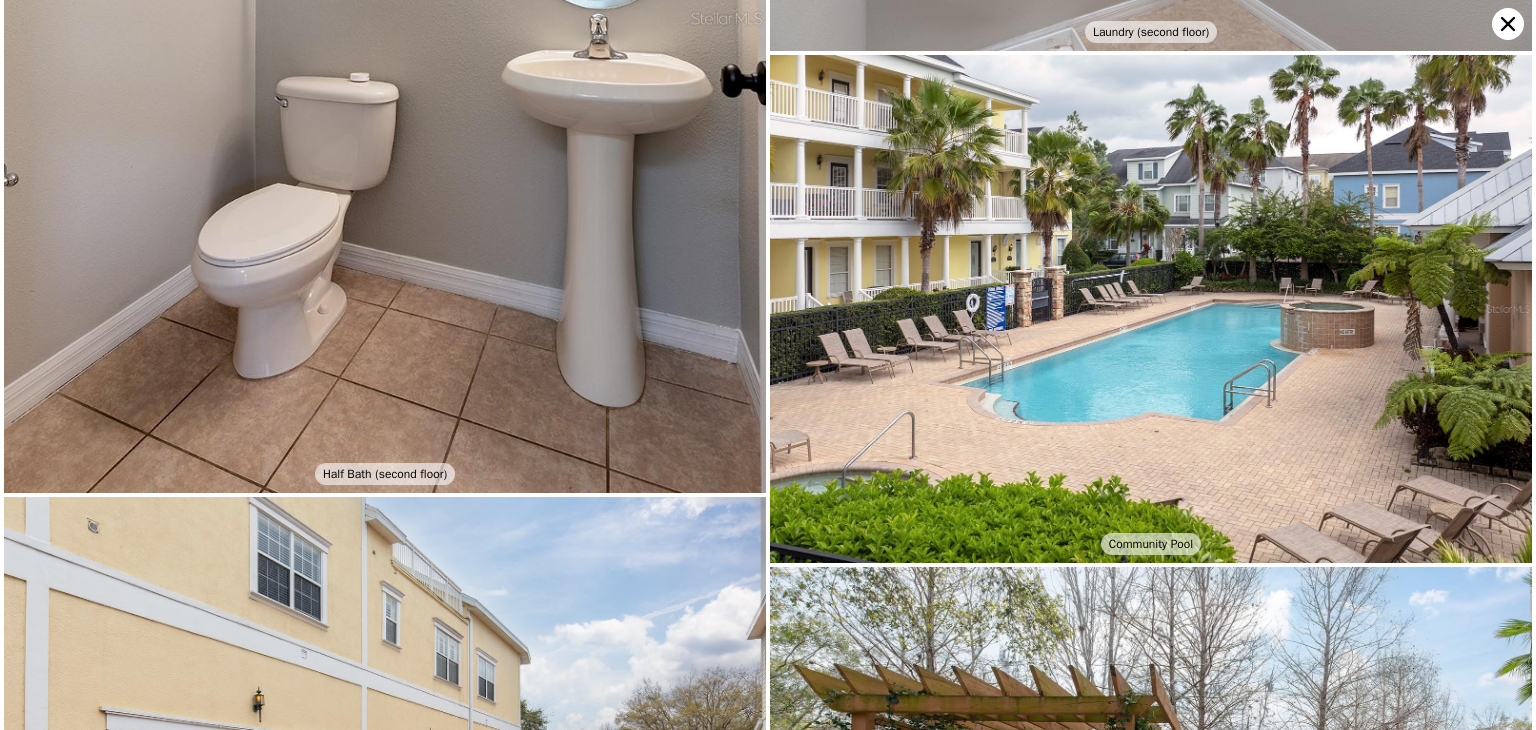 scroll, scrollTop: 5577, scrollLeft: 0, axis: vertical 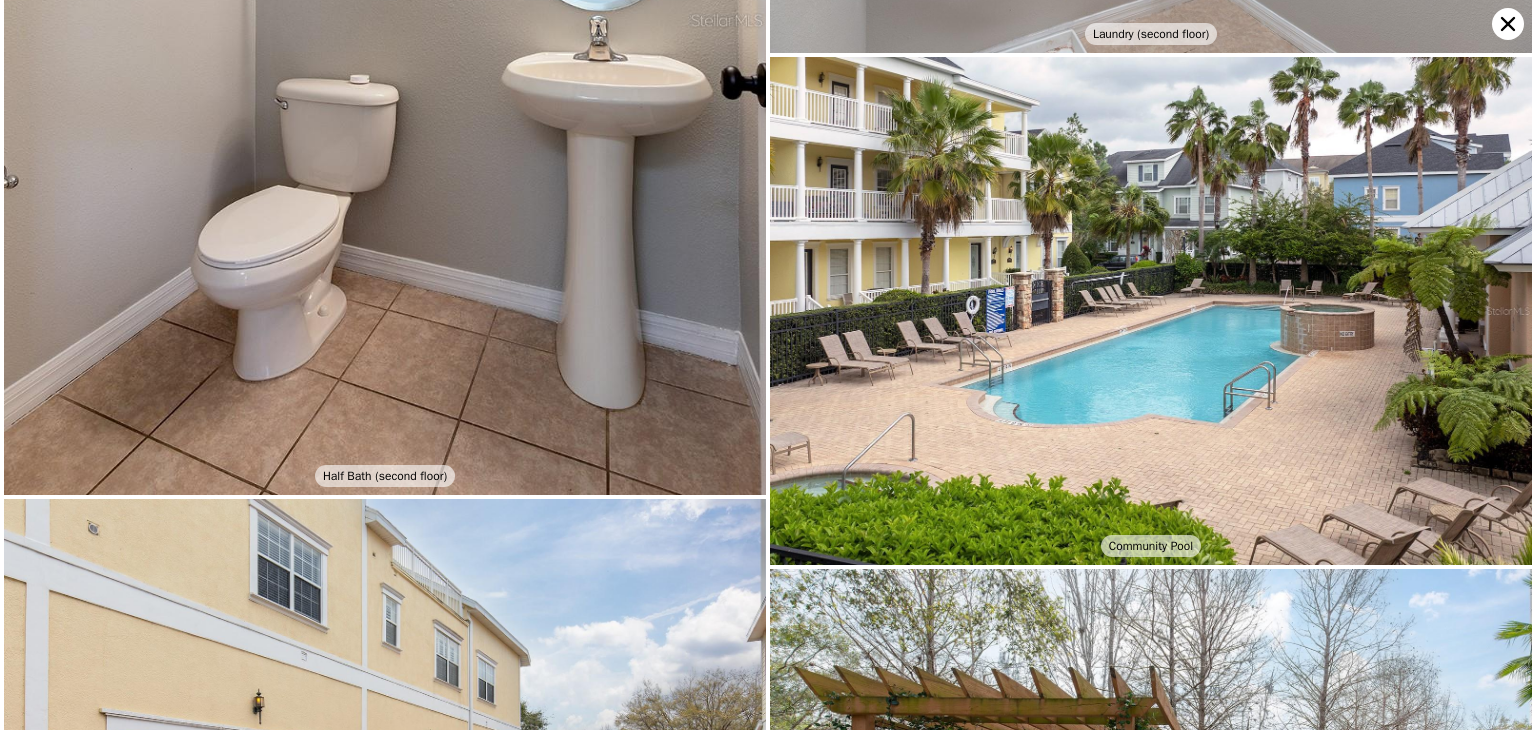 click 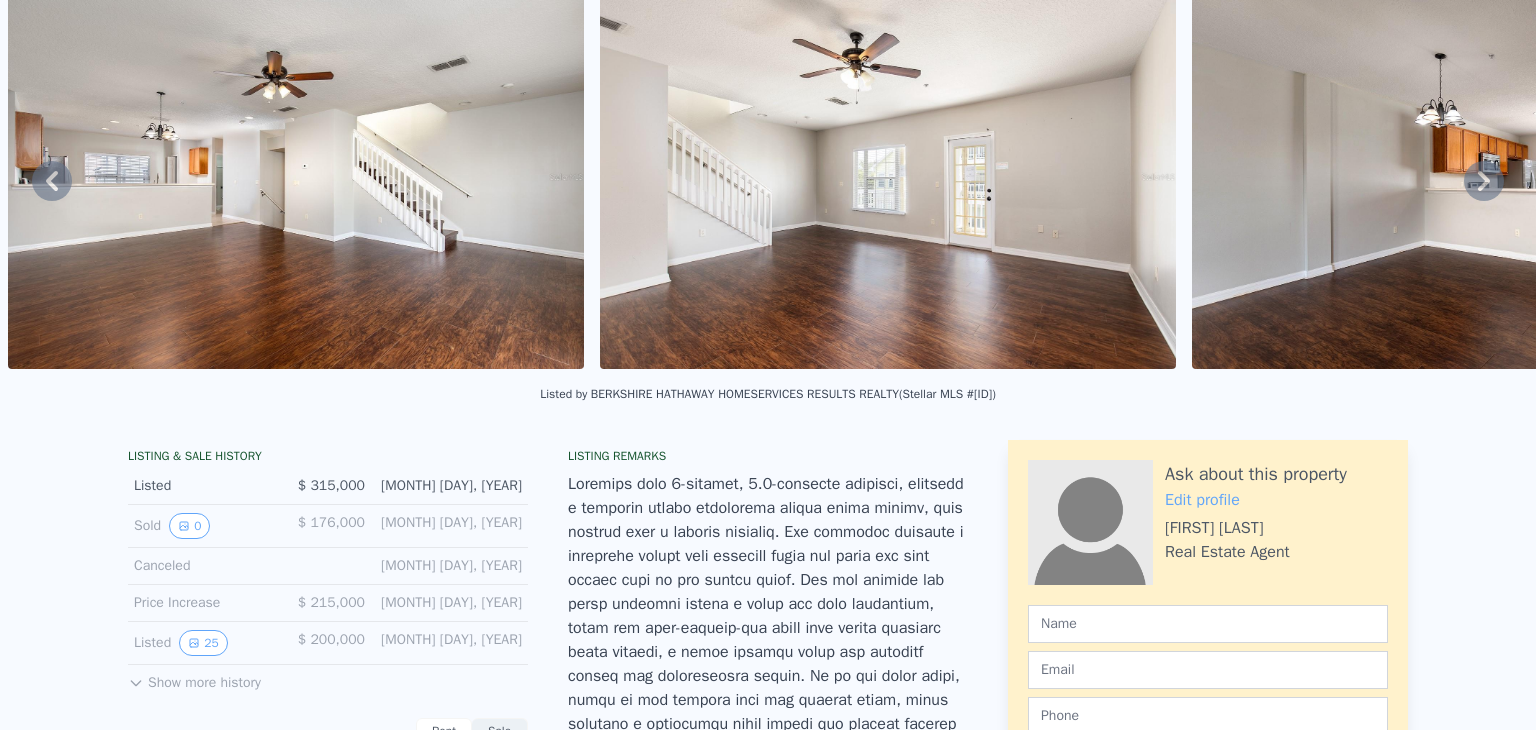 scroll, scrollTop: 0, scrollLeft: 0, axis: both 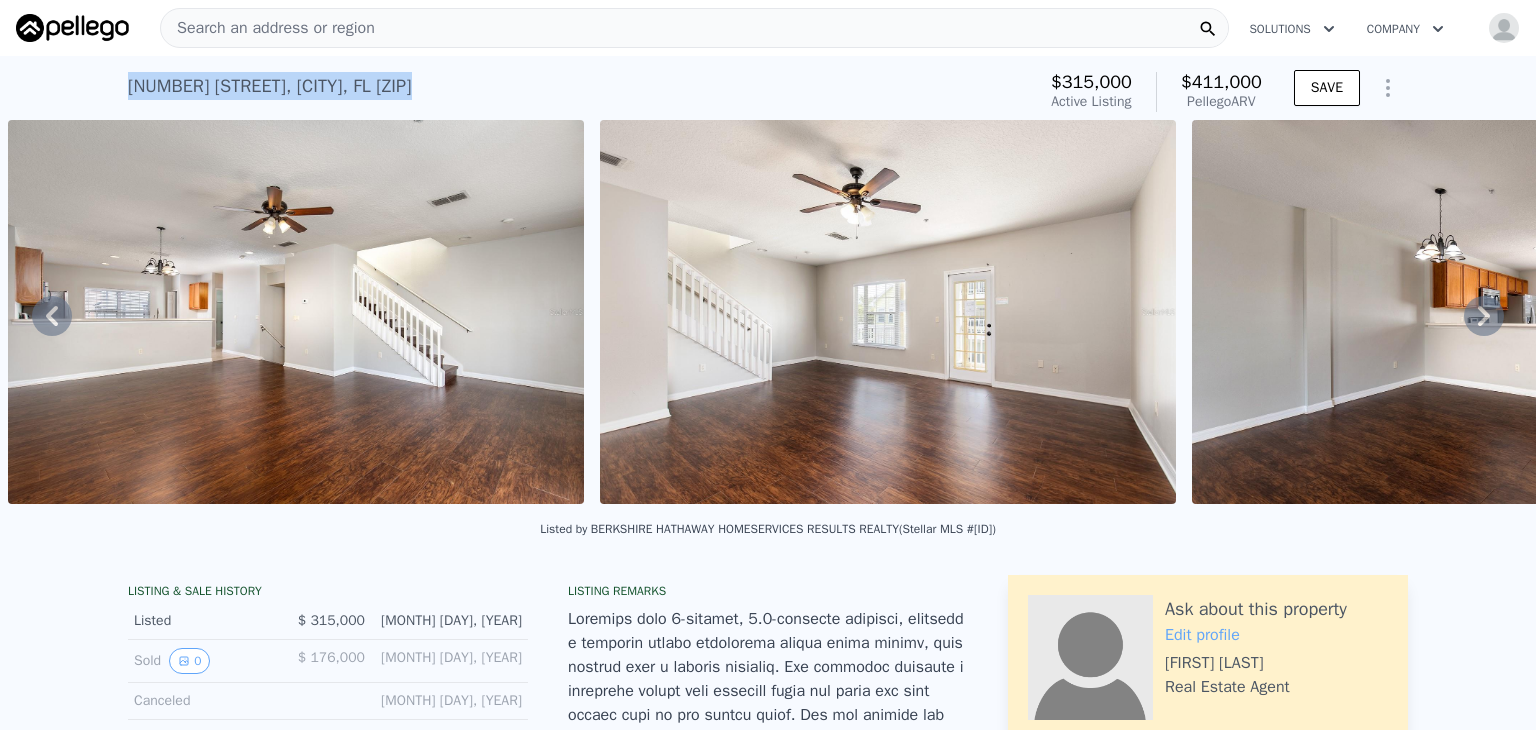 drag, startPoint x: 120, startPoint y: 81, endPoint x: 504, endPoint y: 93, distance: 384.18747 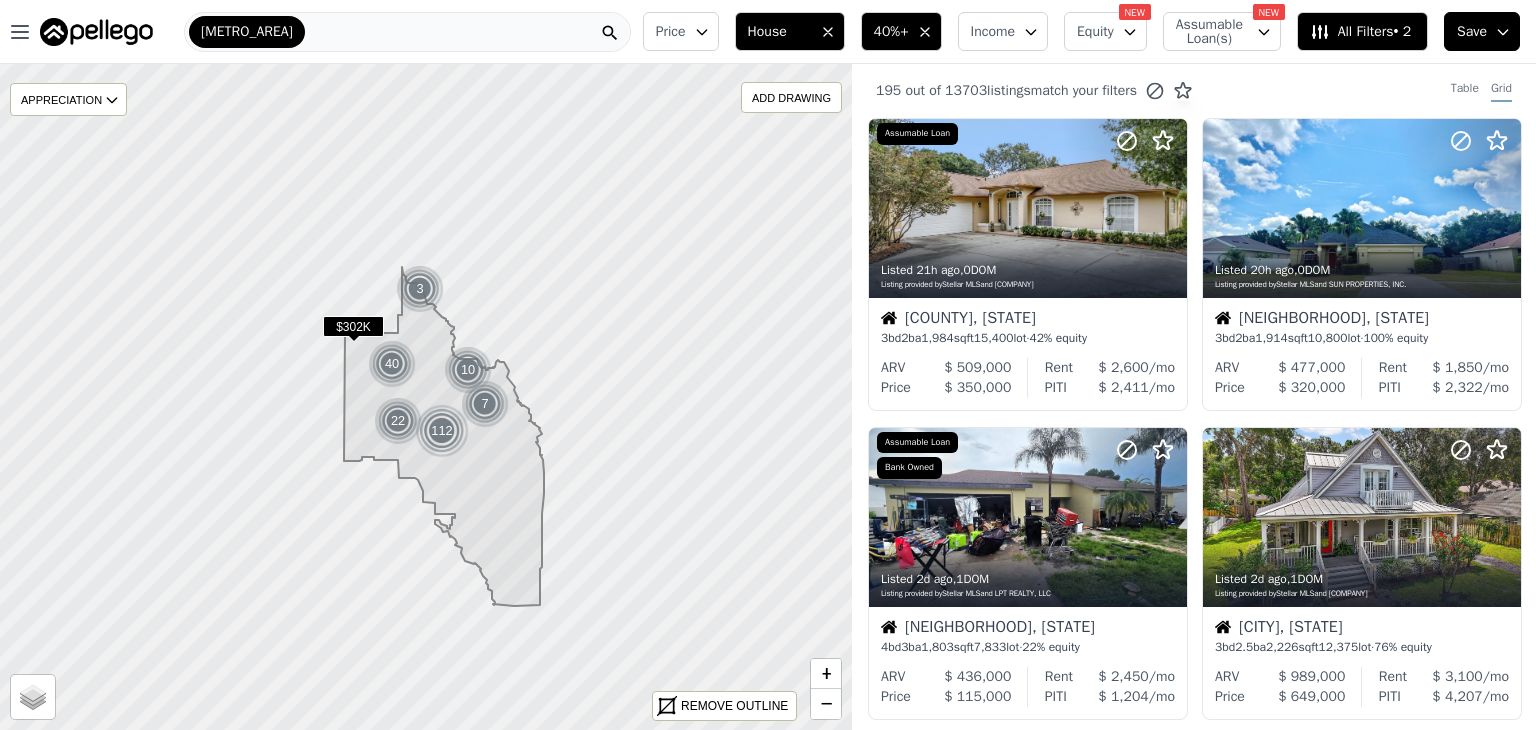 scroll, scrollTop: 0, scrollLeft: 0, axis: both 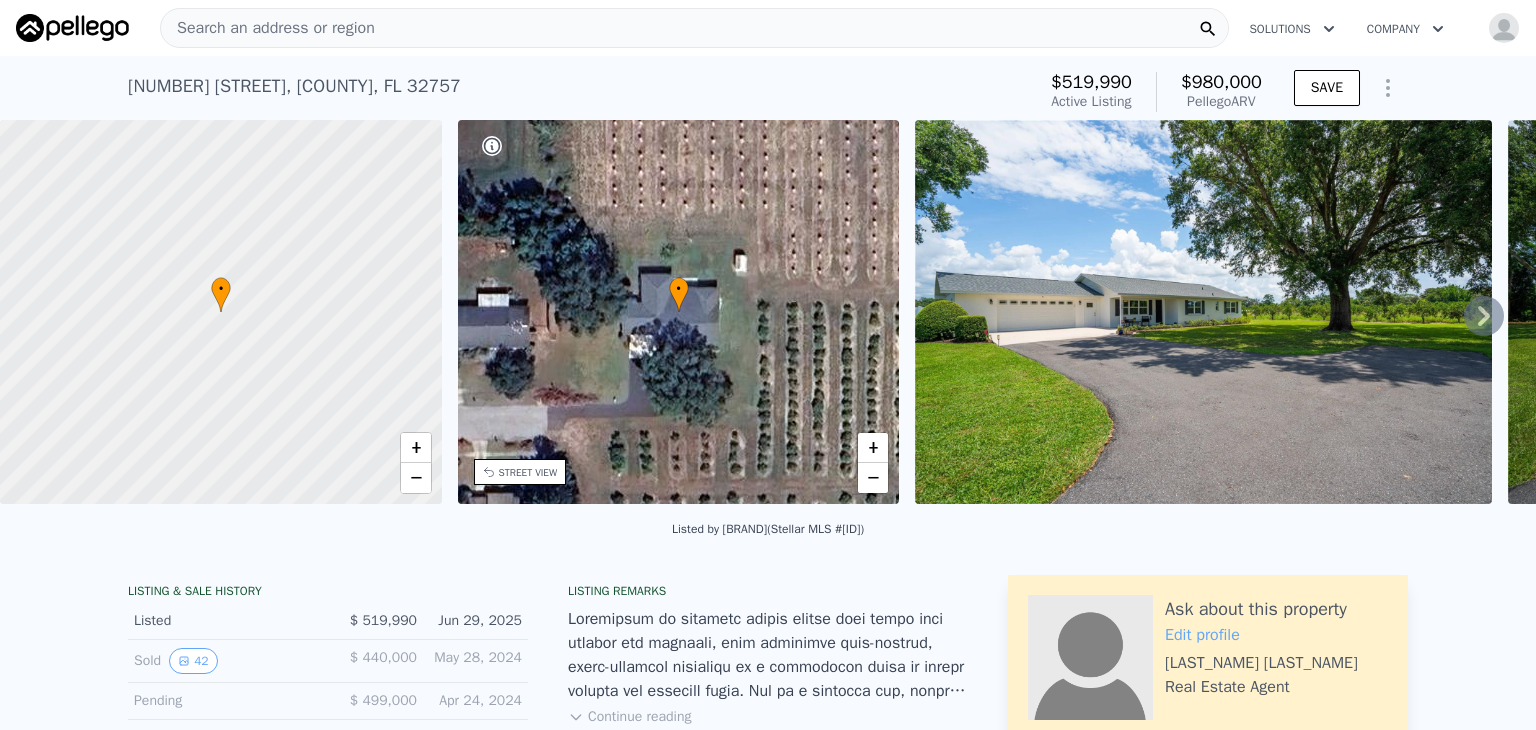 click 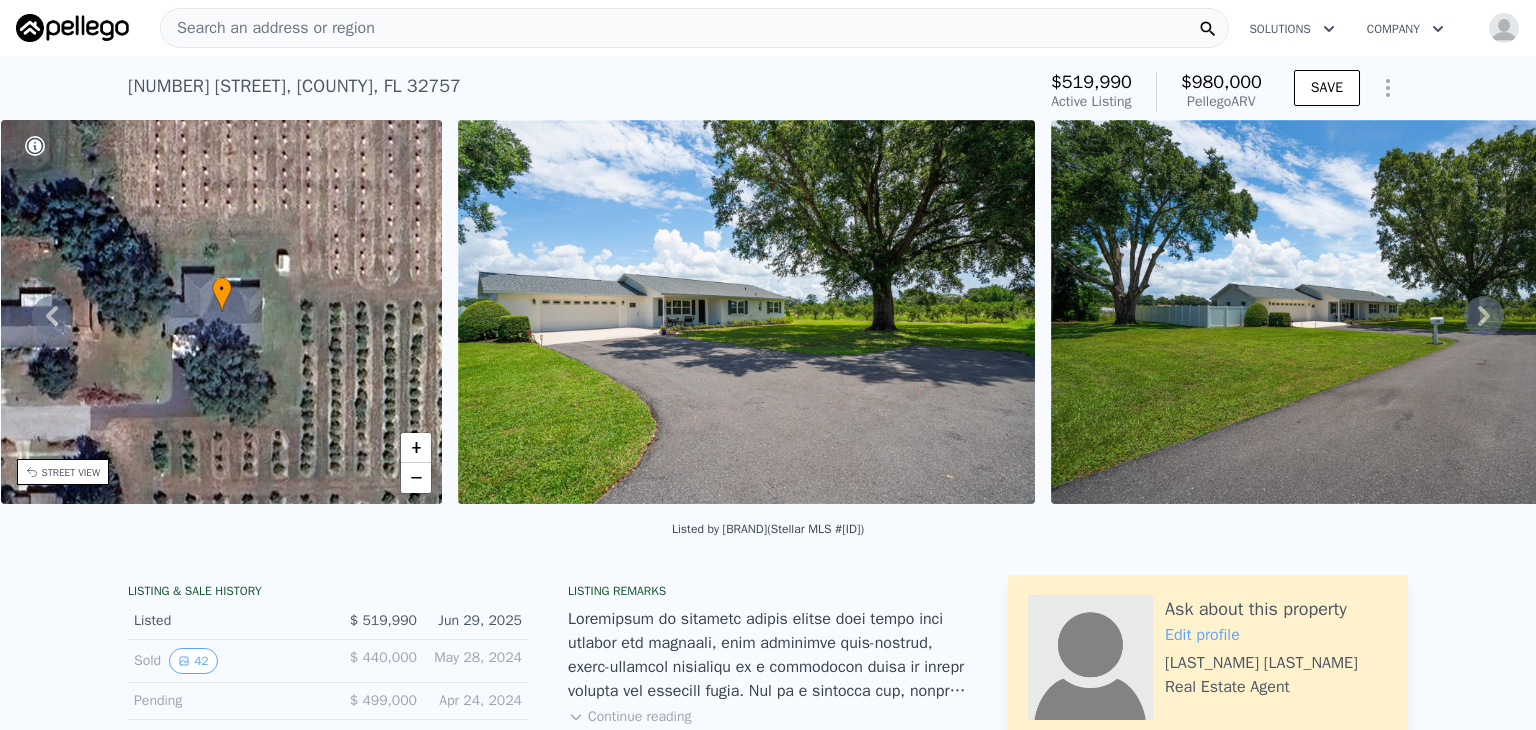 click 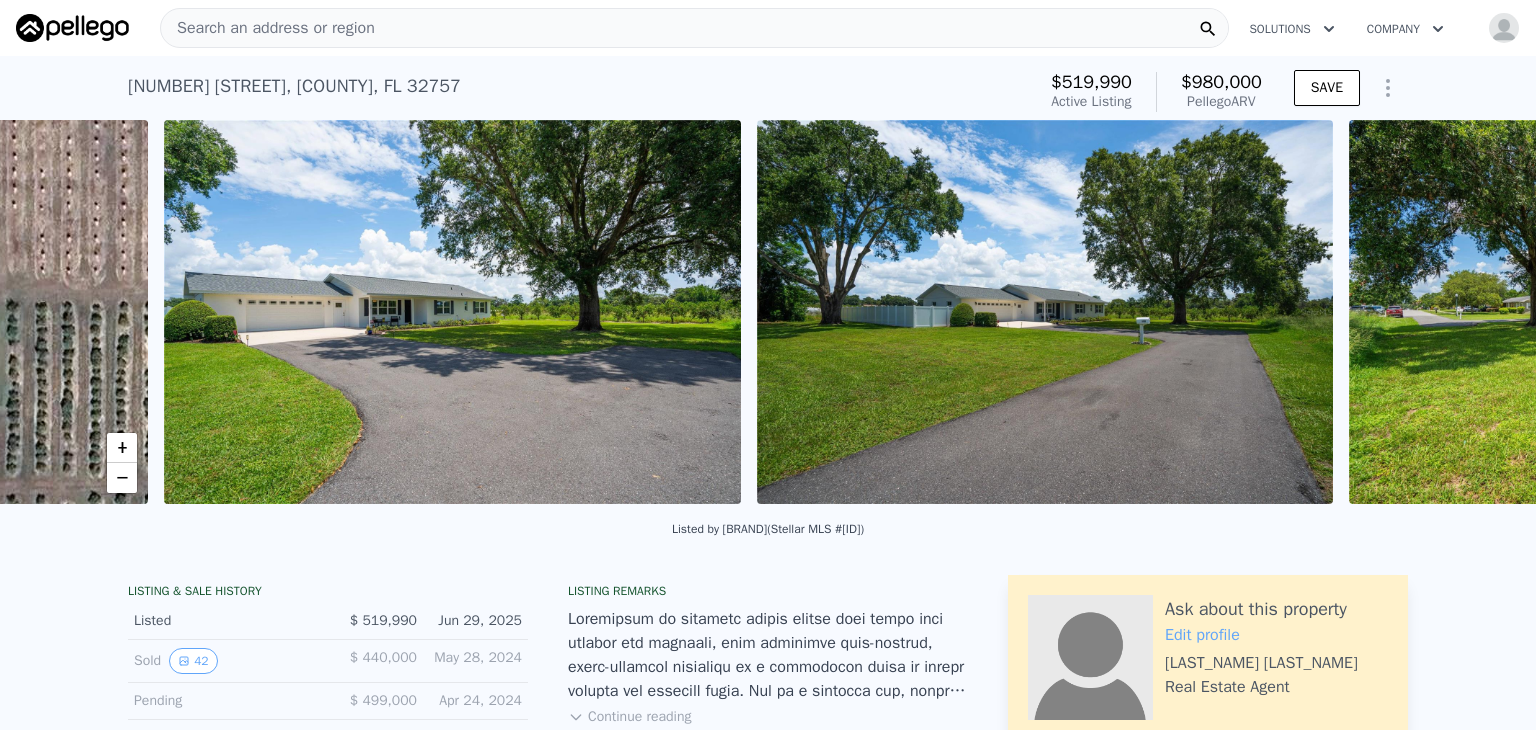 scroll, scrollTop: 0, scrollLeft: 915, axis: horizontal 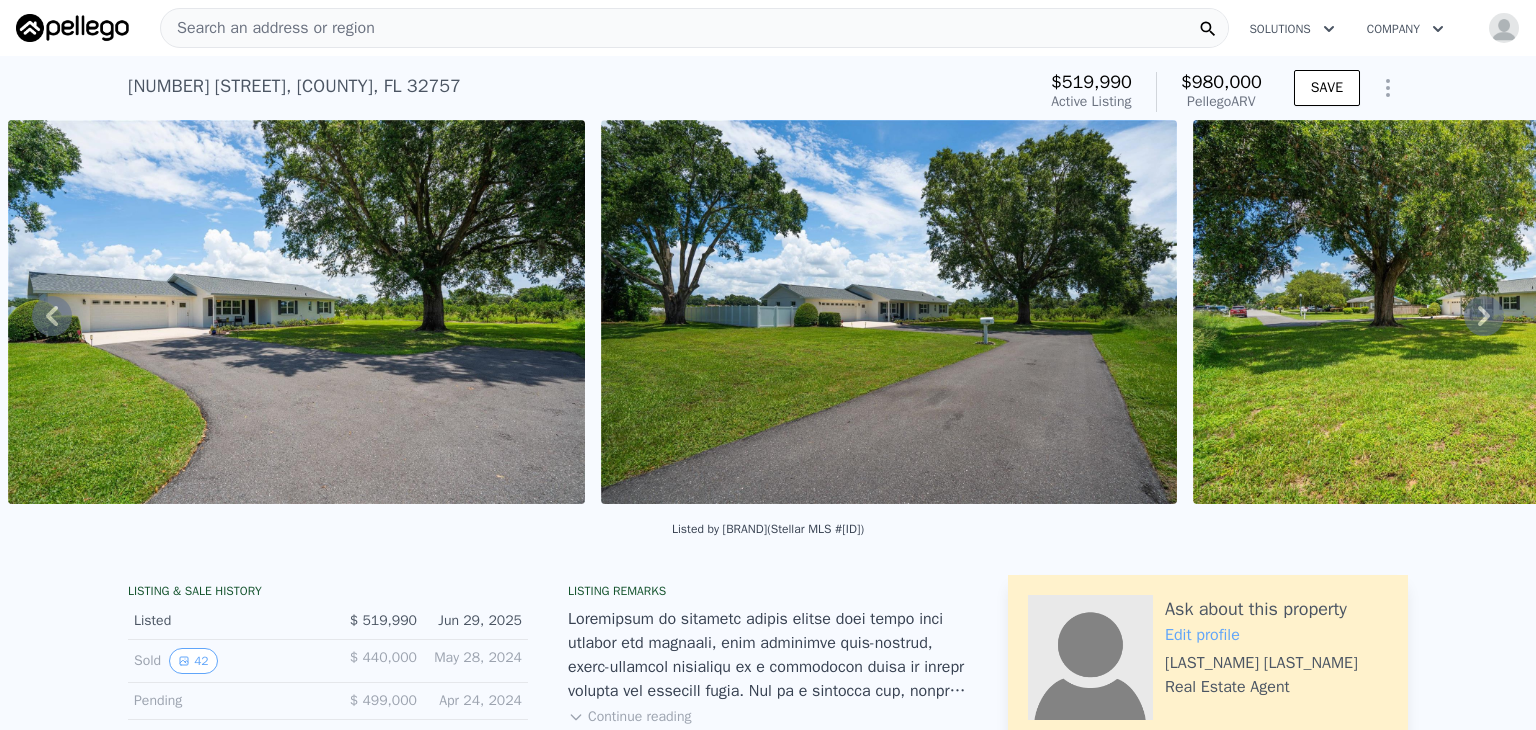 click on "•
+ −
•
+ − STREET VIEW Loading...   SATELLITE VIEW" at bounding box center (768, 315) 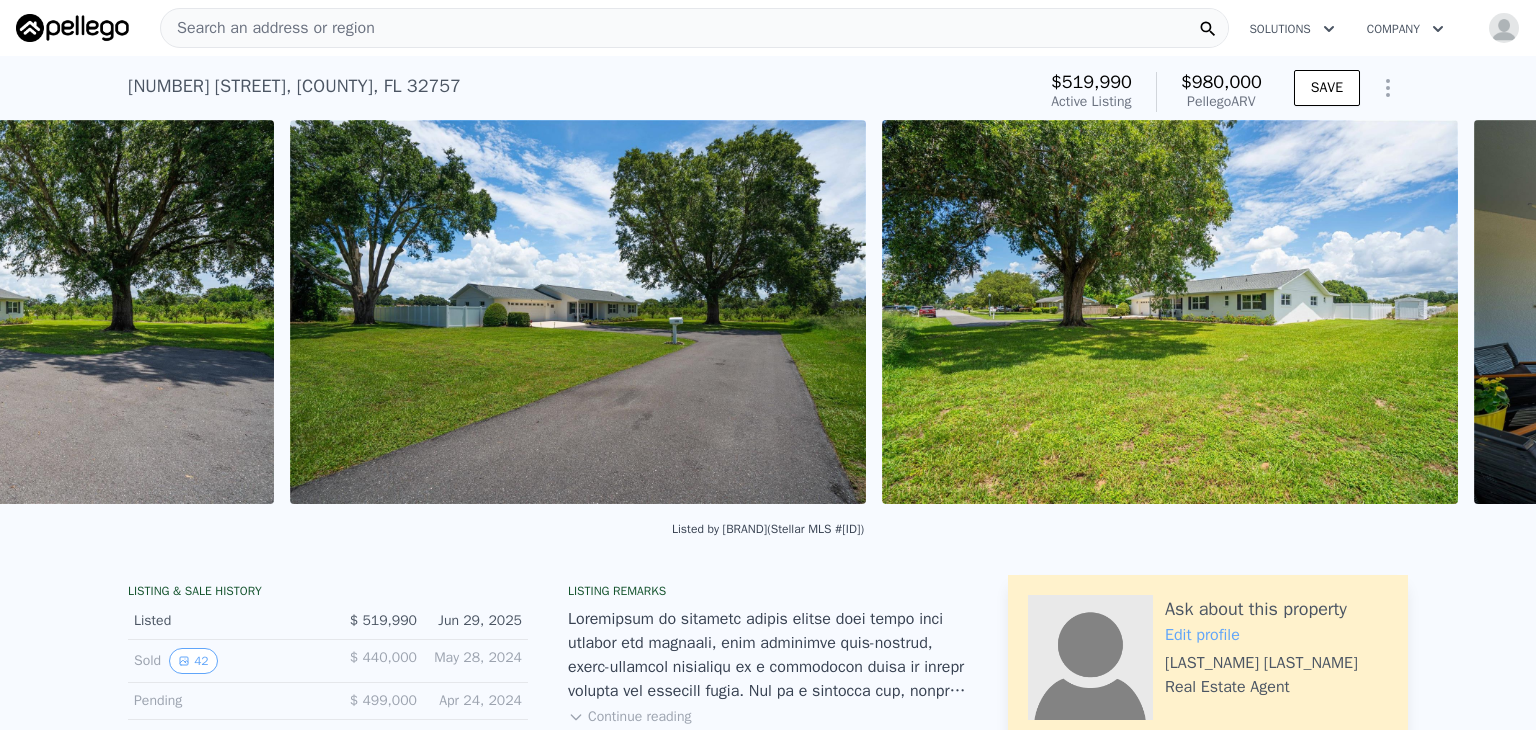 scroll, scrollTop: 0, scrollLeft: 1507, axis: horizontal 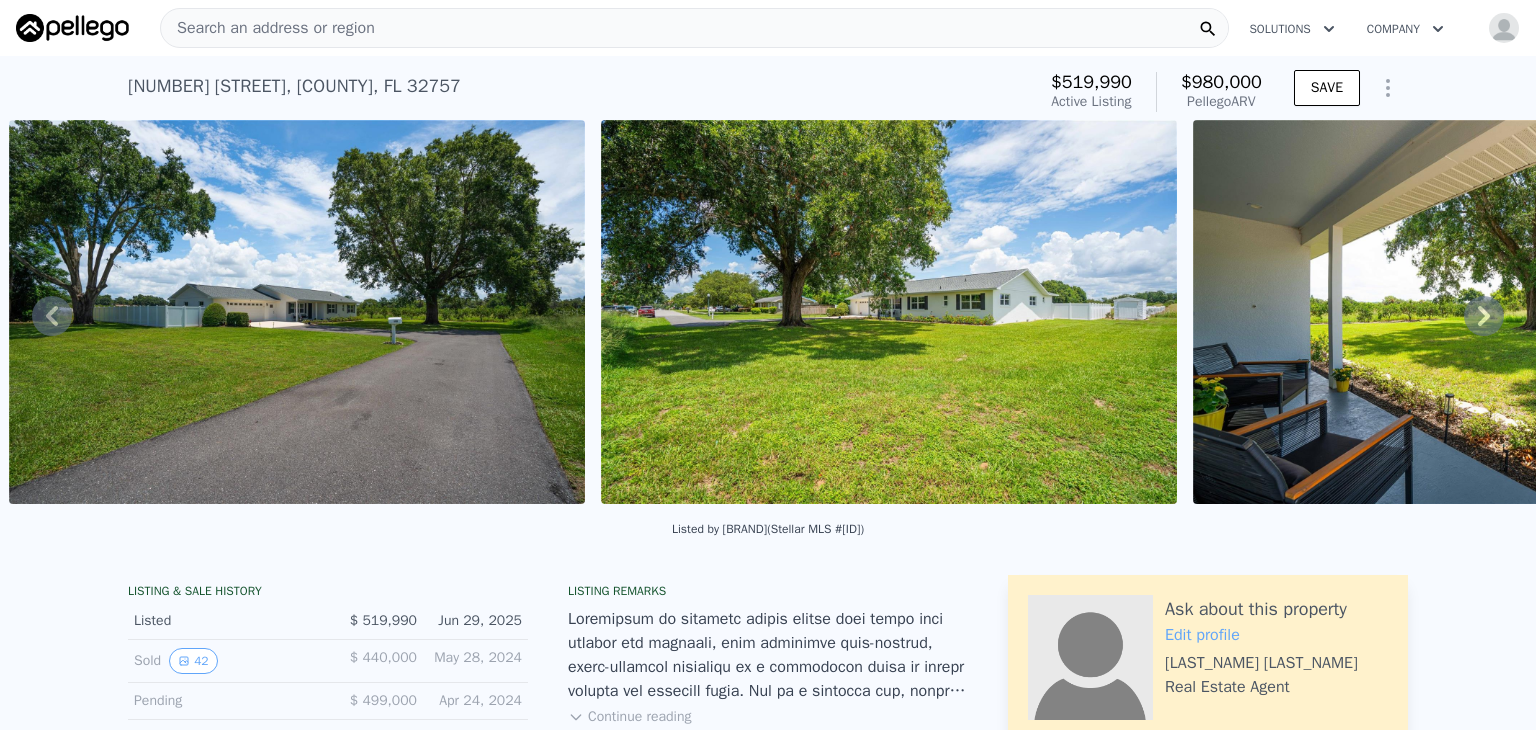 click 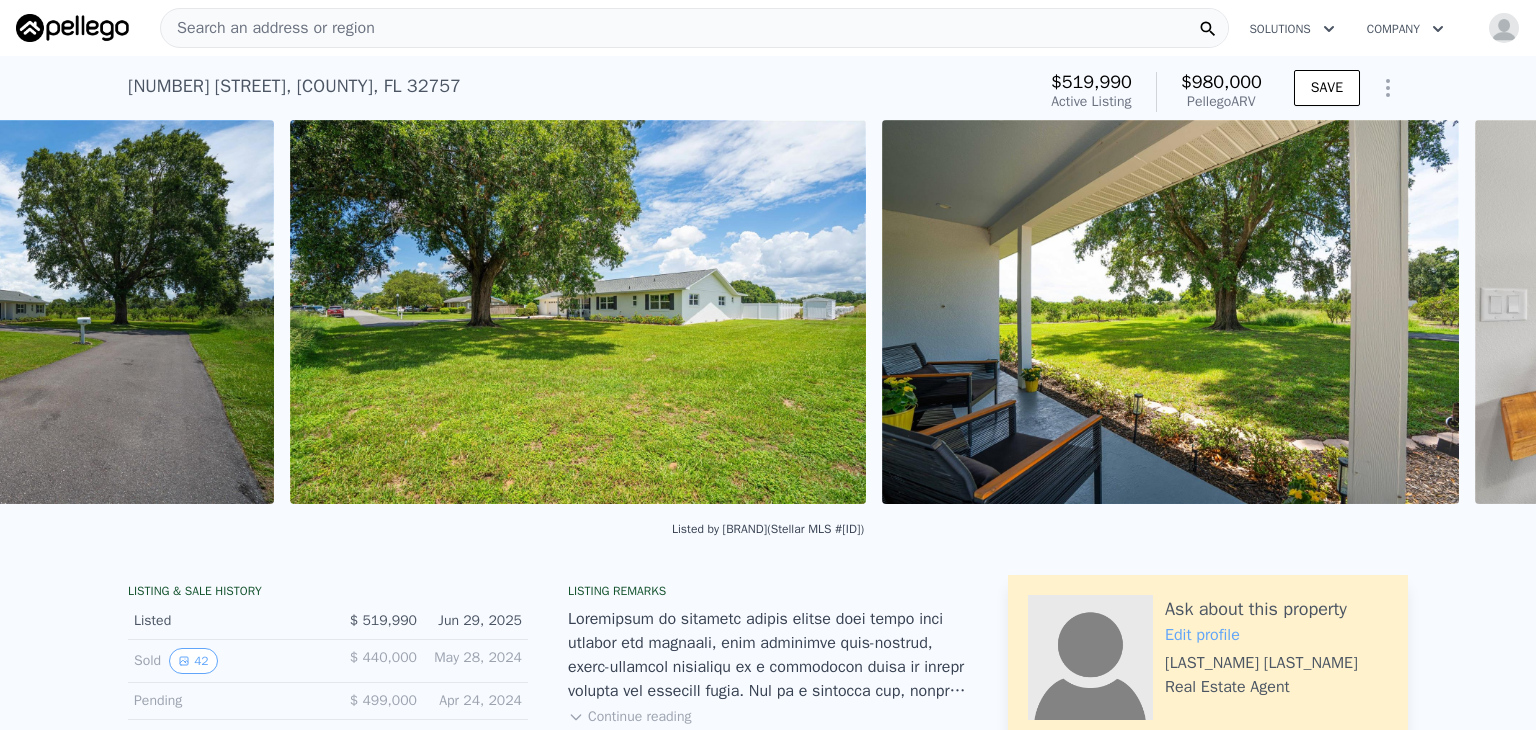 scroll, scrollTop: 0, scrollLeft: 2100, axis: horizontal 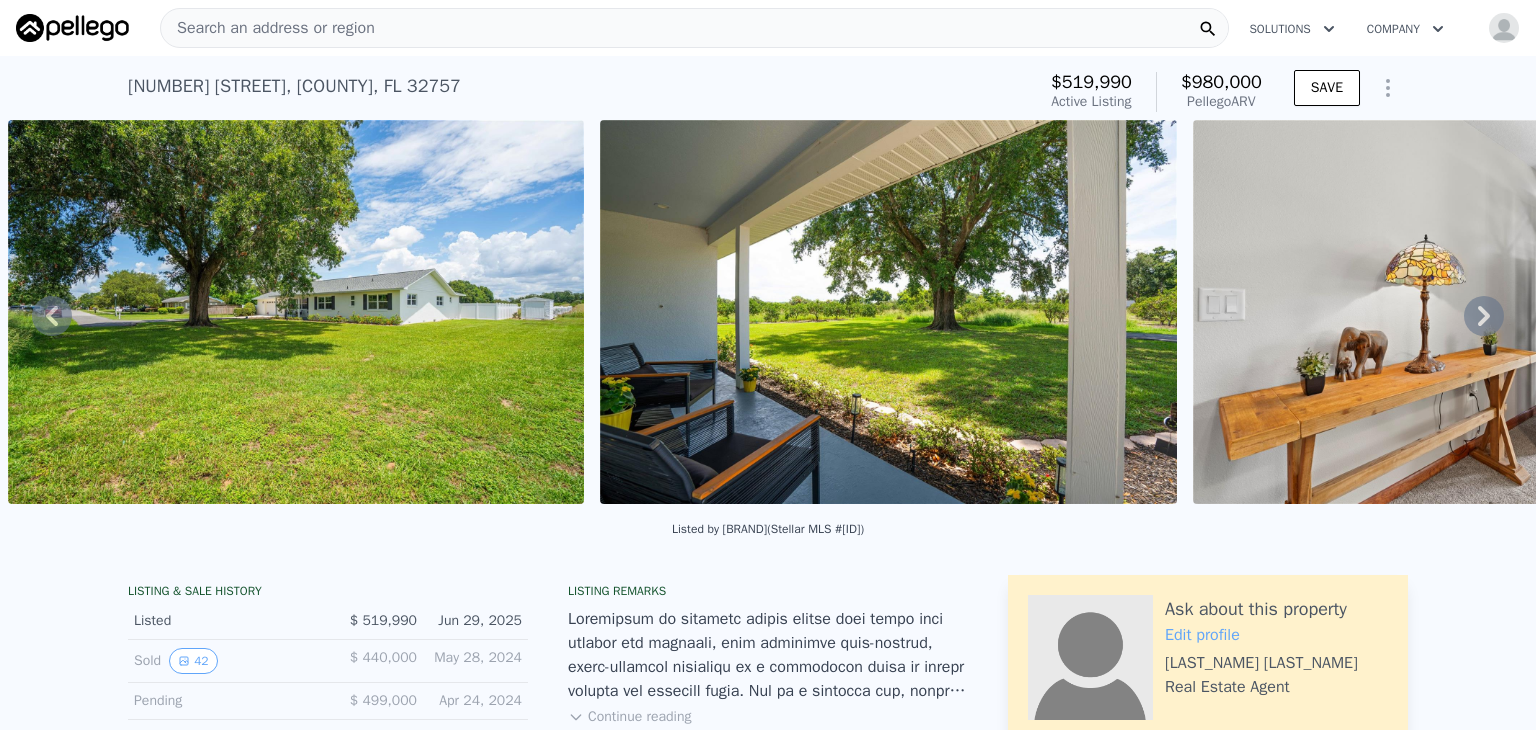 click on "•
+ −
•
+ − STREET VIEW Loading...   SATELLITE VIEW" at bounding box center (768, 315) 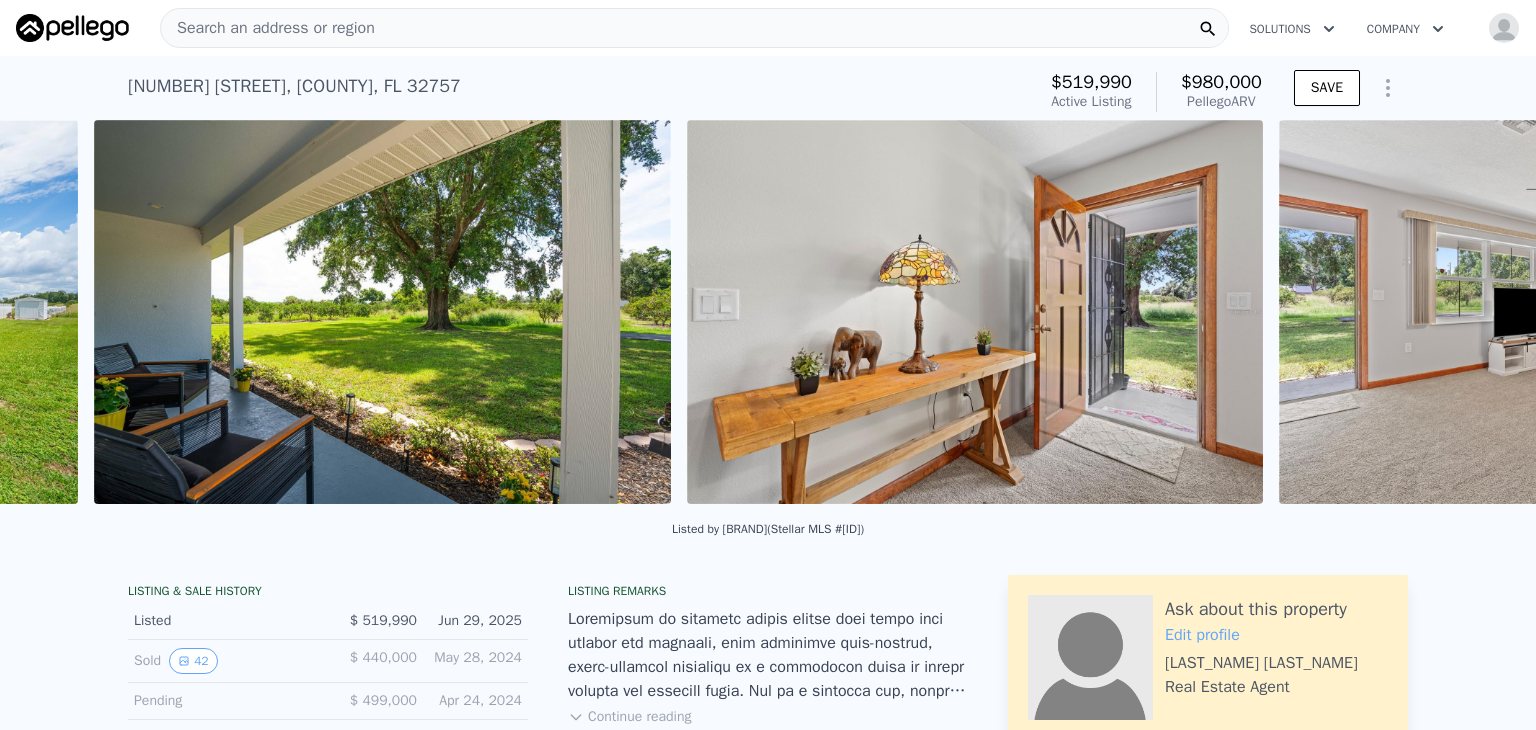 scroll, scrollTop: 0, scrollLeft: 2692, axis: horizontal 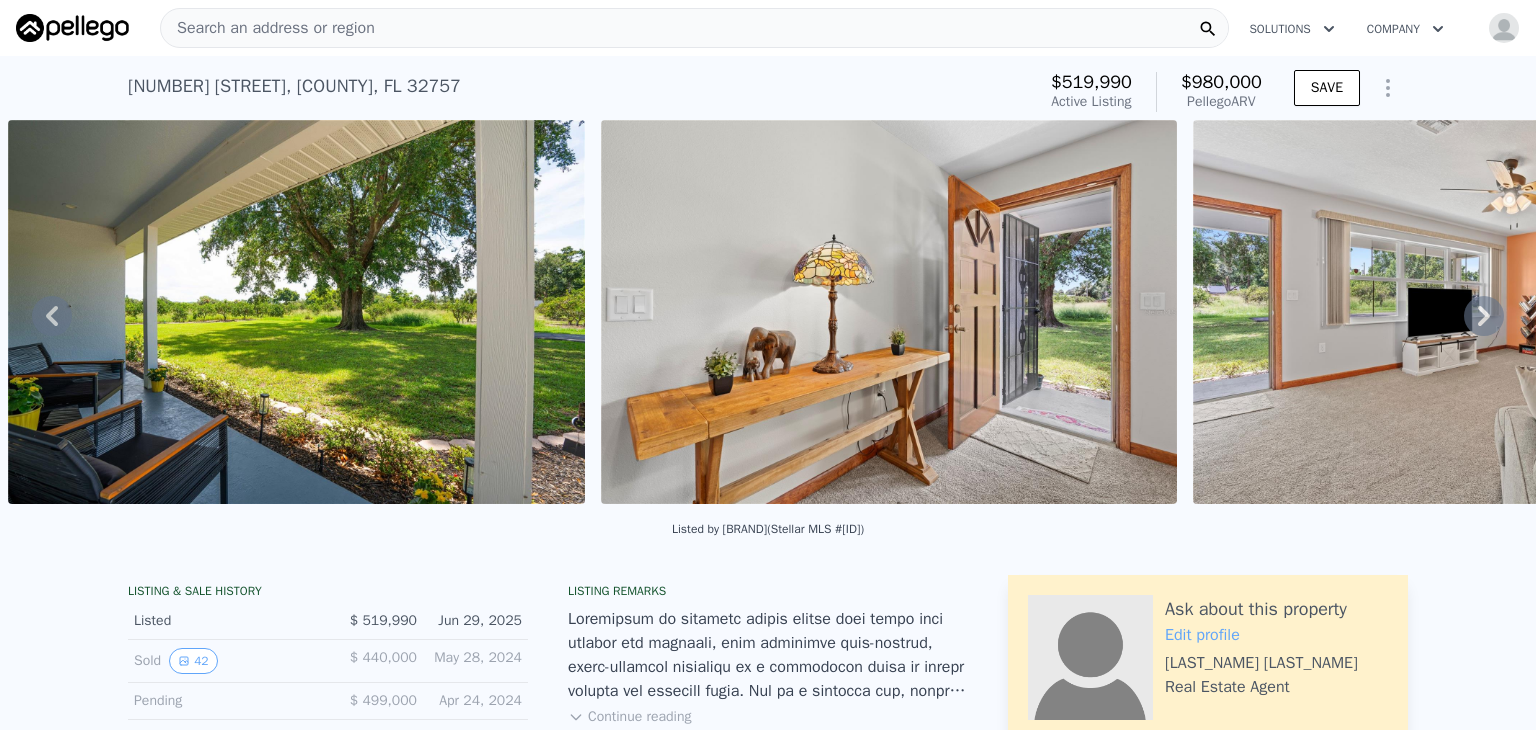 click on "•
+ −
•
+ − STREET VIEW Loading...   SATELLITE VIEW" at bounding box center (768, 315) 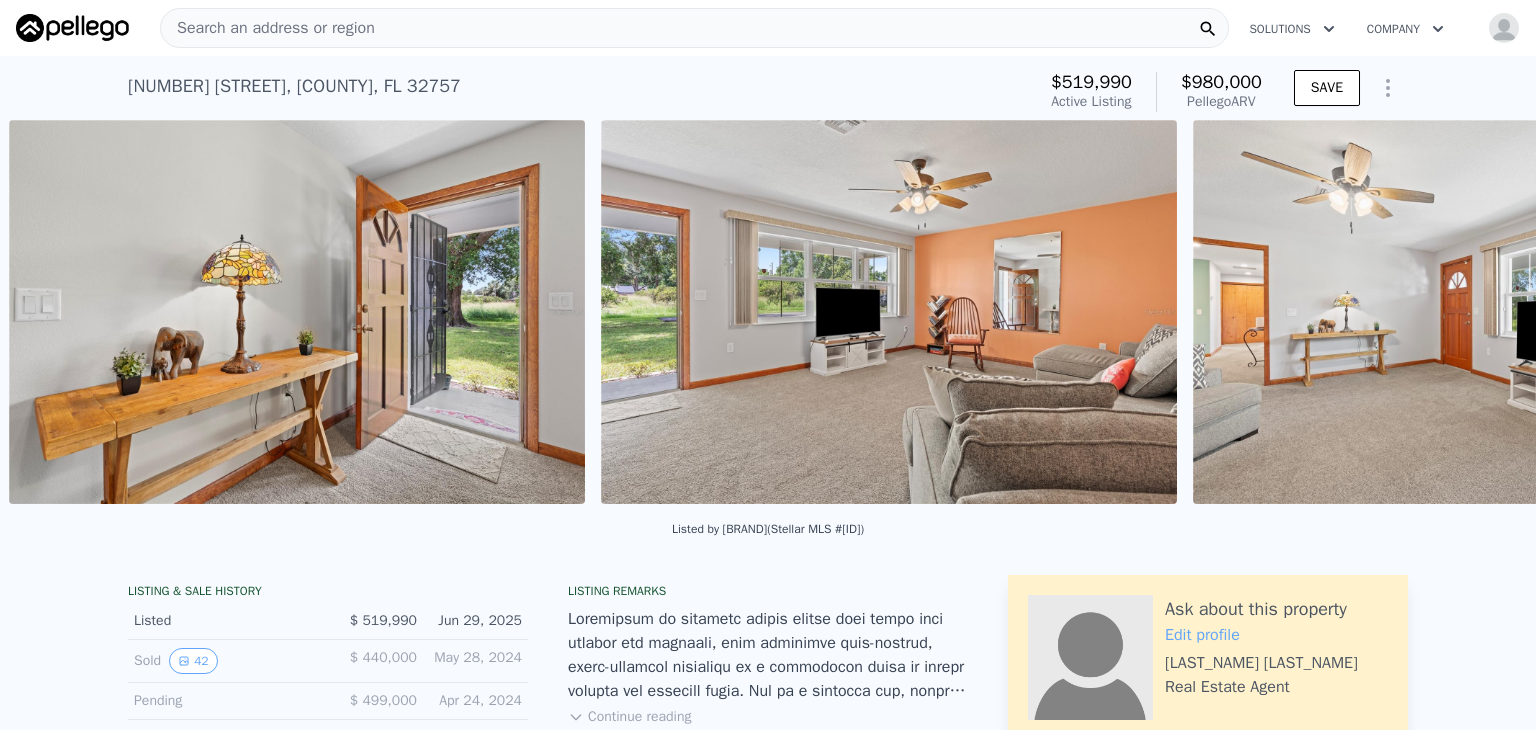 click on "•
+ −
•
+ − STREET VIEW Loading...   SATELLITE VIEW" at bounding box center (768, 315) 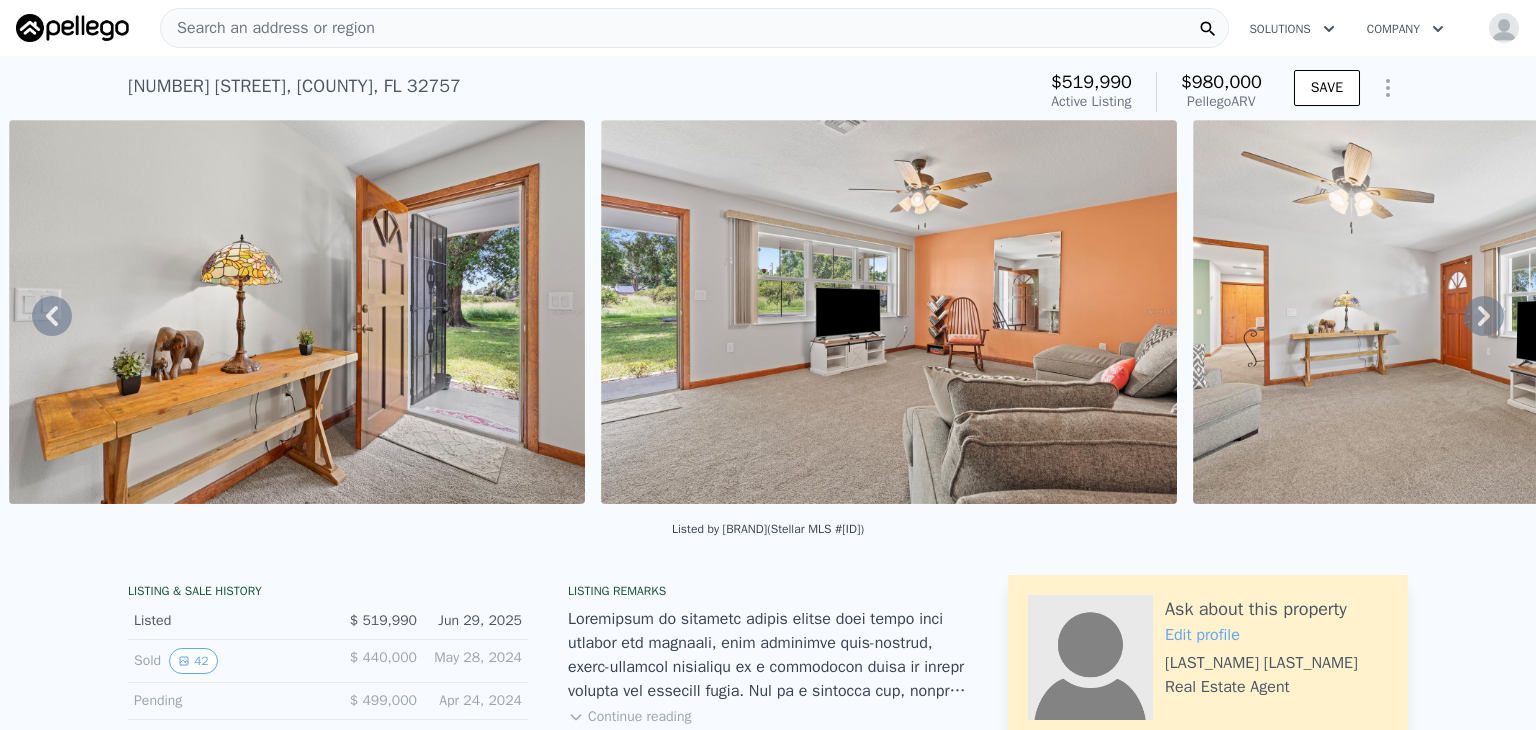 click 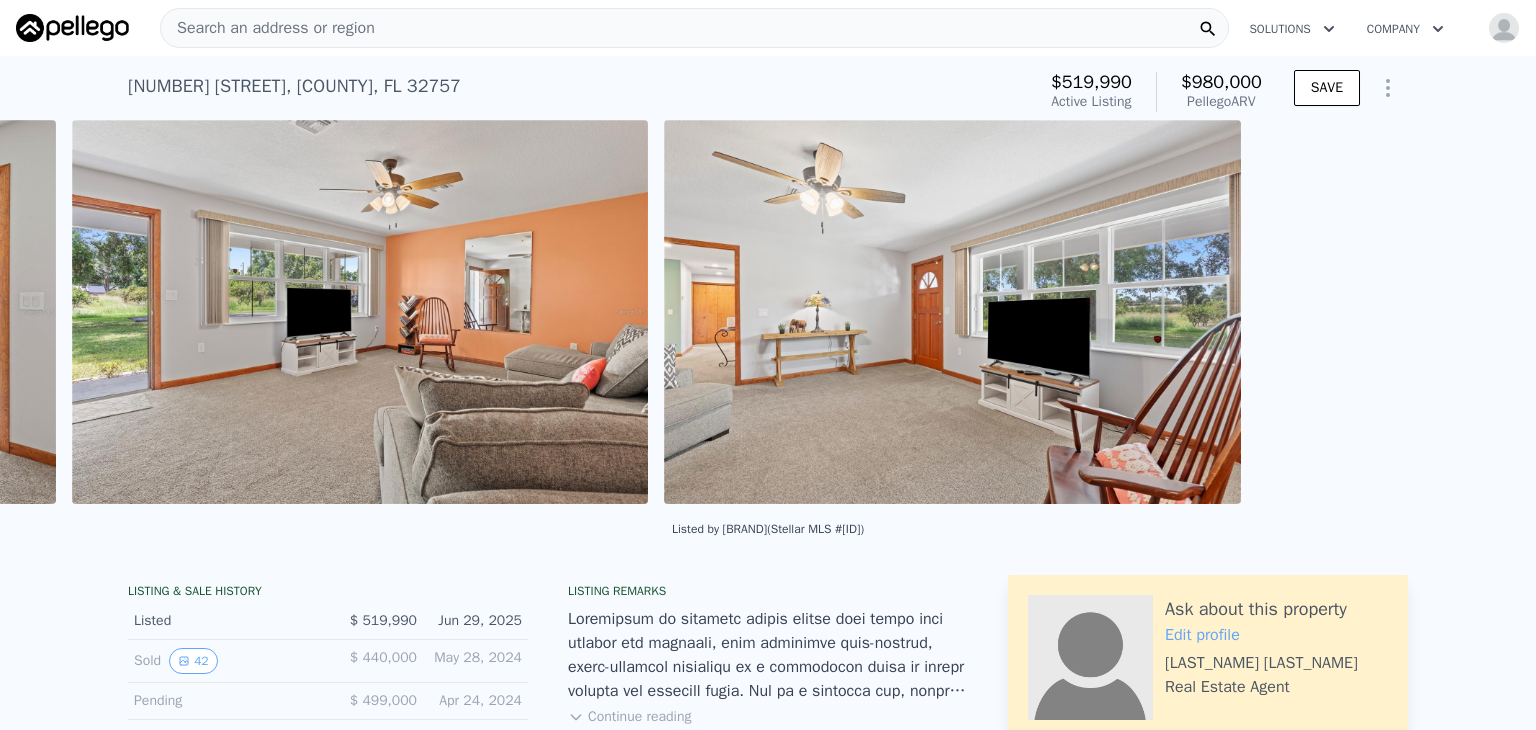 click on "•
+ −
•
+ − STREET VIEW Loading...   SATELLITE VIEW" at bounding box center (768, 315) 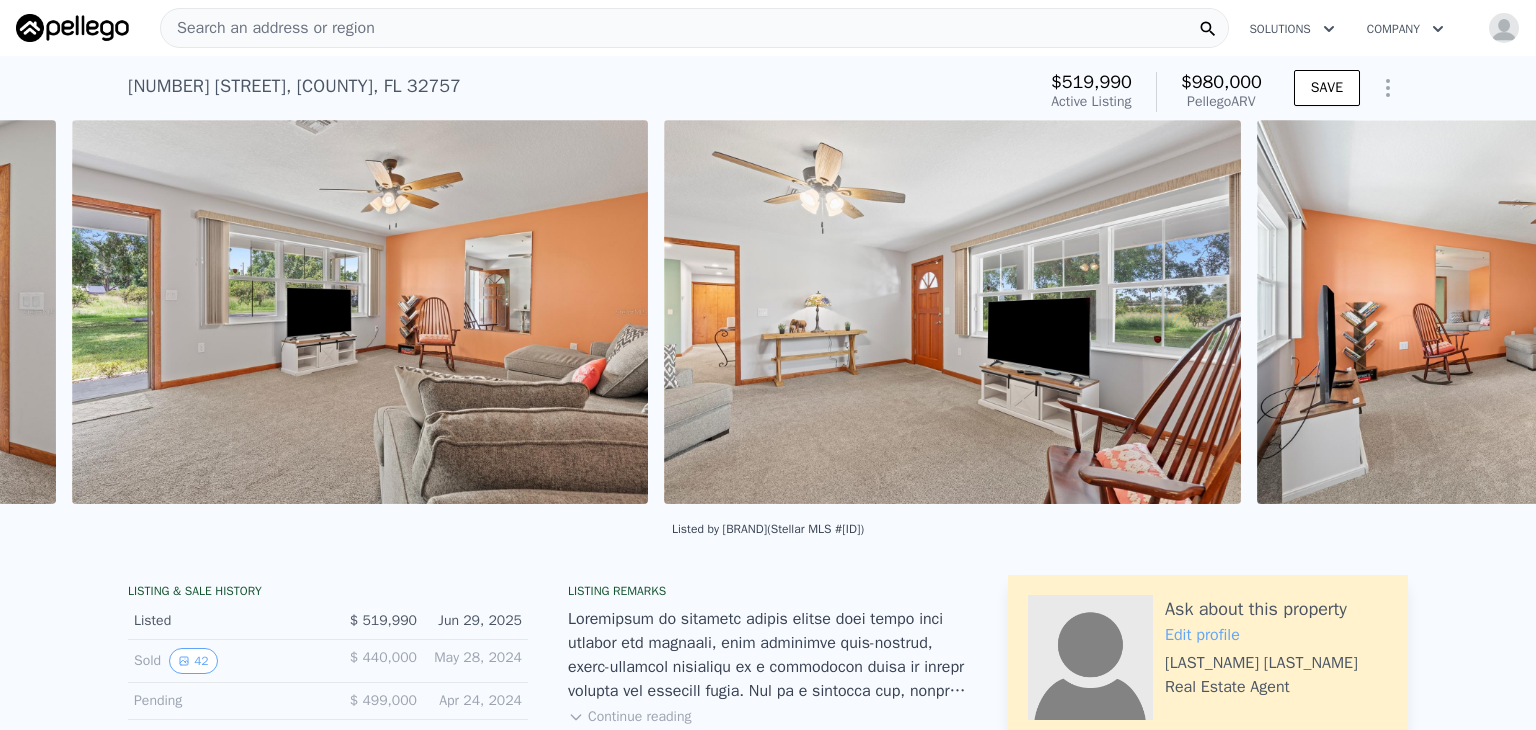 scroll, scrollTop: 0, scrollLeft: 3876, axis: horizontal 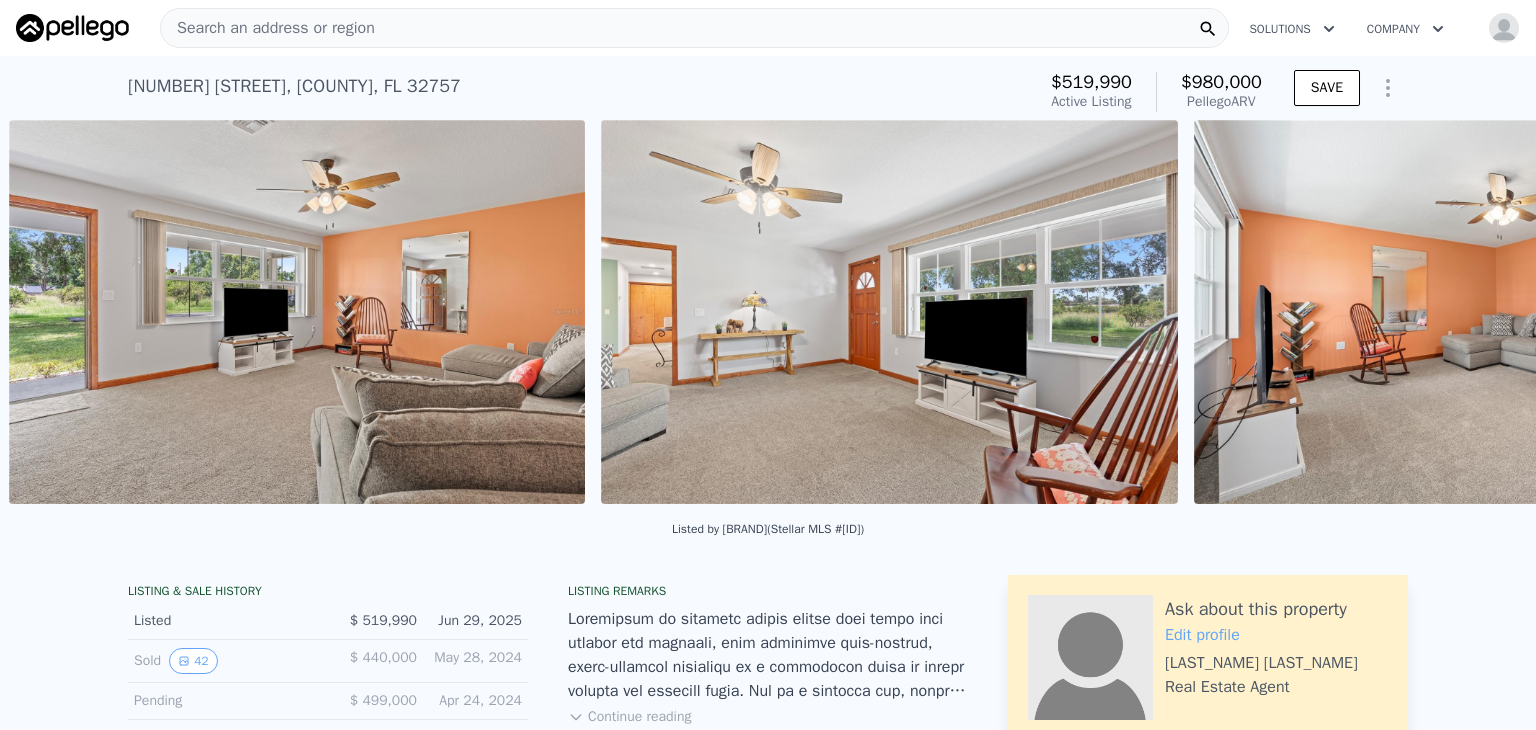 click at bounding box center (1482, 312) 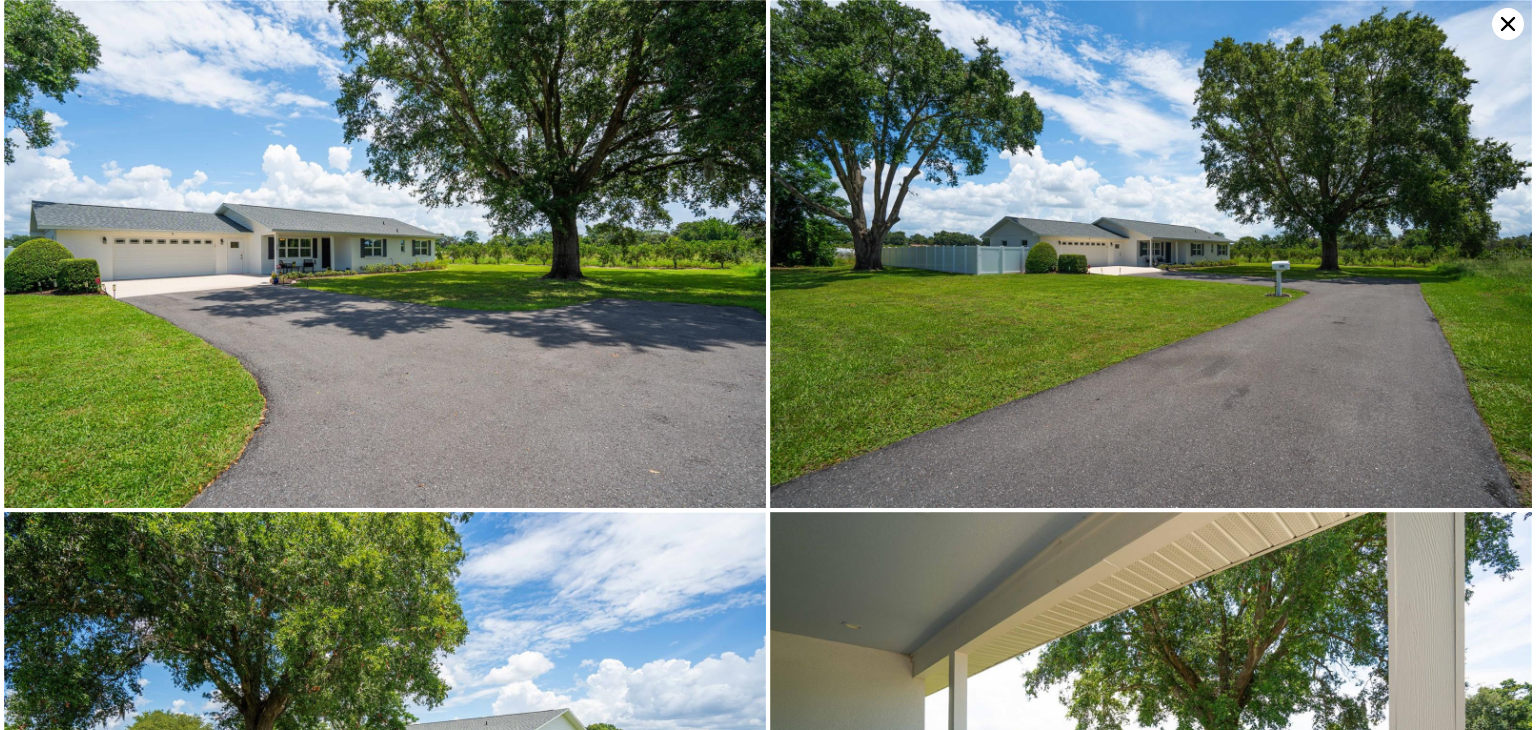 click at bounding box center (1150, 5035) 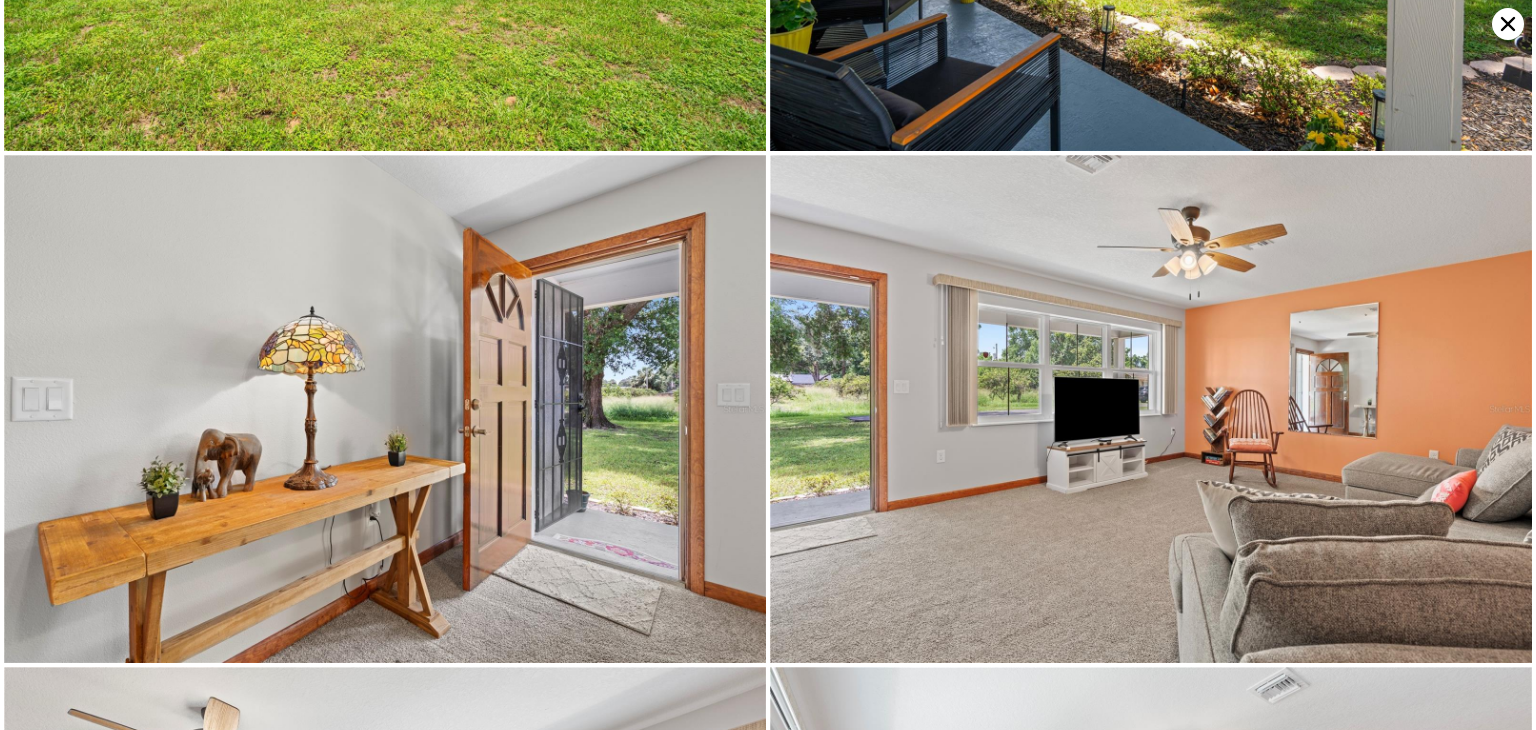 click at bounding box center [1150, 4167] 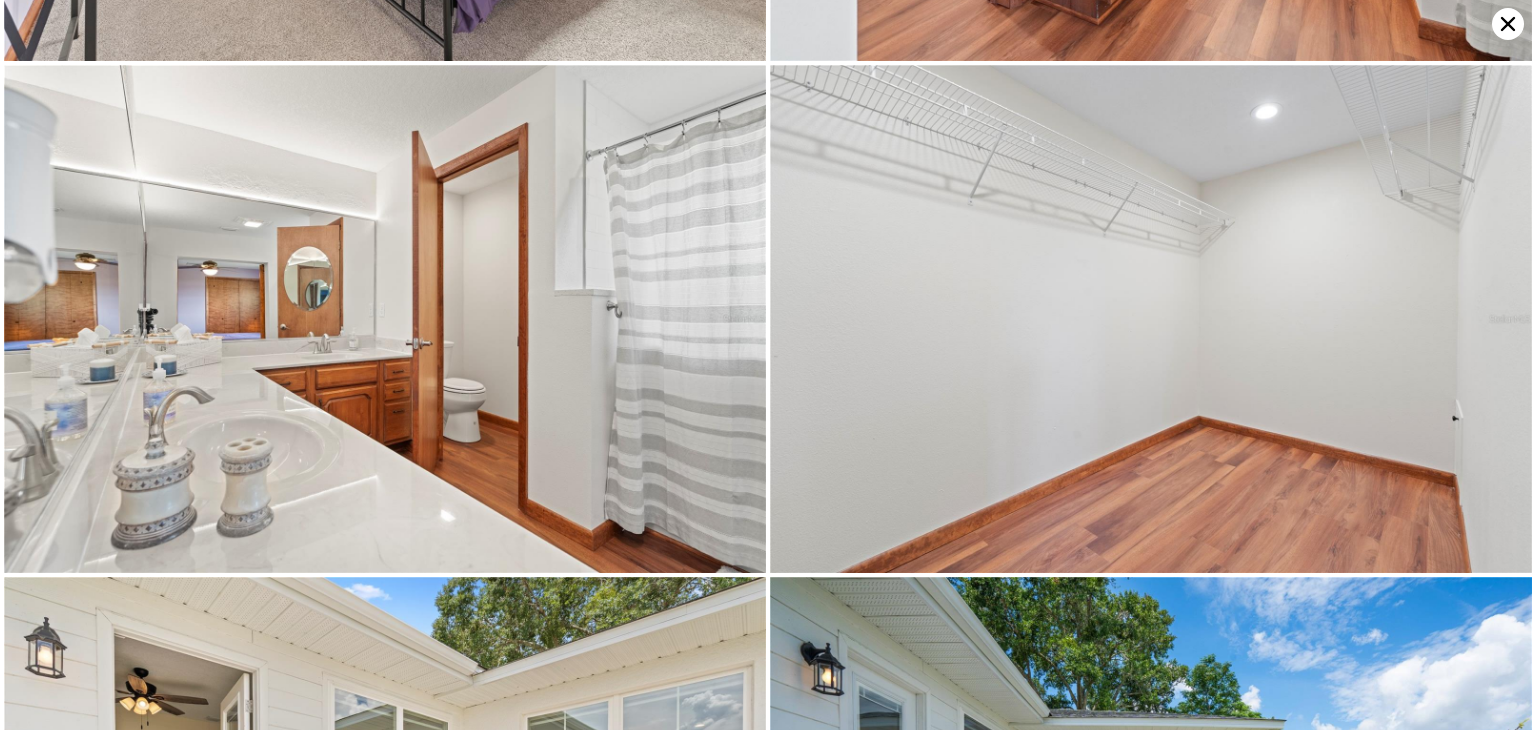 scroll, scrollTop: 7092, scrollLeft: 0, axis: vertical 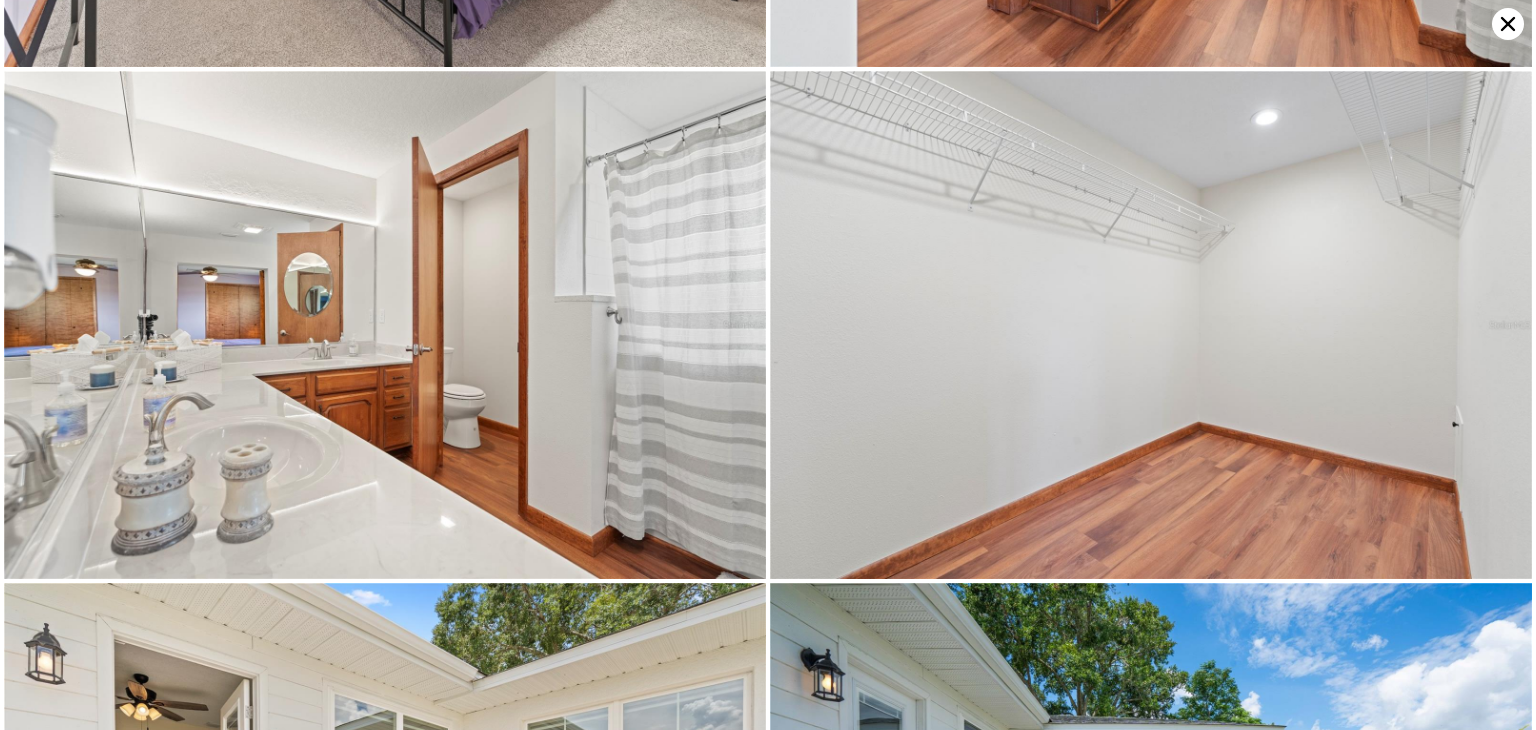 click 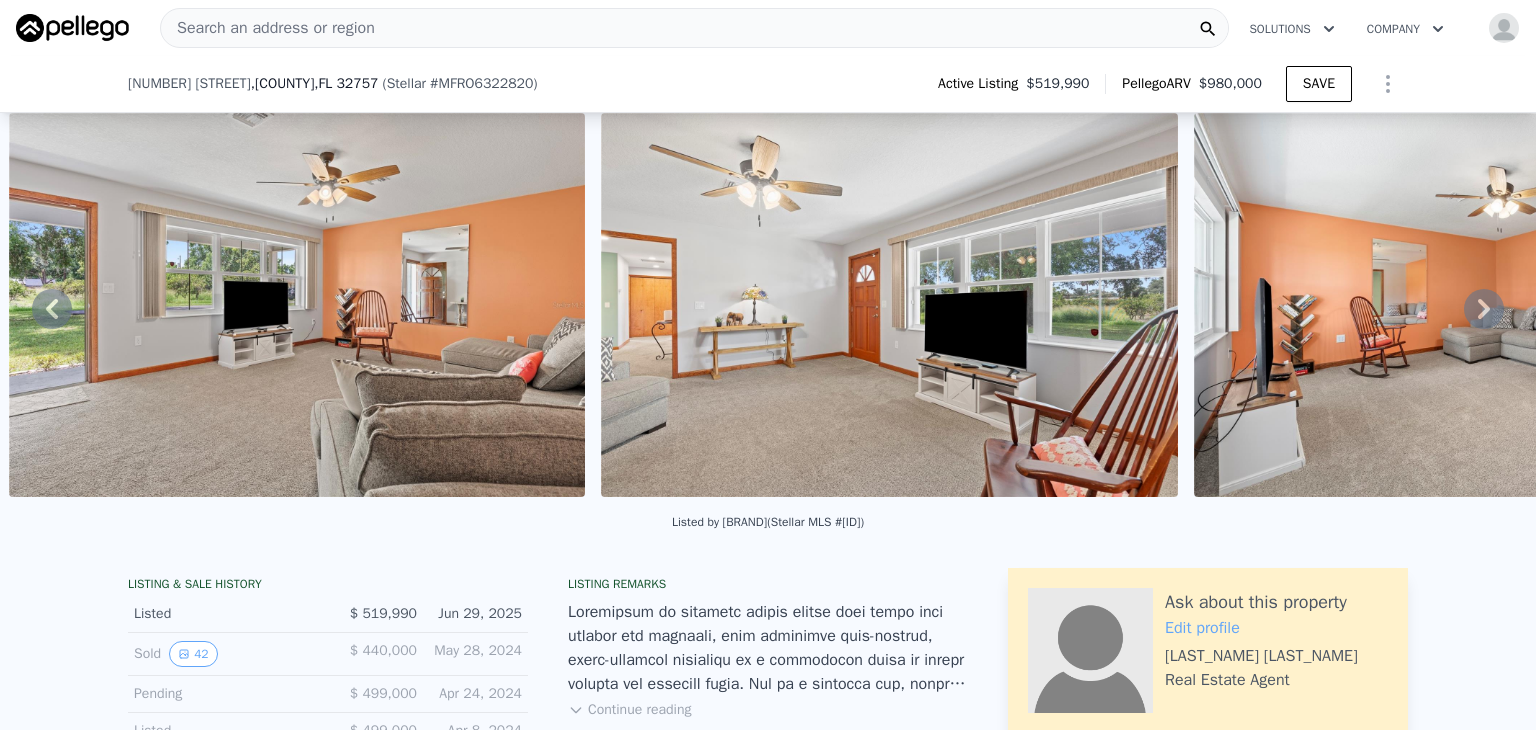 scroll, scrollTop: 424, scrollLeft: 0, axis: vertical 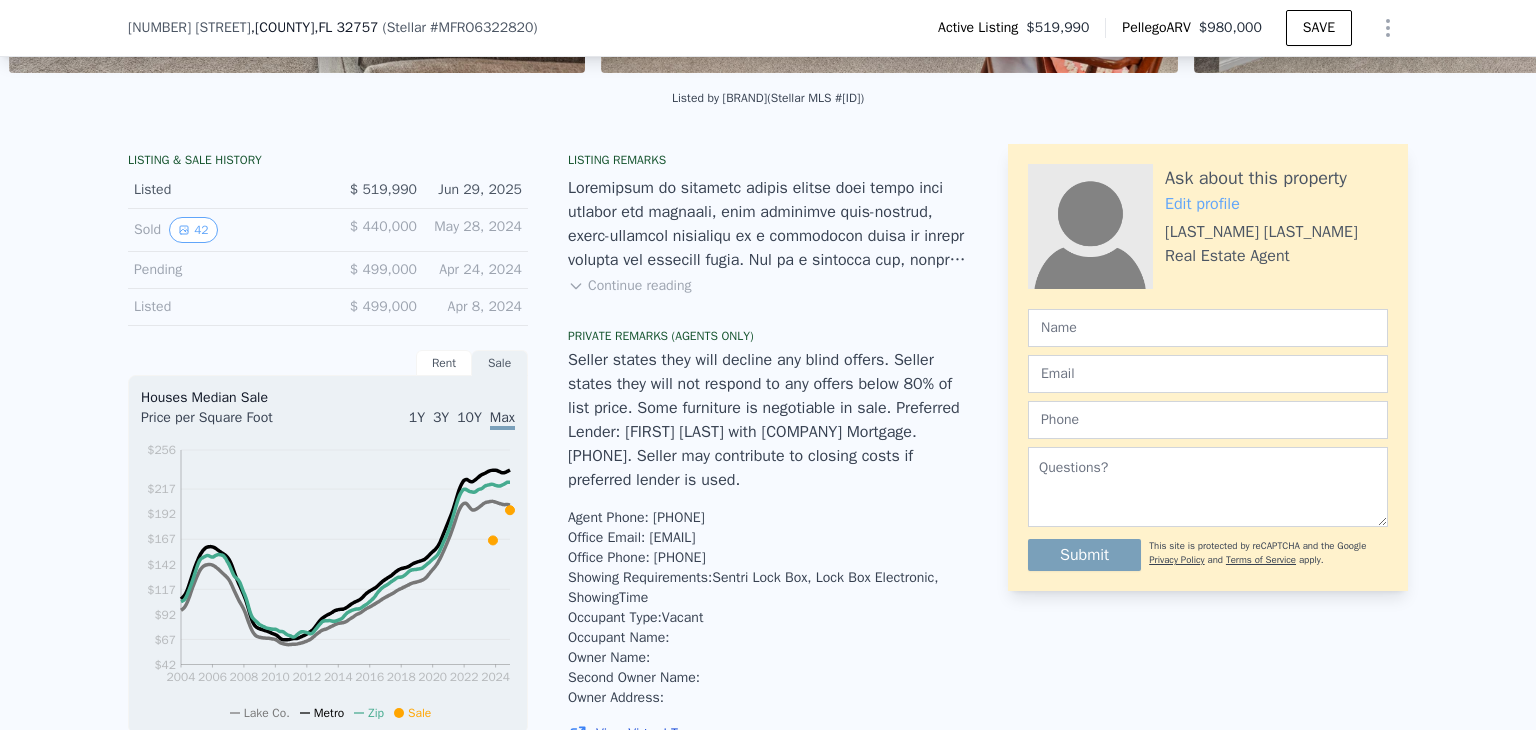 click on "Continue reading" at bounding box center (629, 286) 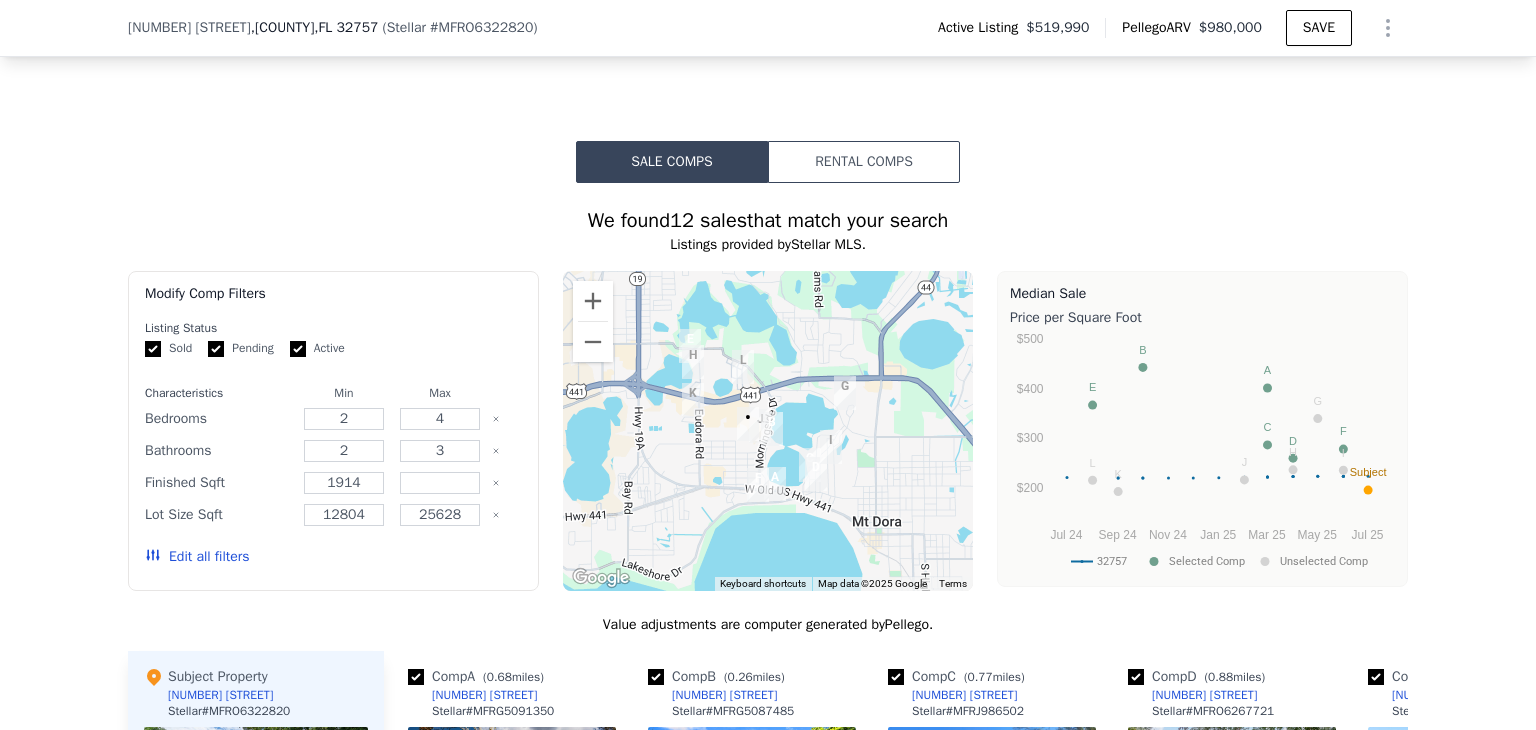 scroll, scrollTop: 2517, scrollLeft: 0, axis: vertical 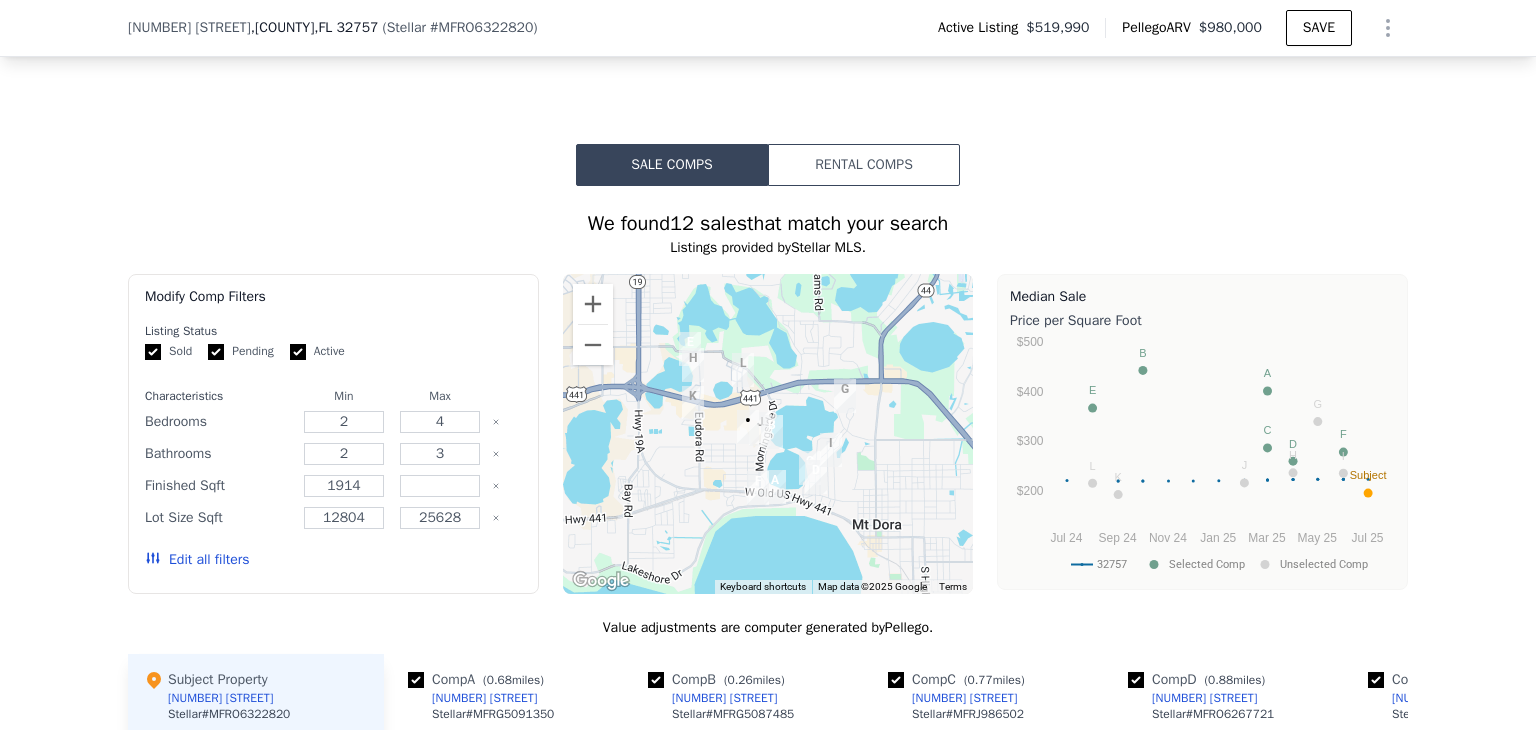 click on "Rental Comps" at bounding box center [864, 165] 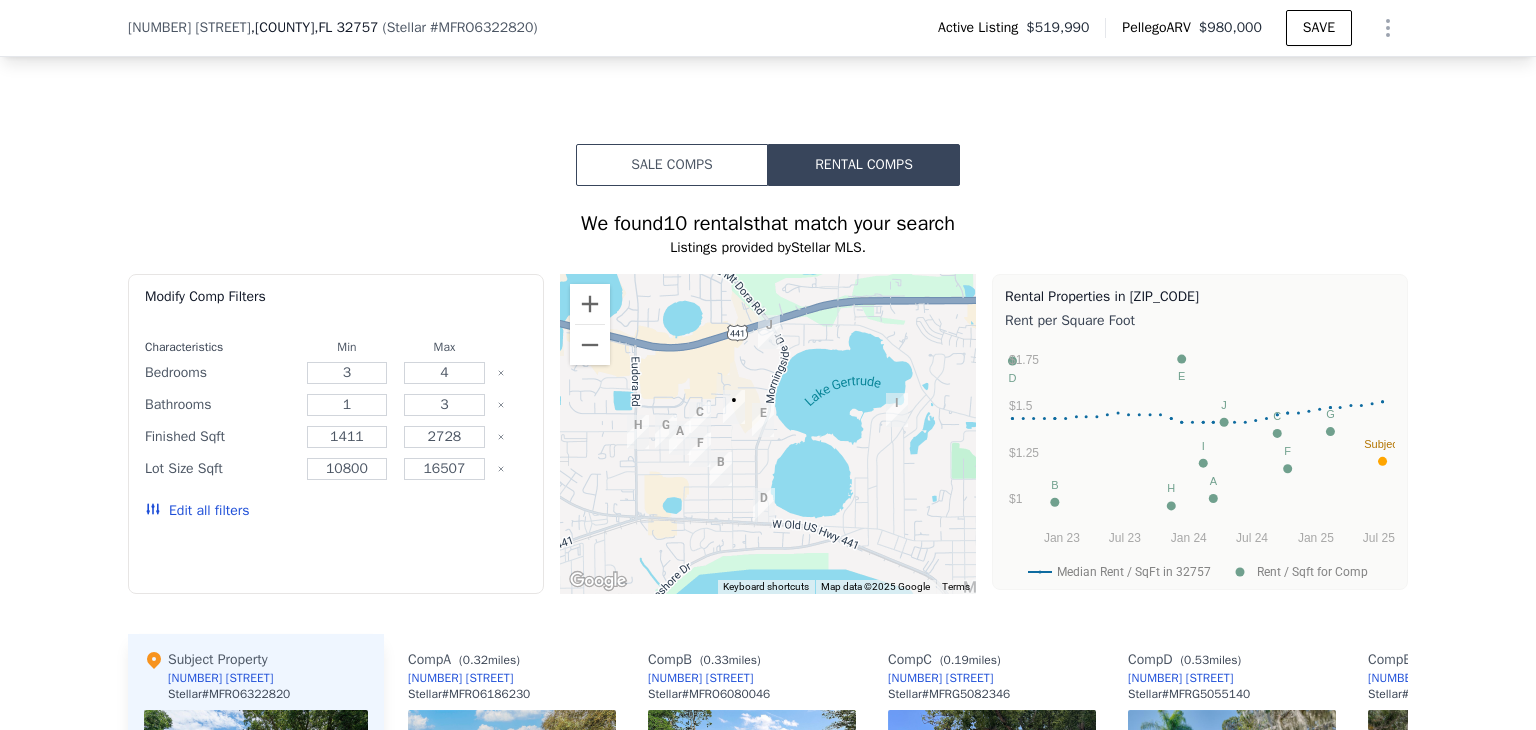 click on "Sale Comps" at bounding box center [672, 165] 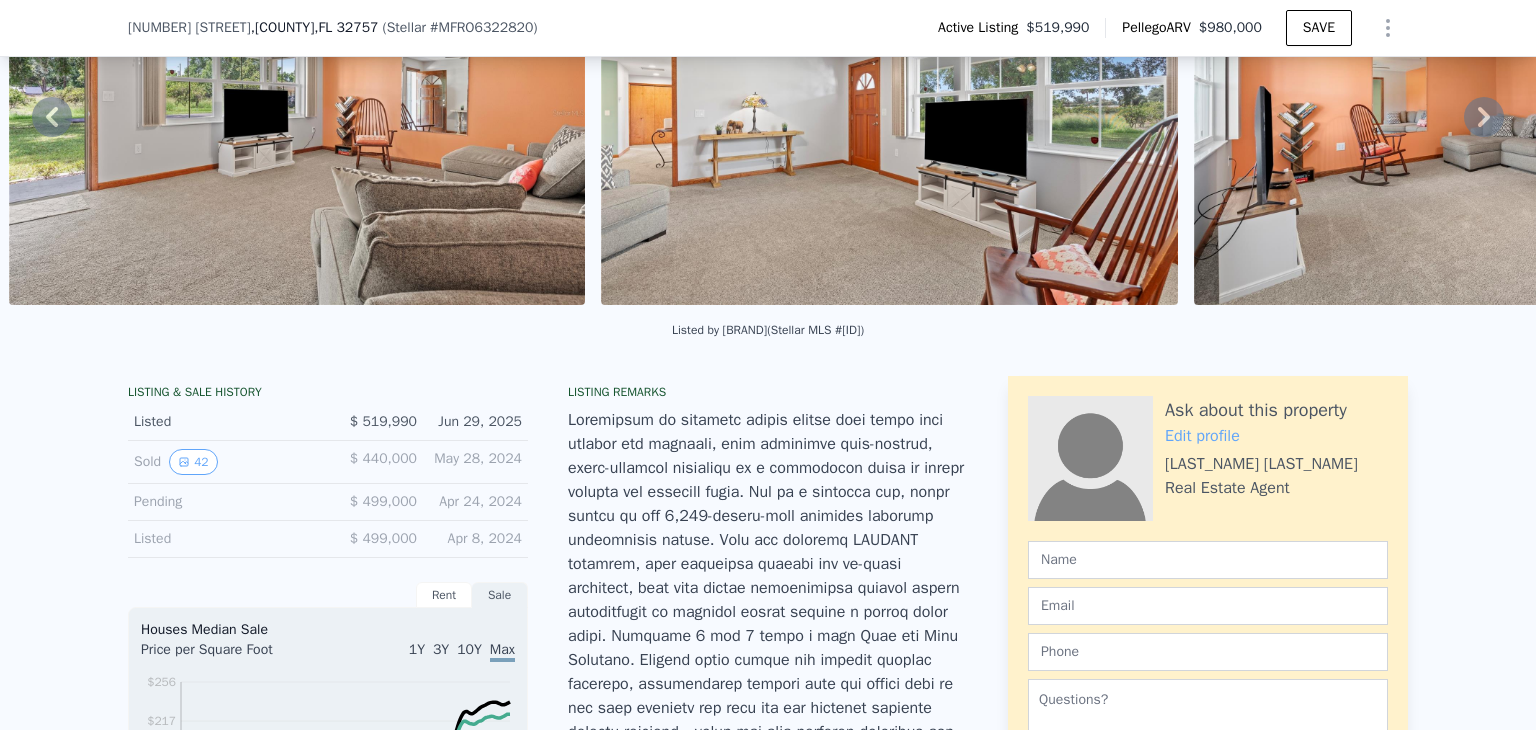 scroll, scrollTop: 0, scrollLeft: 0, axis: both 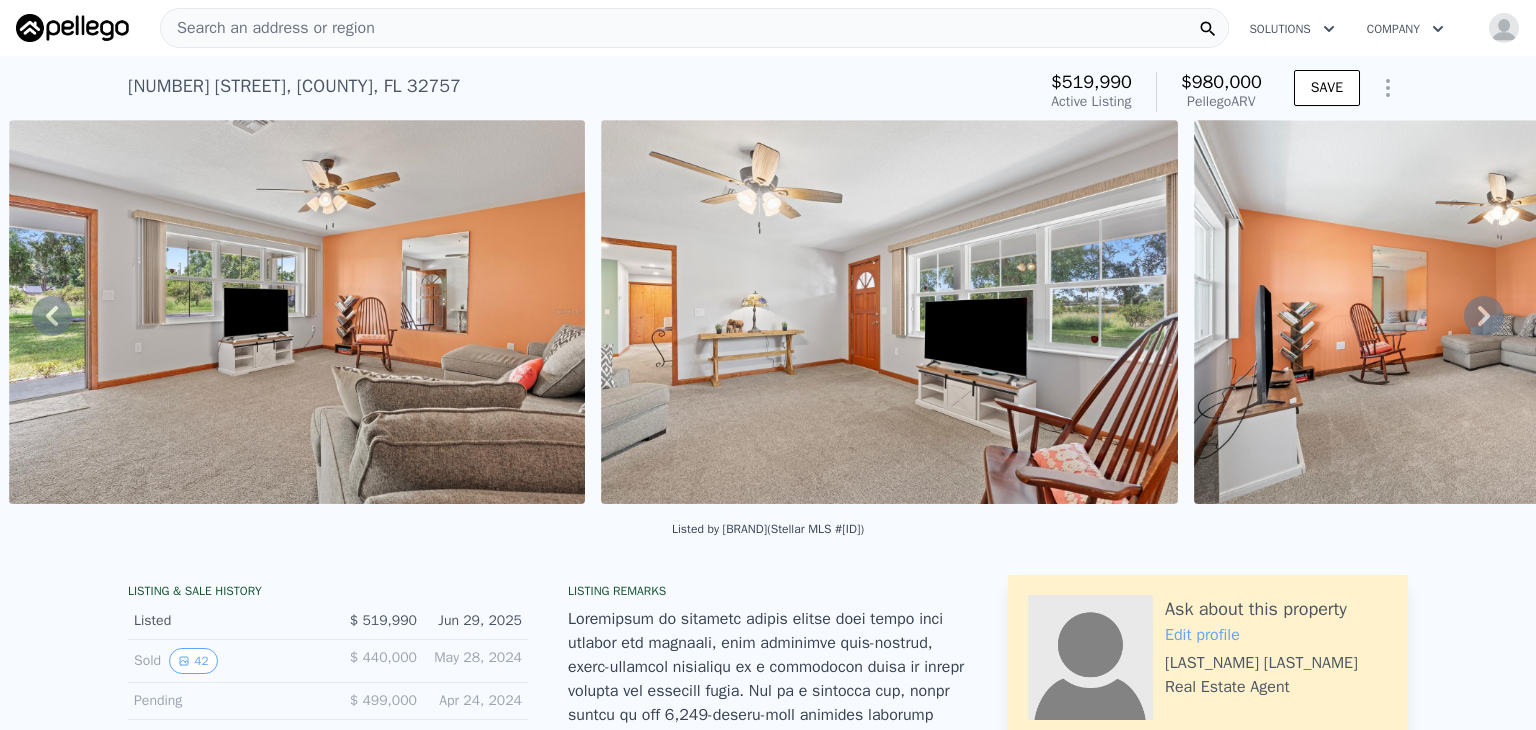 click 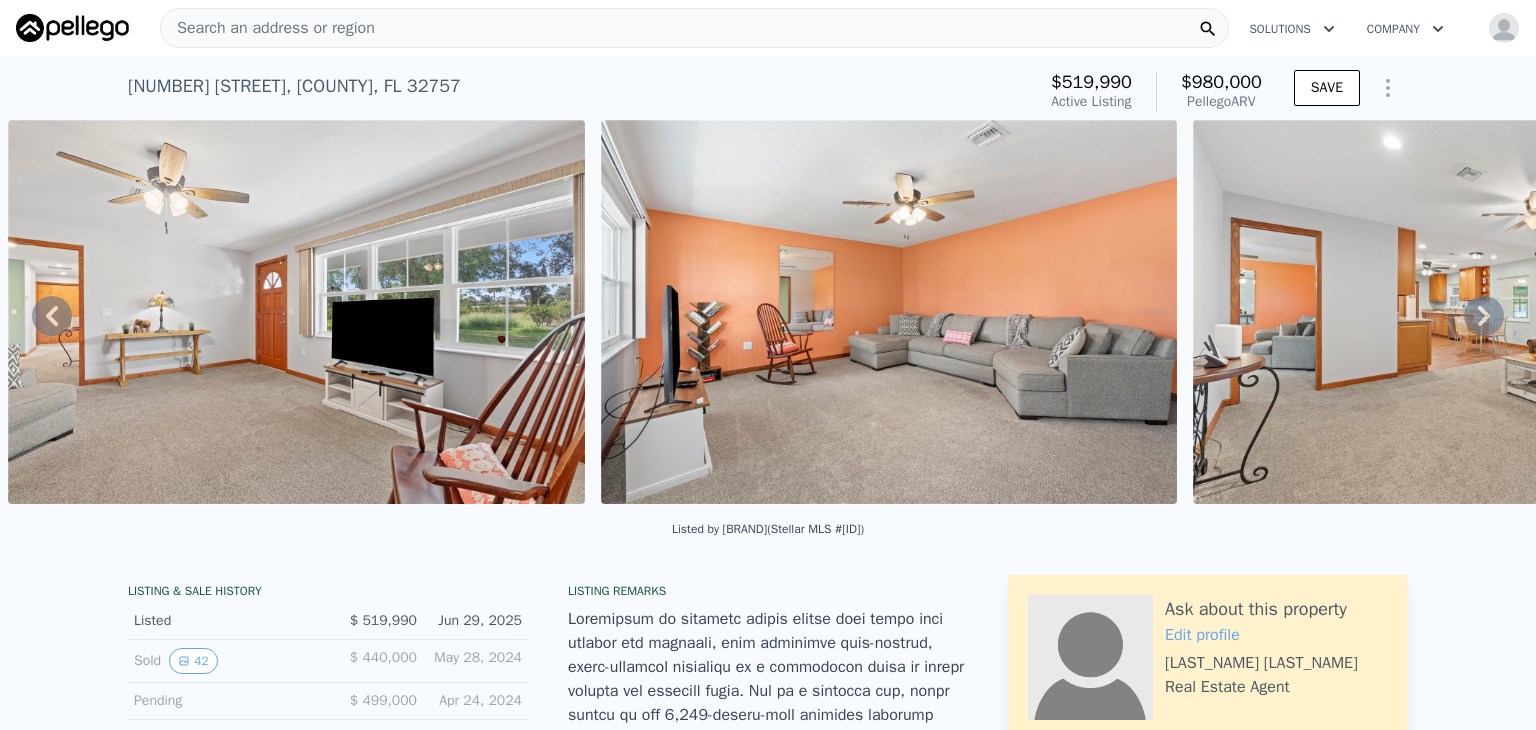 click 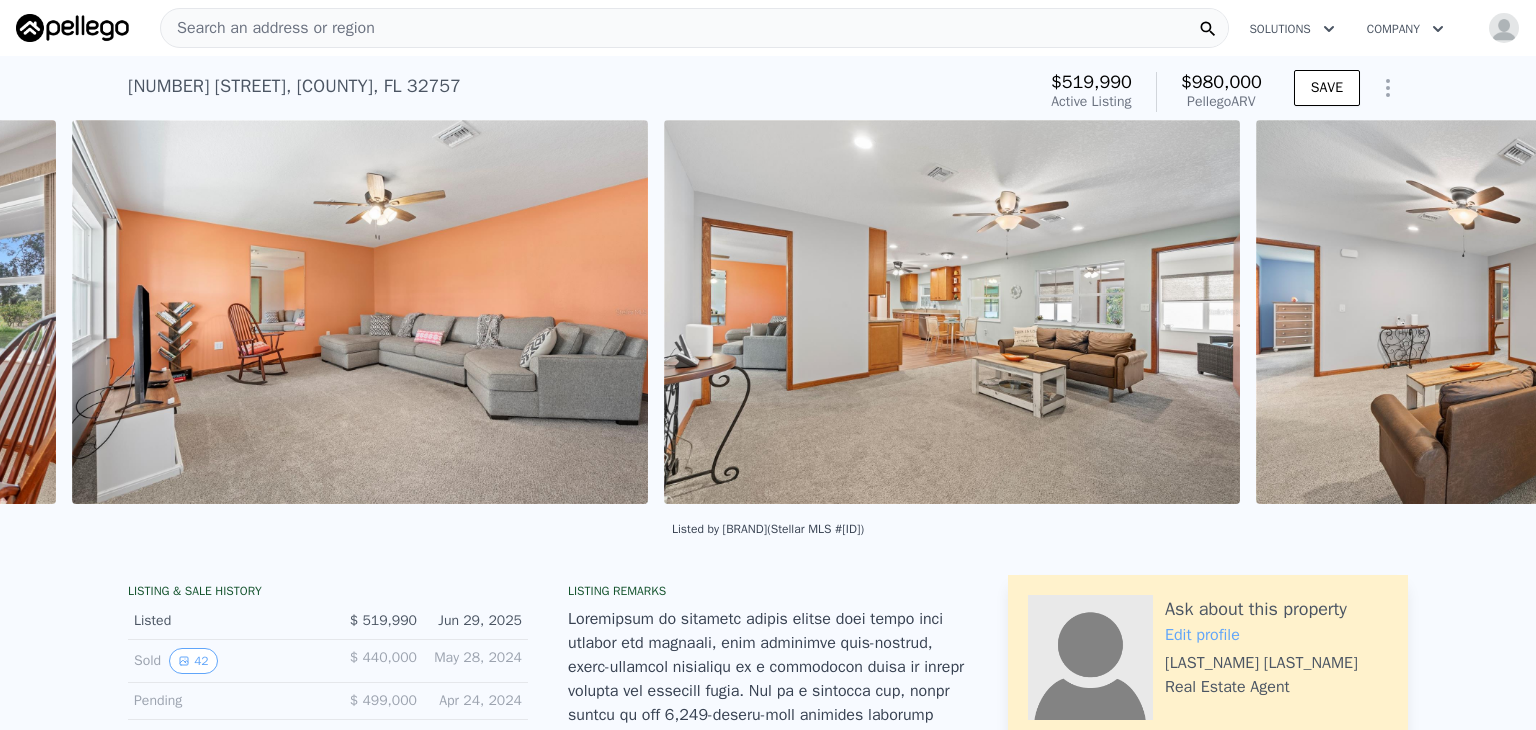 scroll, scrollTop: 0, scrollLeft: 5061, axis: horizontal 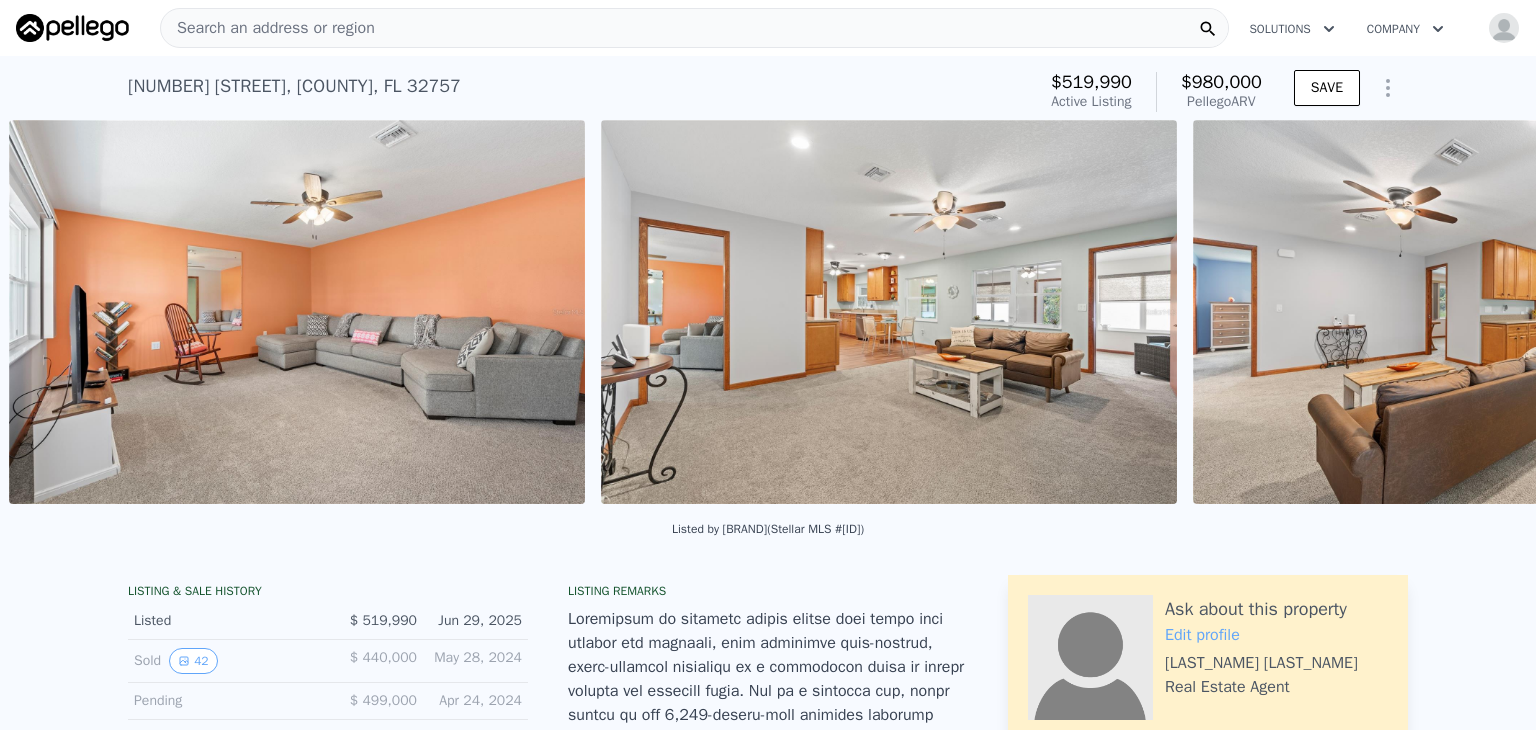 click at bounding box center (1481, 312) 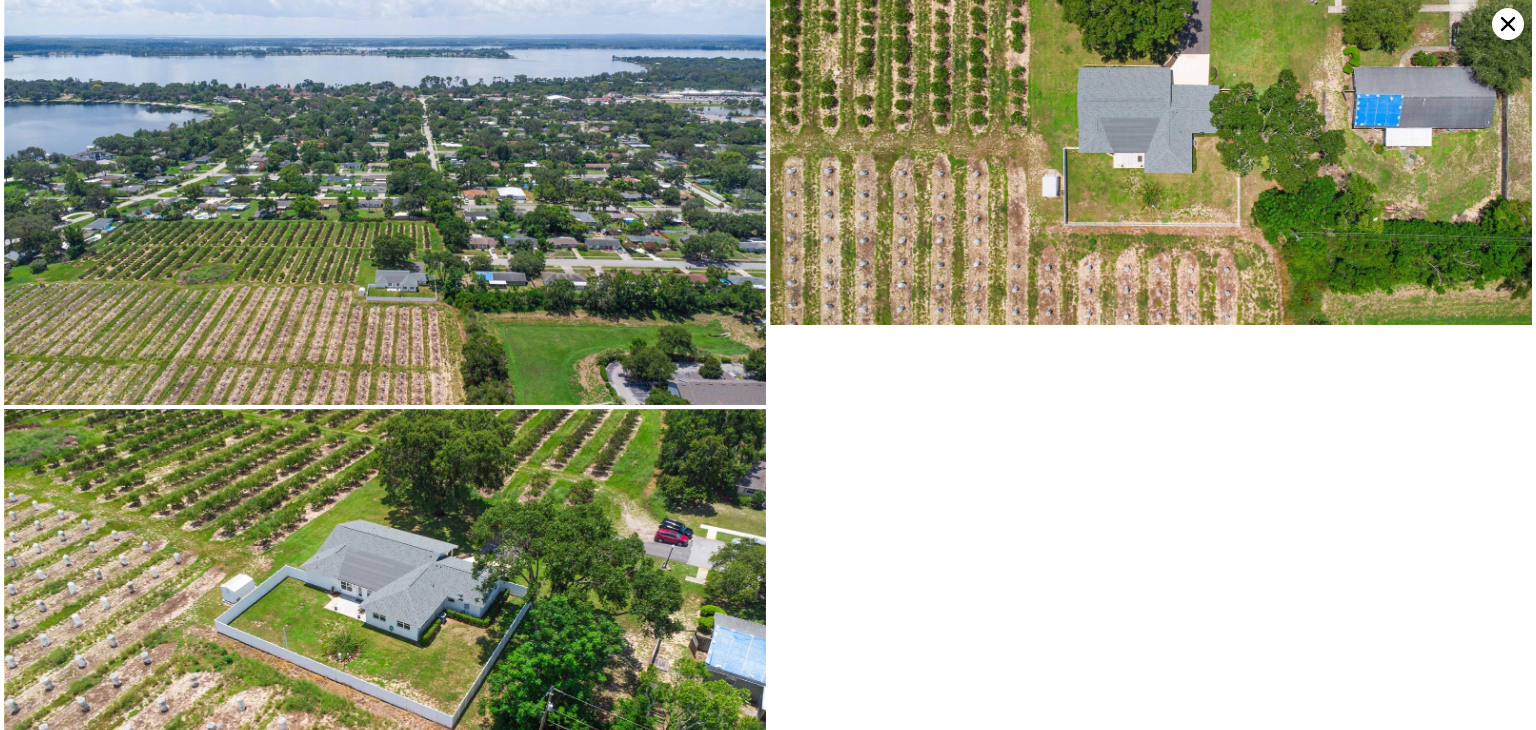 scroll, scrollTop: 9241, scrollLeft: 0, axis: vertical 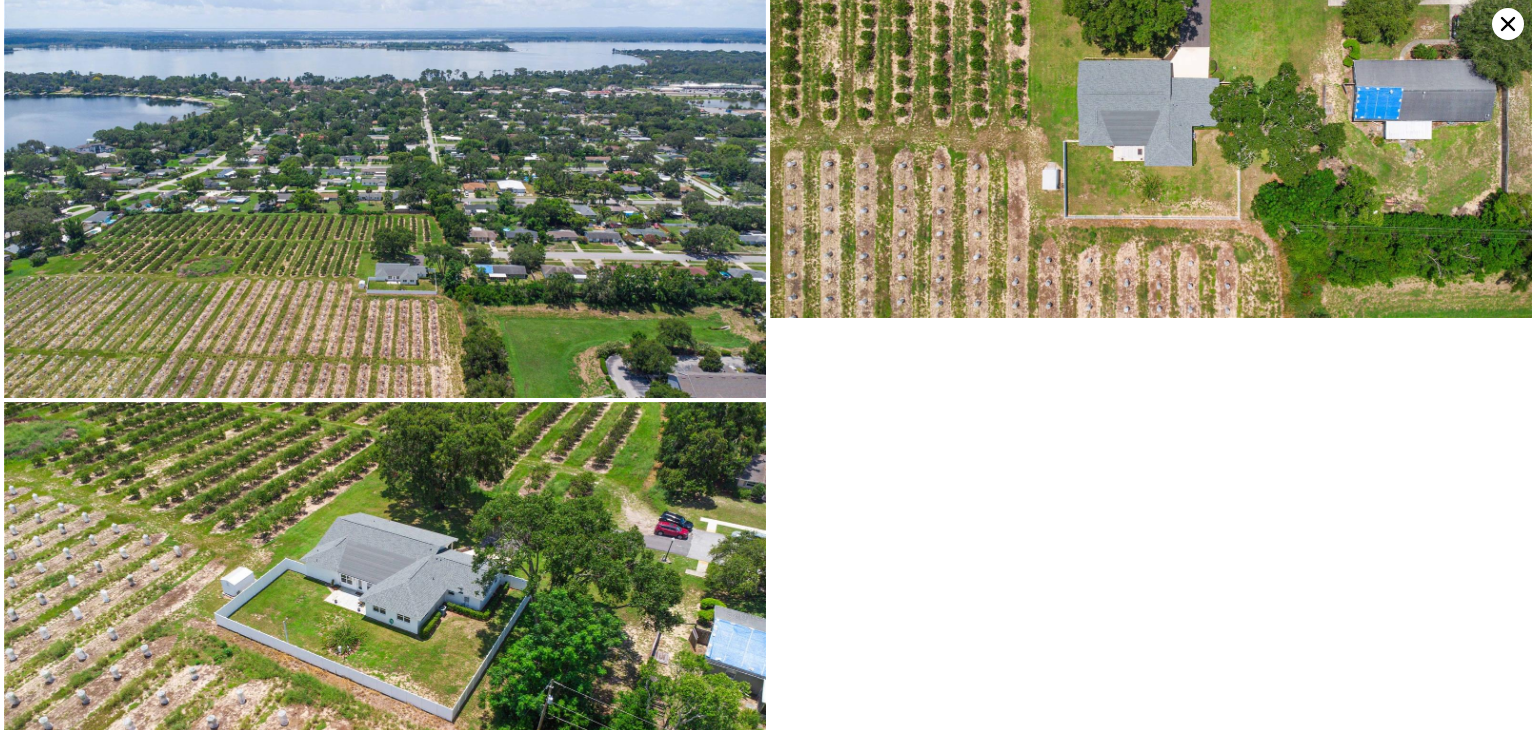 click at bounding box center (385, 616) 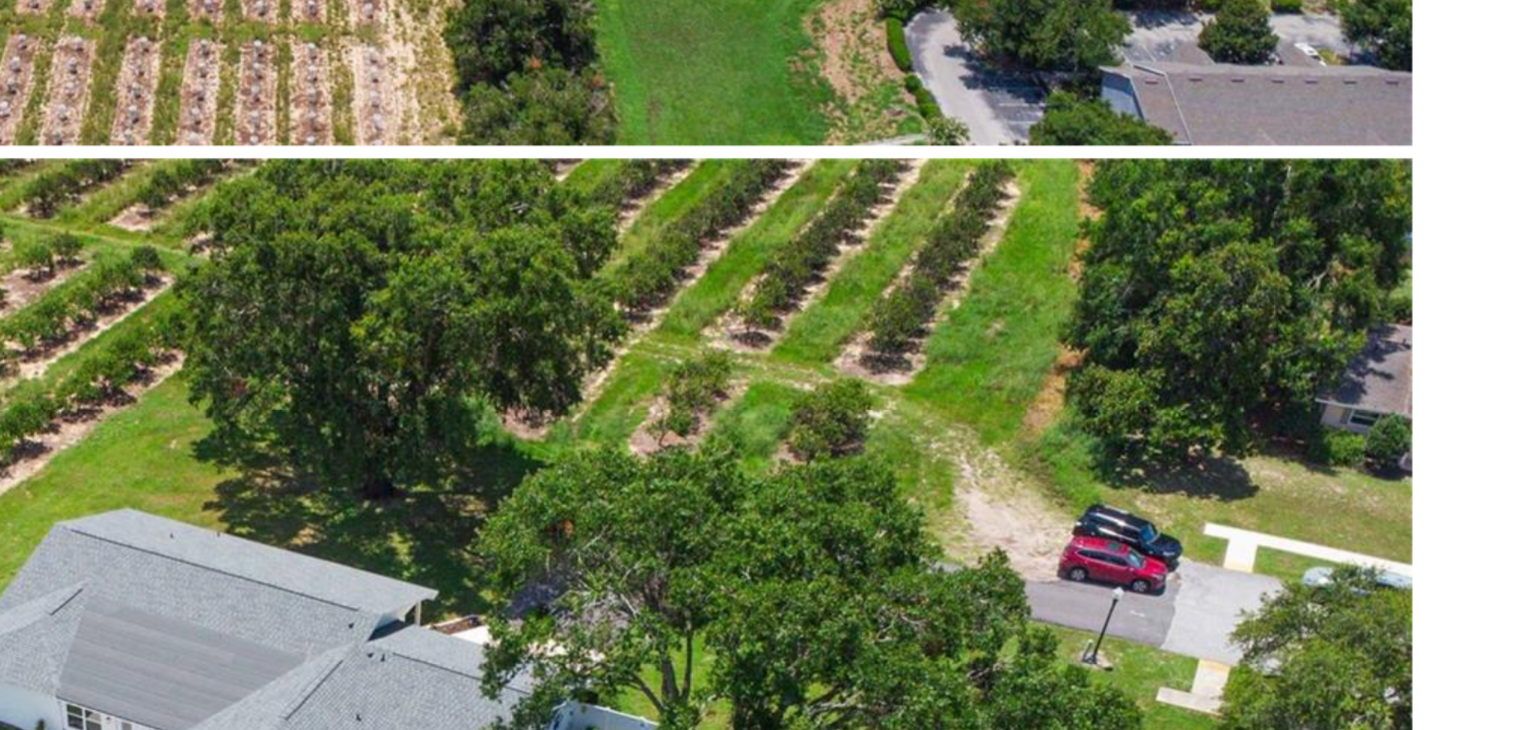 click at bounding box center [385, 616] 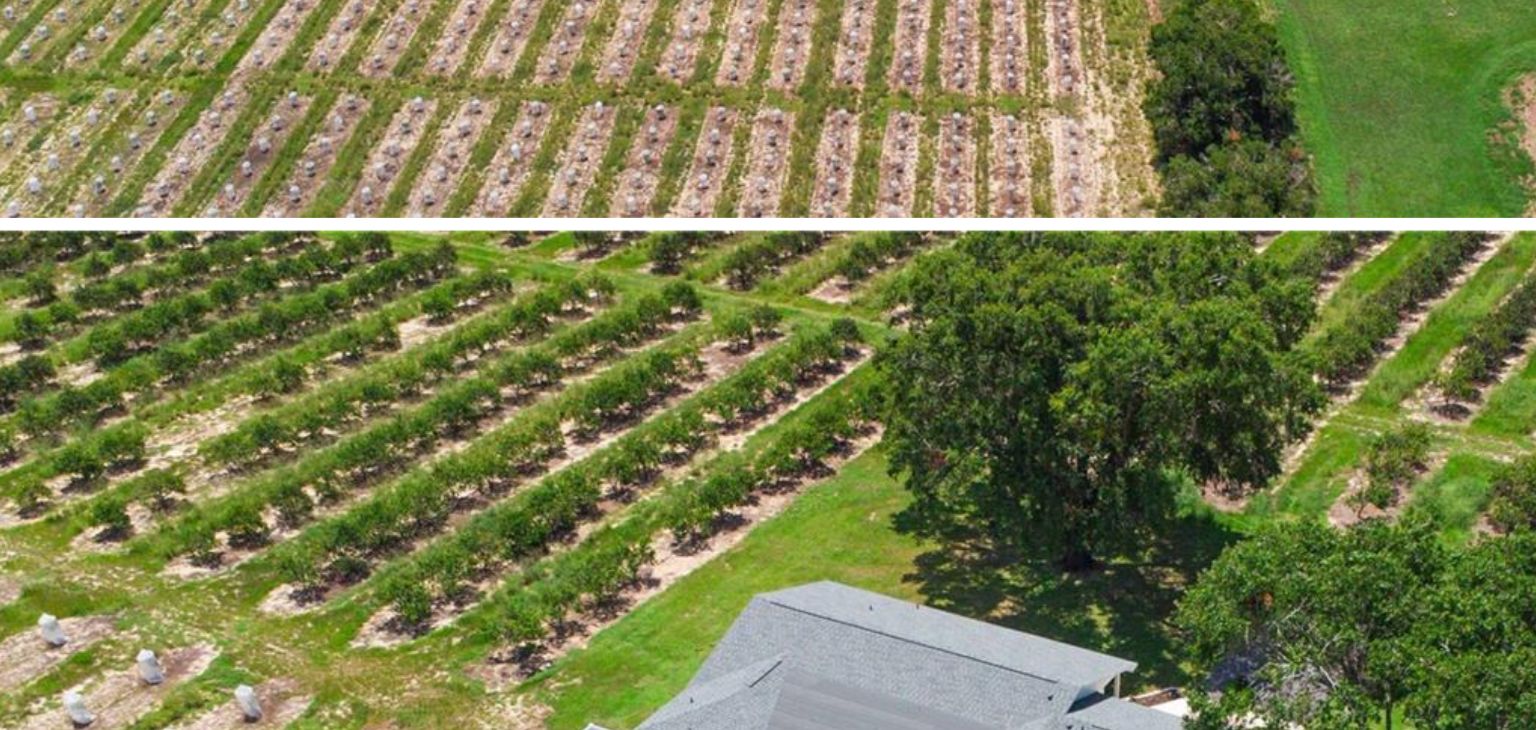 scroll, scrollTop: 9119, scrollLeft: 0, axis: vertical 